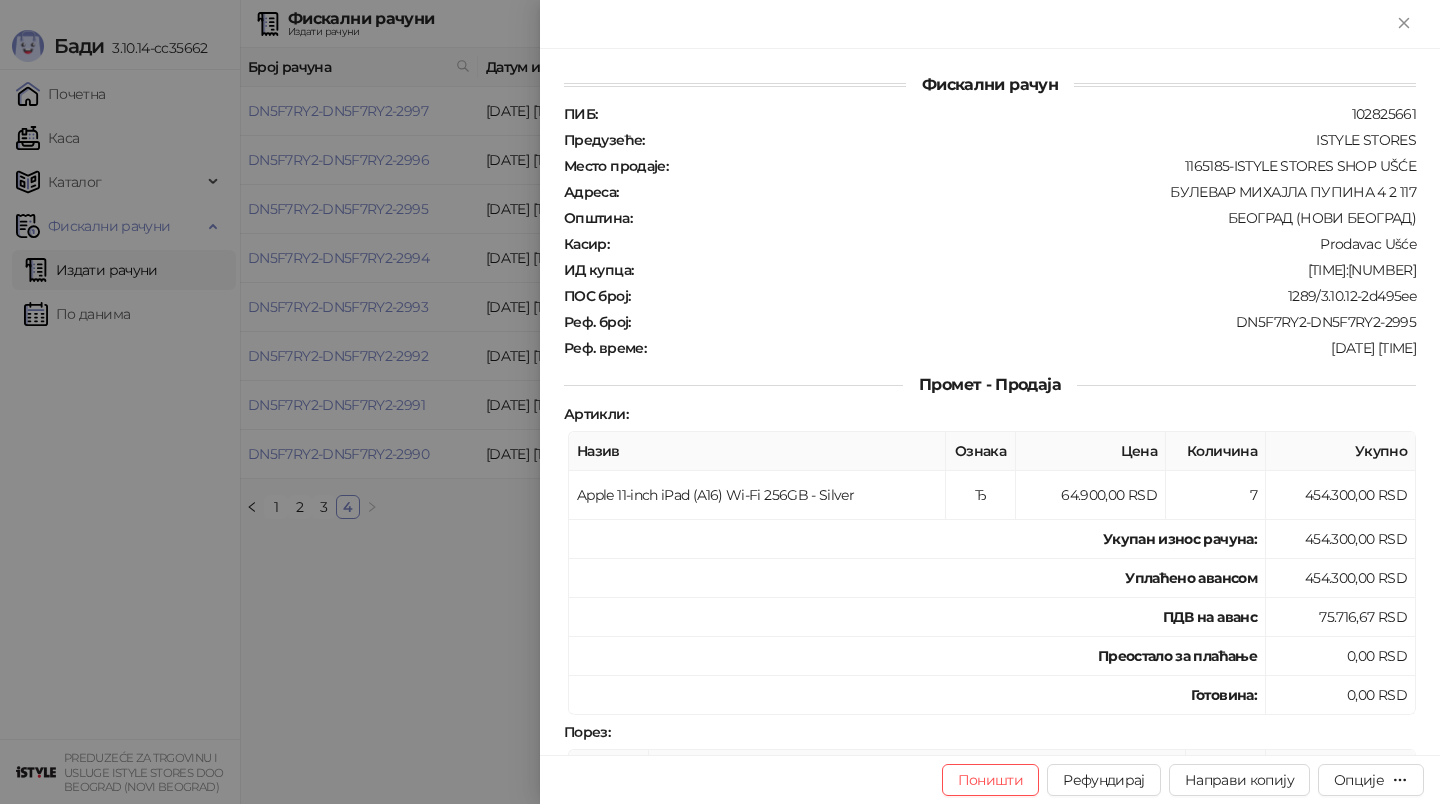 scroll, scrollTop: 0, scrollLeft: 0, axis: both 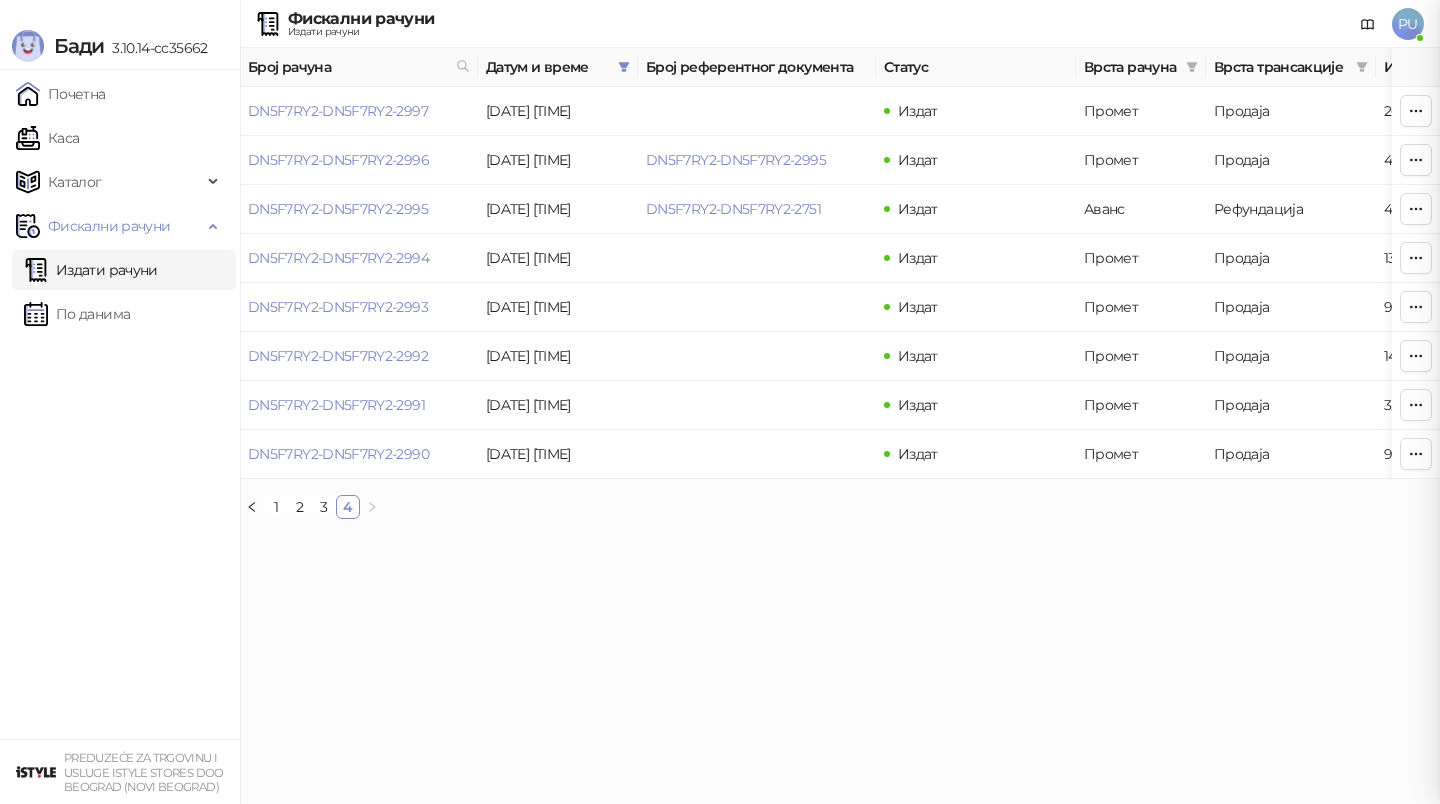 click at bounding box center [720, 402] 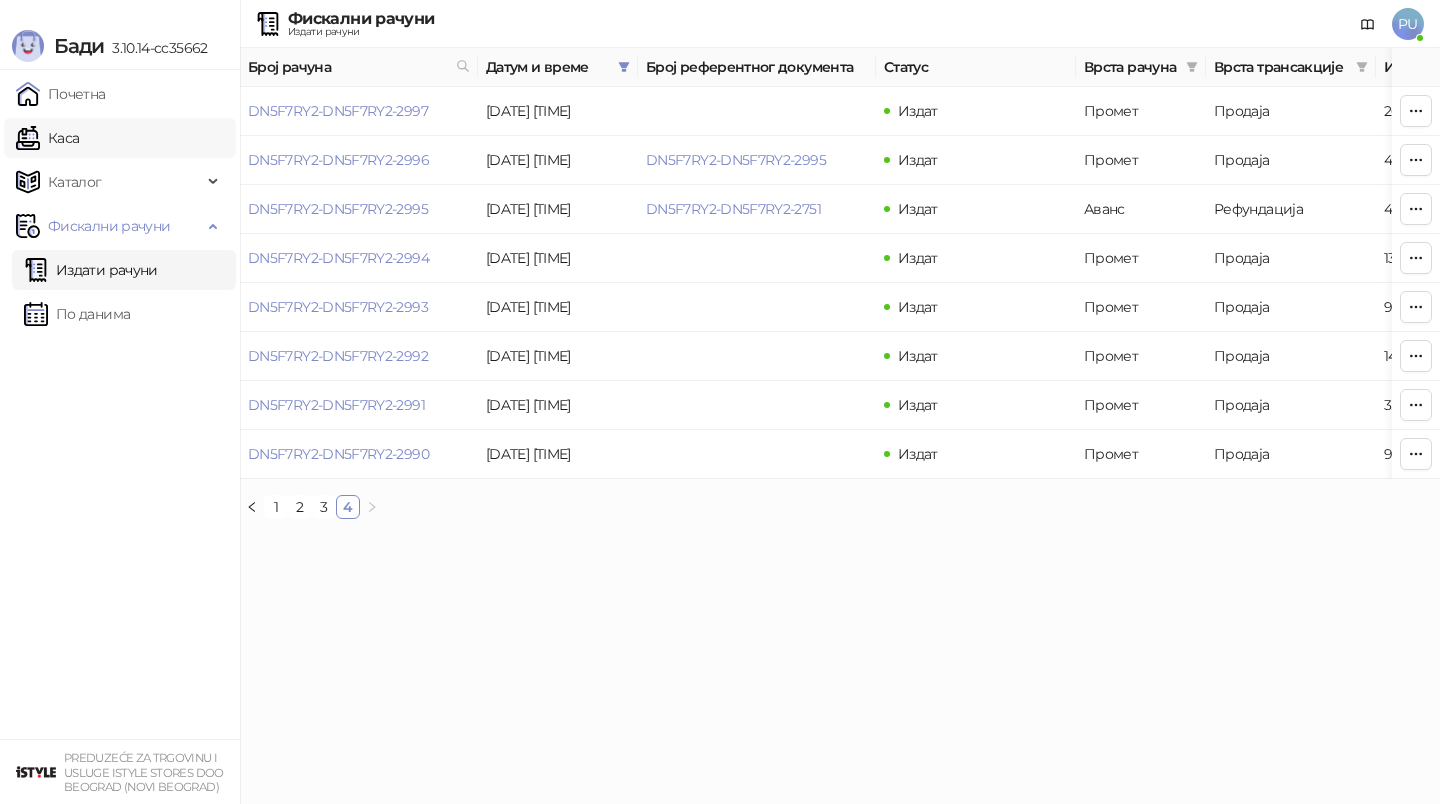 click on "Каса" at bounding box center (47, 138) 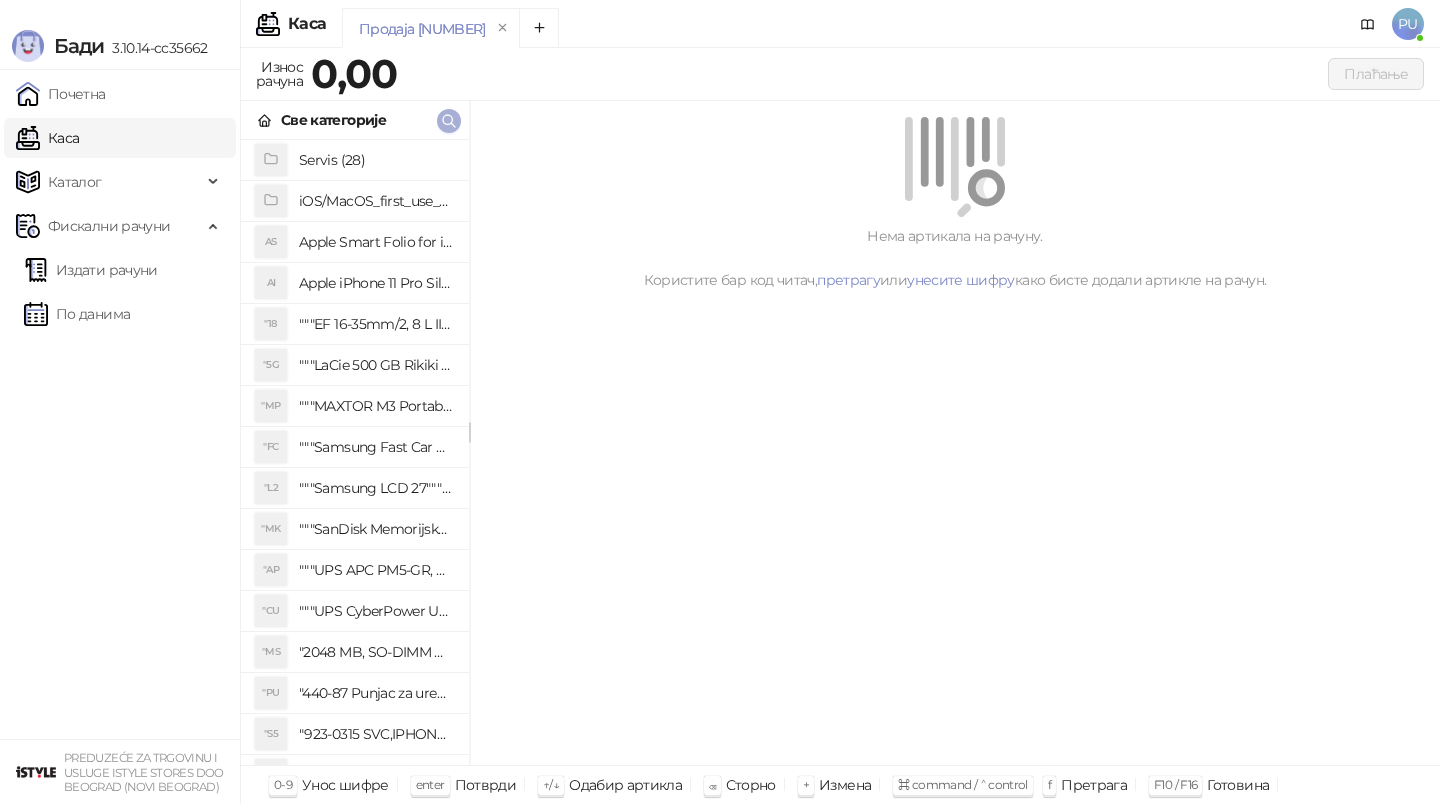 click 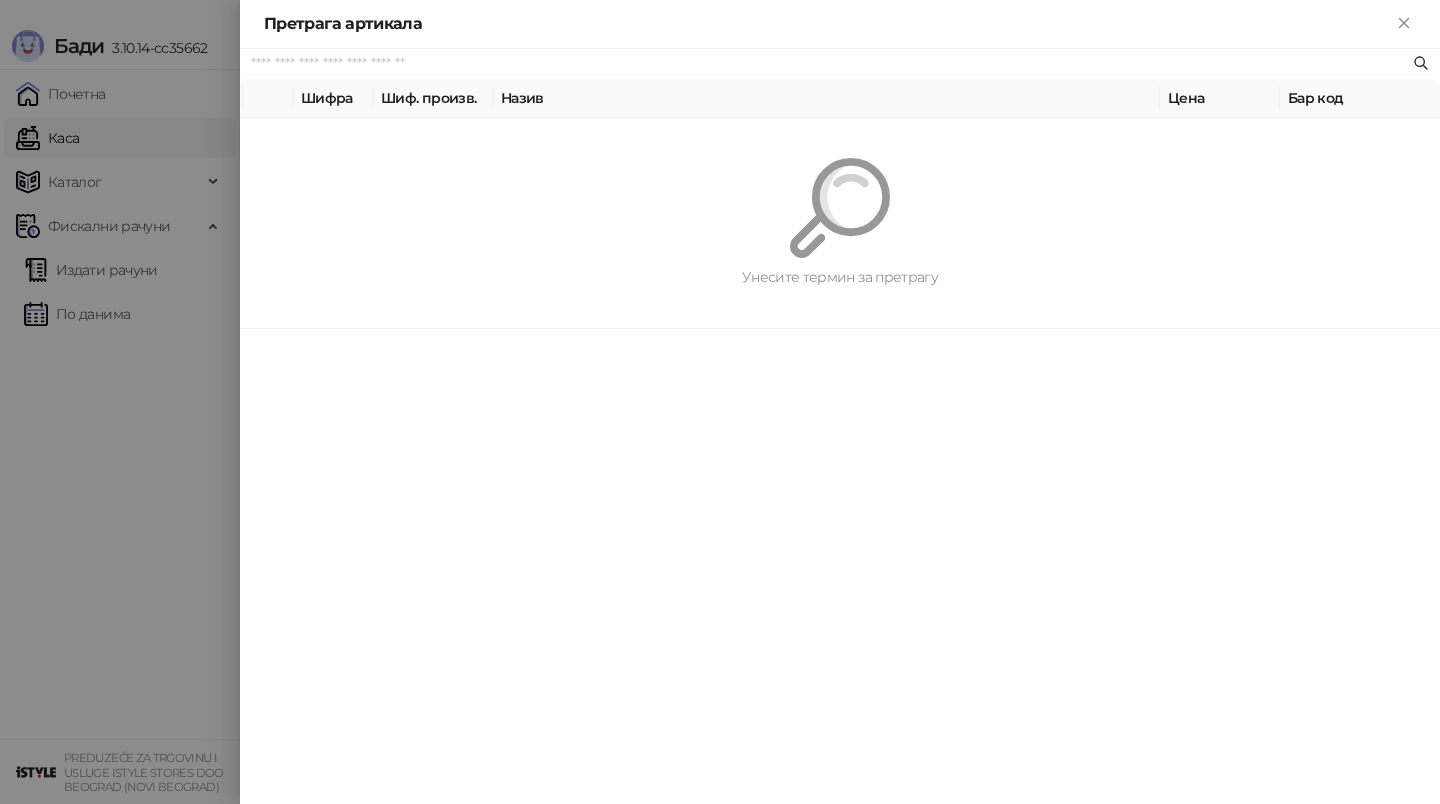 paste on "*********" 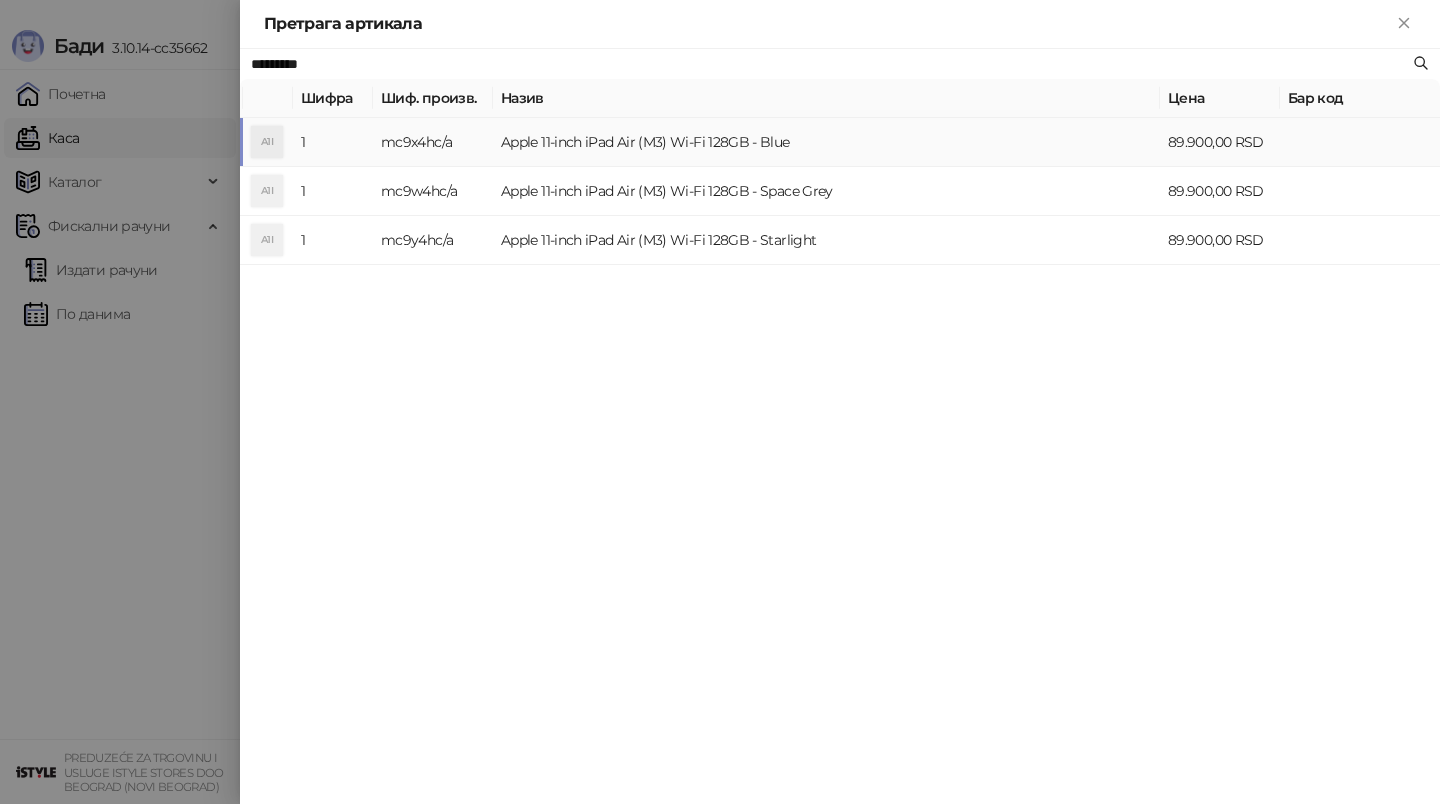 click on "Apple 11-inch iPad Air (M3) Wi-Fi 128GB - Blue" at bounding box center (826, 142) 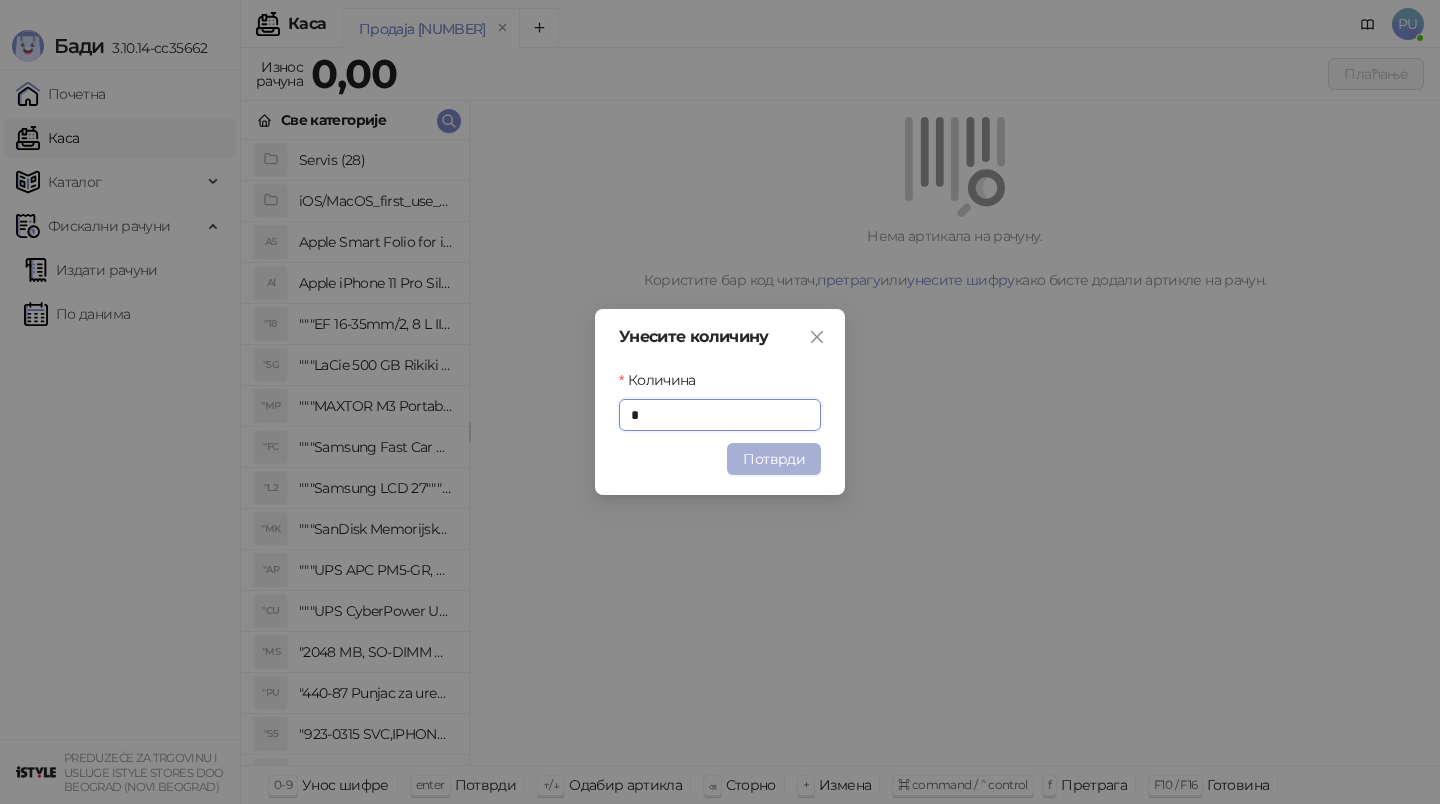 click on "Потврди" at bounding box center (774, 459) 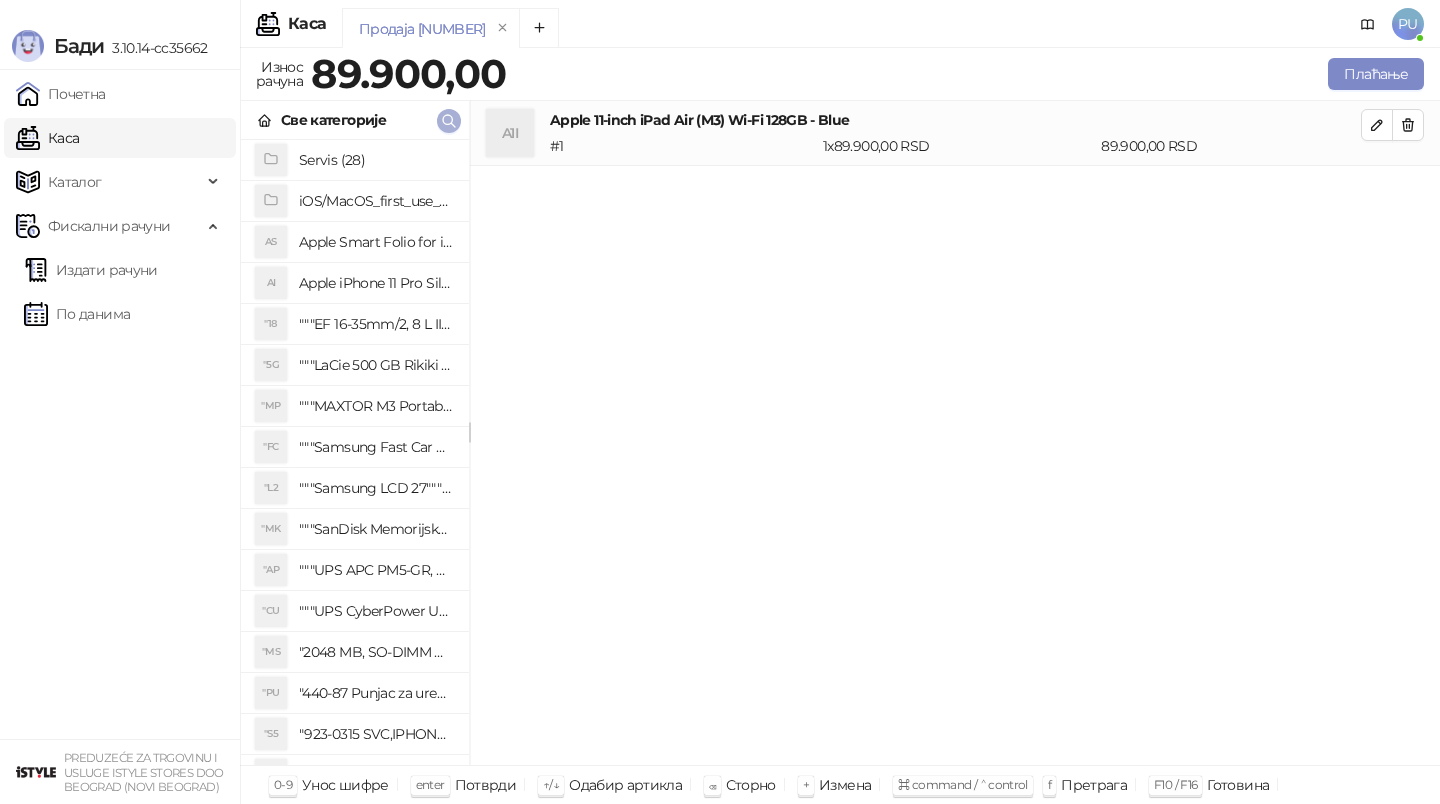 click 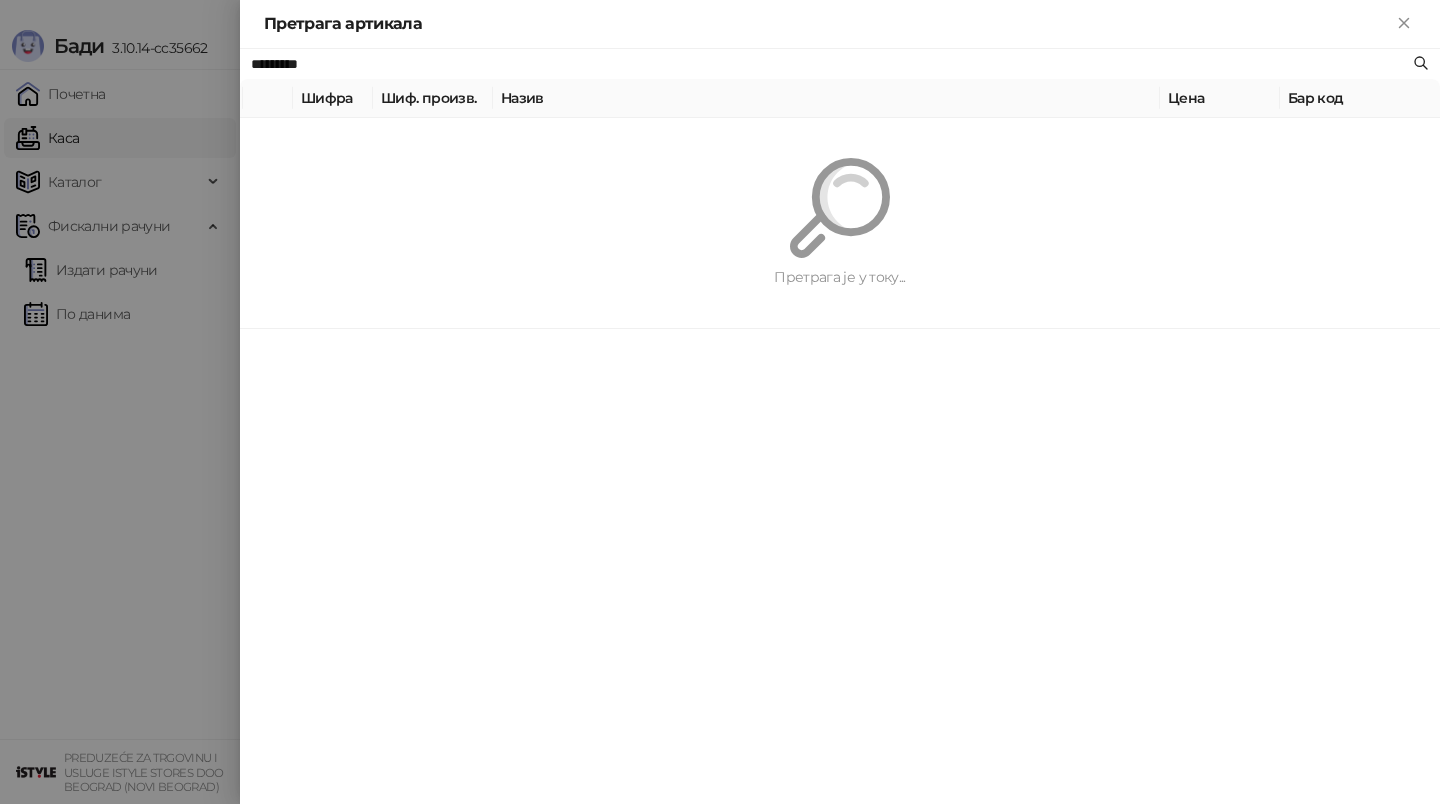 paste 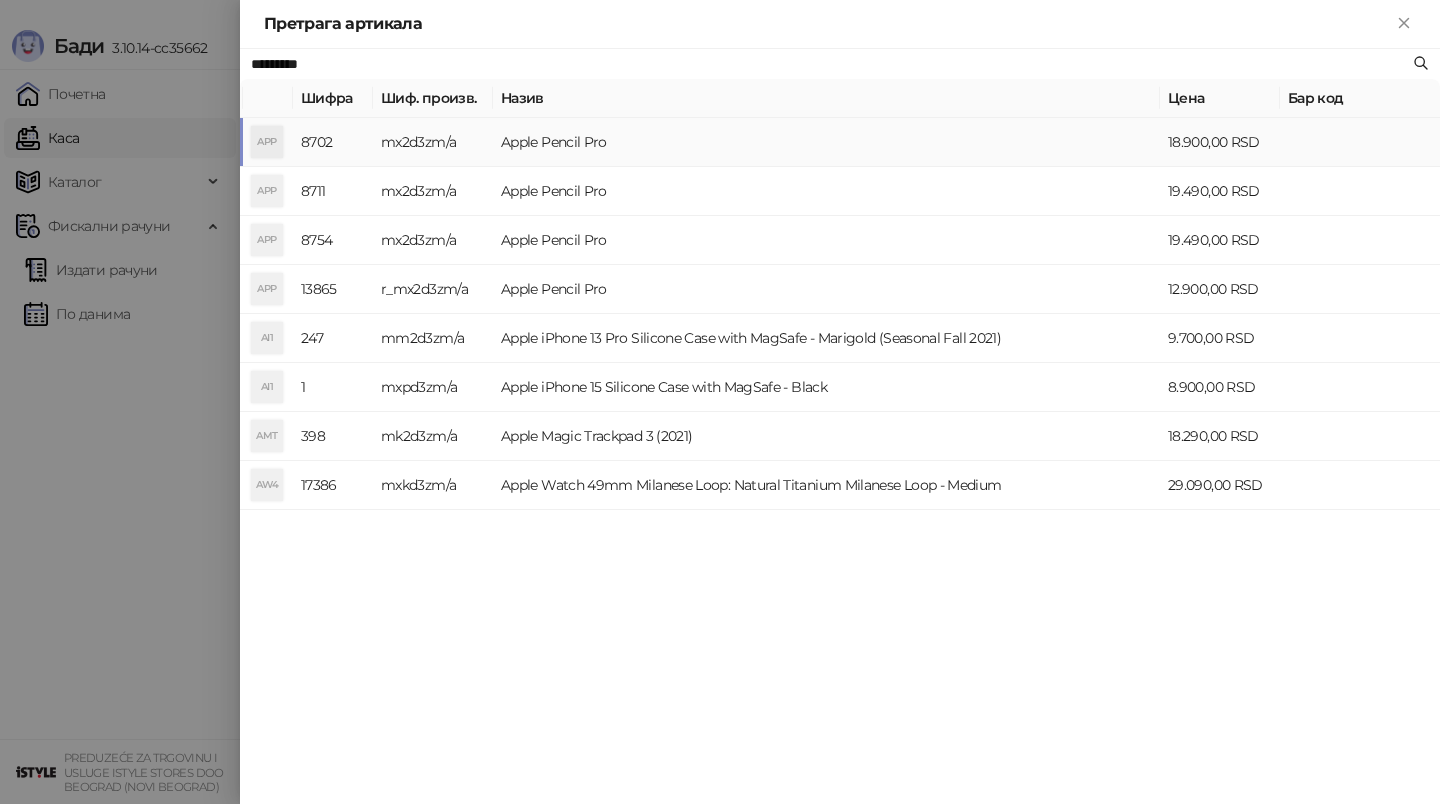 type on "*********" 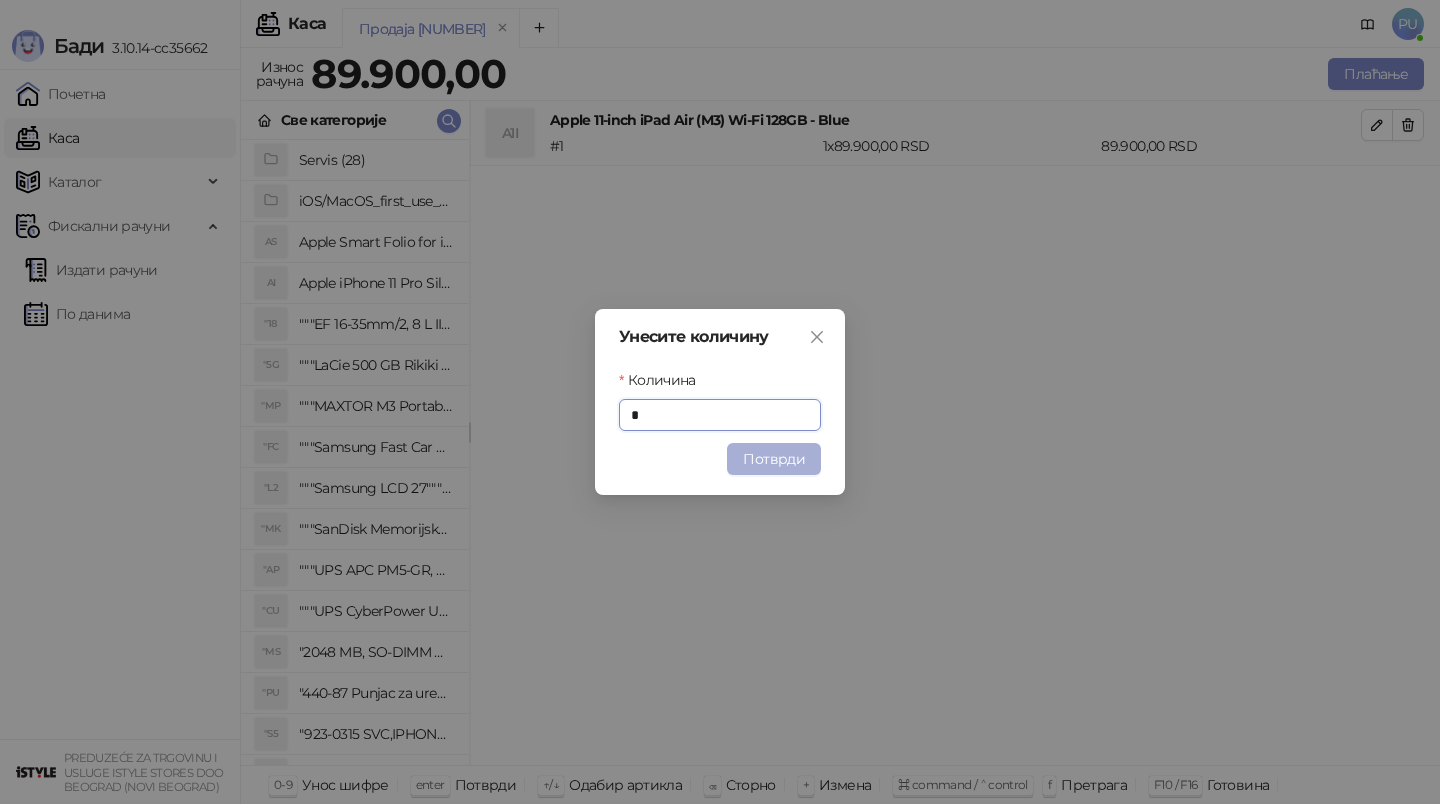 click on "Потврди" at bounding box center [774, 459] 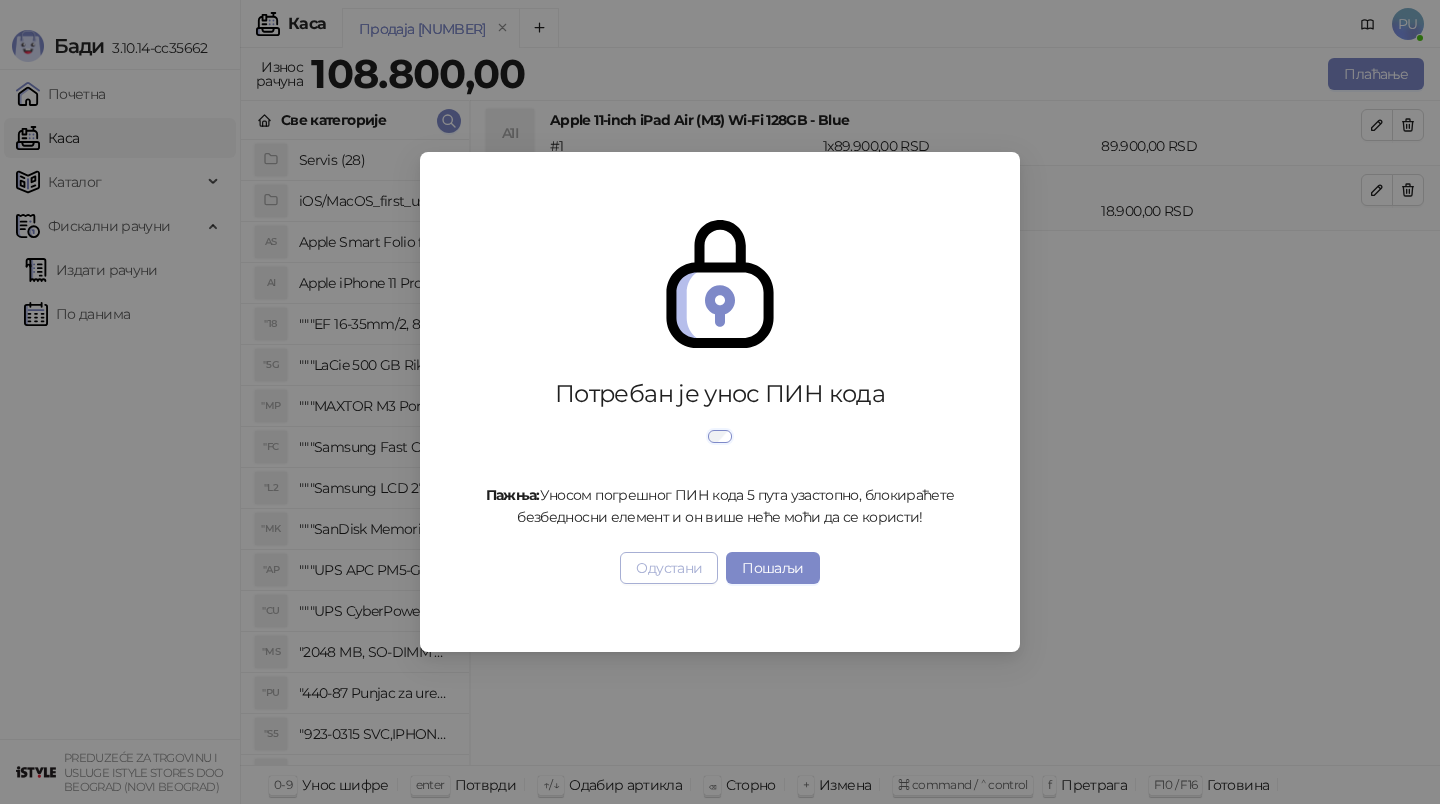 click on "Одустани" at bounding box center (669, 568) 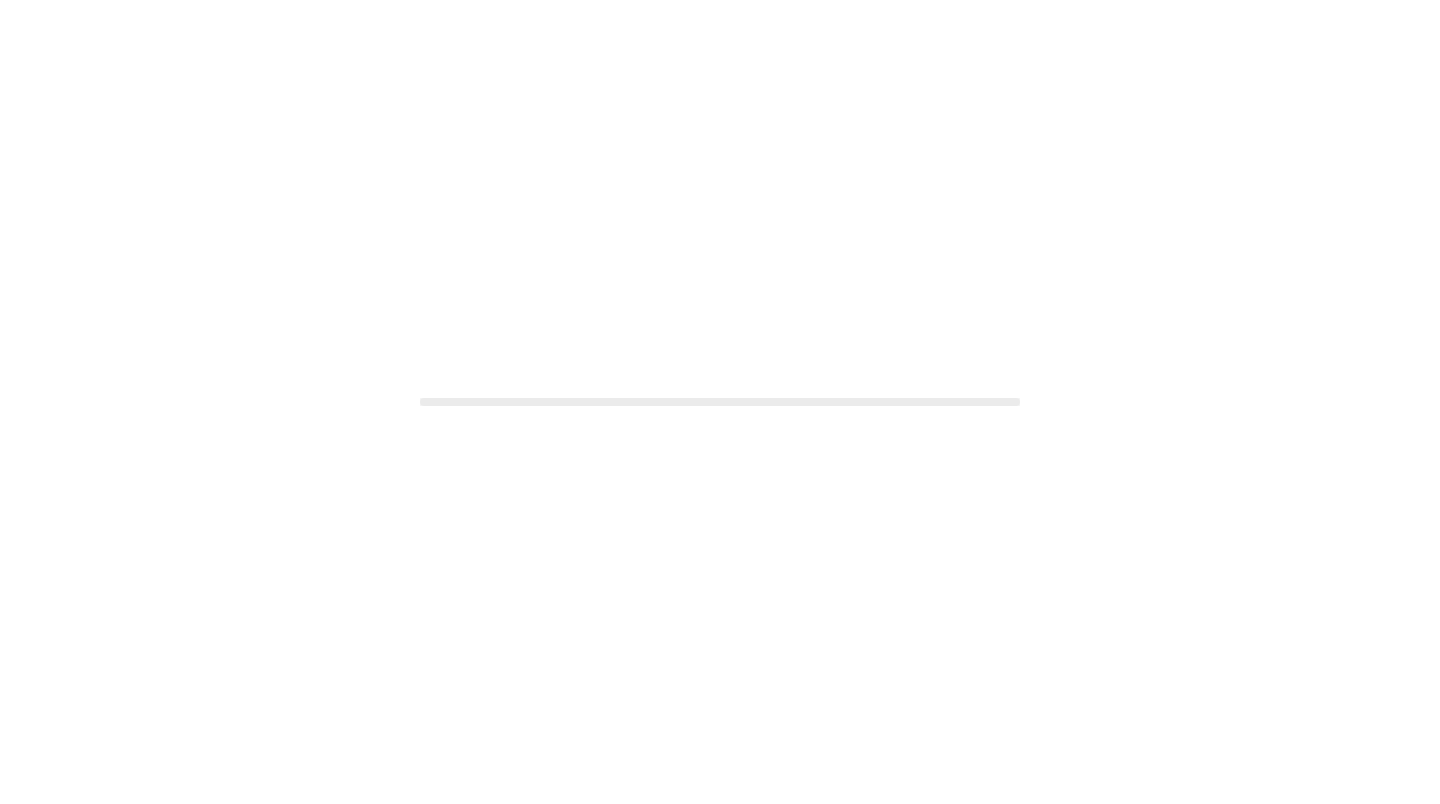 scroll, scrollTop: 0, scrollLeft: 0, axis: both 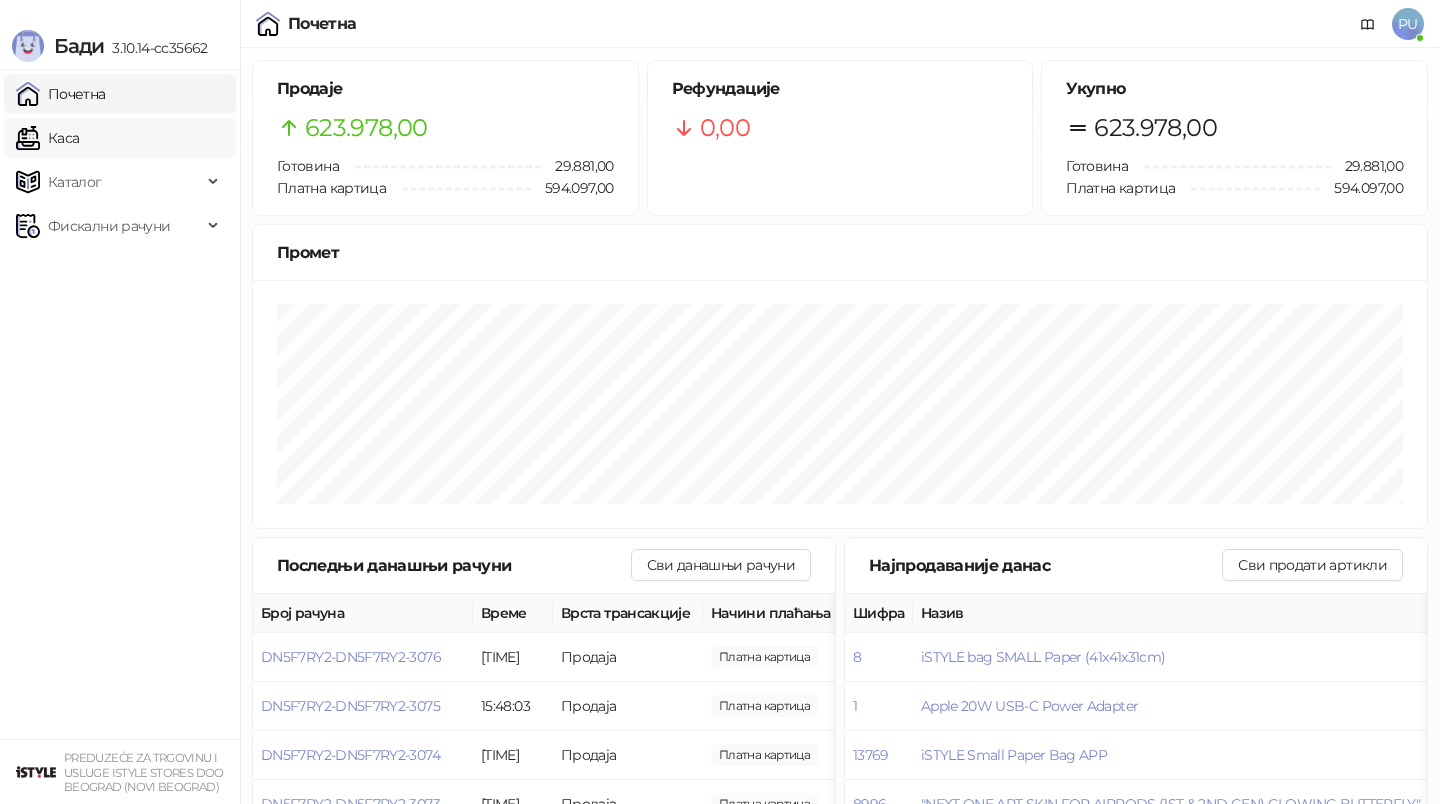 click on "Каса" at bounding box center [47, 138] 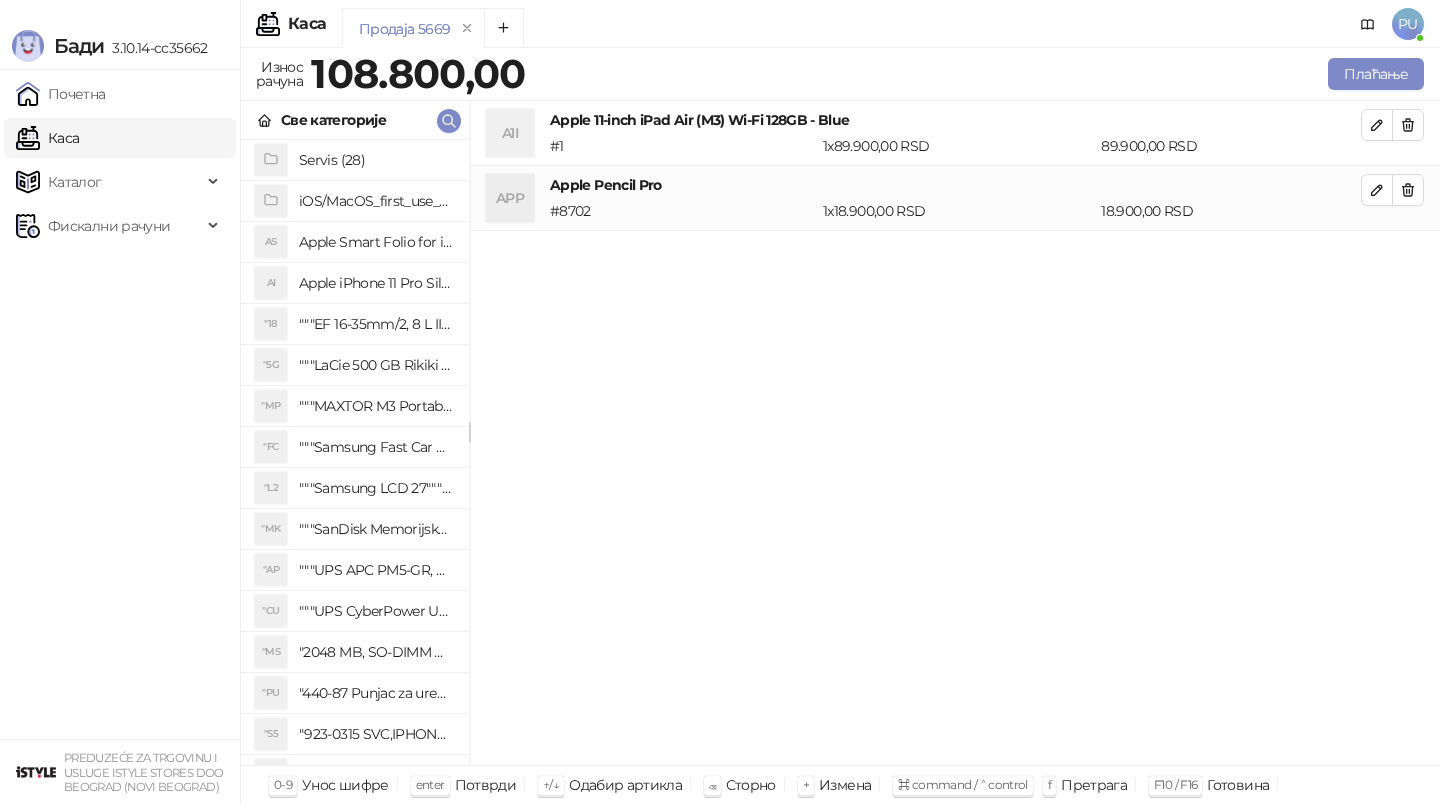 click on "Apple 11-inch iPad Air (M3) Wi-Fi 128GB - Blue" at bounding box center [955, 120] 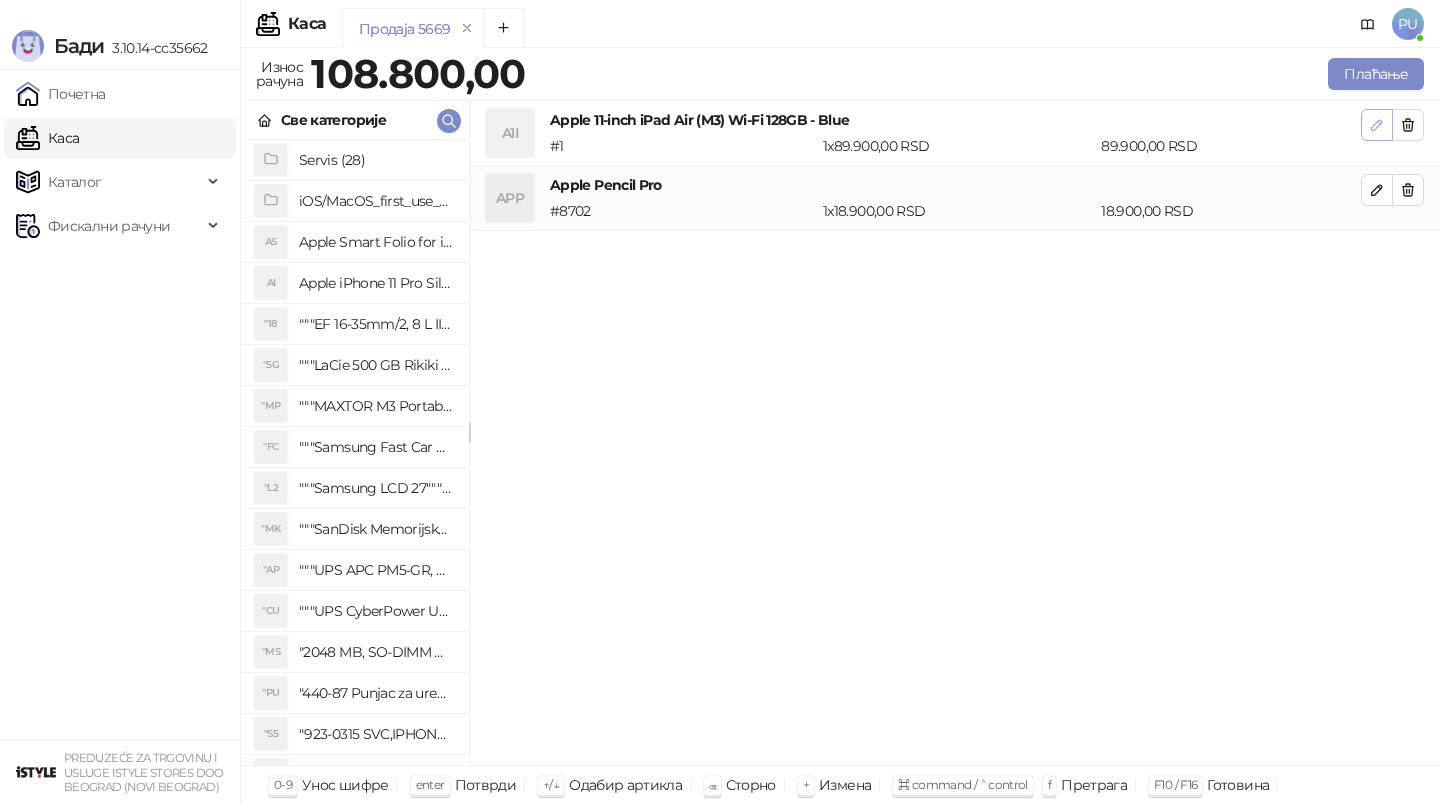 click at bounding box center [1377, 125] 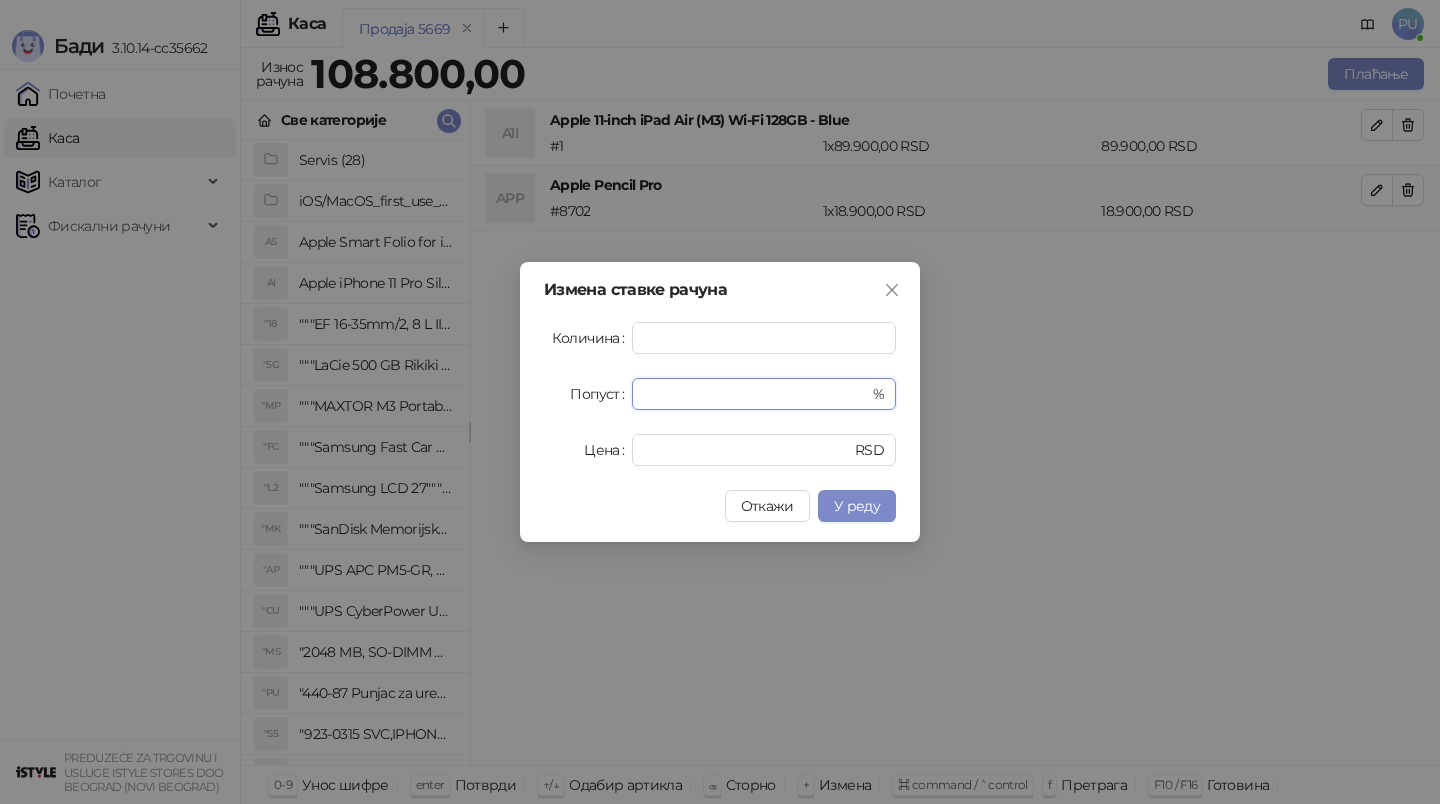 drag, startPoint x: 687, startPoint y: 389, endPoint x: 258, endPoint y: 406, distance: 429.3367 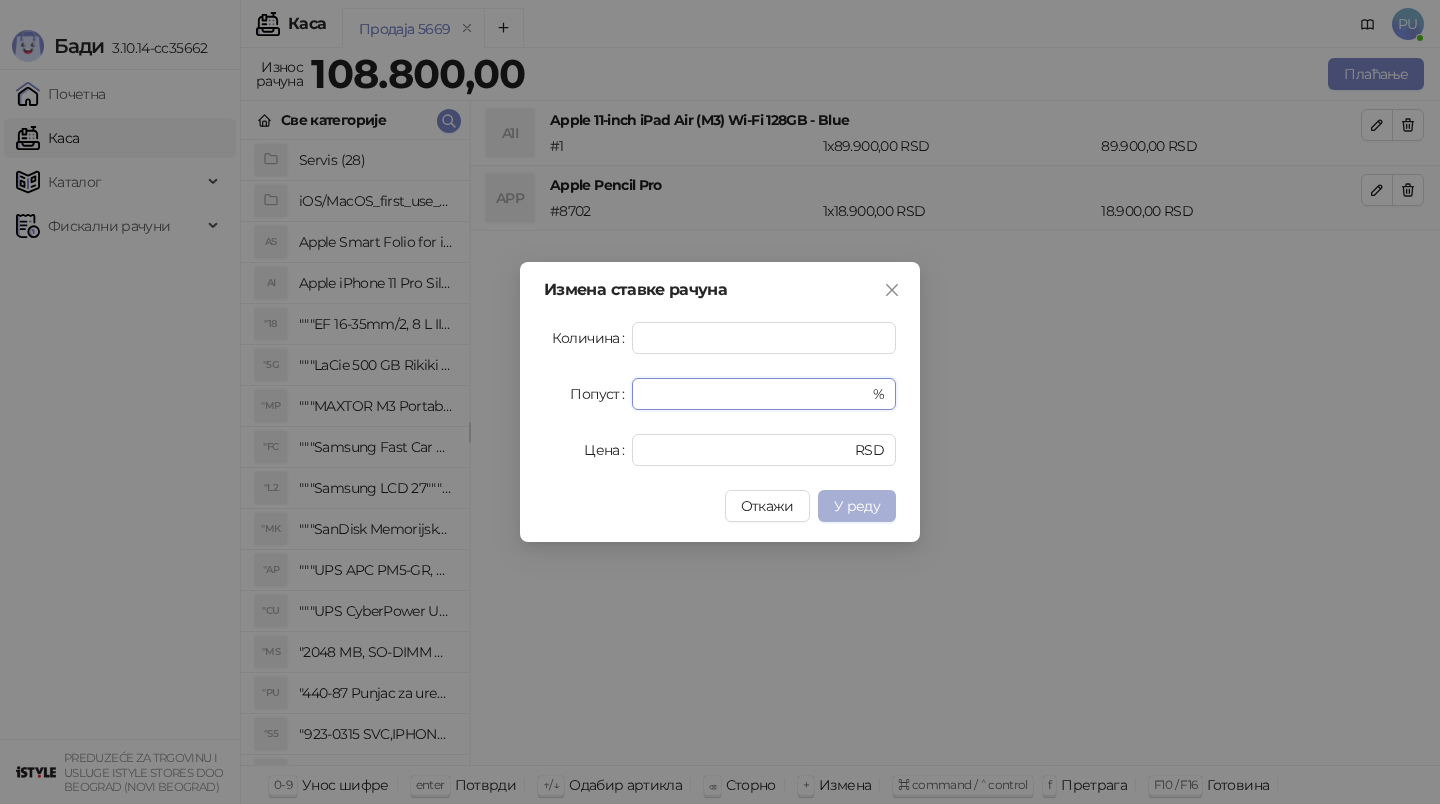 type on "**********" 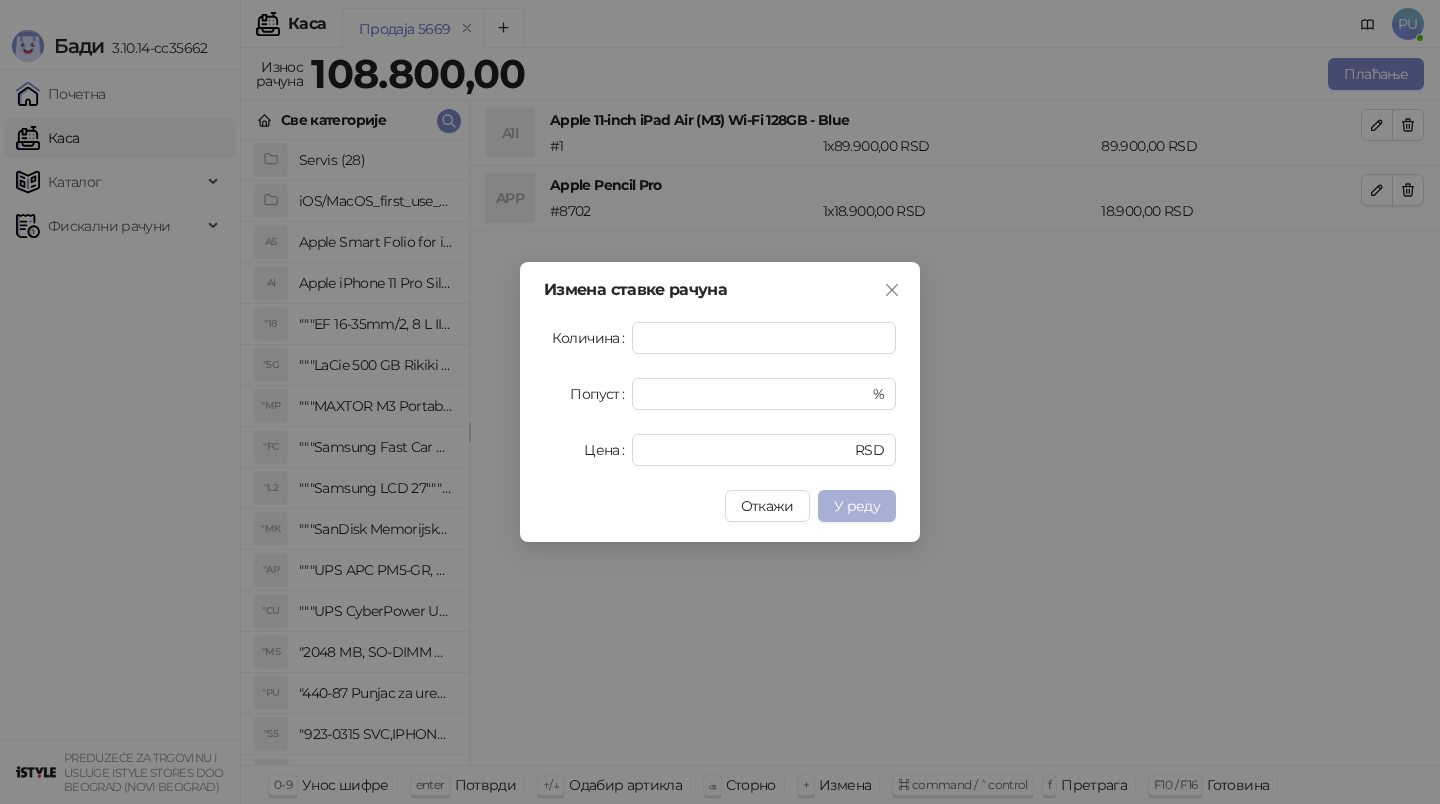 click on "У реду" at bounding box center (857, 506) 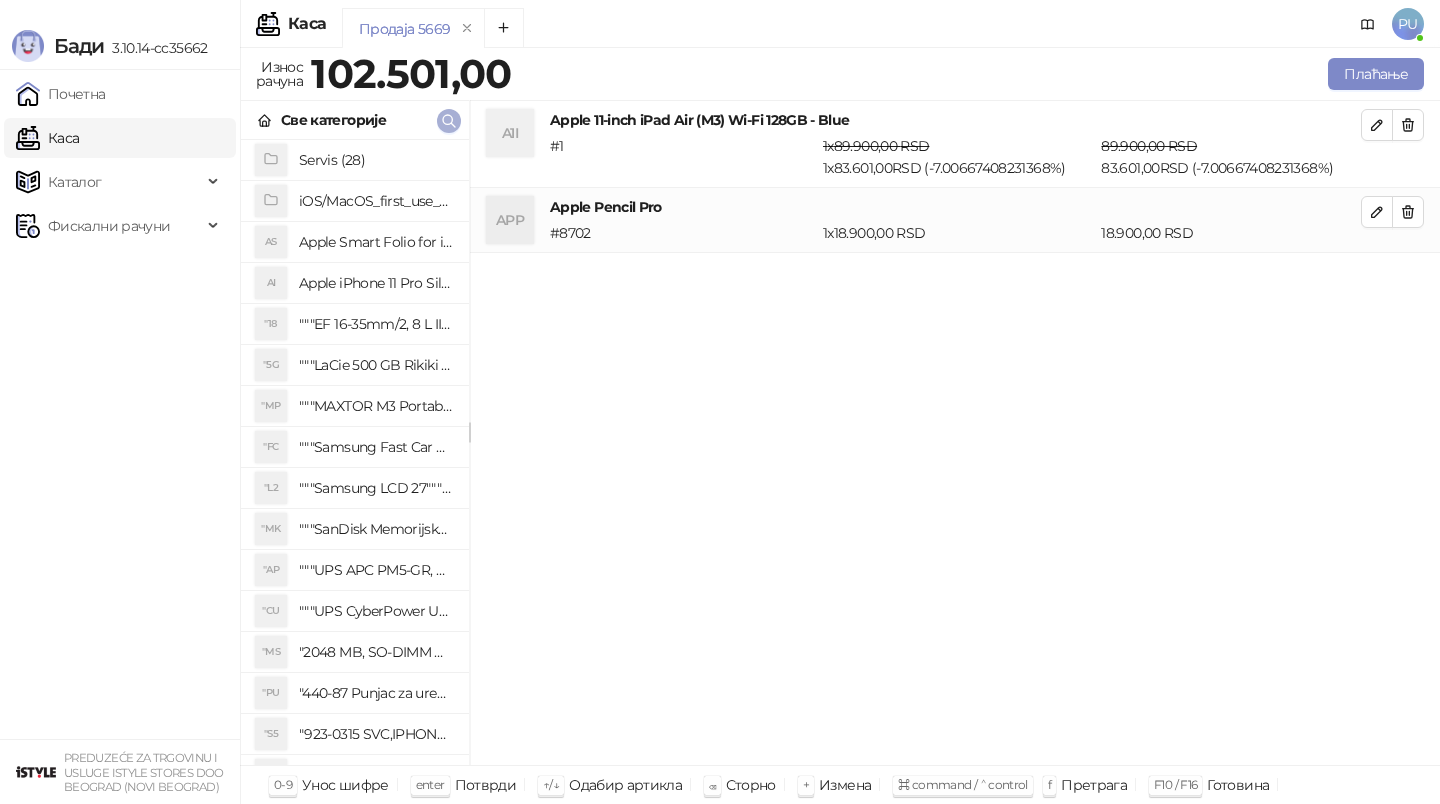 click 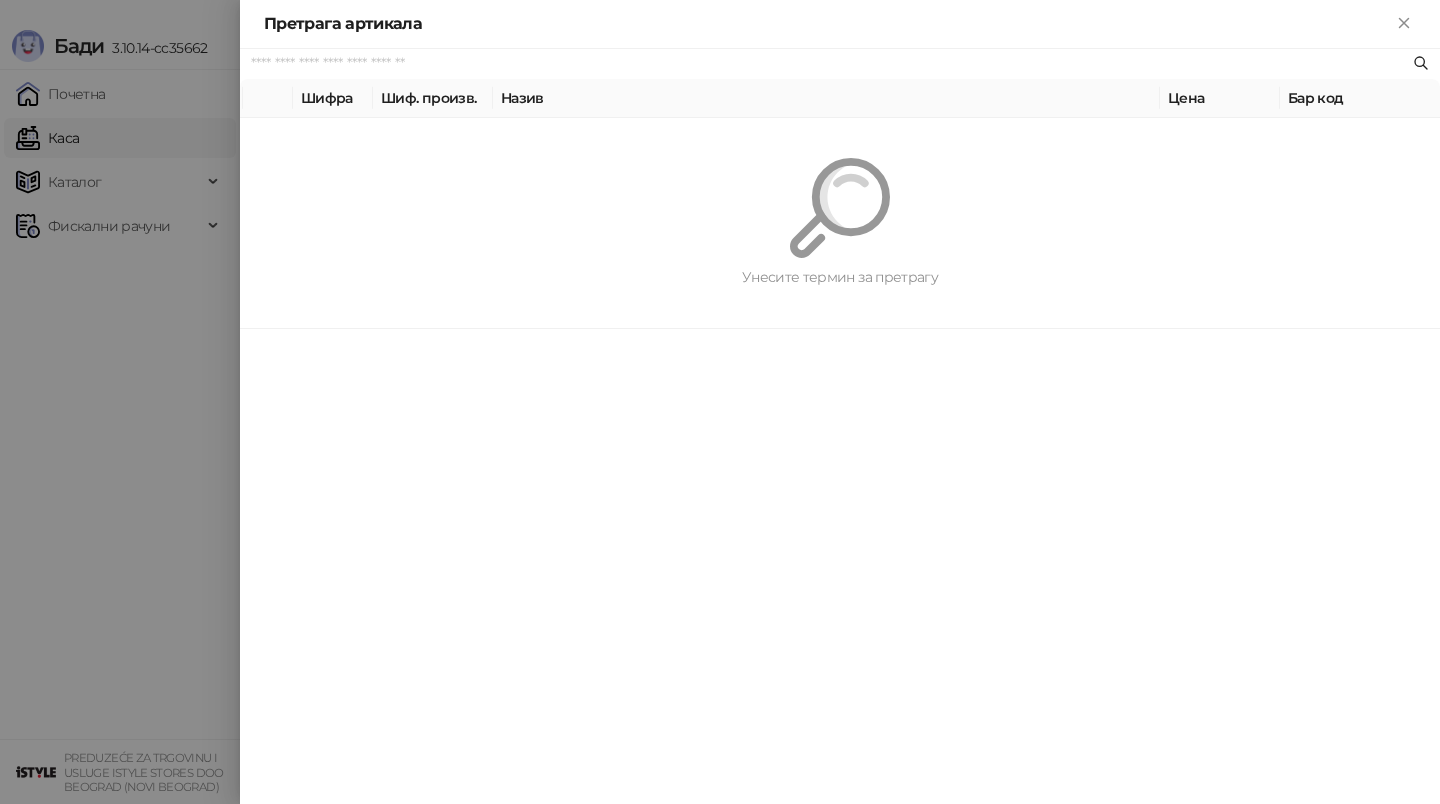 paste on "**********" 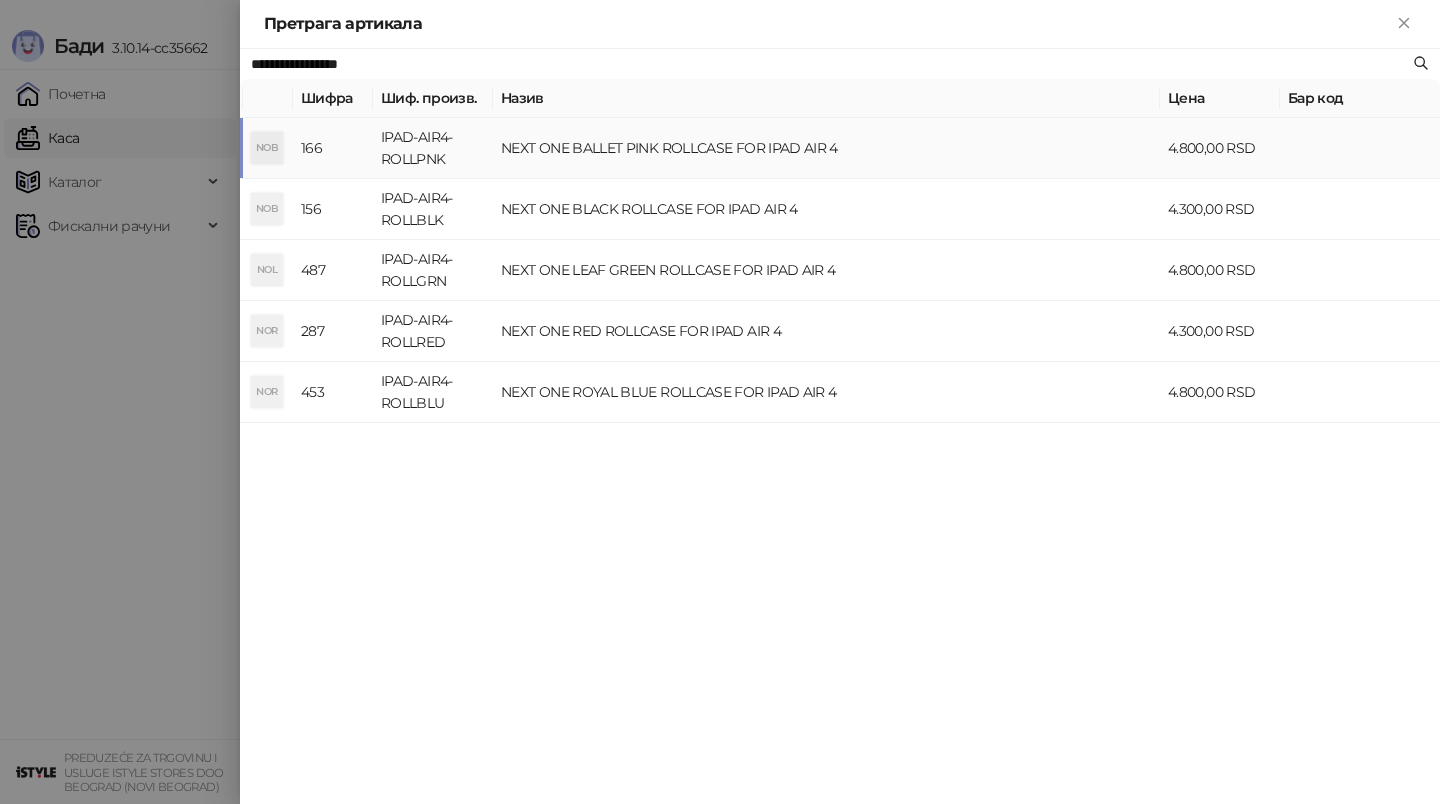 click on "NEXT ONE BALLET PINK ROLLCASE FOR IPAD AIR 4" at bounding box center [826, 148] 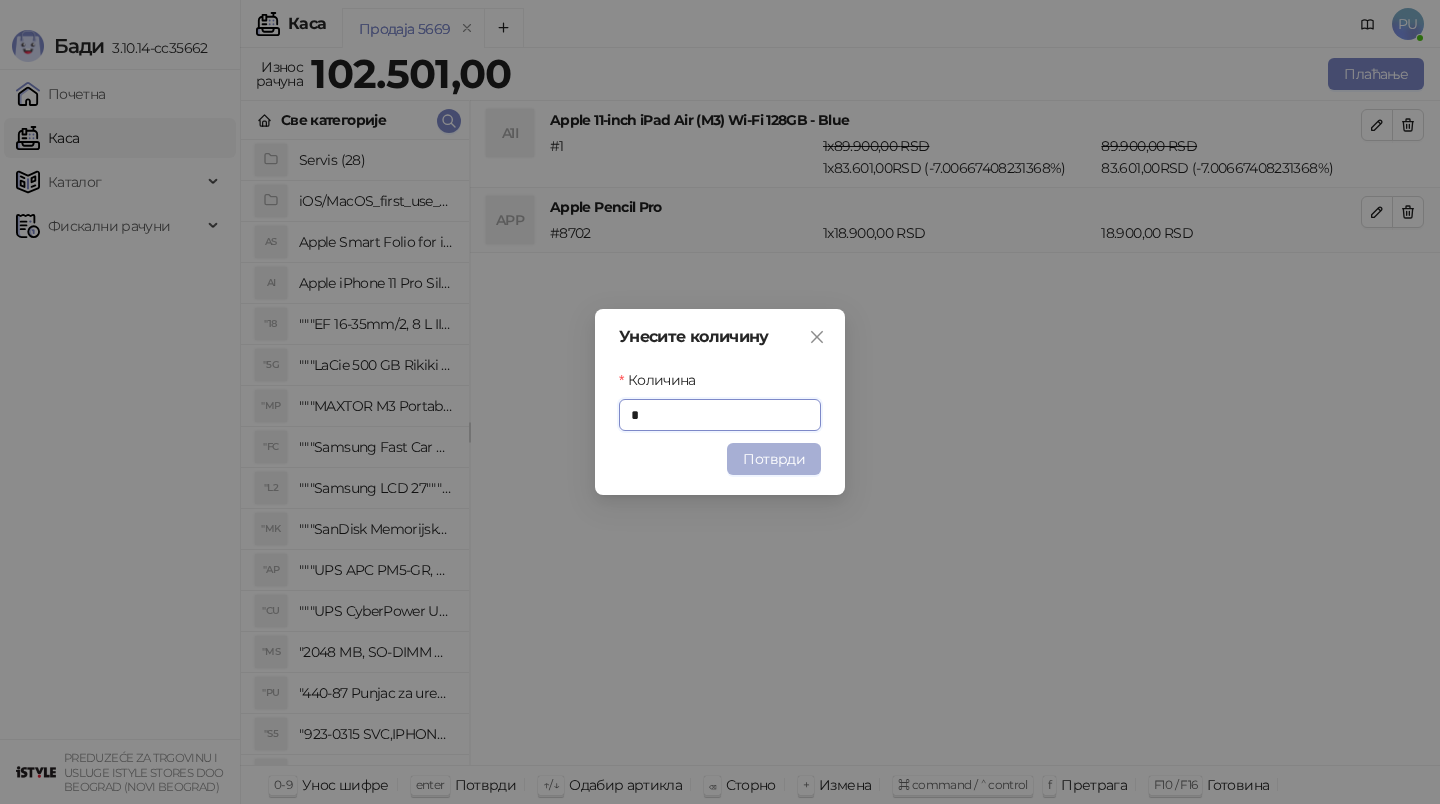 click on "Потврди" at bounding box center (774, 459) 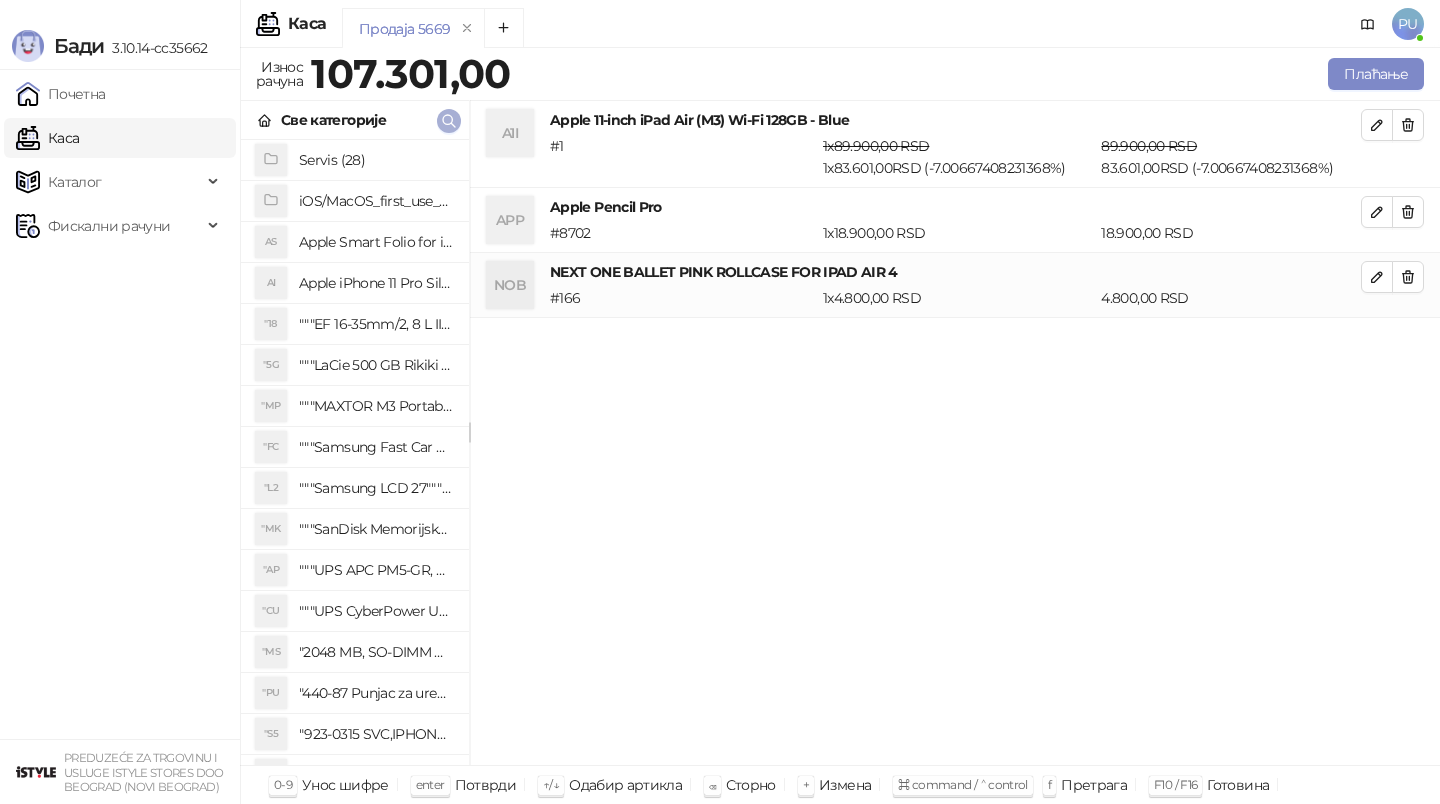click 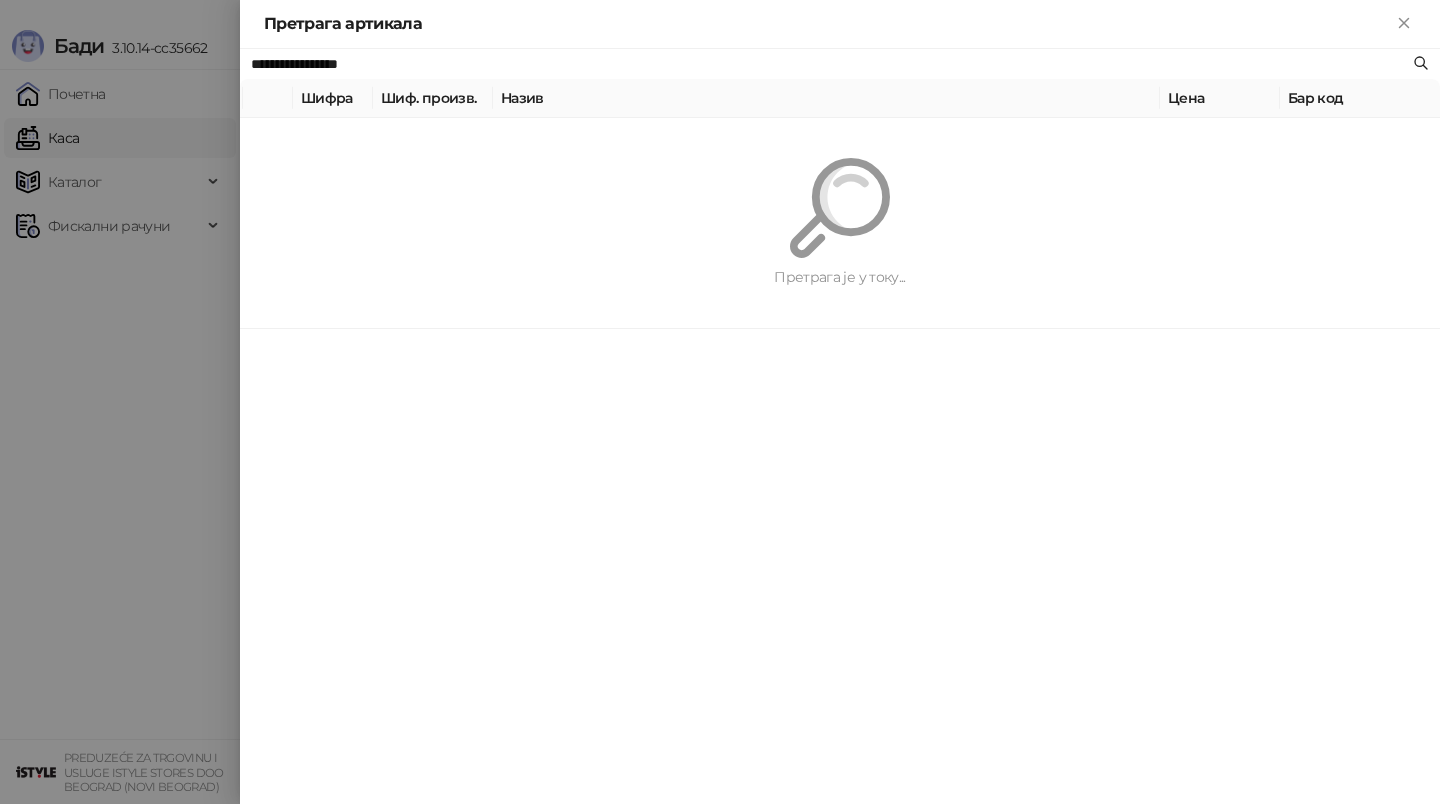 paste on "******" 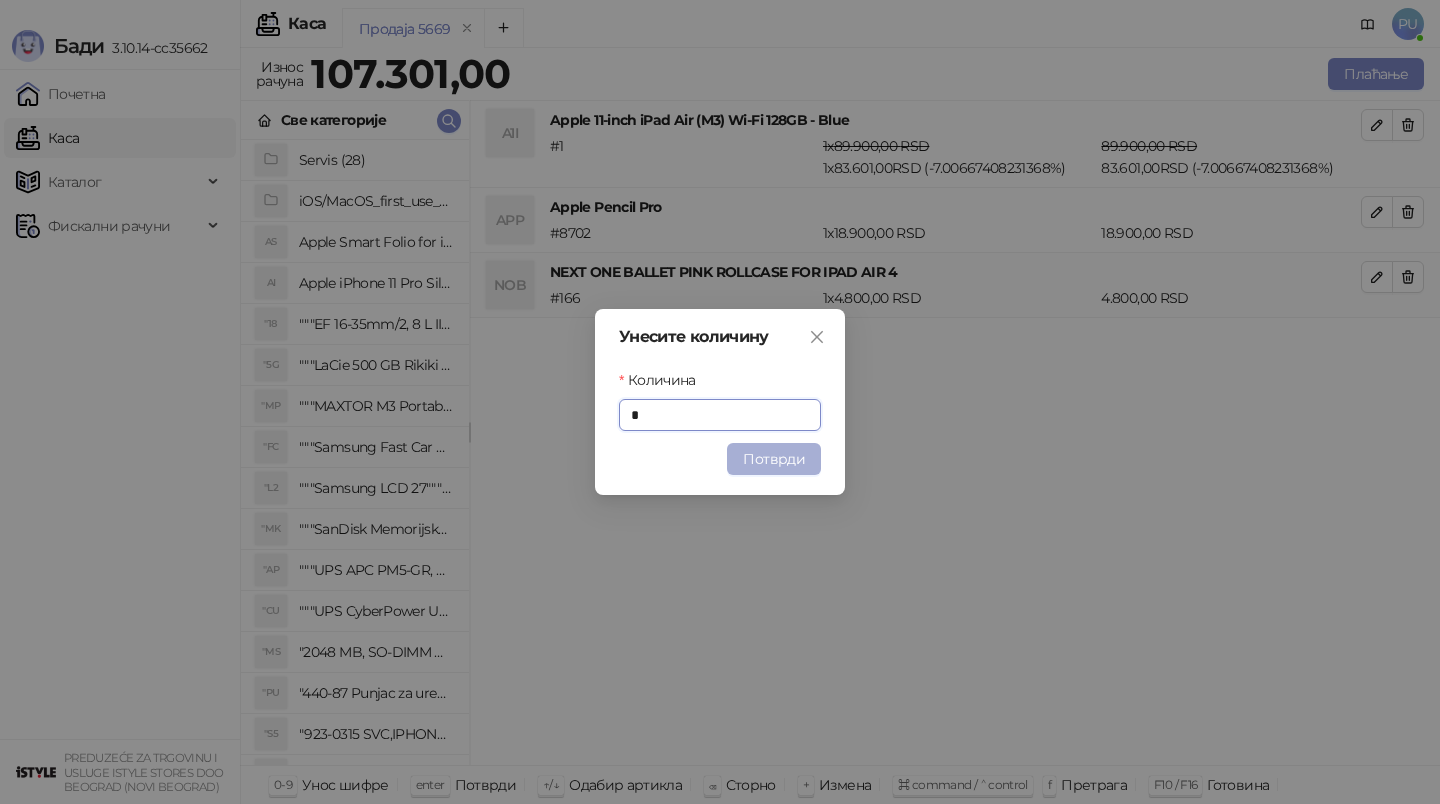 click on "Потврди" at bounding box center [774, 459] 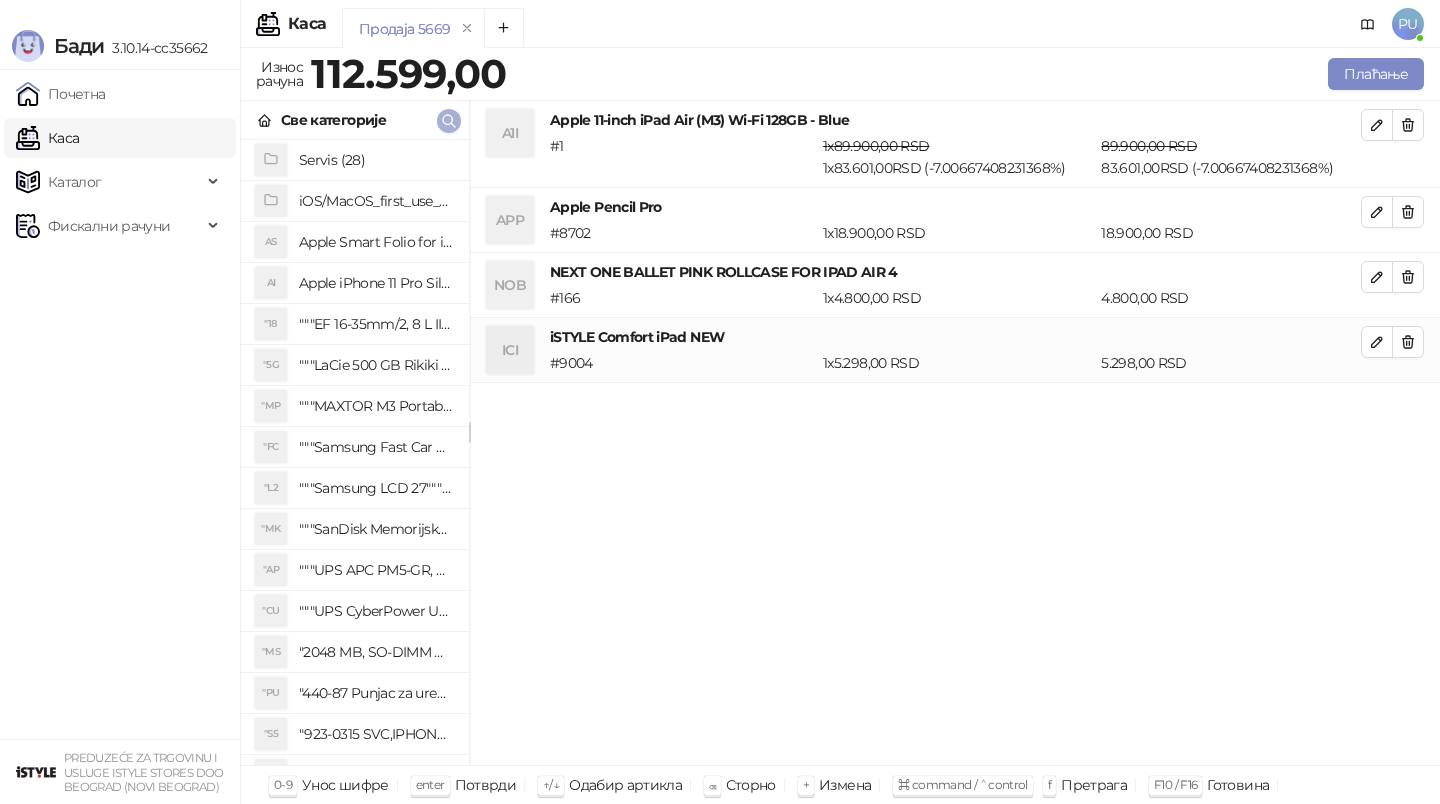 click 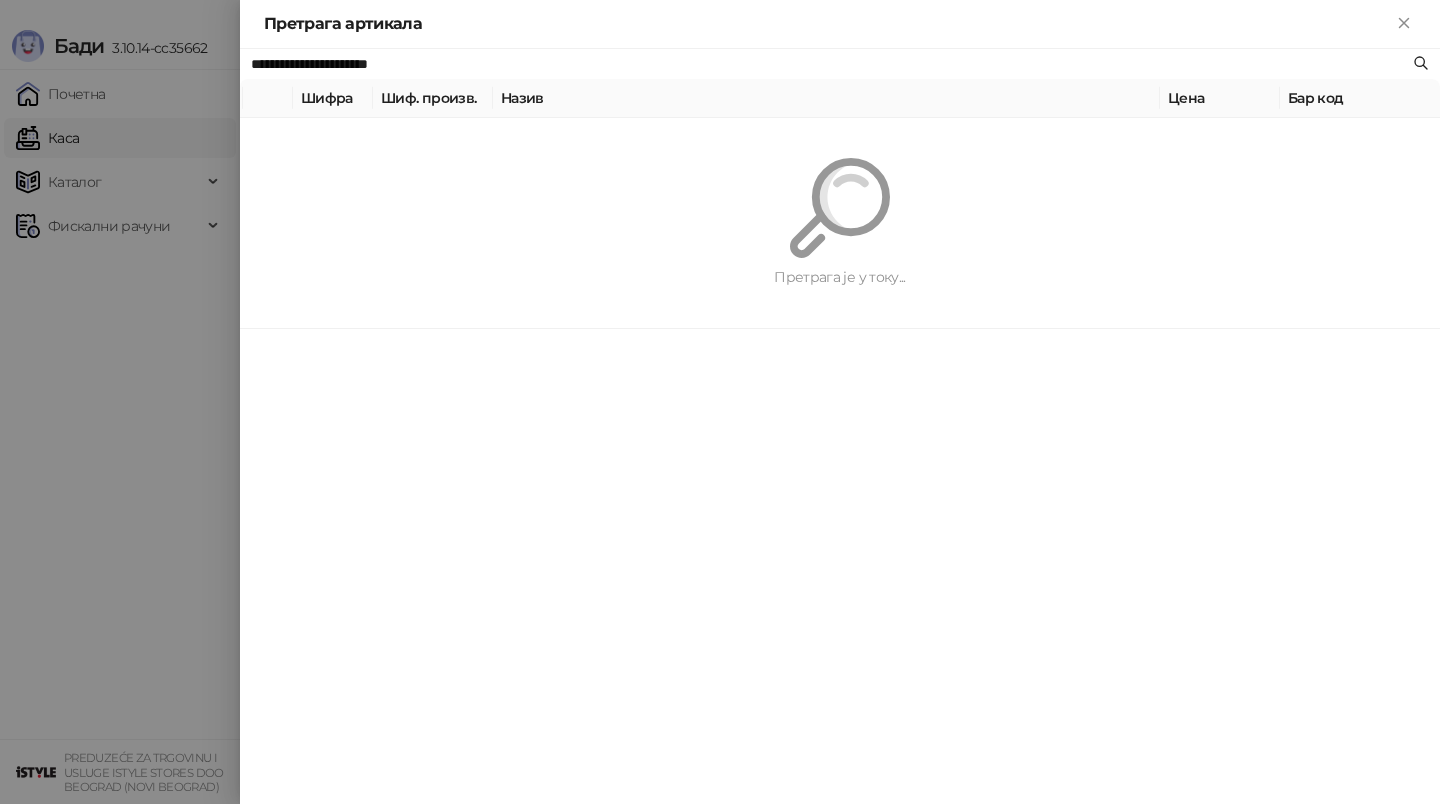 paste 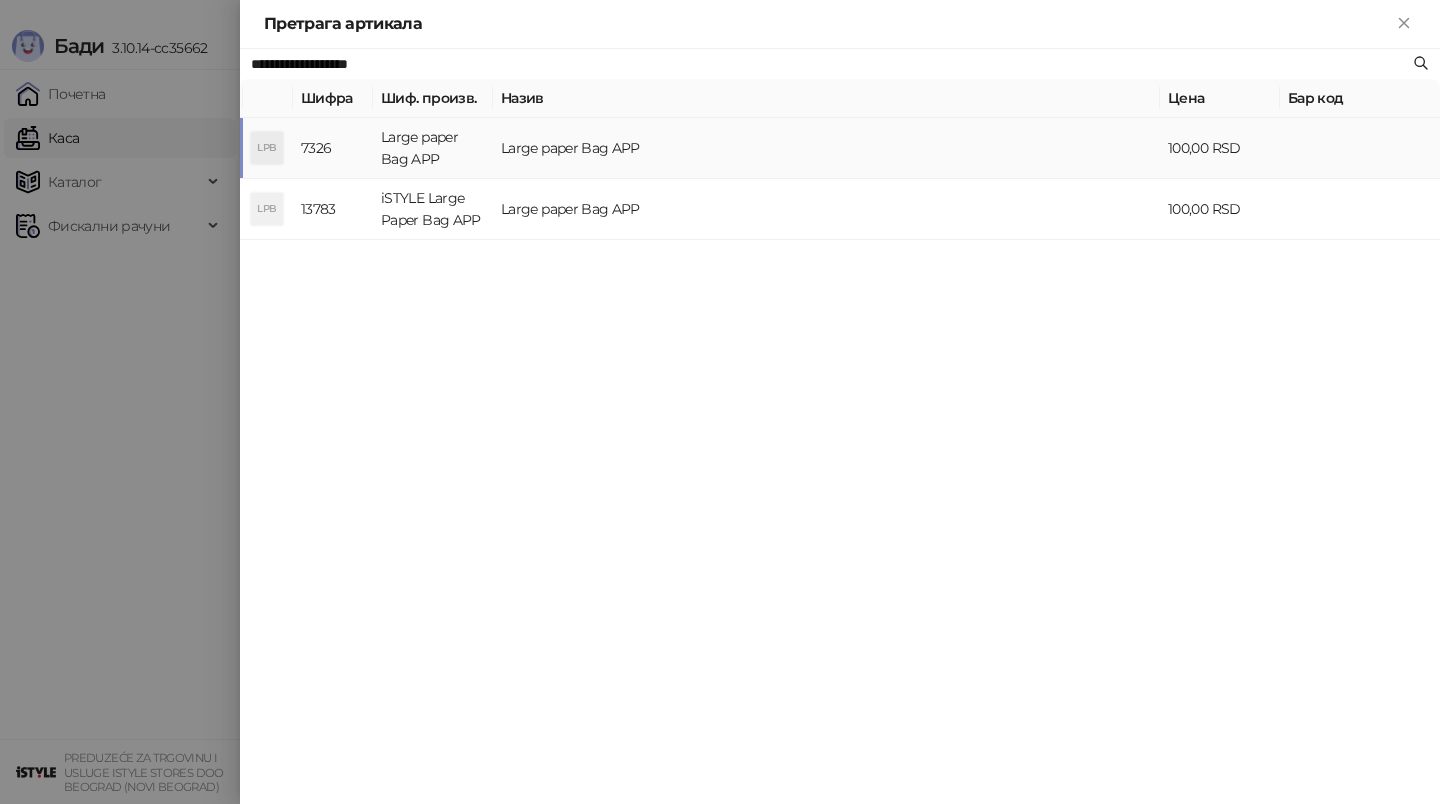 type on "**********" 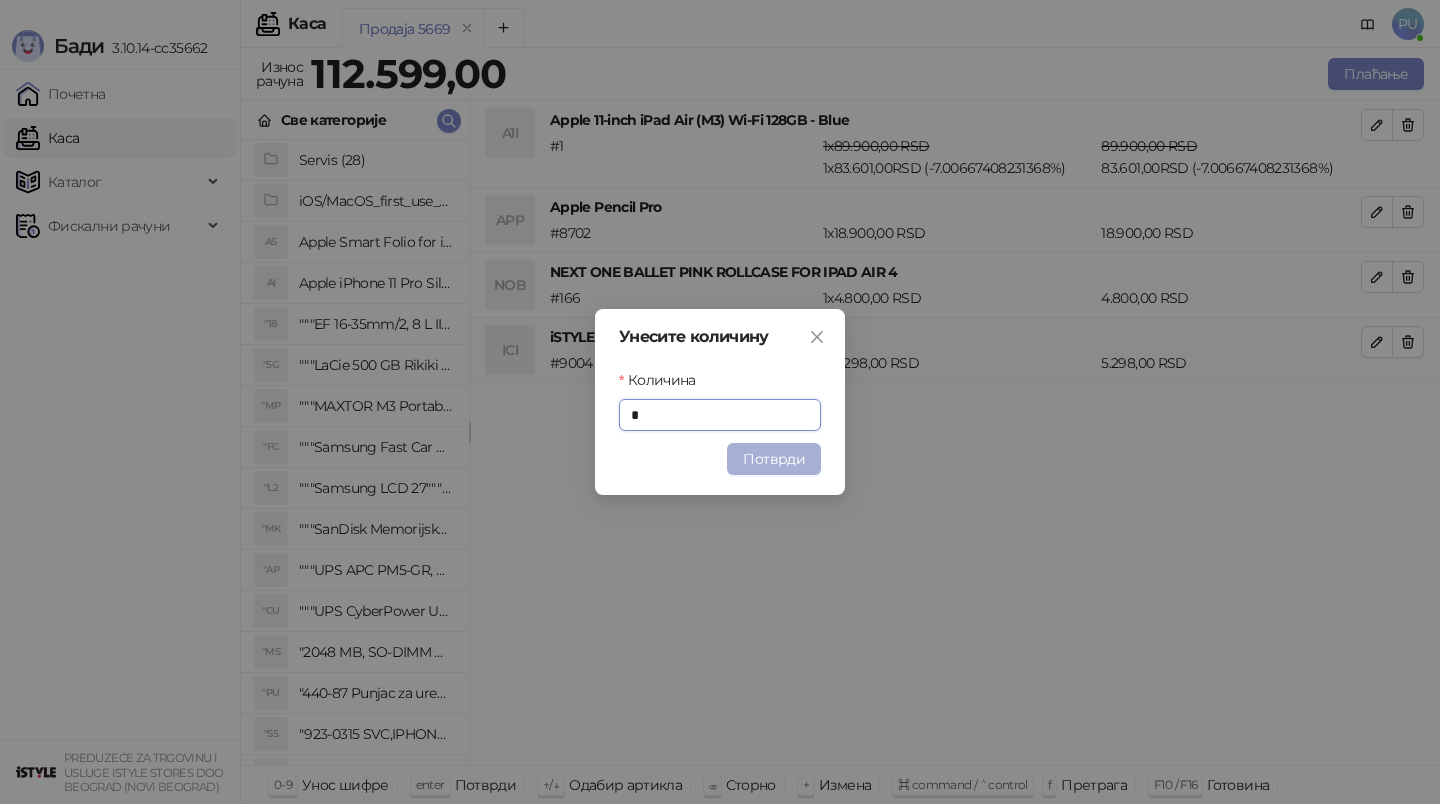click on "Потврди" at bounding box center (774, 459) 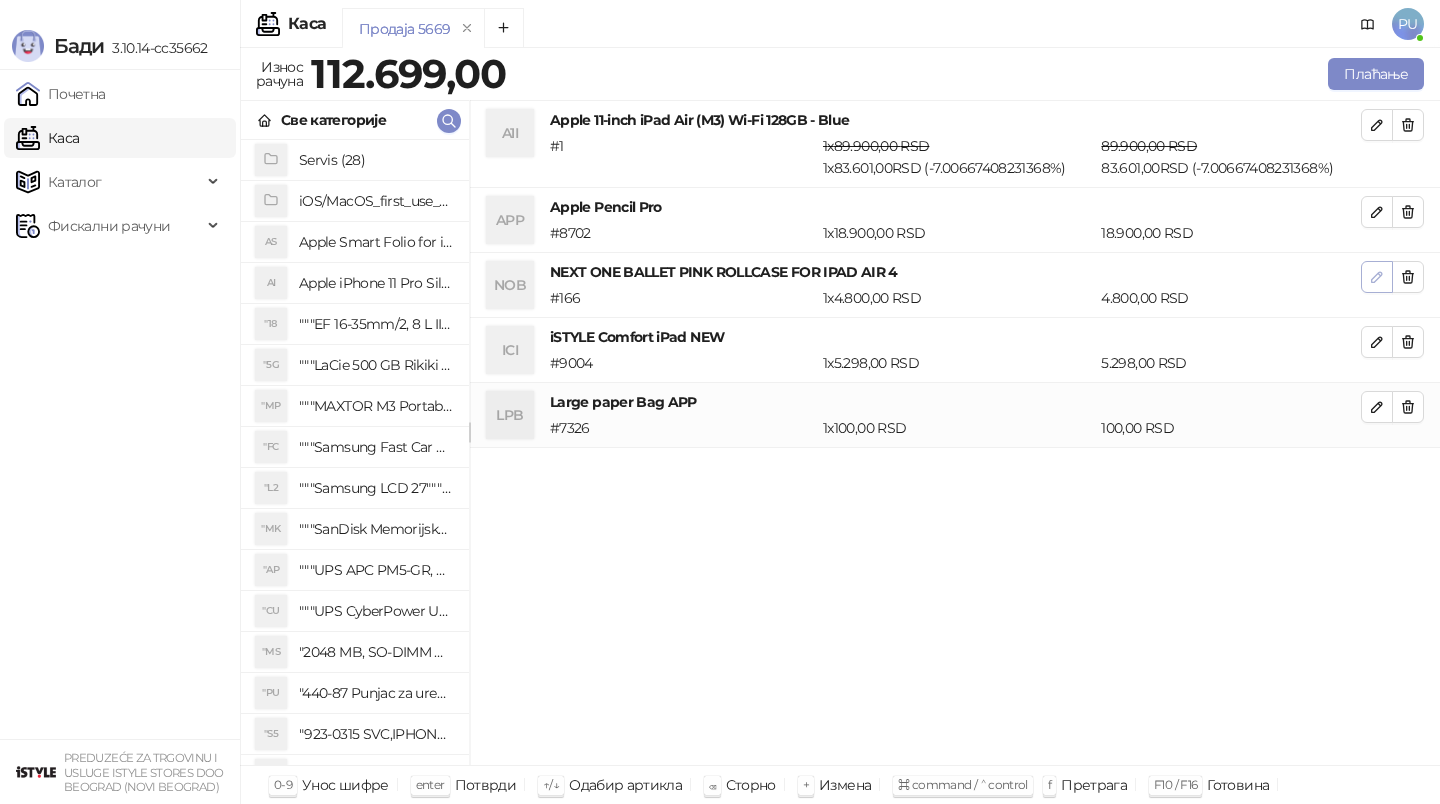 click 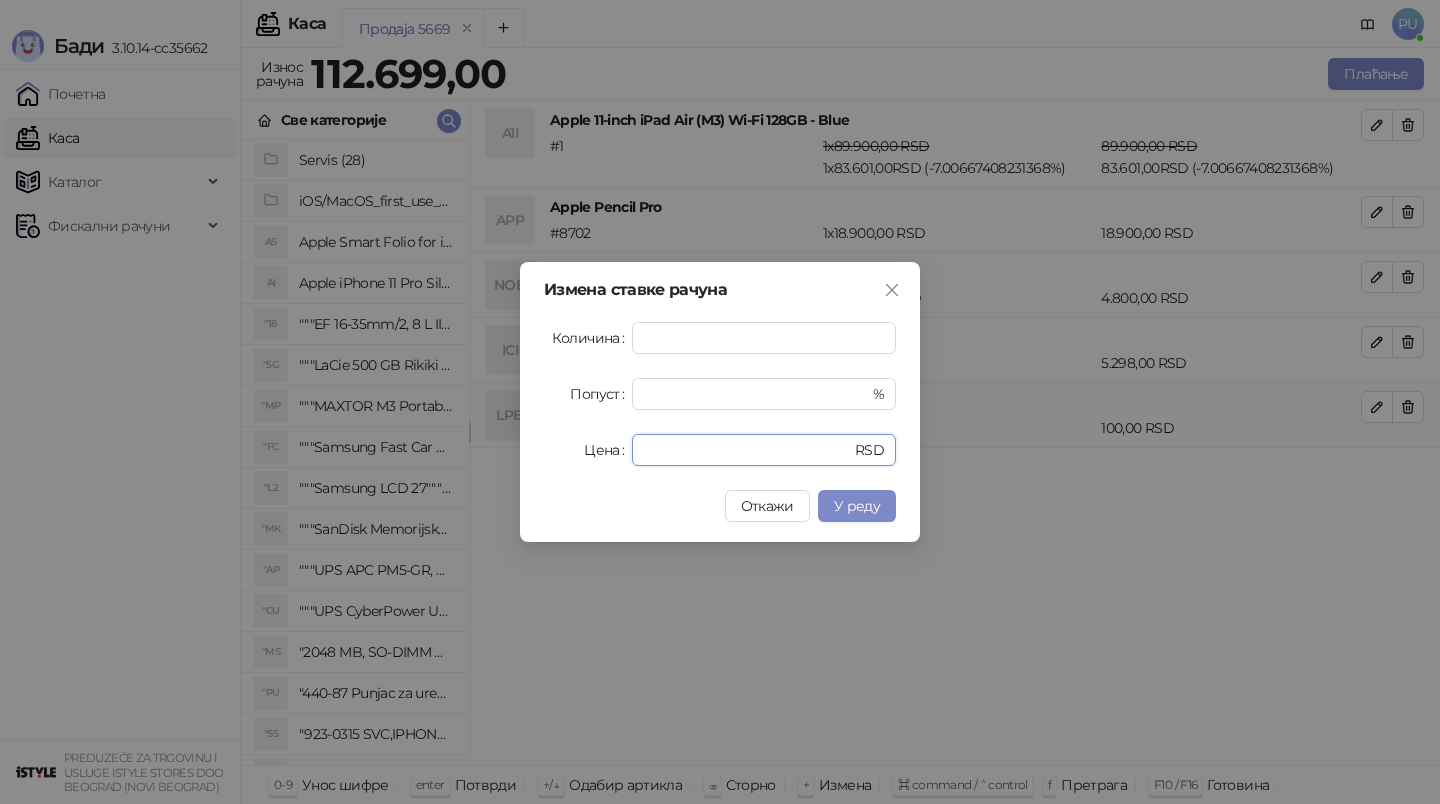 drag, startPoint x: 677, startPoint y: 455, endPoint x: 431, endPoint y: 455, distance: 246 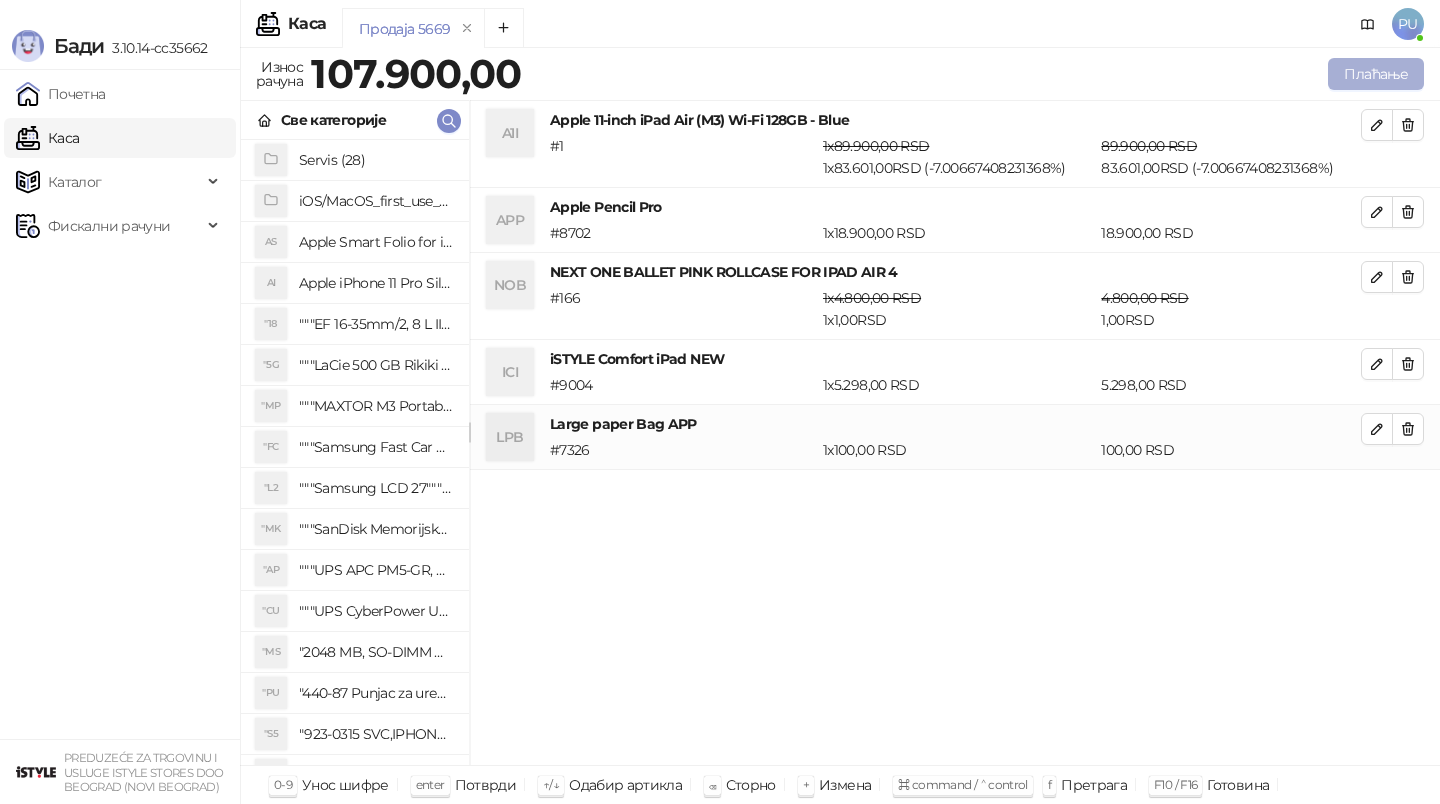 click on "Плаћање" at bounding box center [1376, 74] 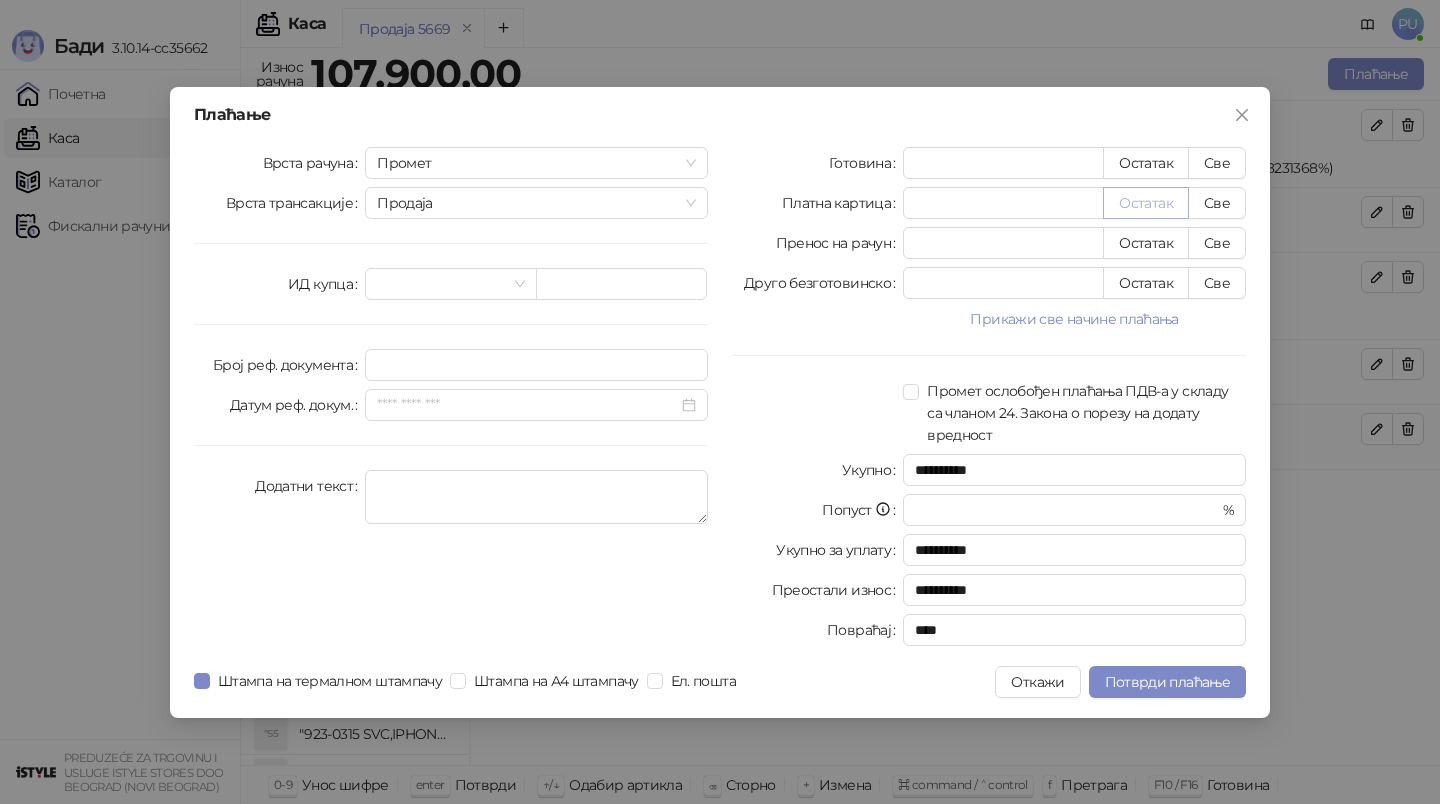 click on "Остатак" at bounding box center [1146, 203] 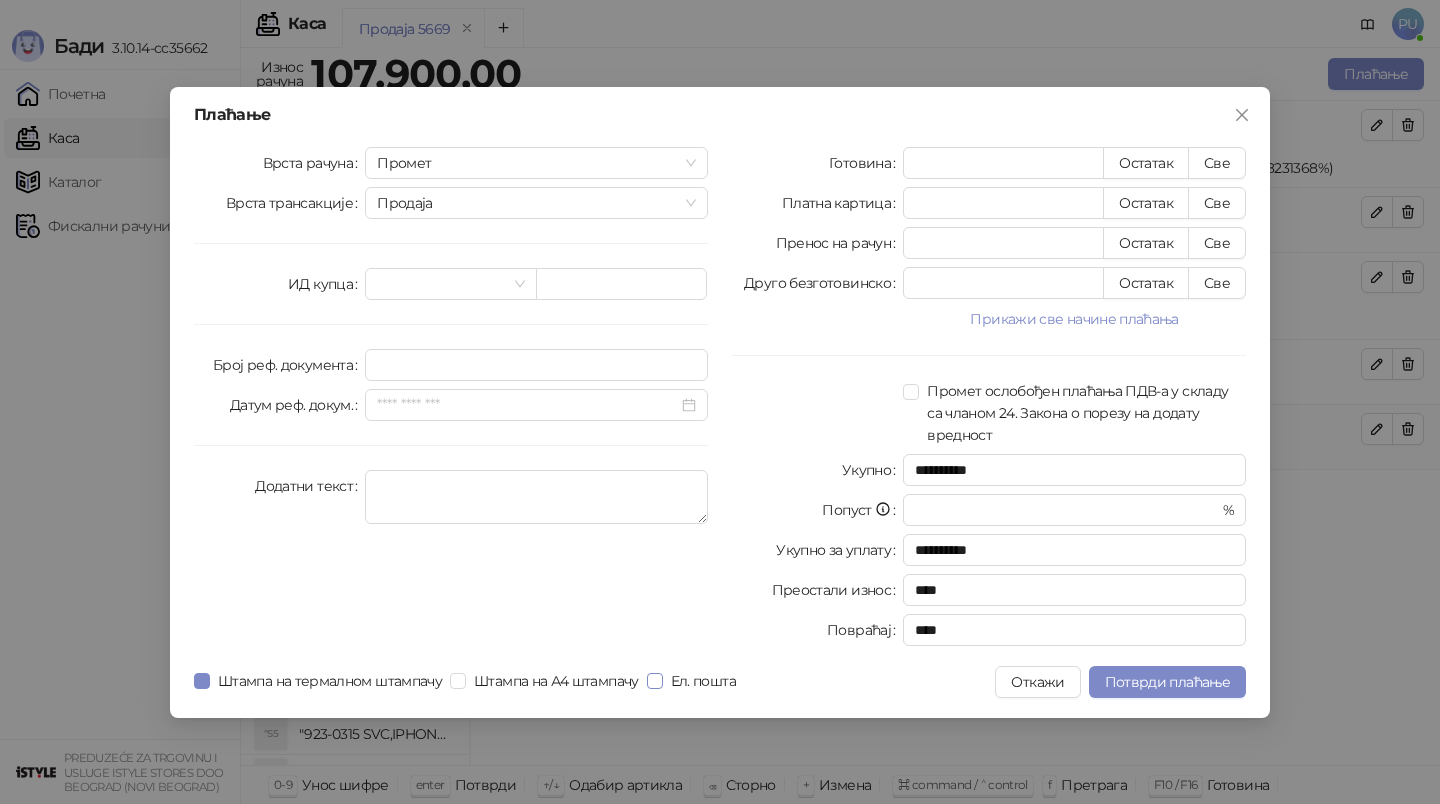 click on "Ел. пошта" at bounding box center (703, 681) 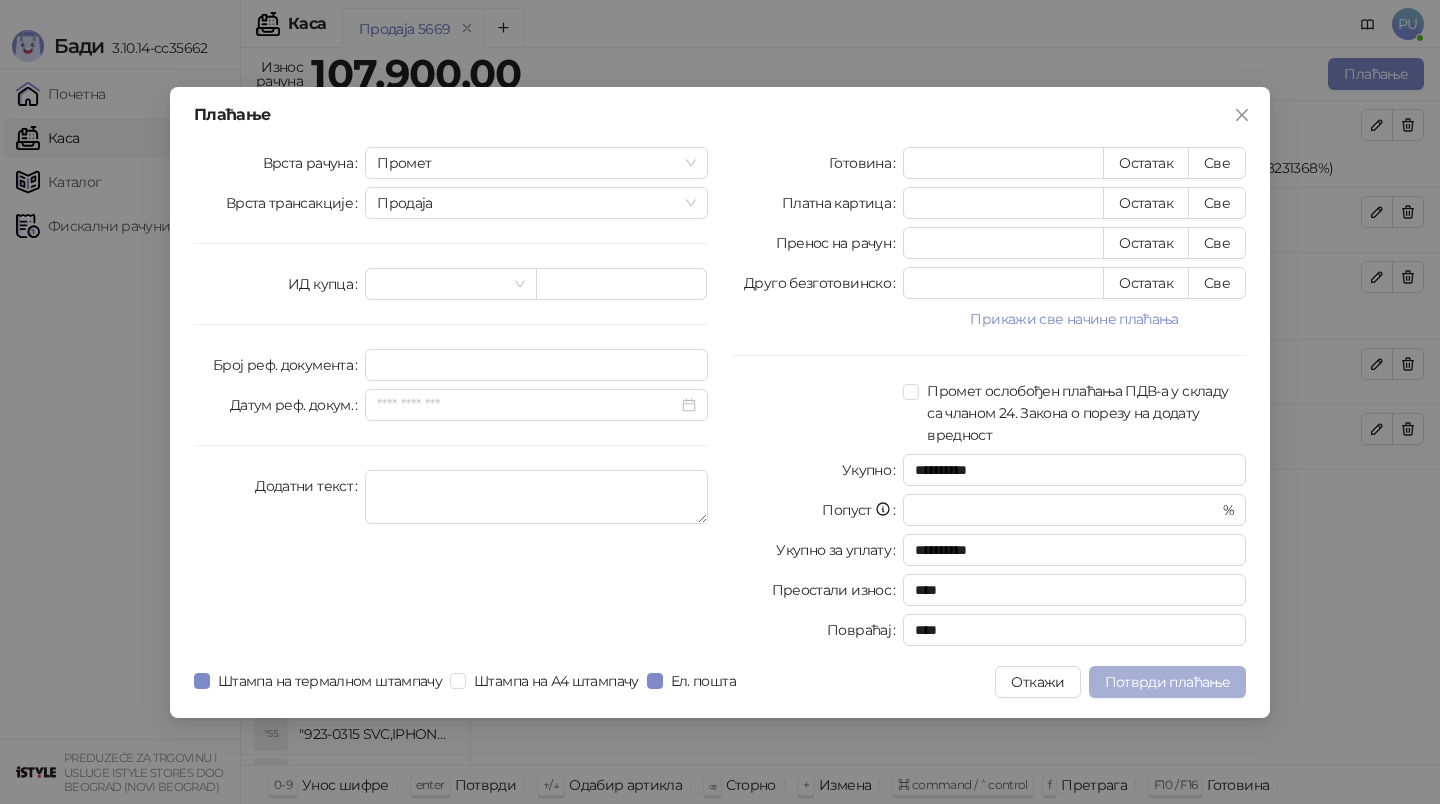 click on "Потврди плаћање" at bounding box center [1167, 682] 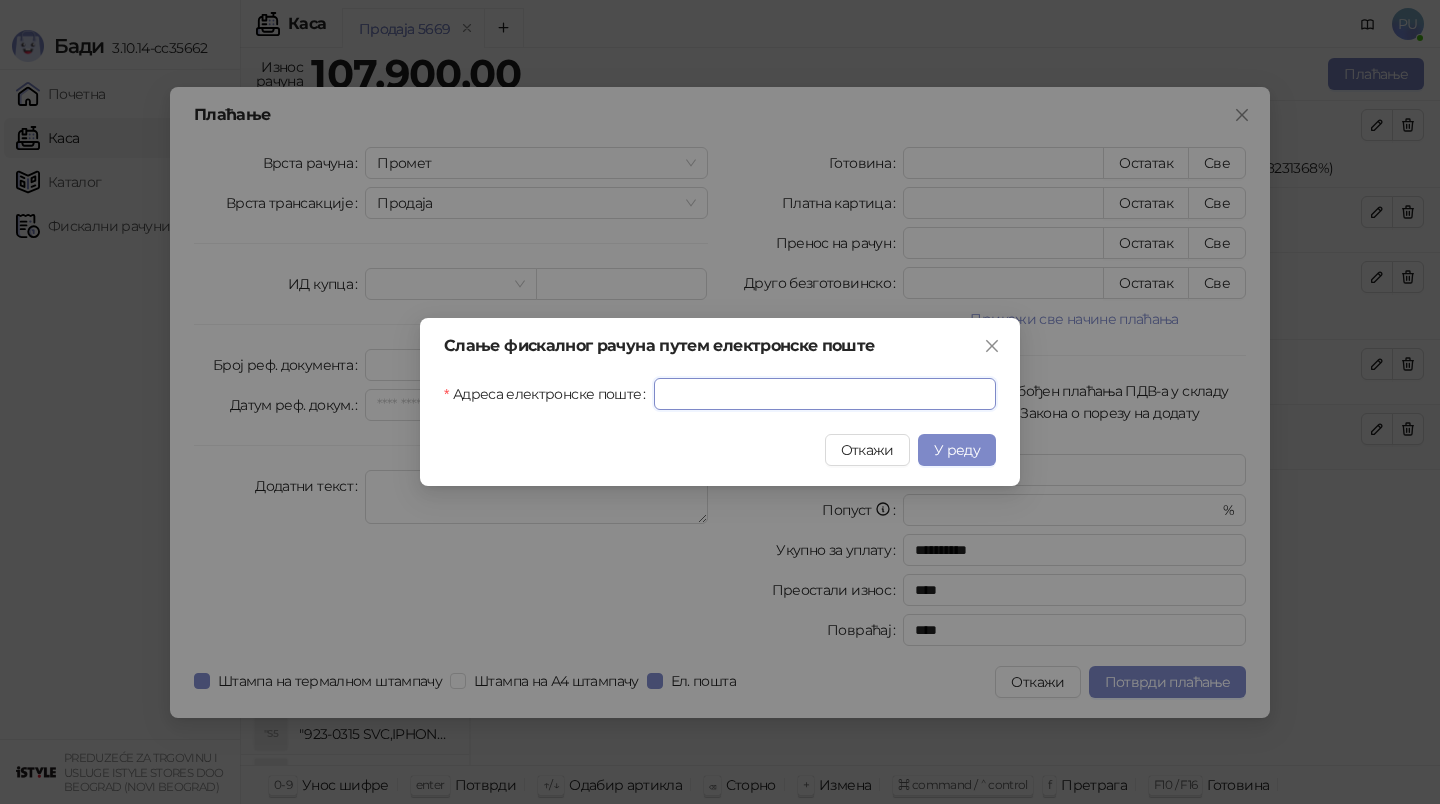 click on "Адреса електронске поште" at bounding box center [825, 394] 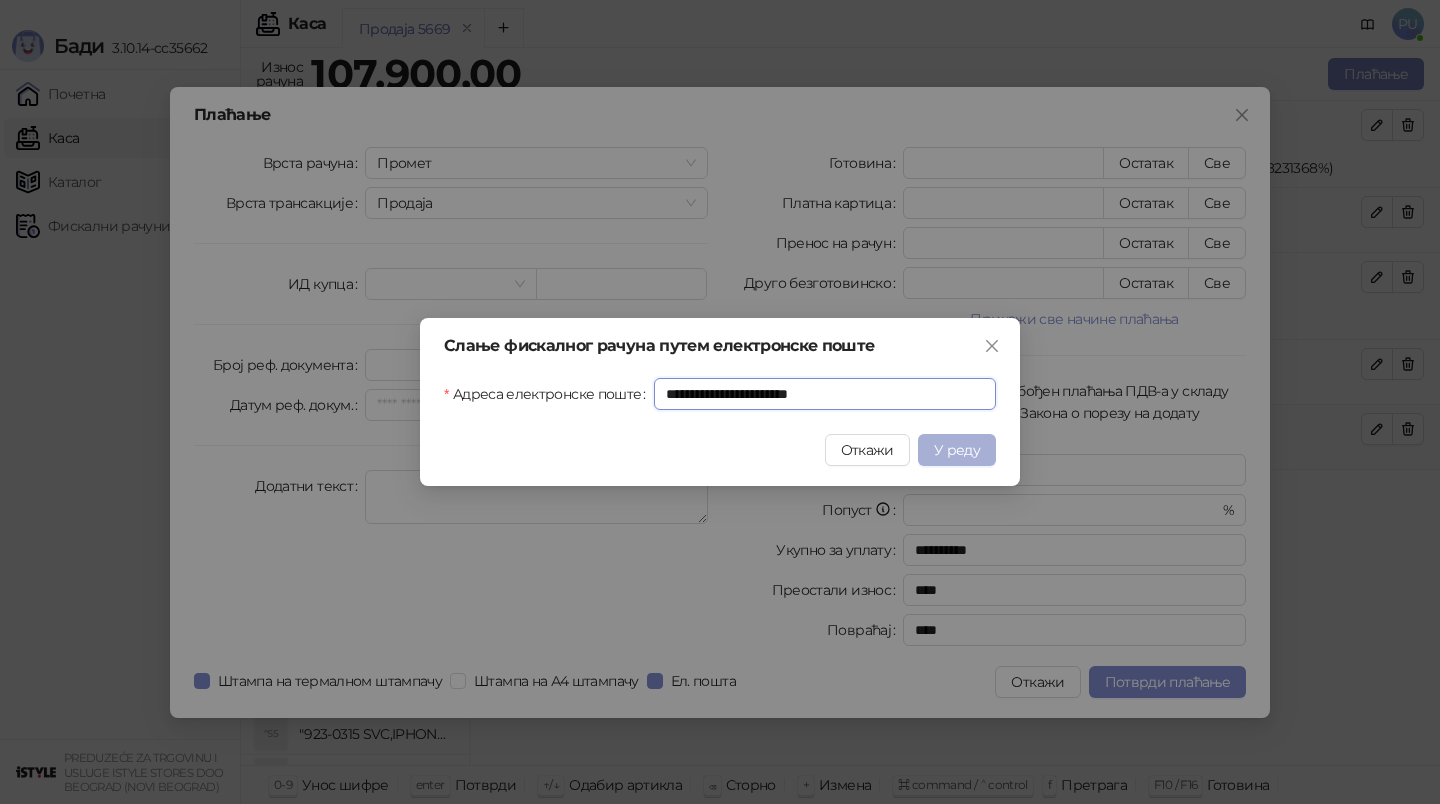 type on "**********" 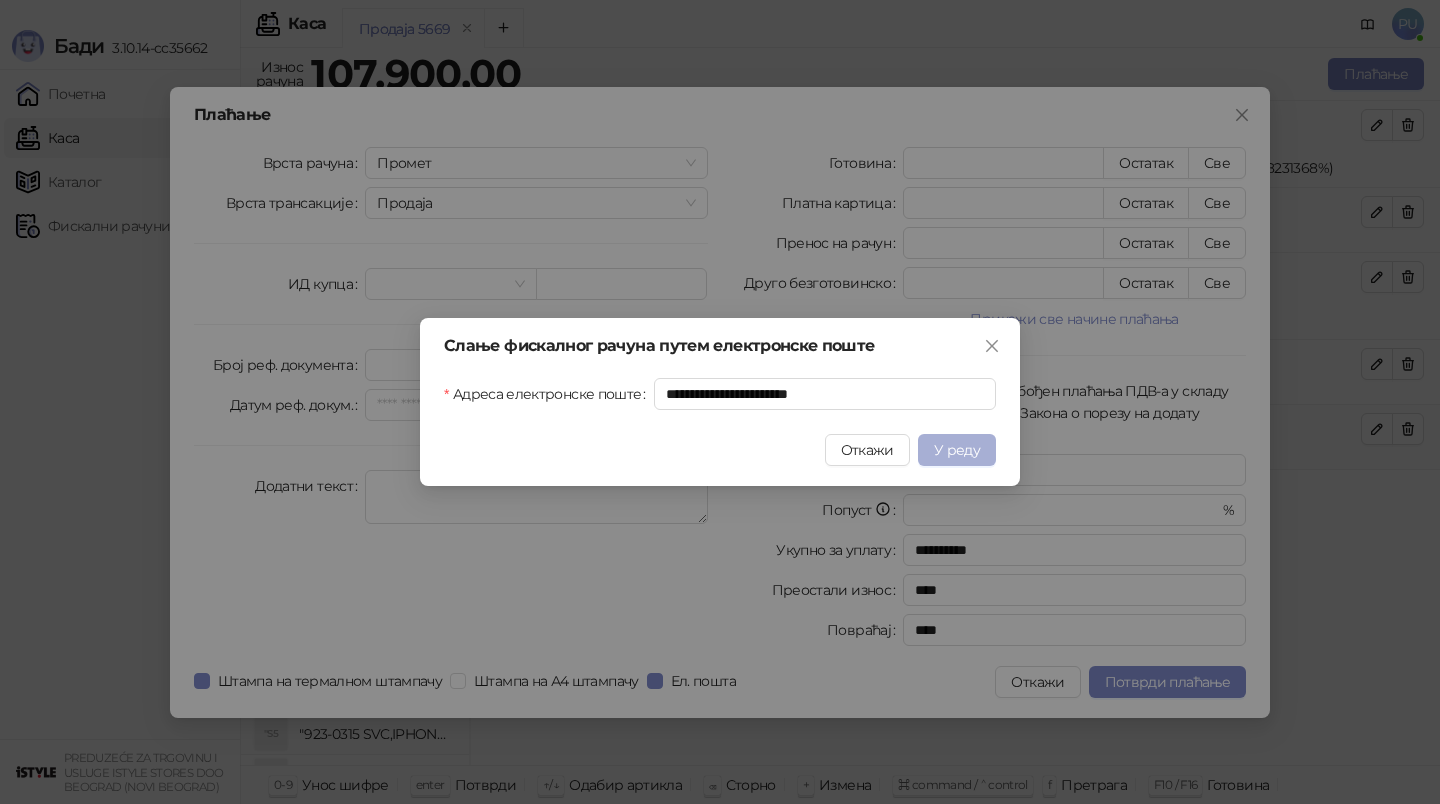 click on "У реду" at bounding box center (957, 450) 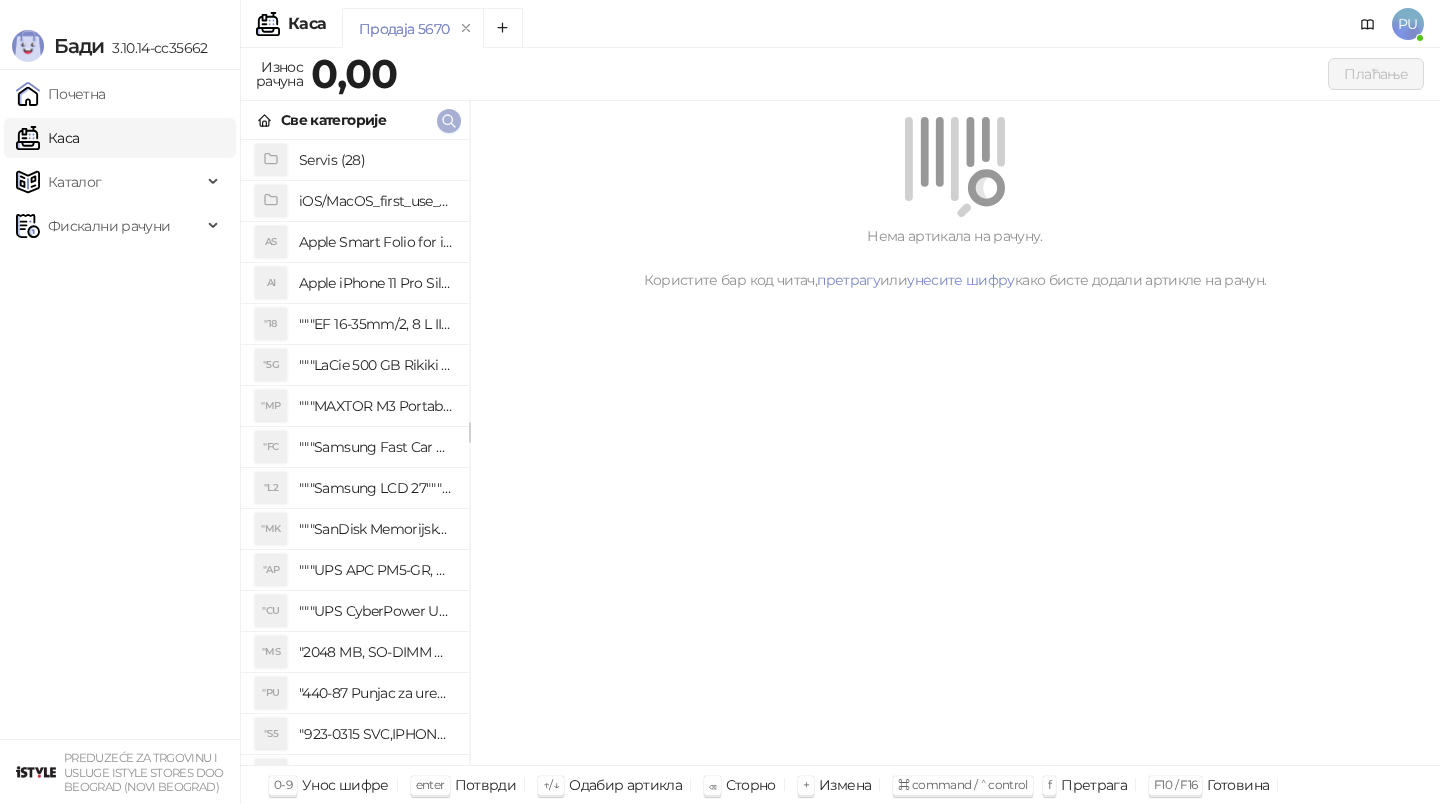 click 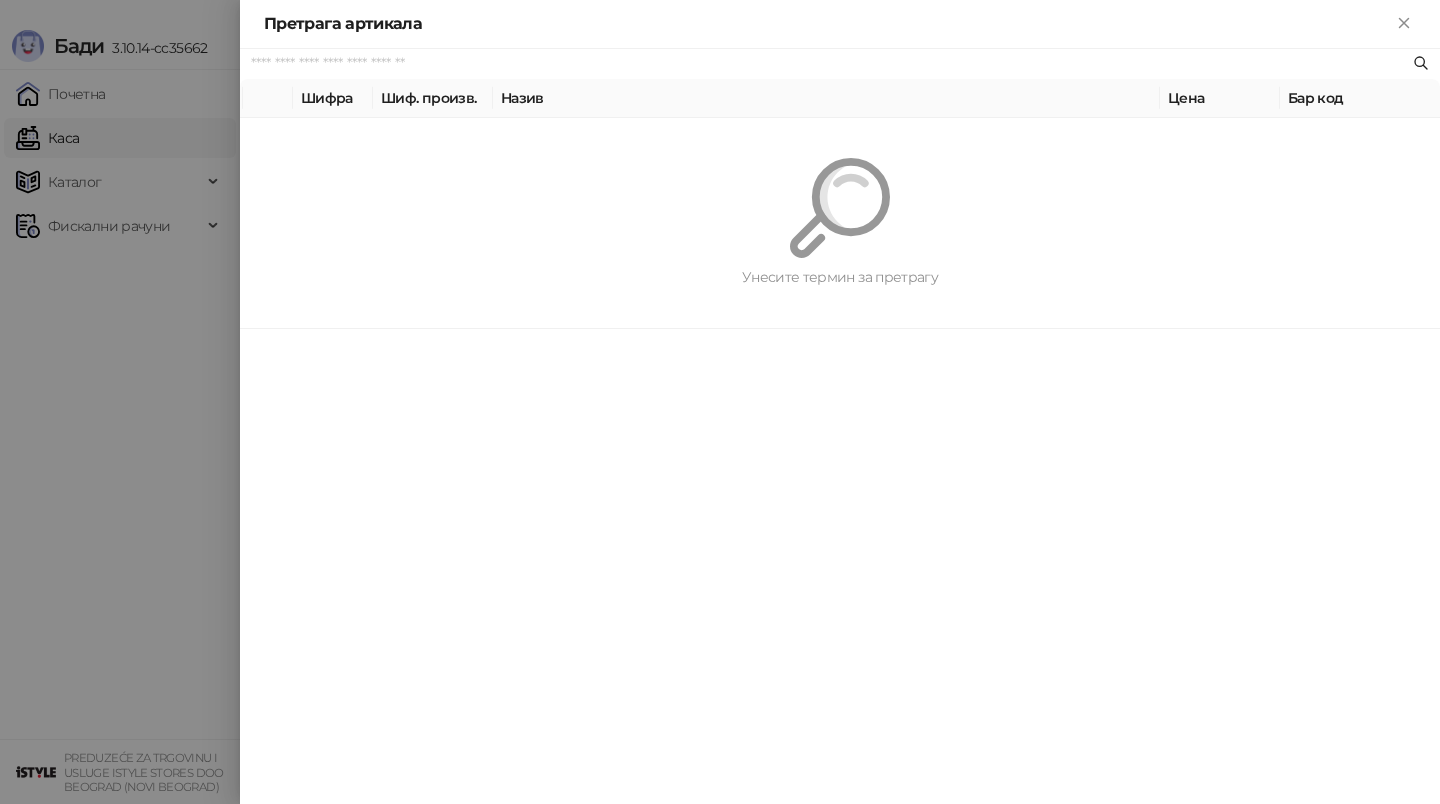 paste on "********" 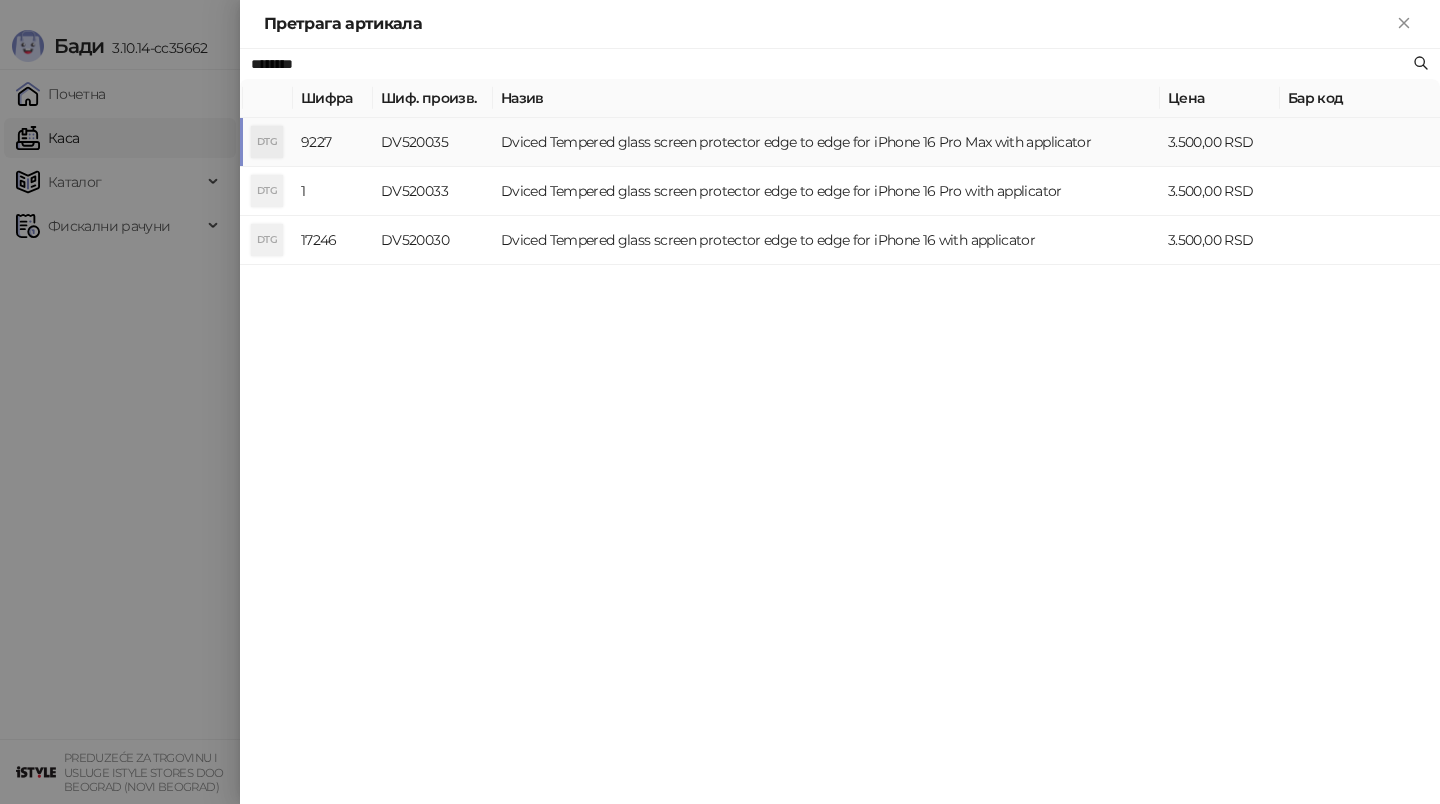 click on "Dviced Tempered glass screen protector edge to edge for iPhone 16 Pro Max with applicator" at bounding box center [826, 142] 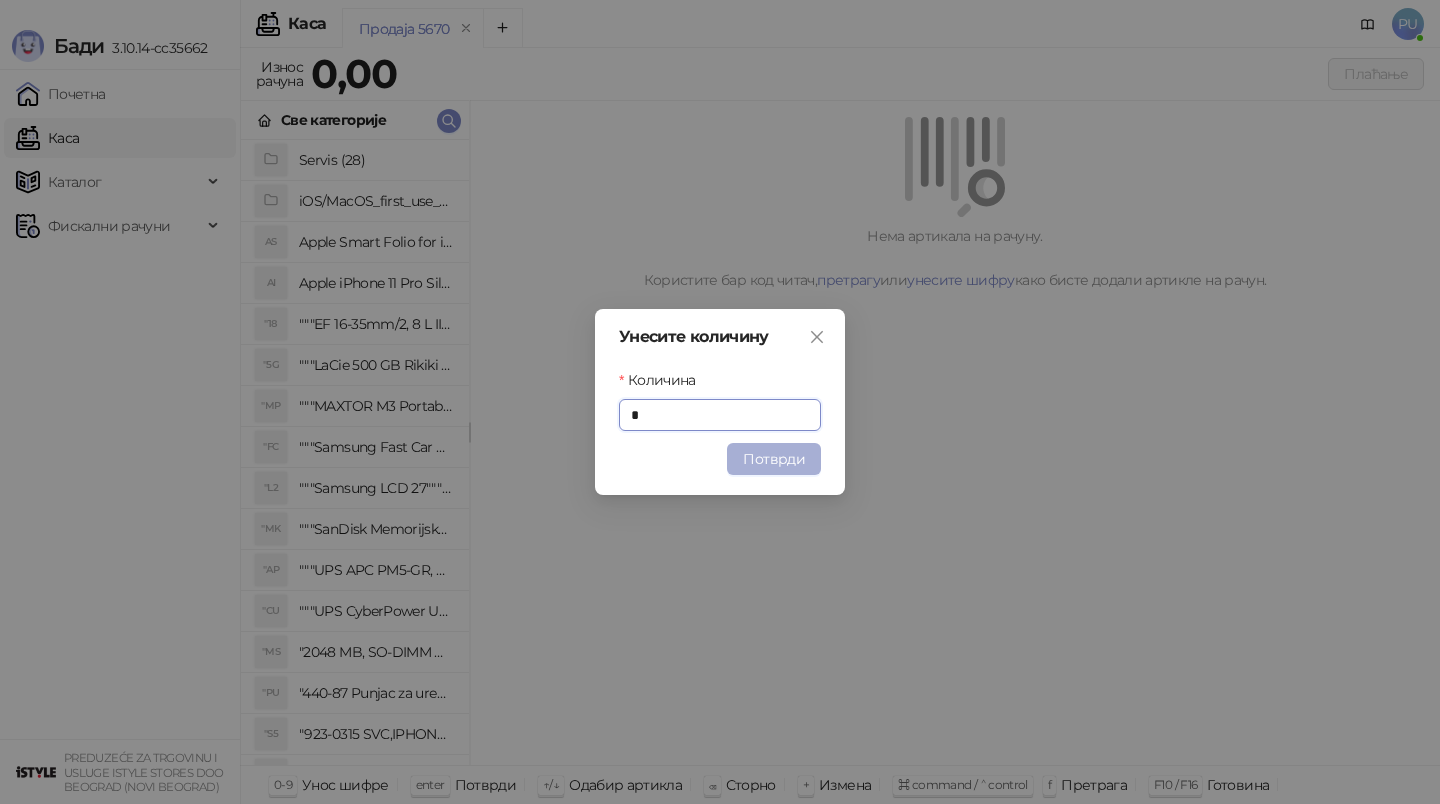 click on "Потврди" at bounding box center (774, 459) 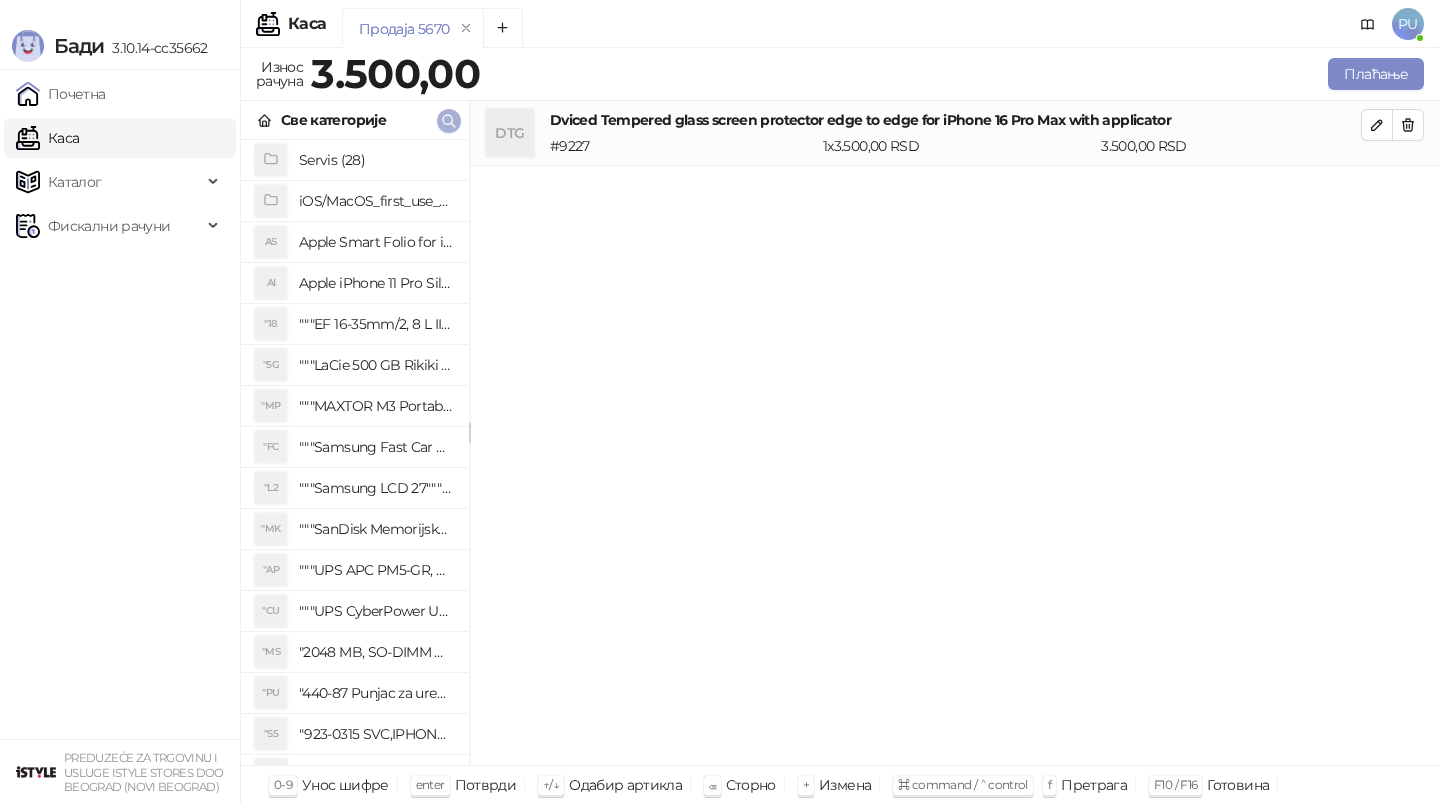 click 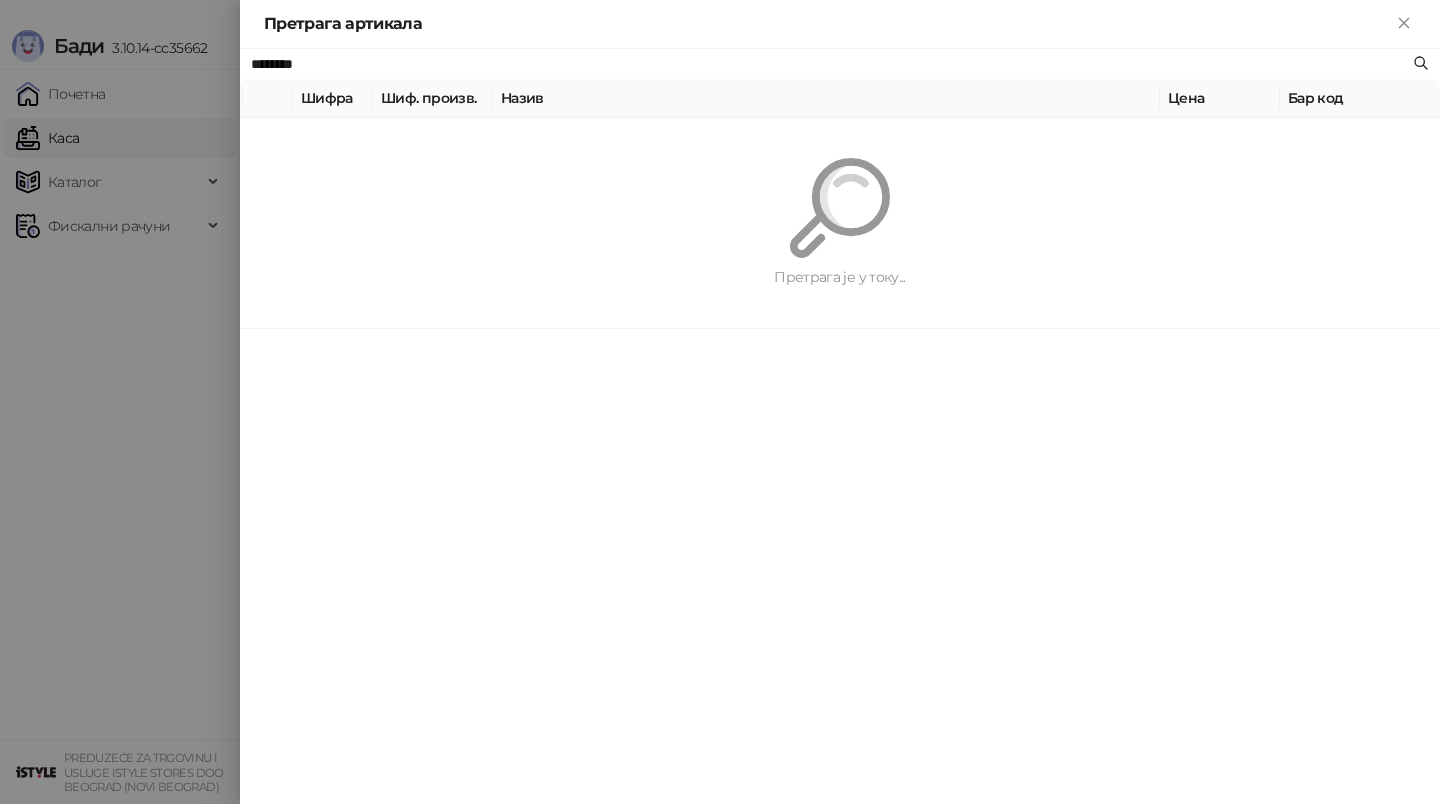 paste on "**********" 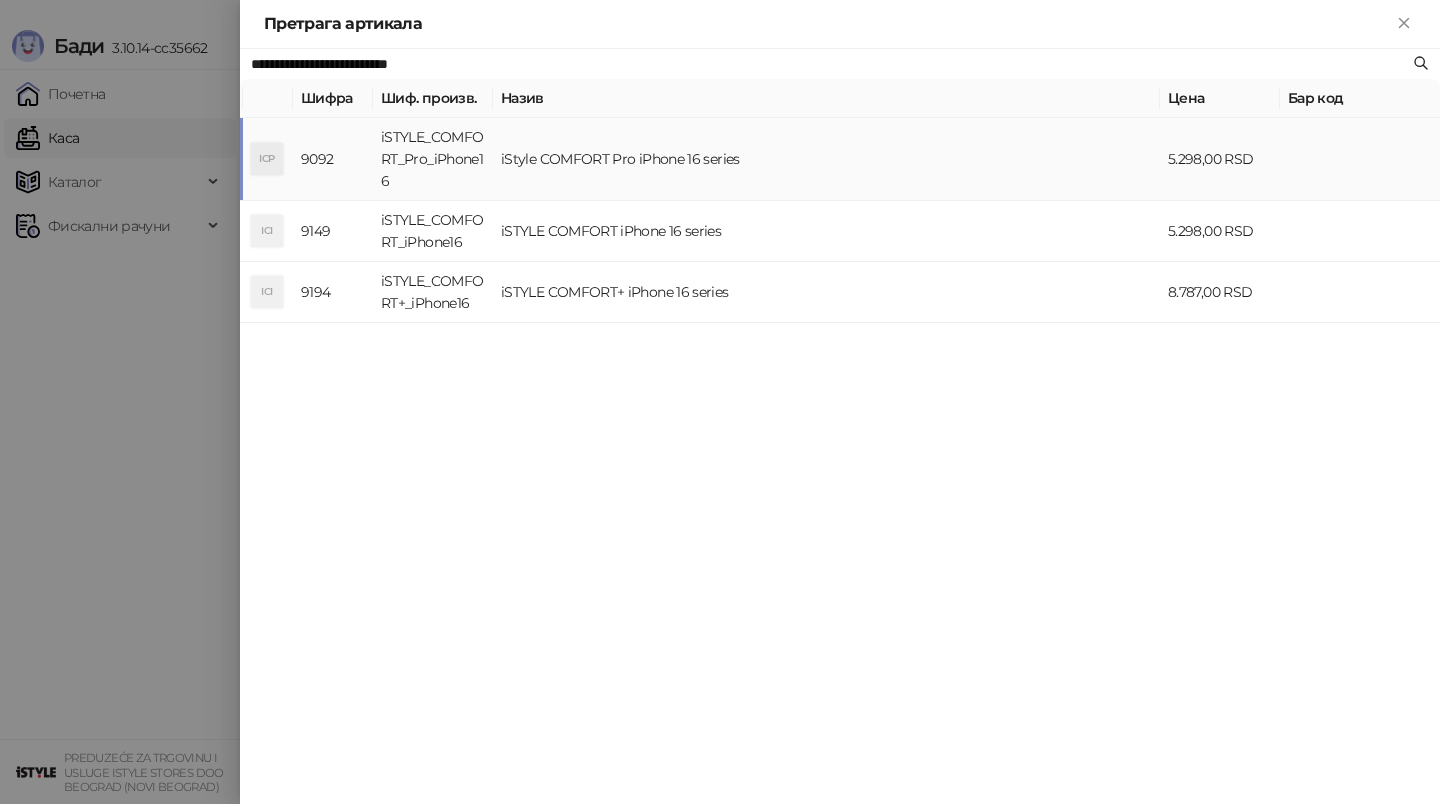 click on "iStyle COMFORT Pro iPhone 16 series" at bounding box center (826, 159) 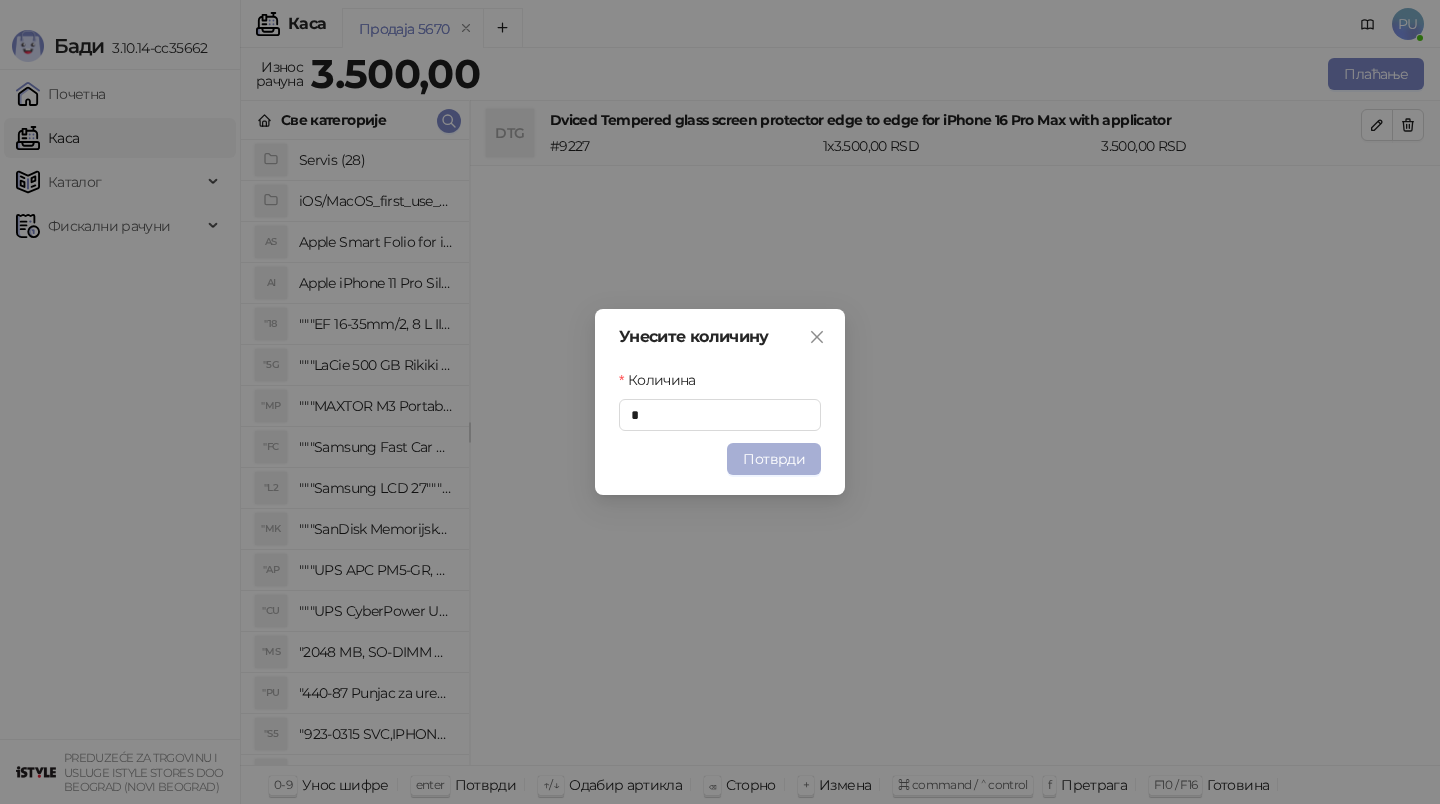 click on "Потврди" at bounding box center (774, 459) 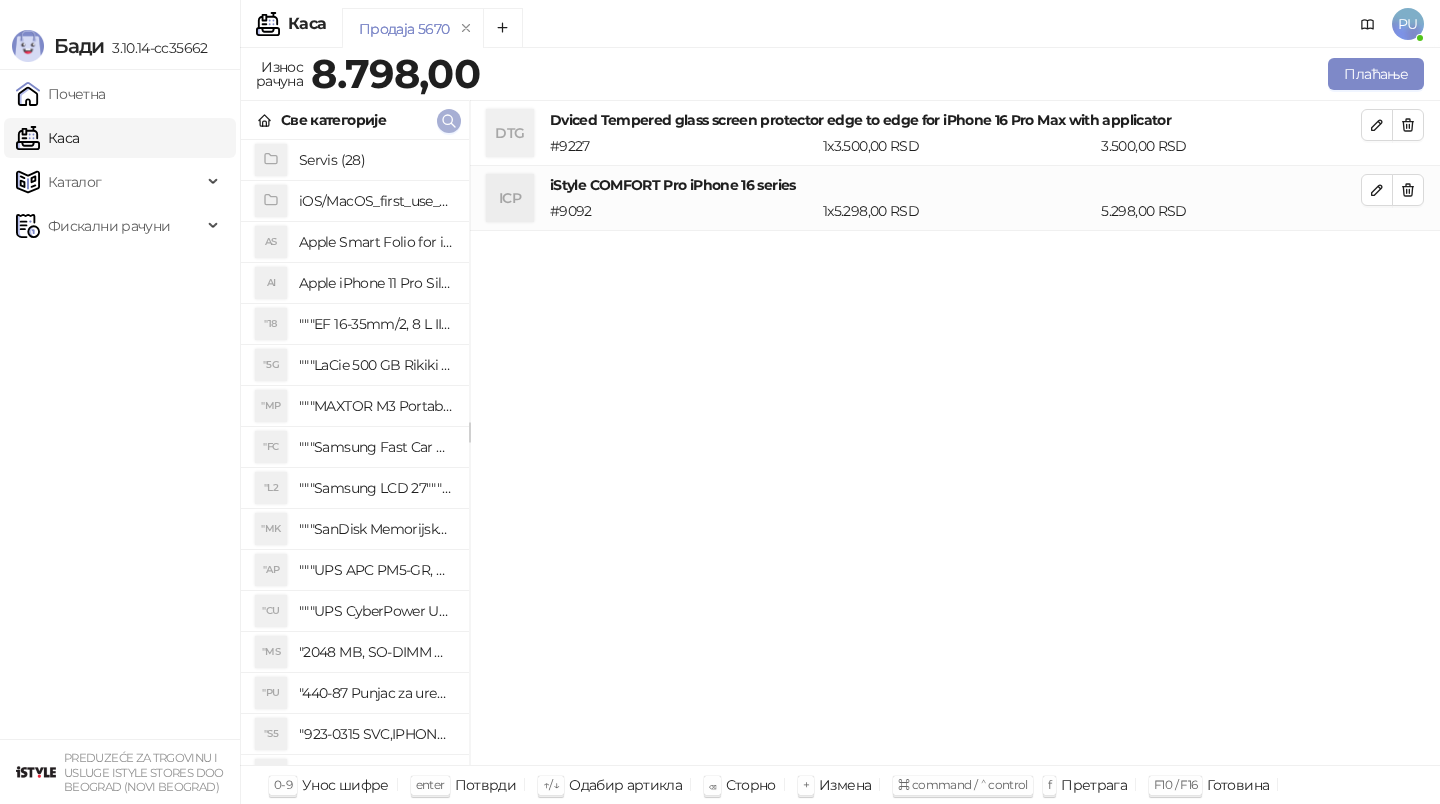 click at bounding box center [449, 121] 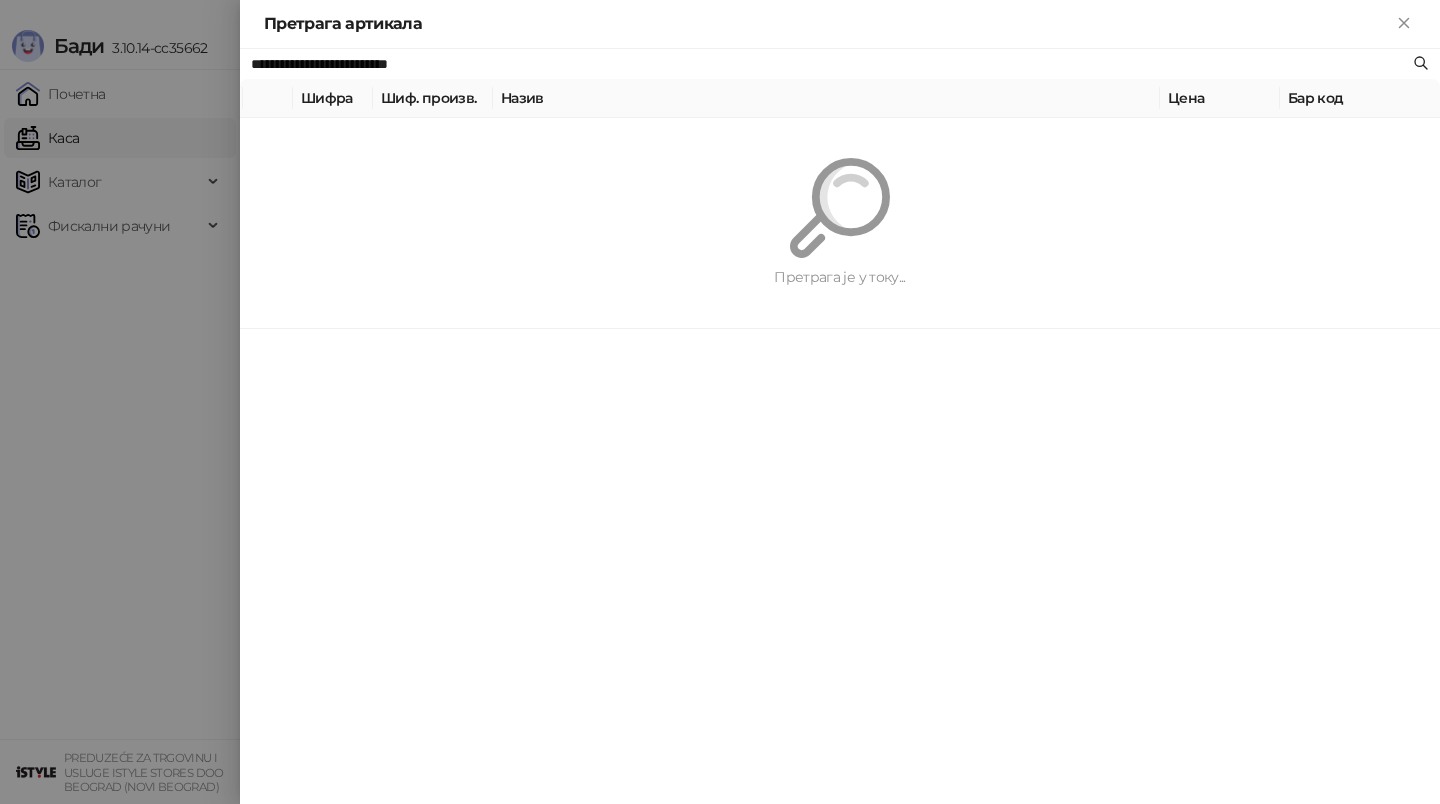 paste 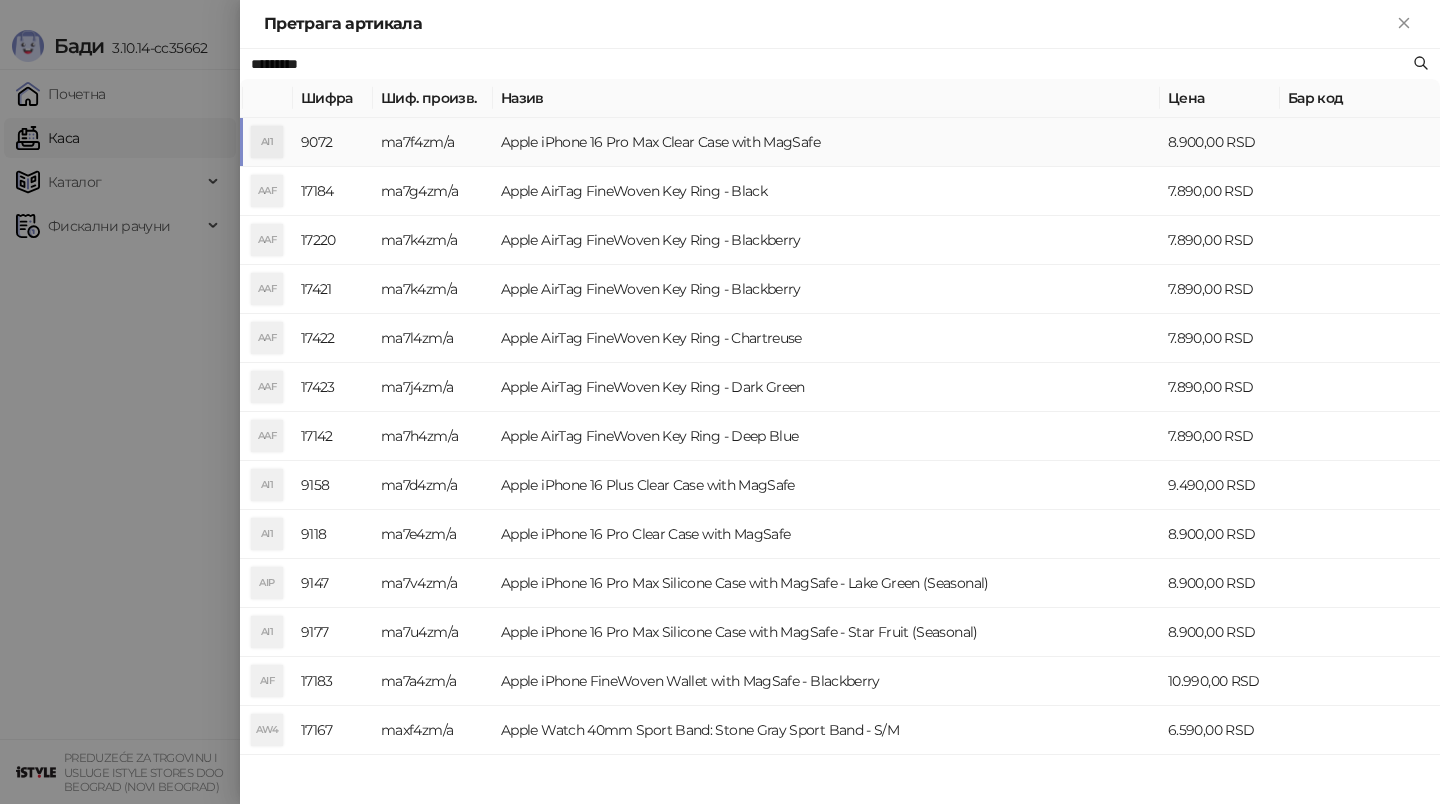 type on "*********" 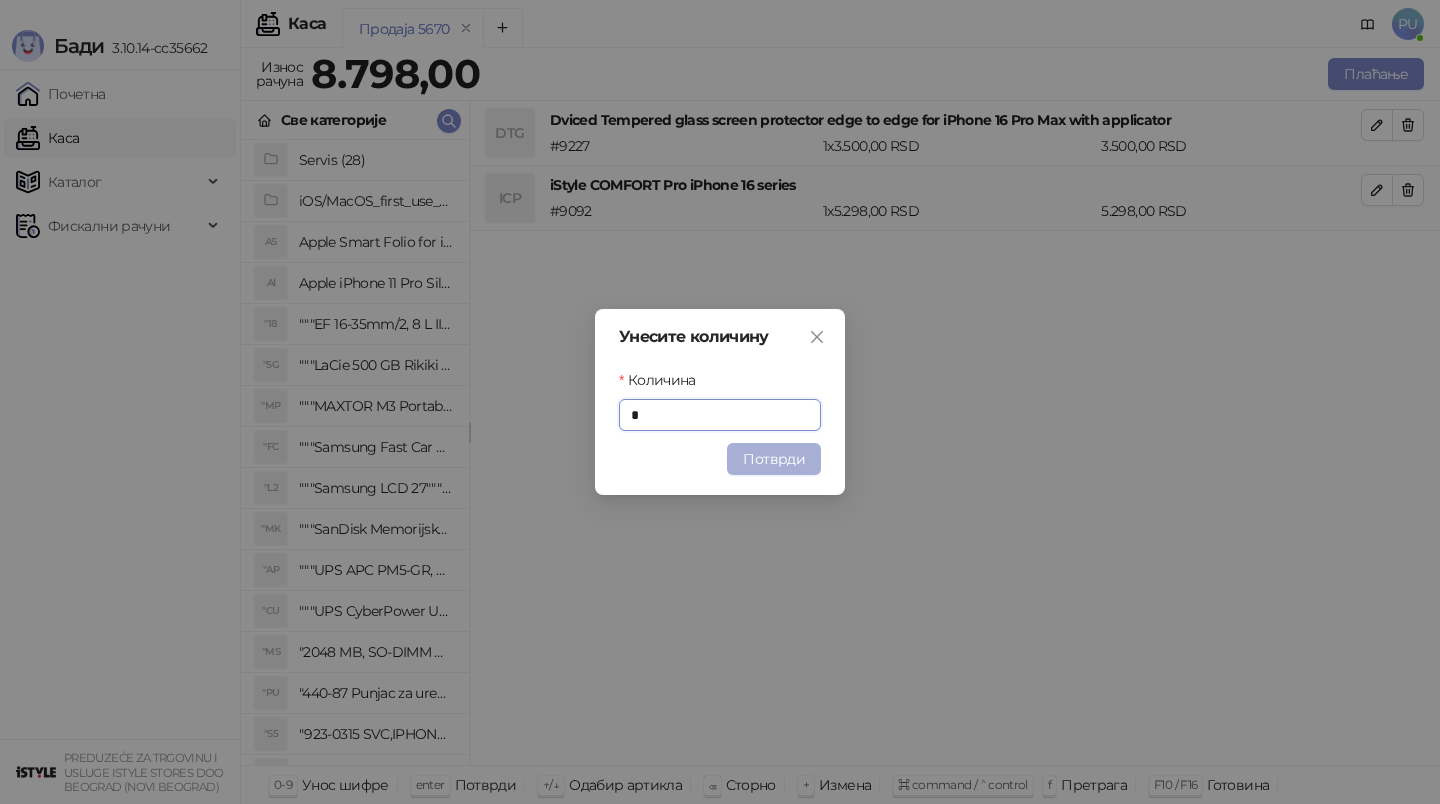 click on "Потврди" at bounding box center (774, 459) 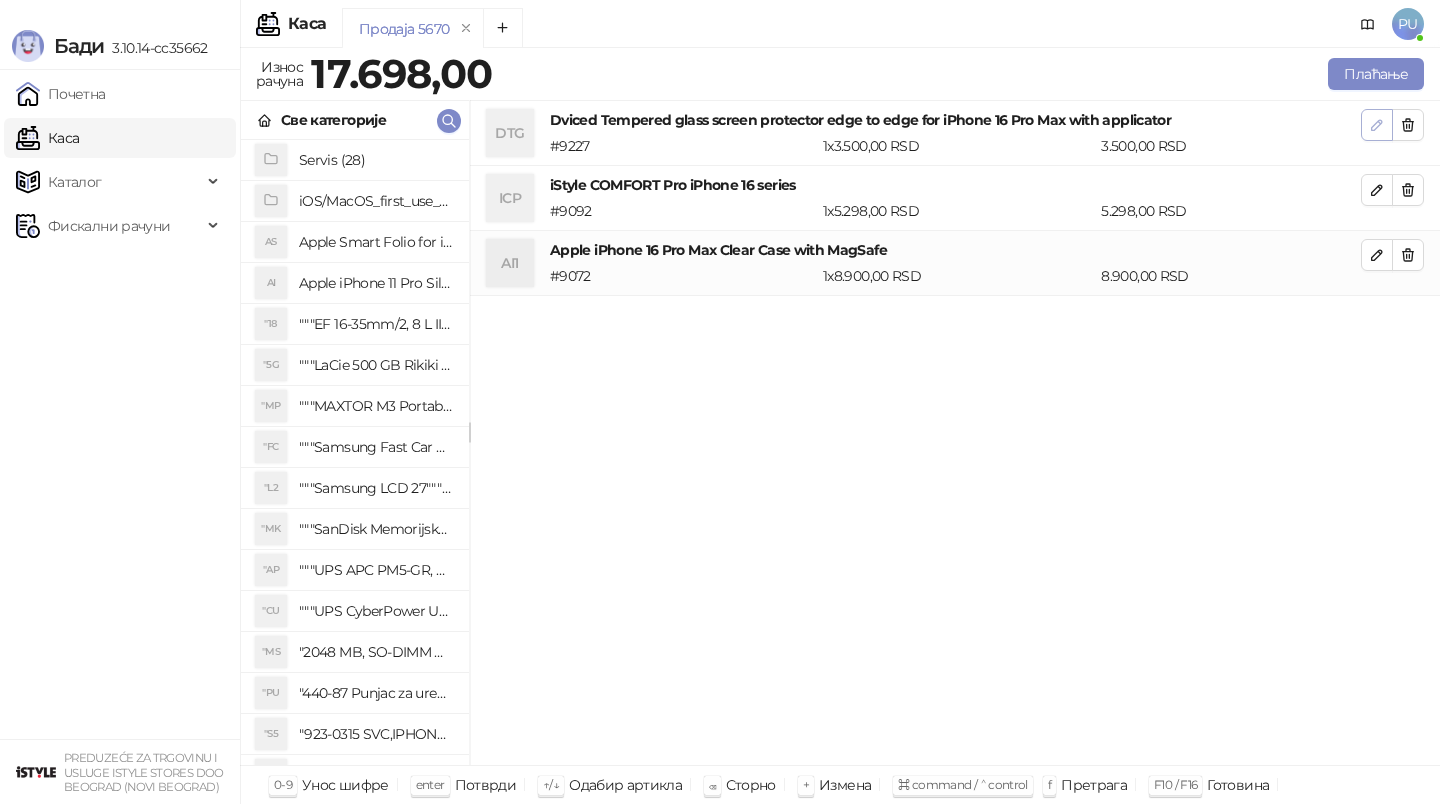 click 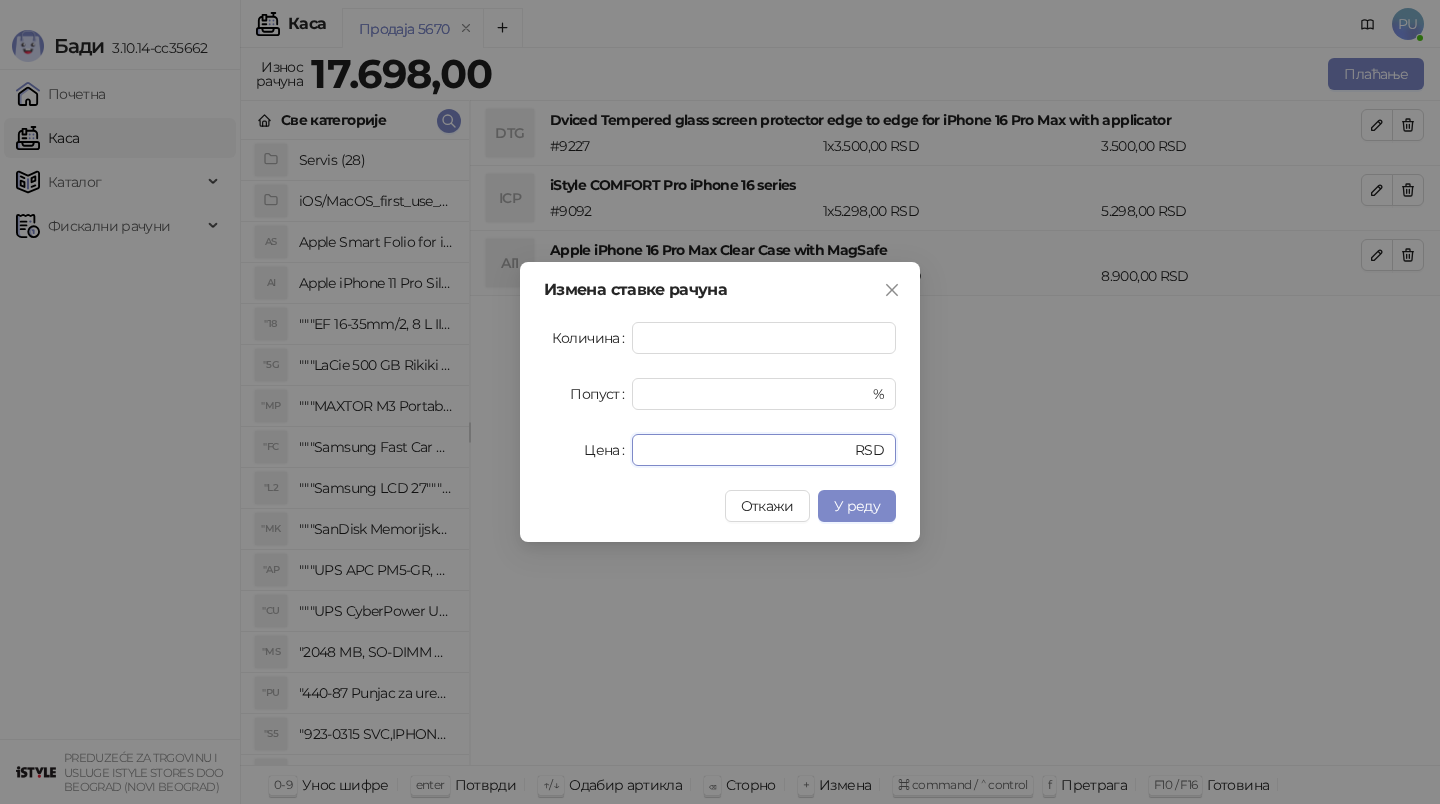 drag, startPoint x: 723, startPoint y: 445, endPoint x: 555, endPoint y: 451, distance: 168.1071 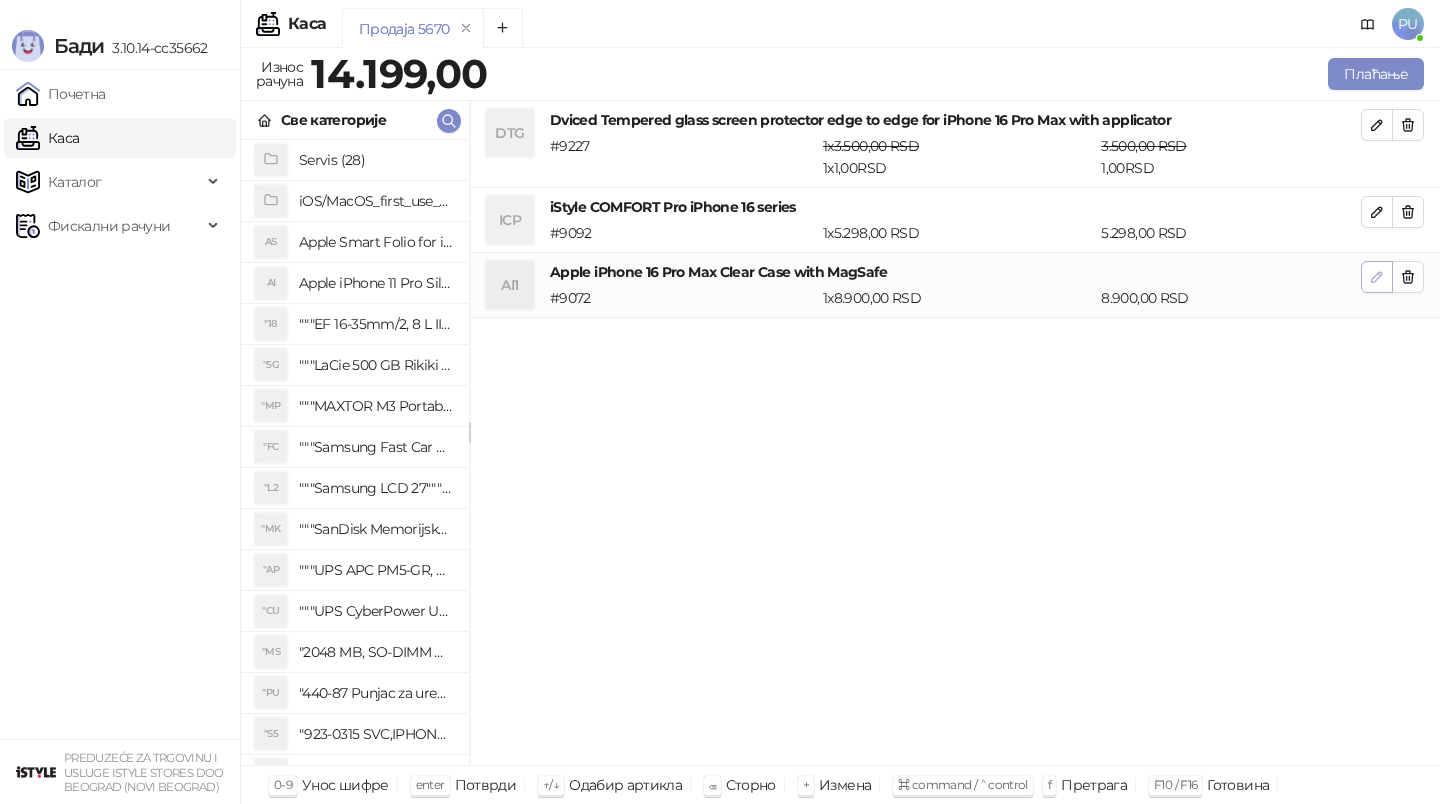 click 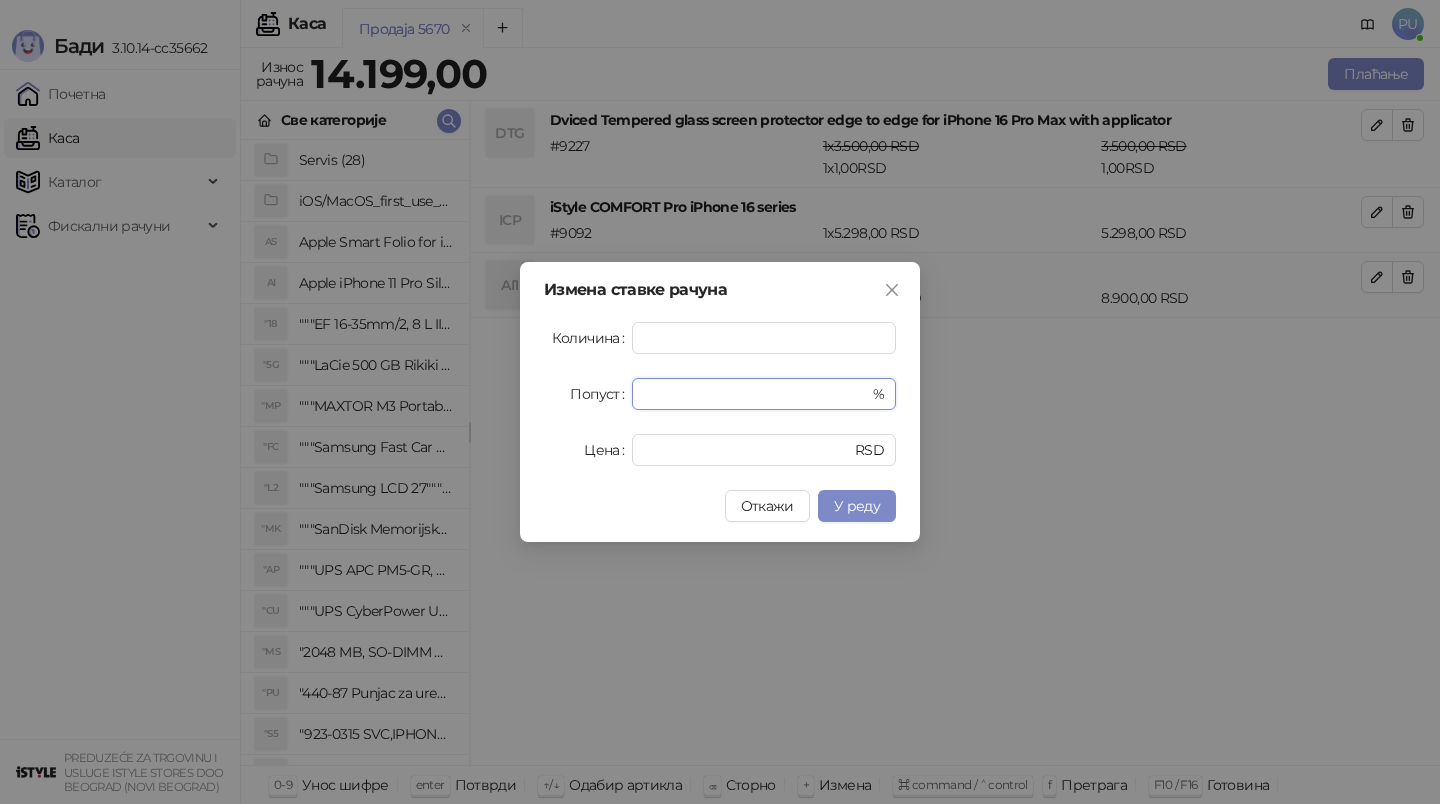 drag, startPoint x: 692, startPoint y: 405, endPoint x: 458, endPoint y: 410, distance: 234.0534 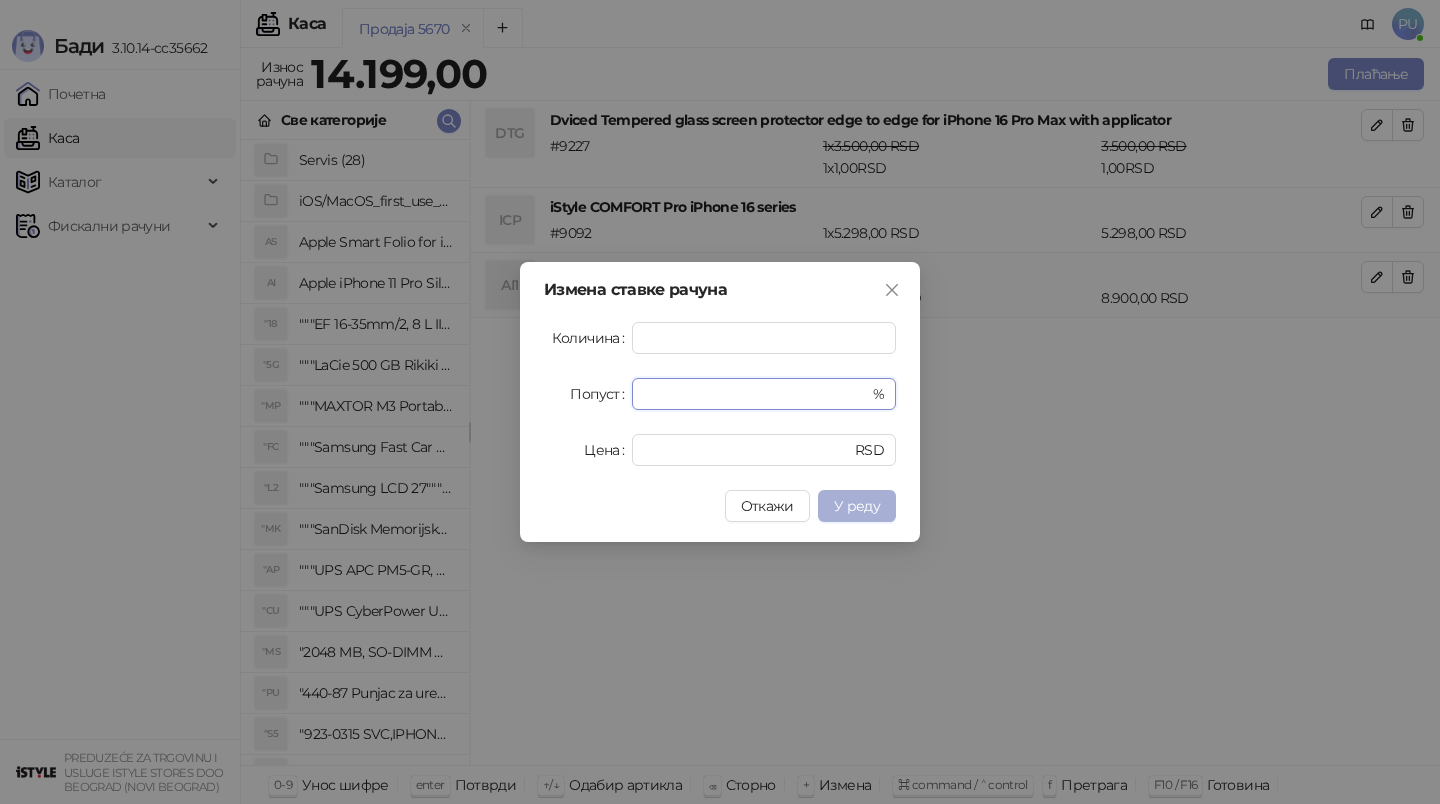 type on "**********" 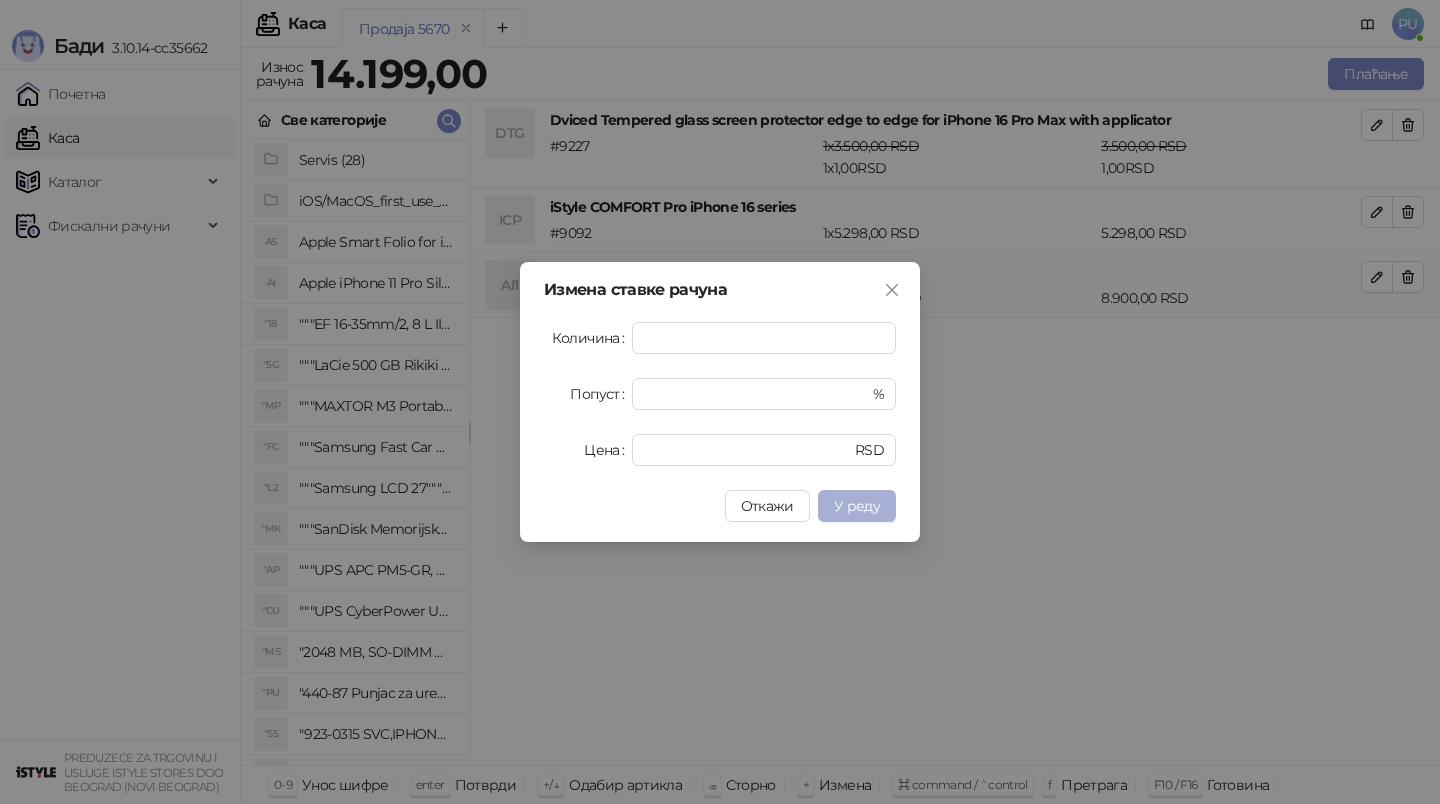 click on "У реду" at bounding box center (857, 506) 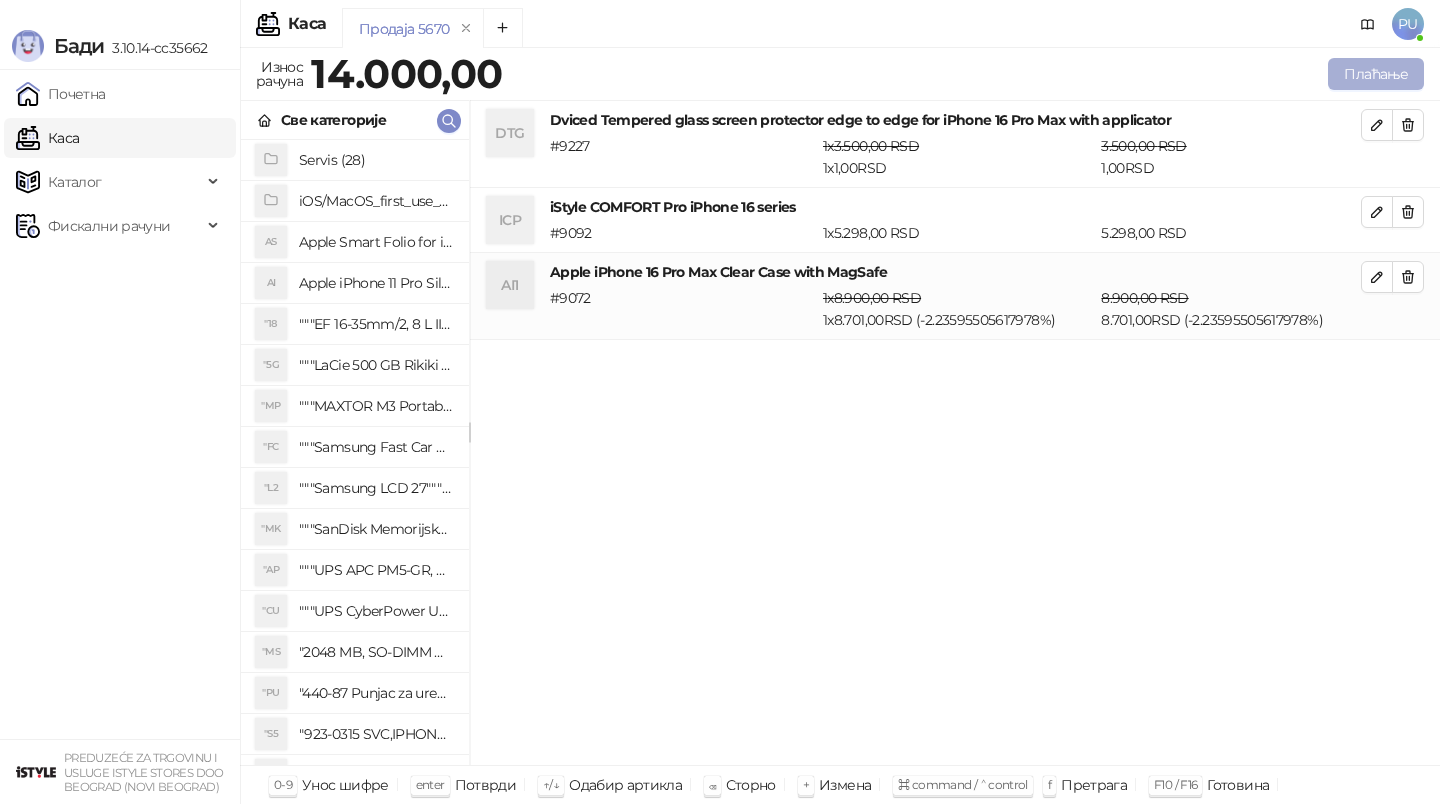 click on "Плаћање" at bounding box center [1376, 74] 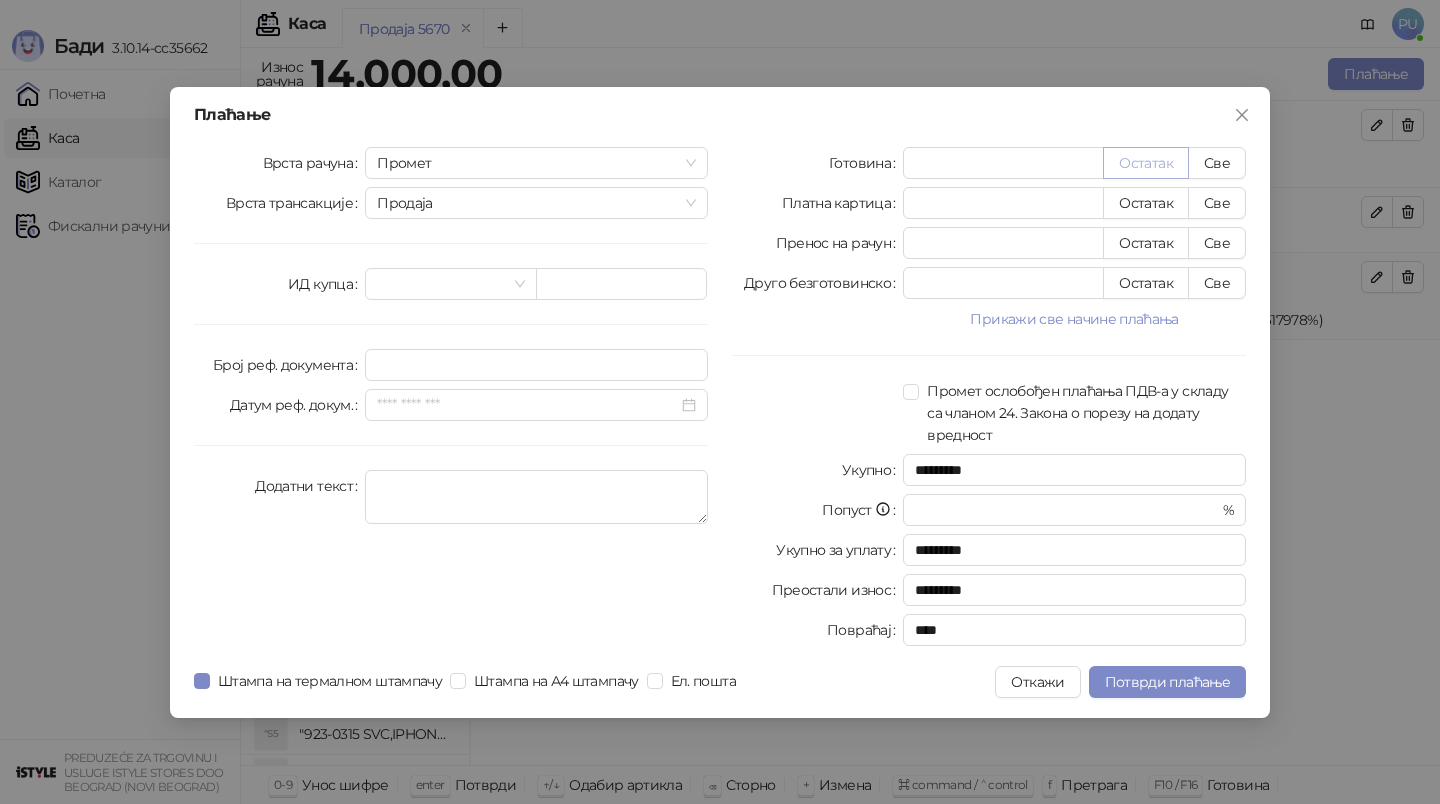 click on "Остатак" at bounding box center (1146, 163) 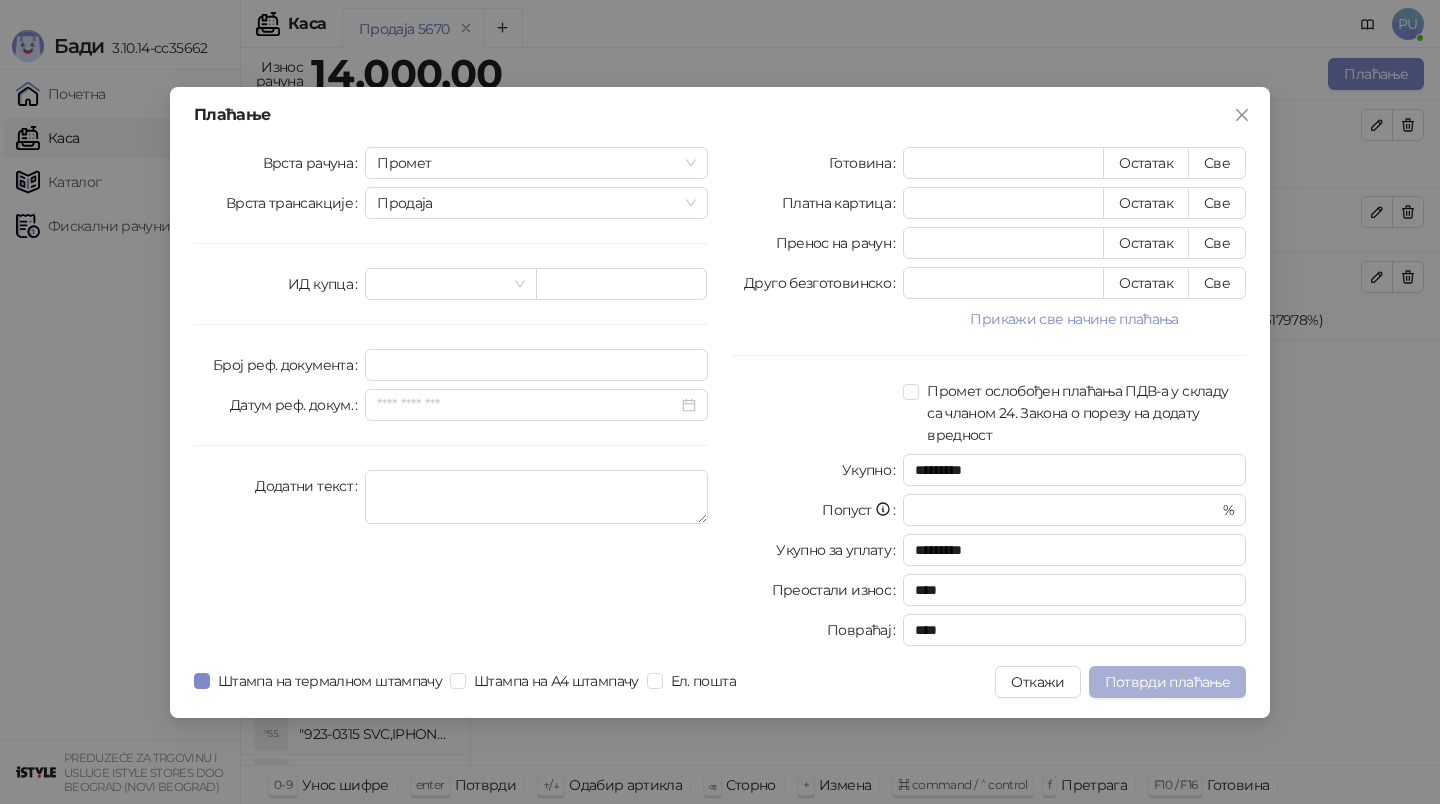 click on "Потврди плаћање" at bounding box center [1167, 682] 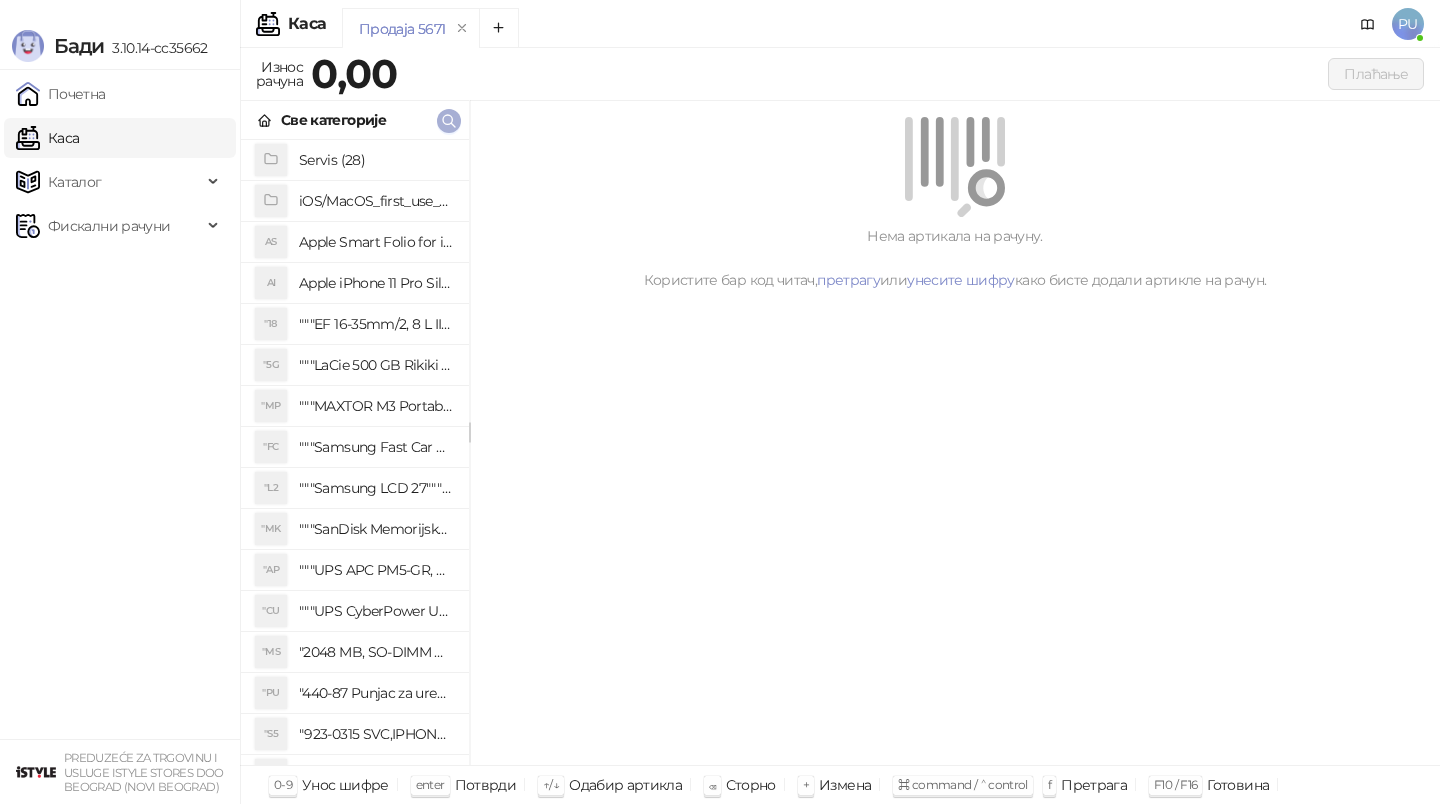 click at bounding box center [449, 121] 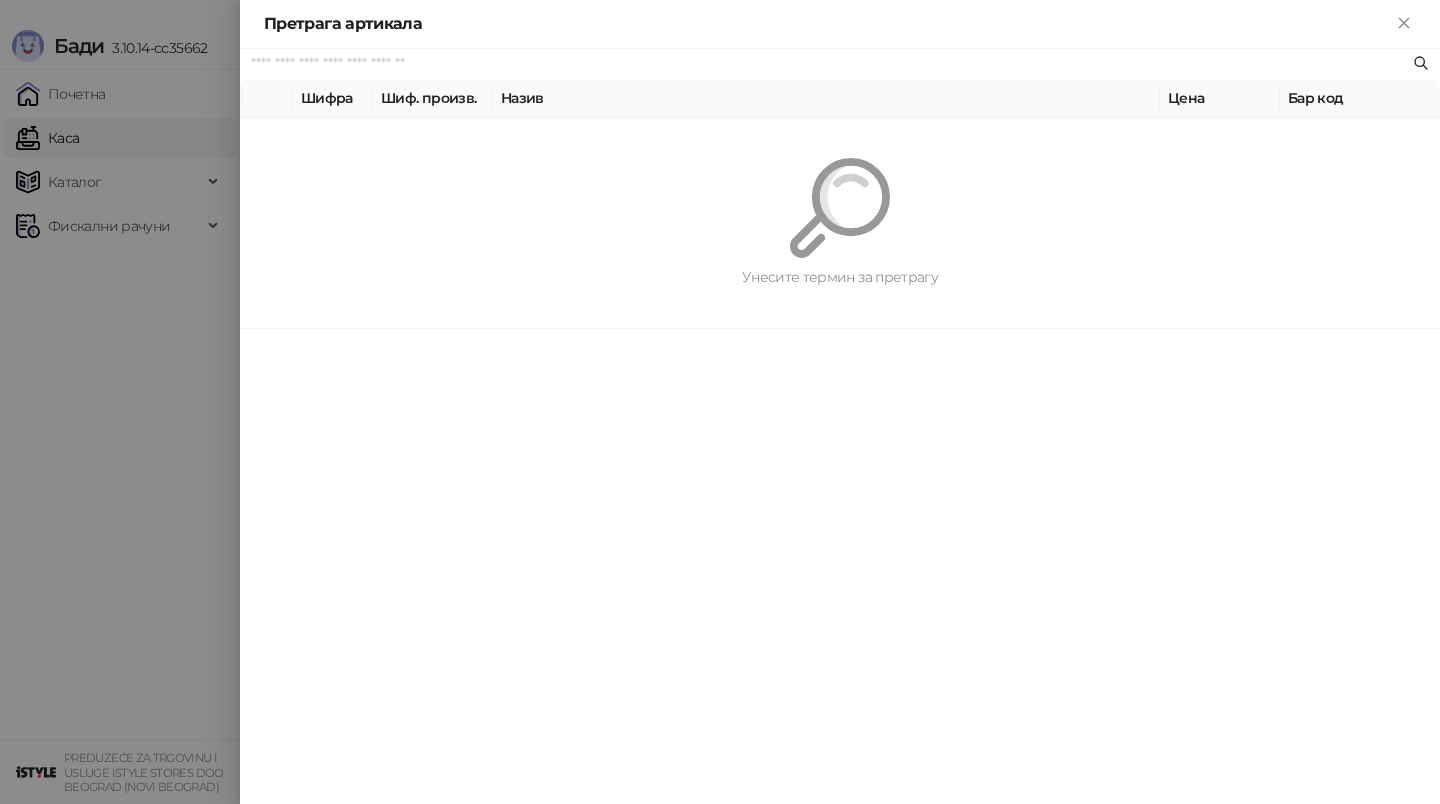 paste on "*********" 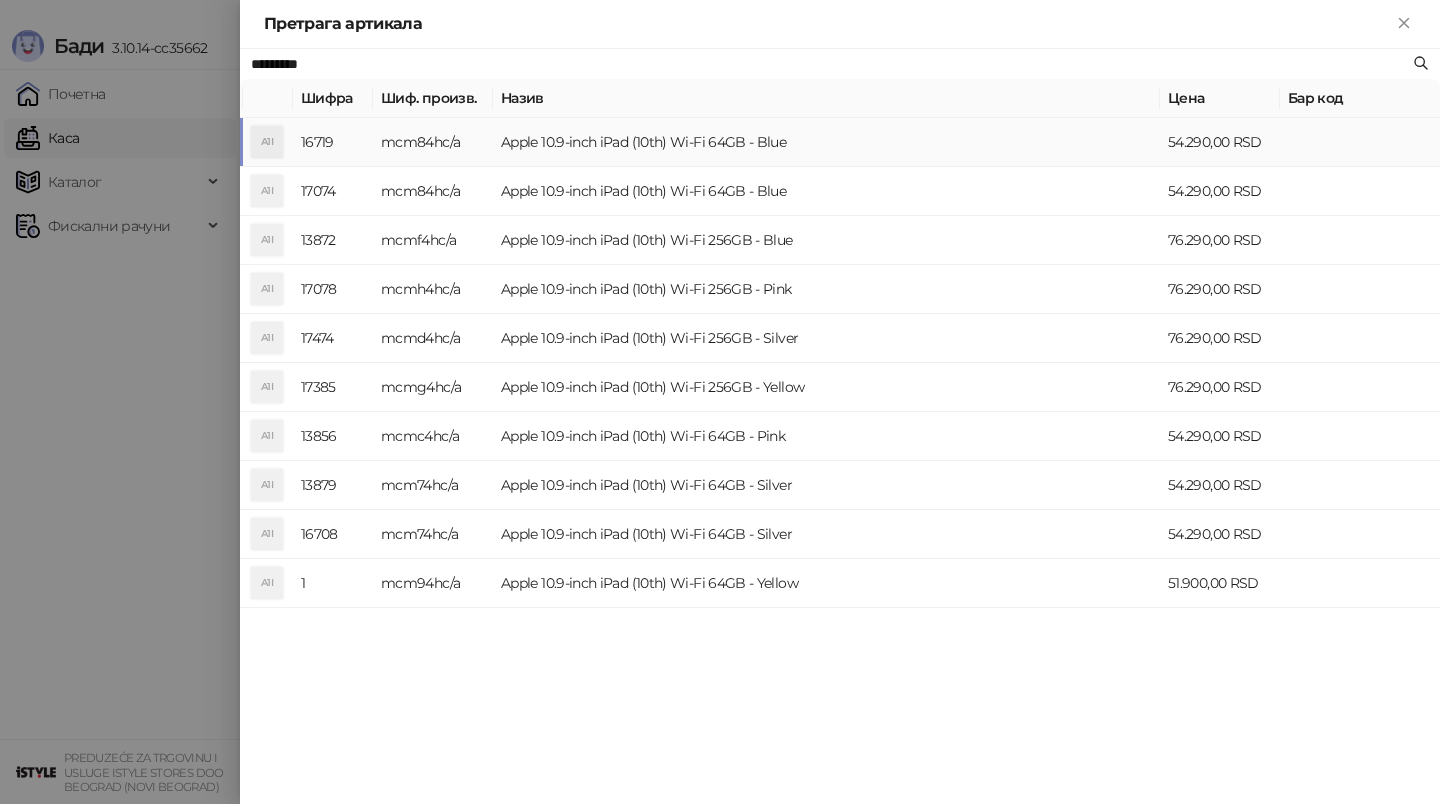 click on "Apple 10.9-inch iPad (10th) Wi-Fi 64GB - Blue" at bounding box center (826, 142) 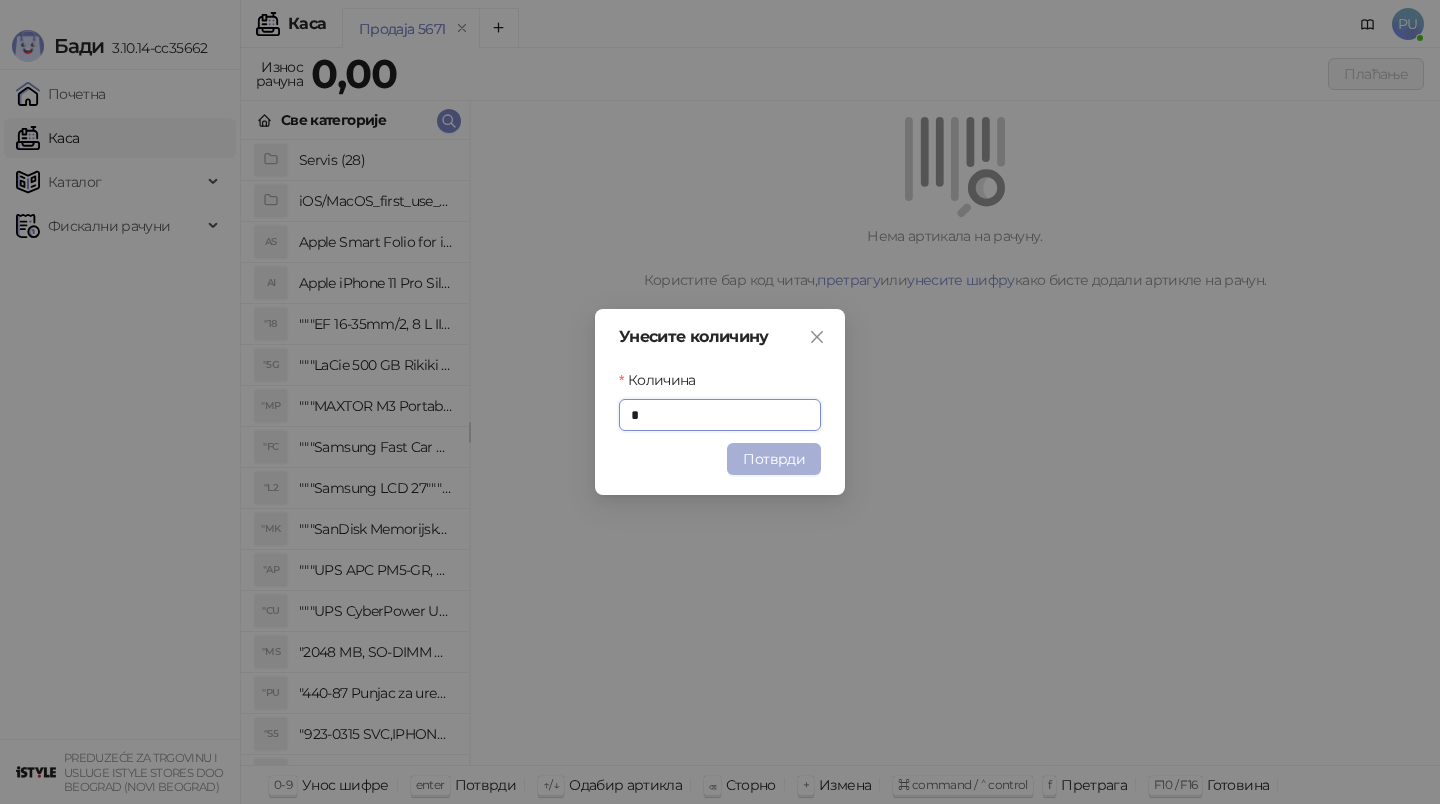 click on "Потврди" at bounding box center (774, 459) 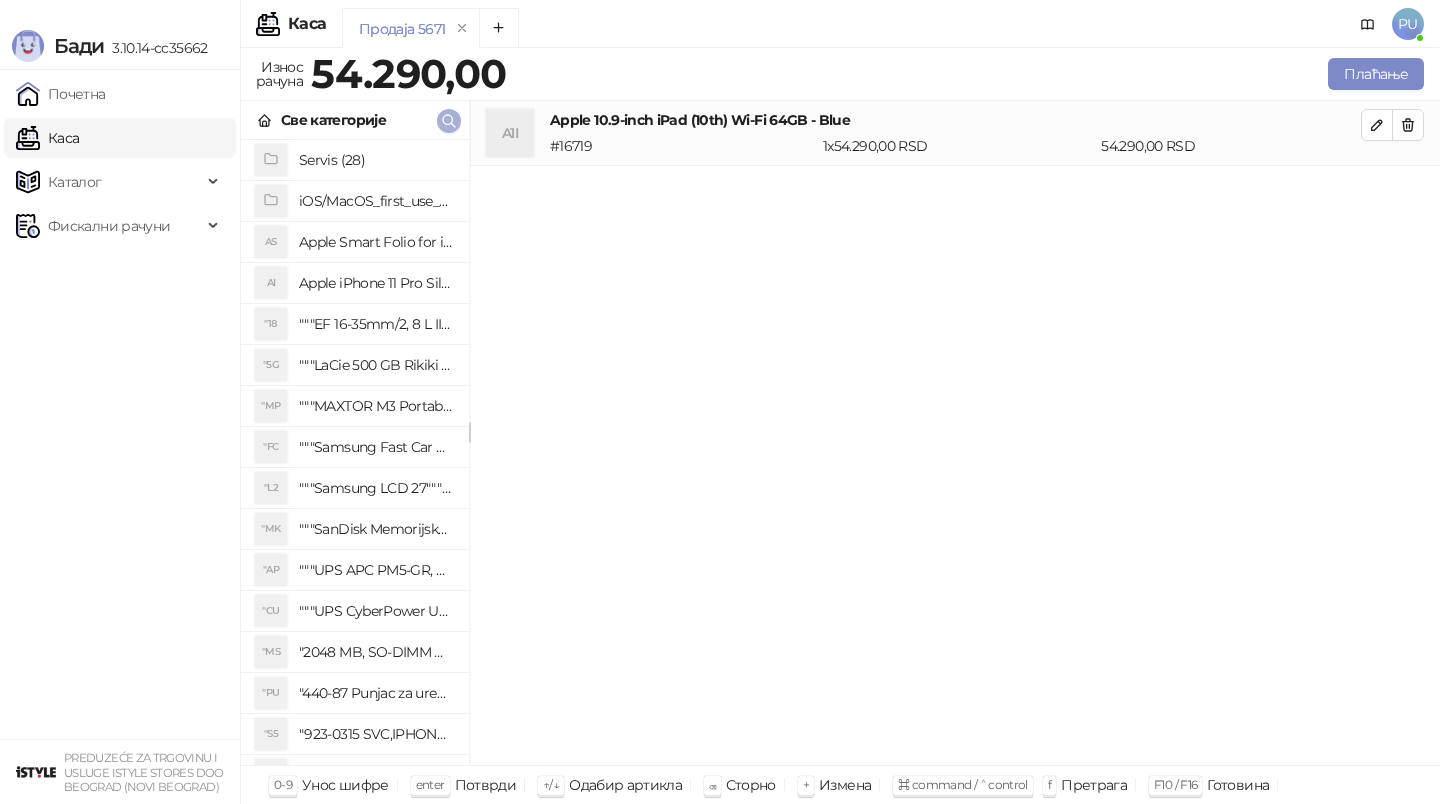 click 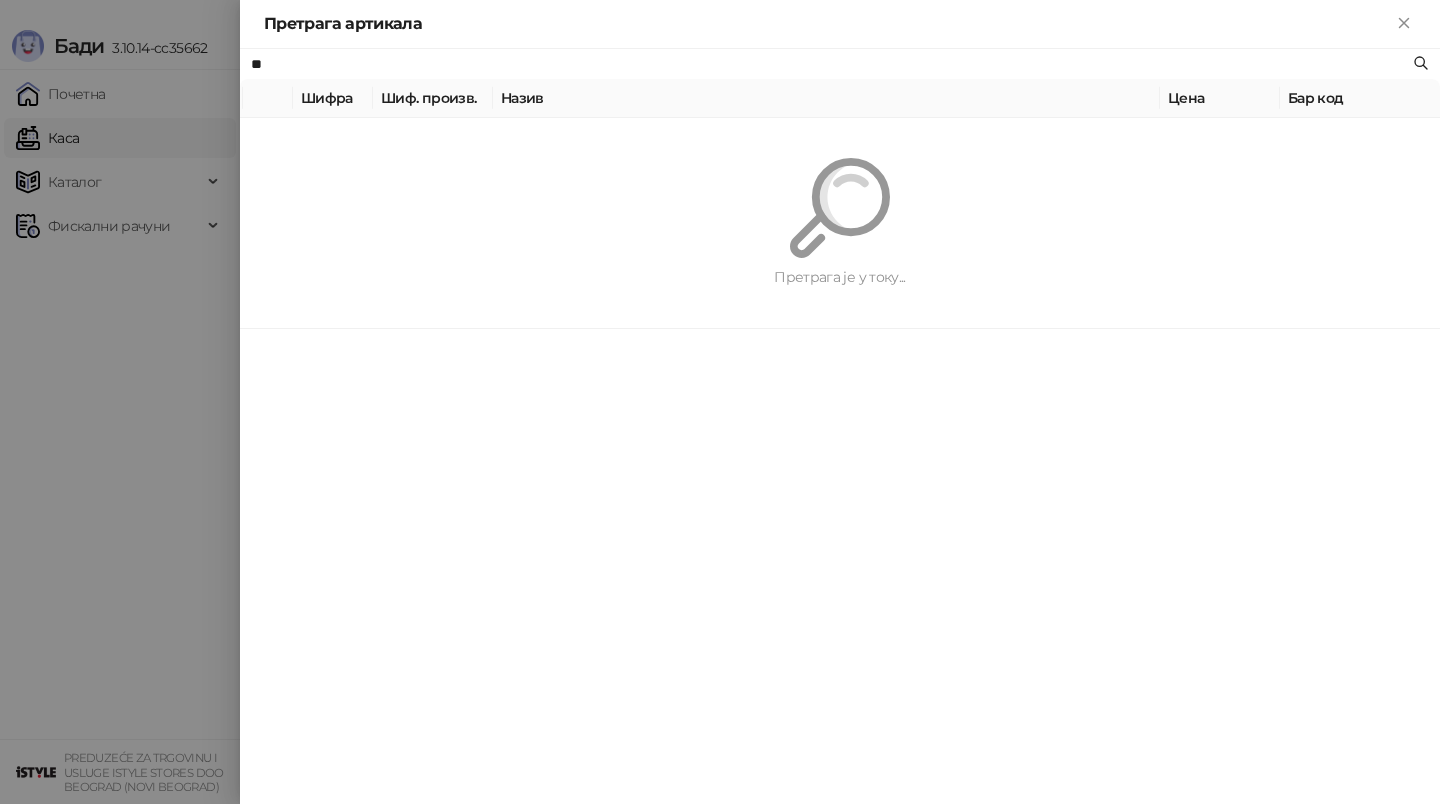 type on "*" 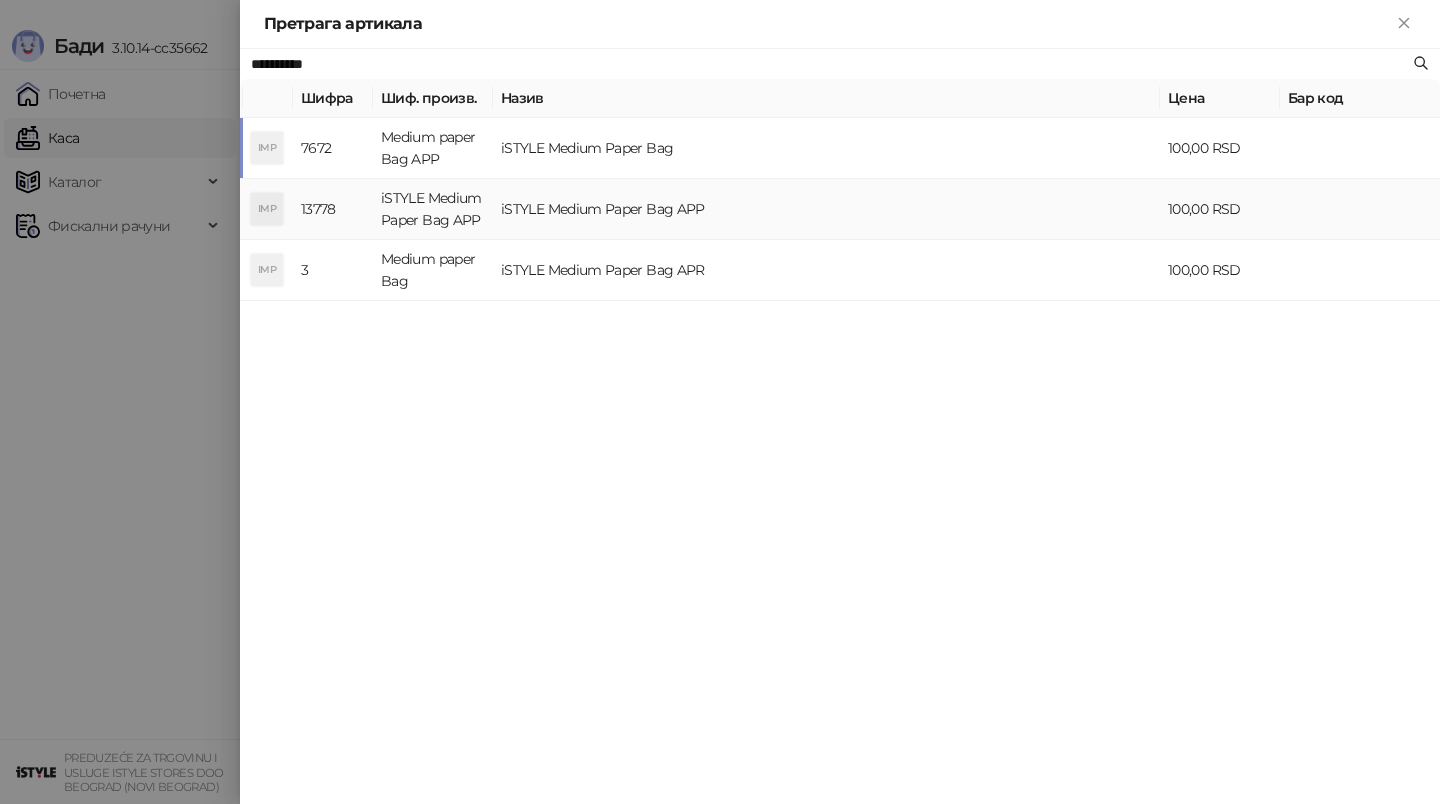 type on "**********" 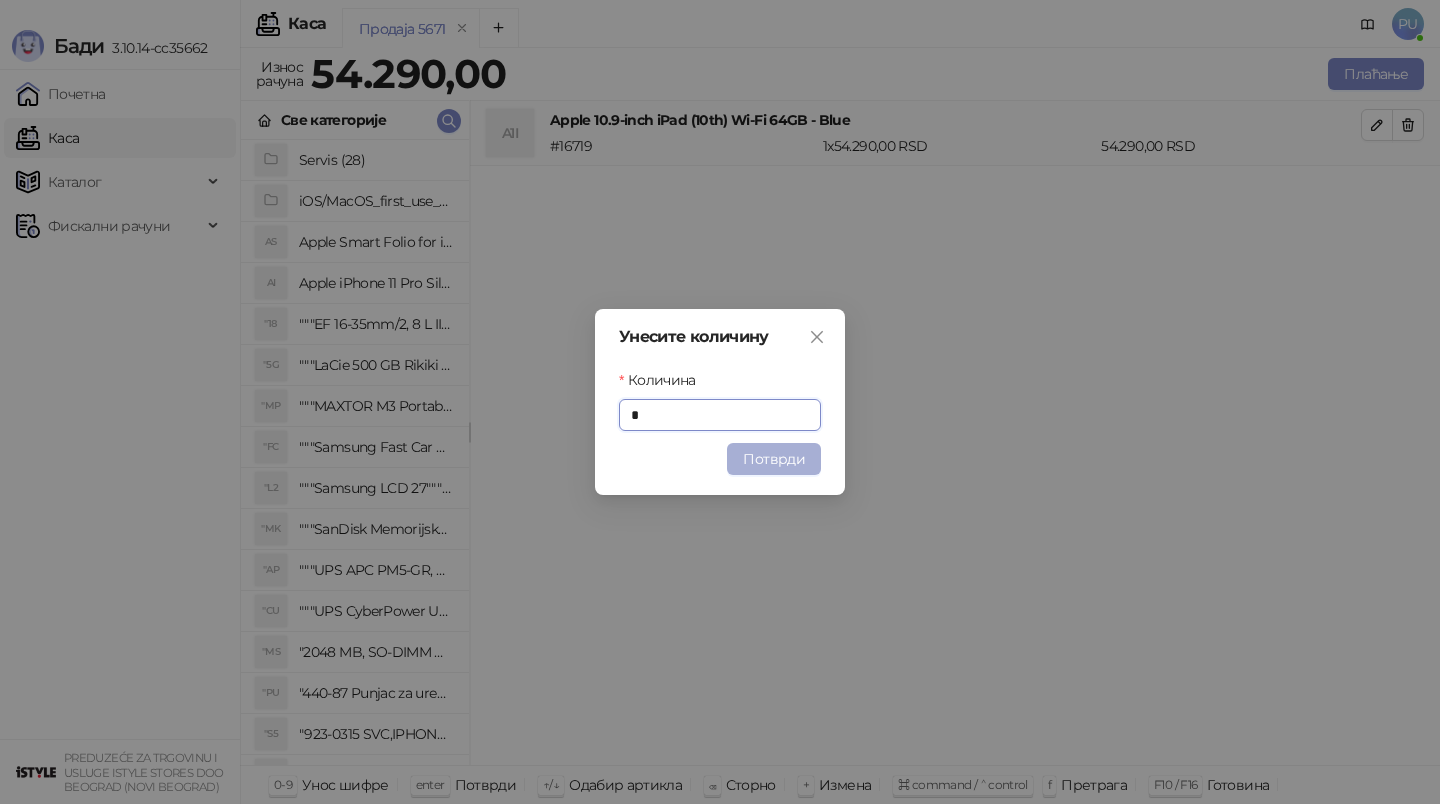 click on "Потврди" at bounding box center [774, 459] 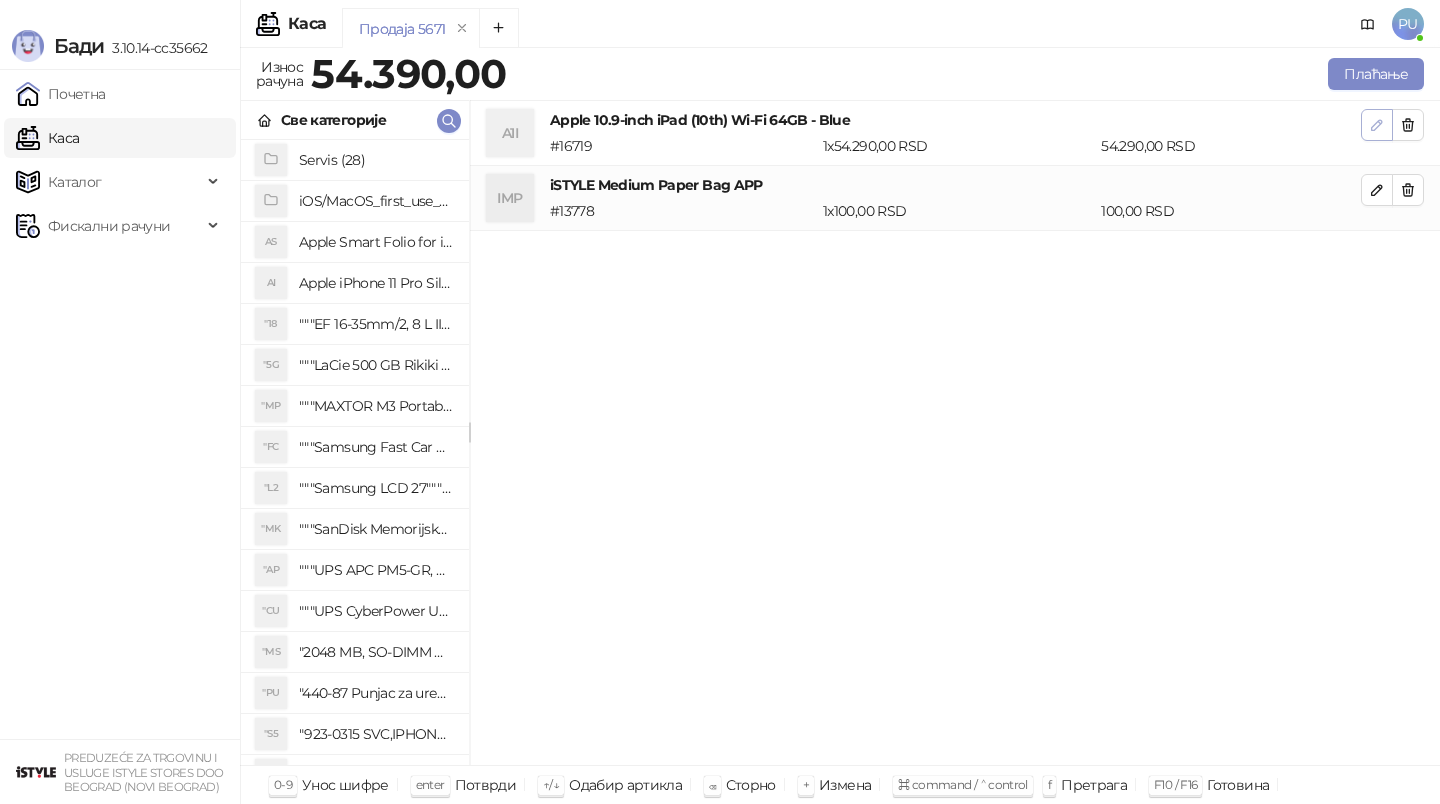 click 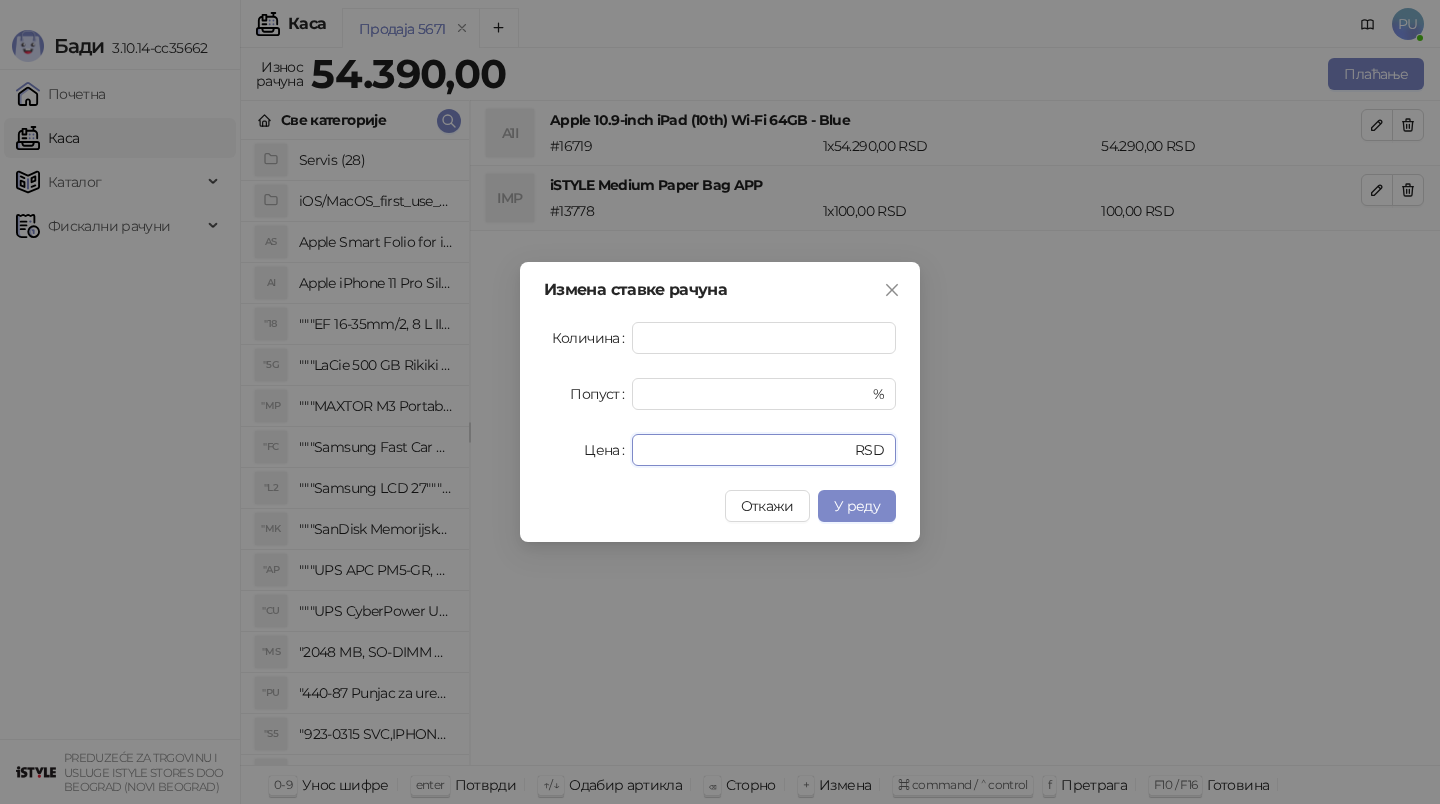 drag, startPoint x: 708, startPoint y: 454, endPoint x: 379, endPoint y: 454, distance: 329 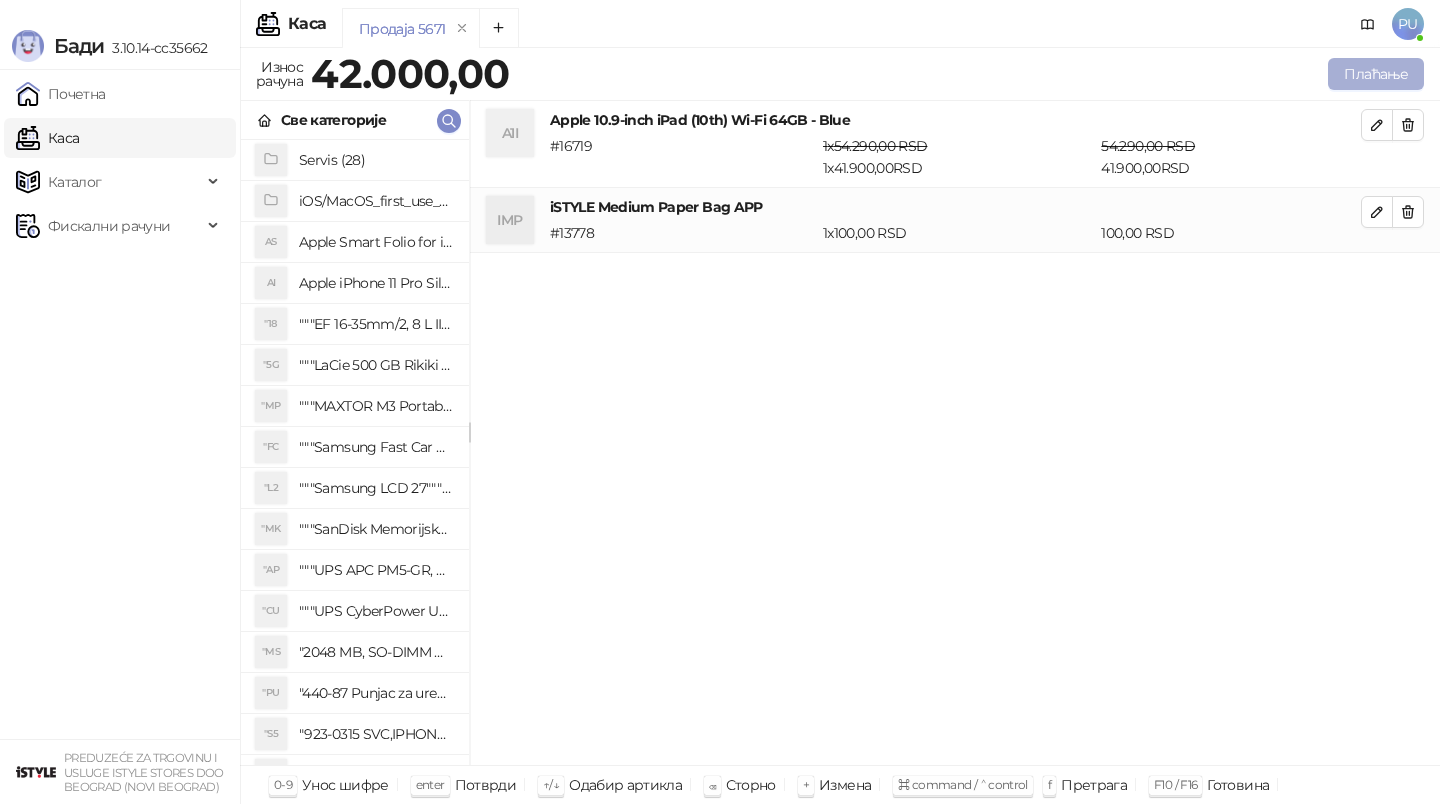click on "Плаћање" at bounding box center (1376, 74) 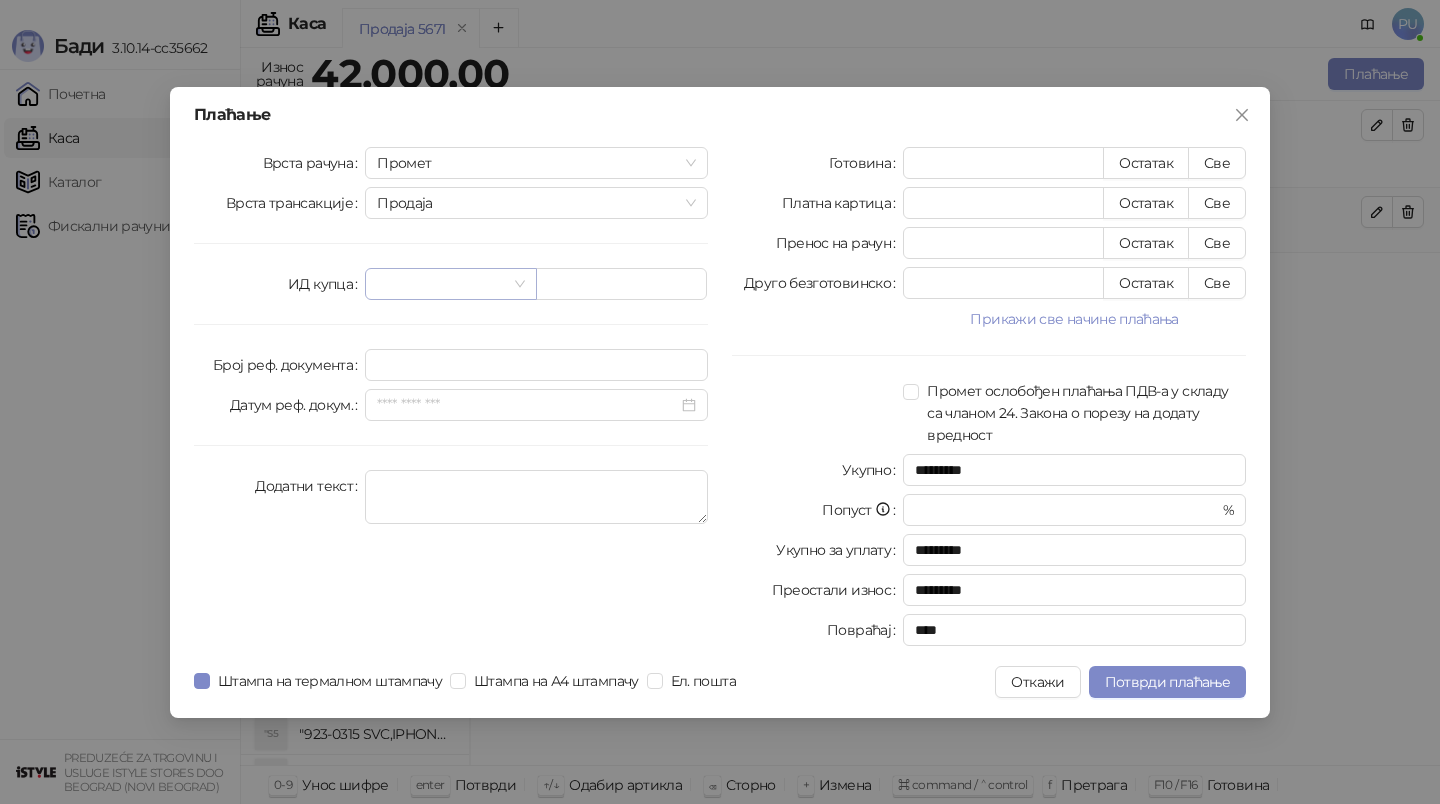 click at bounding box center [441, 284] 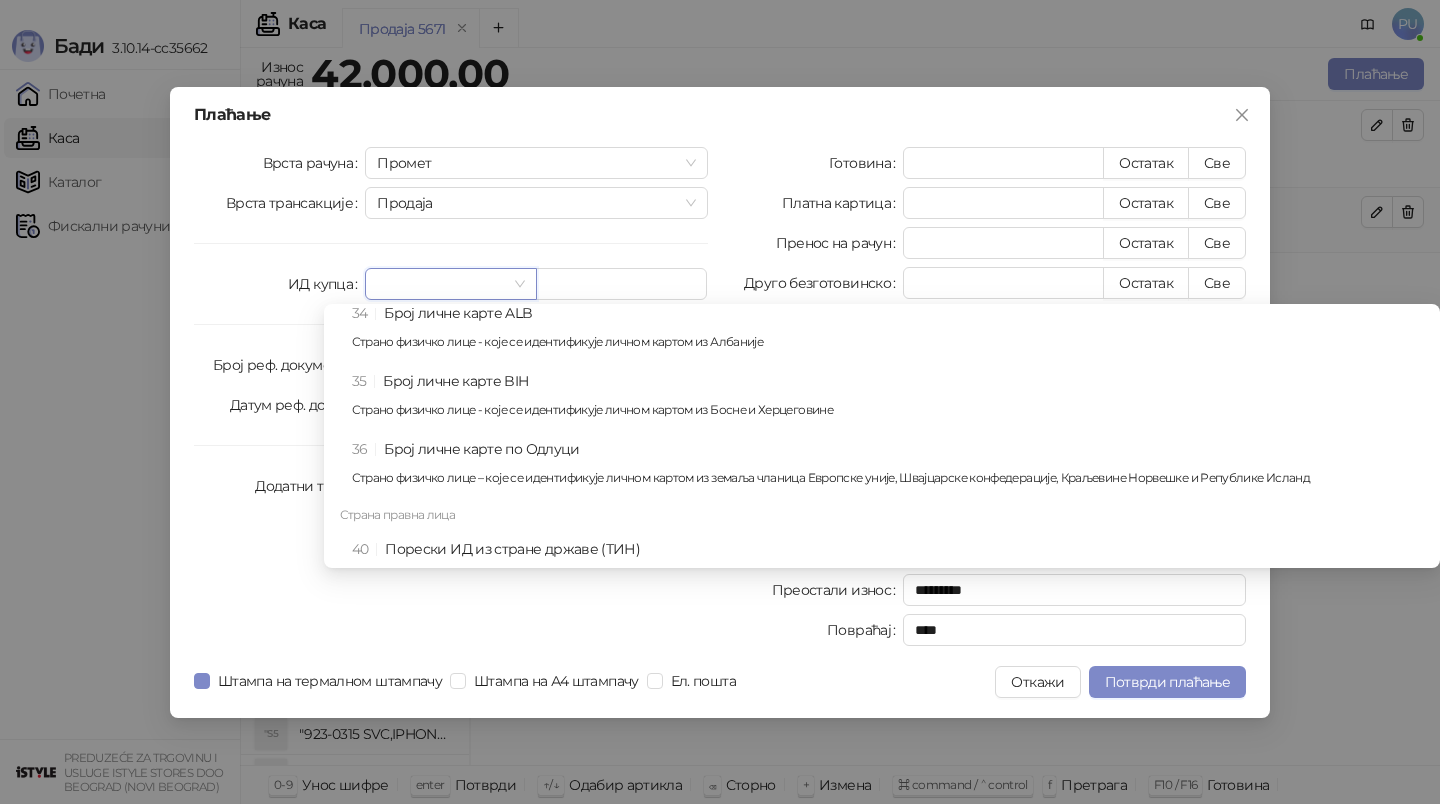 scroll, scrollTop: 1240, scrollLeft: 0, axis: vertical 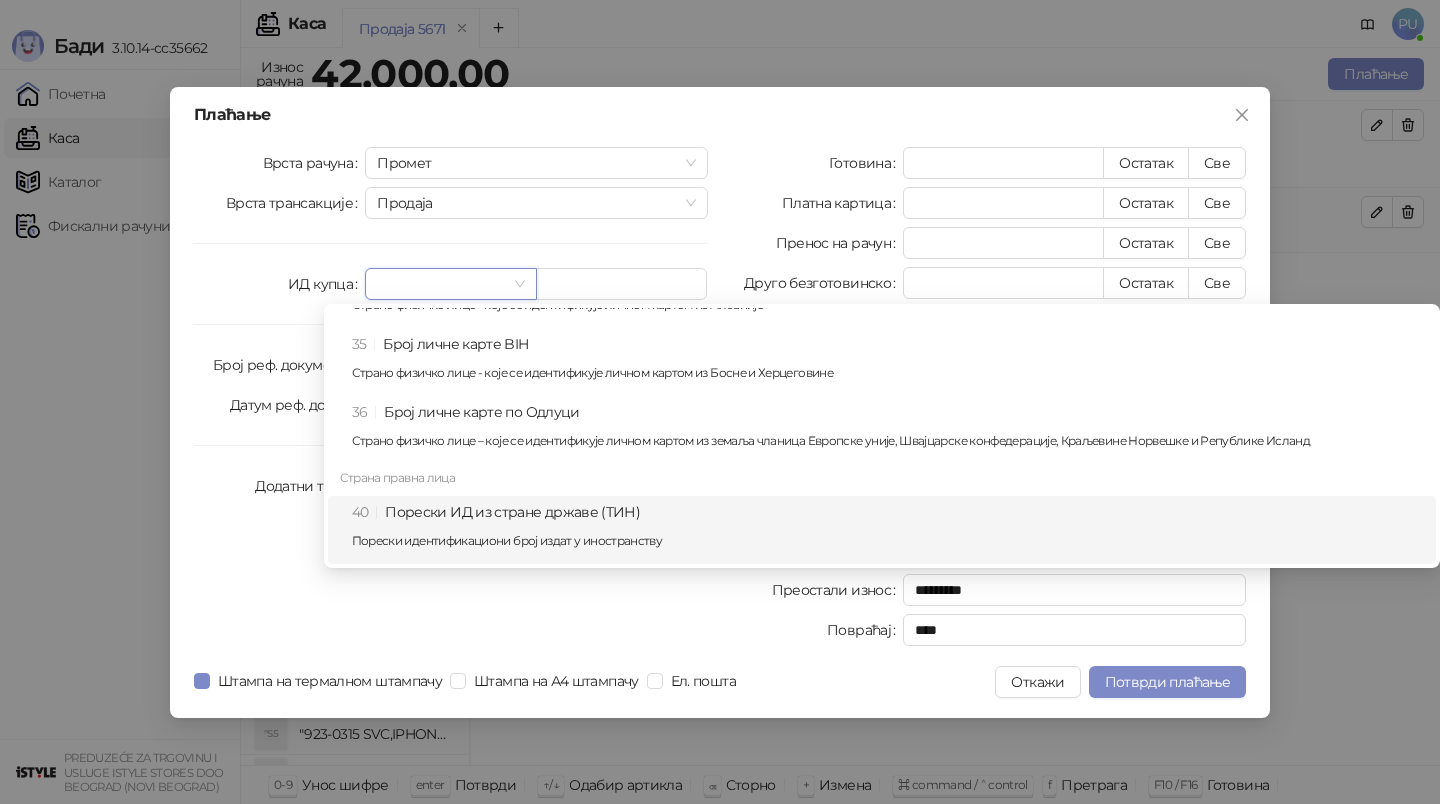 click on "Порески идентификациони број издат у иностранству" at bounding box center [888, 541] 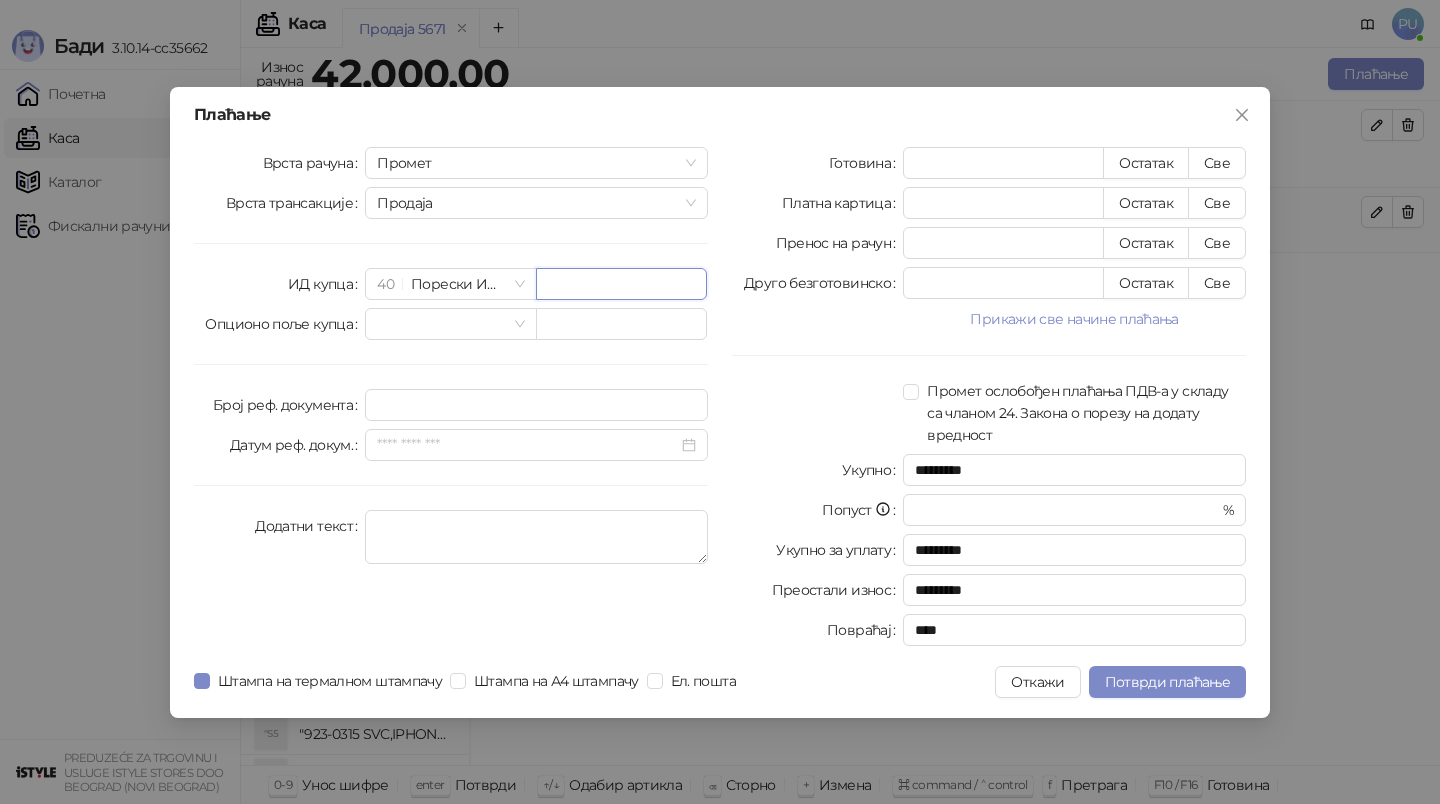 paste on "**********" 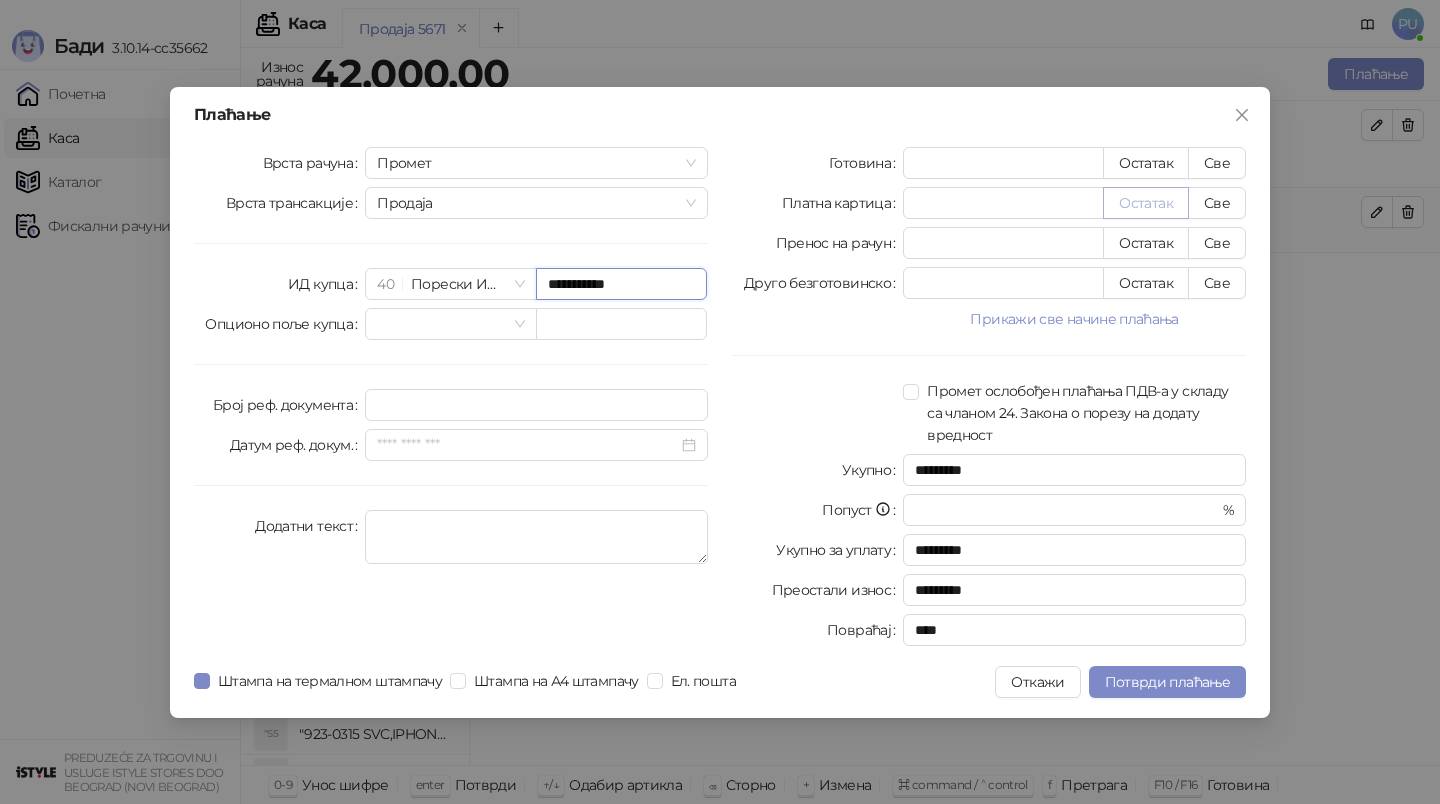type on "**********" 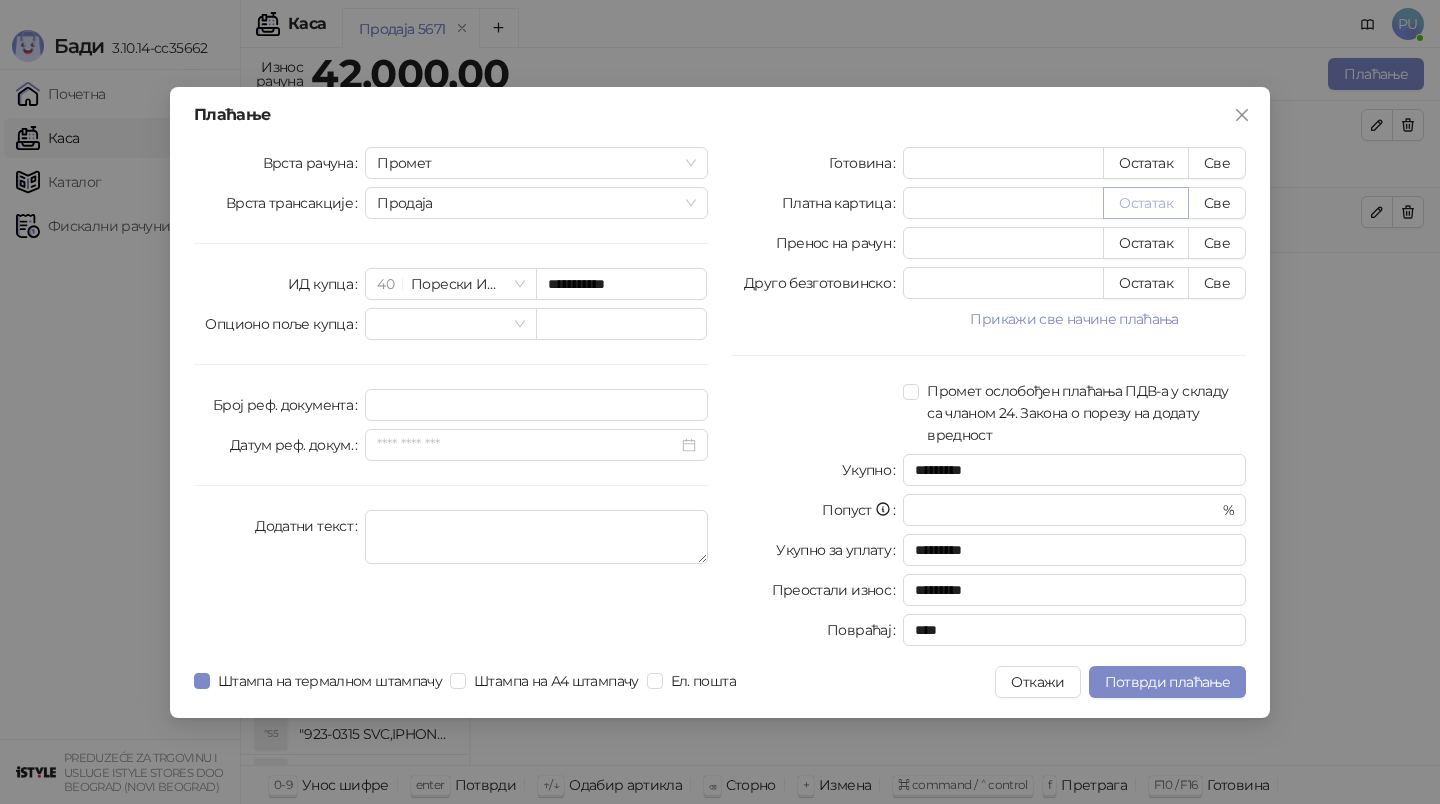 click on "Остатак" at bounding box center (1146, 203) 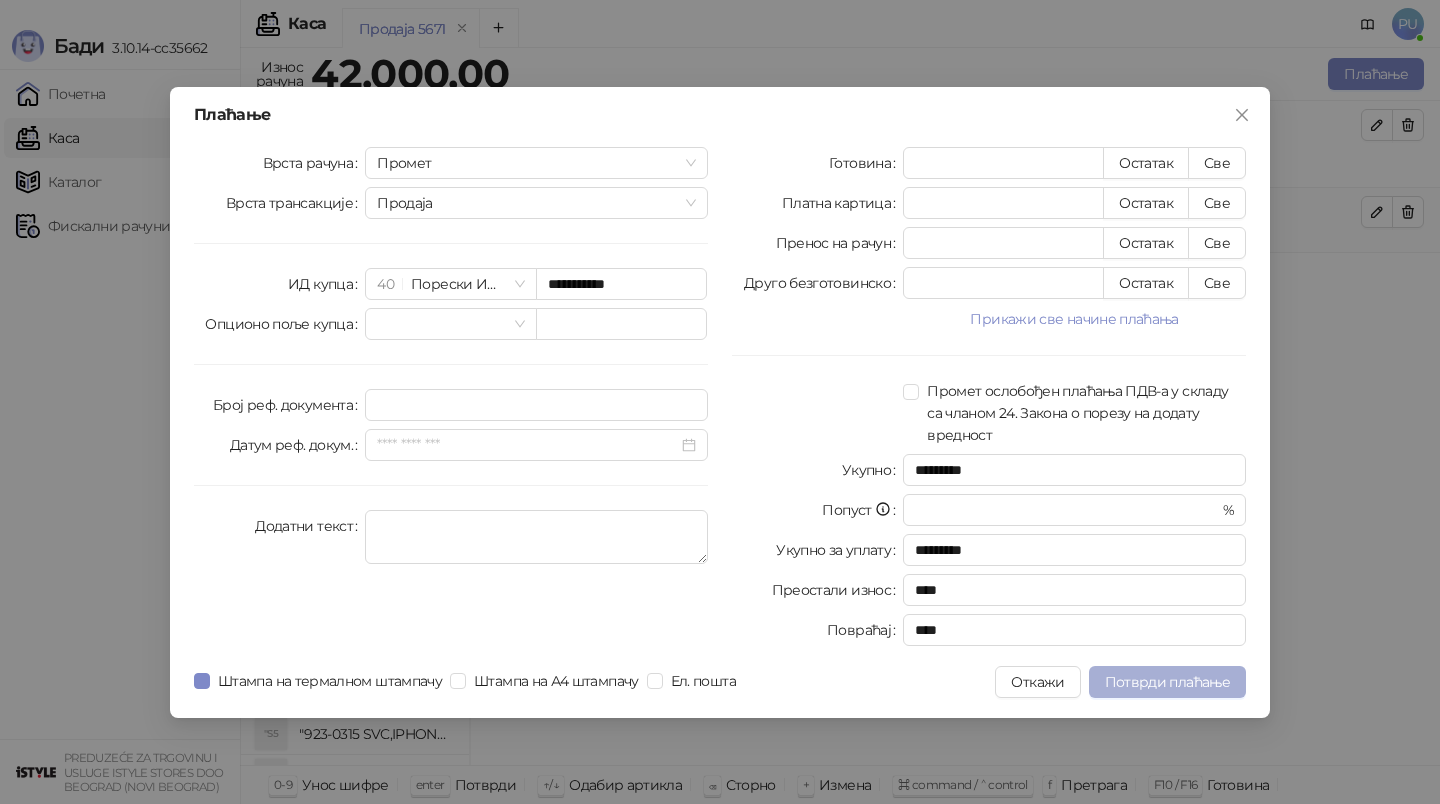 click on "Потврди плаћање" at bounding box center [1167, 682] 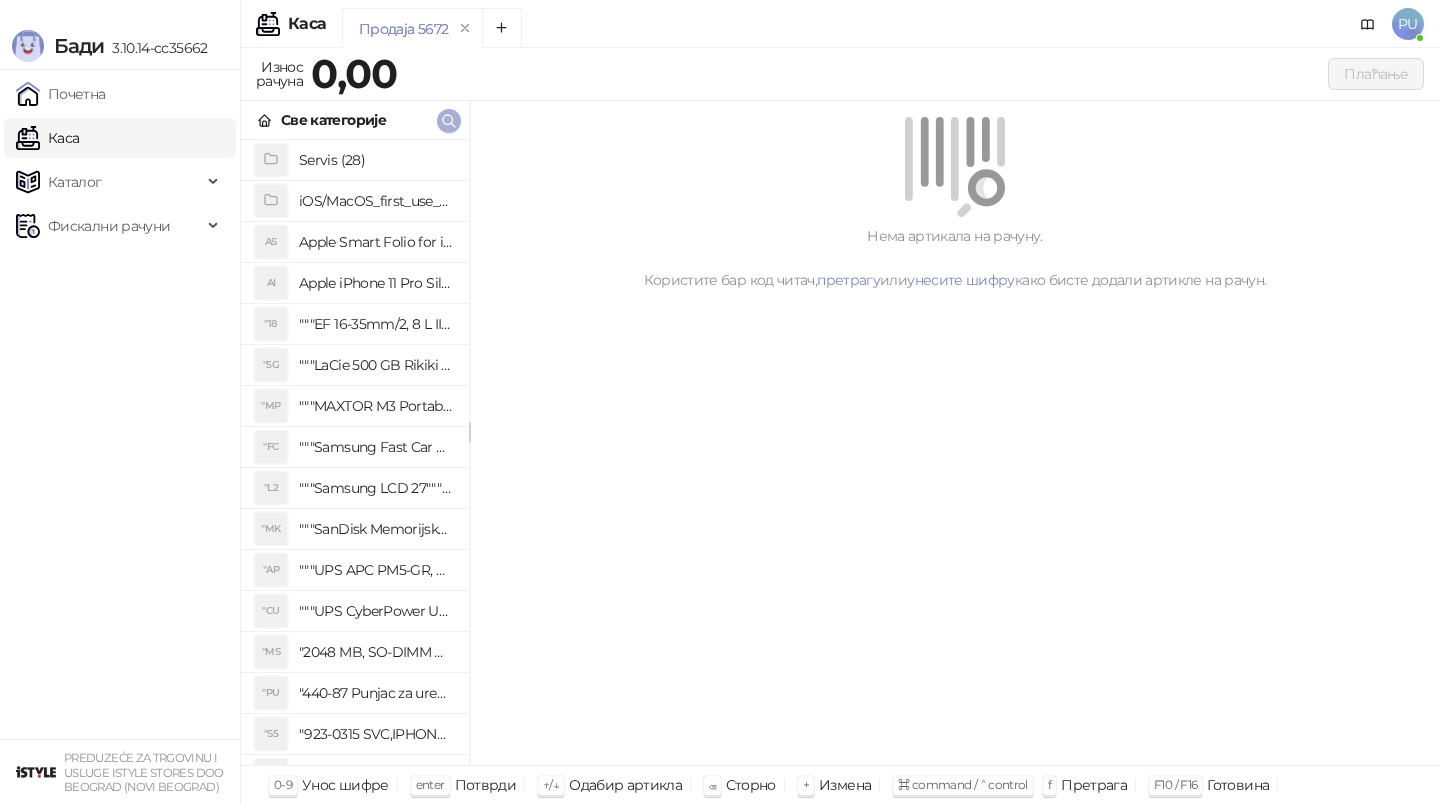 click 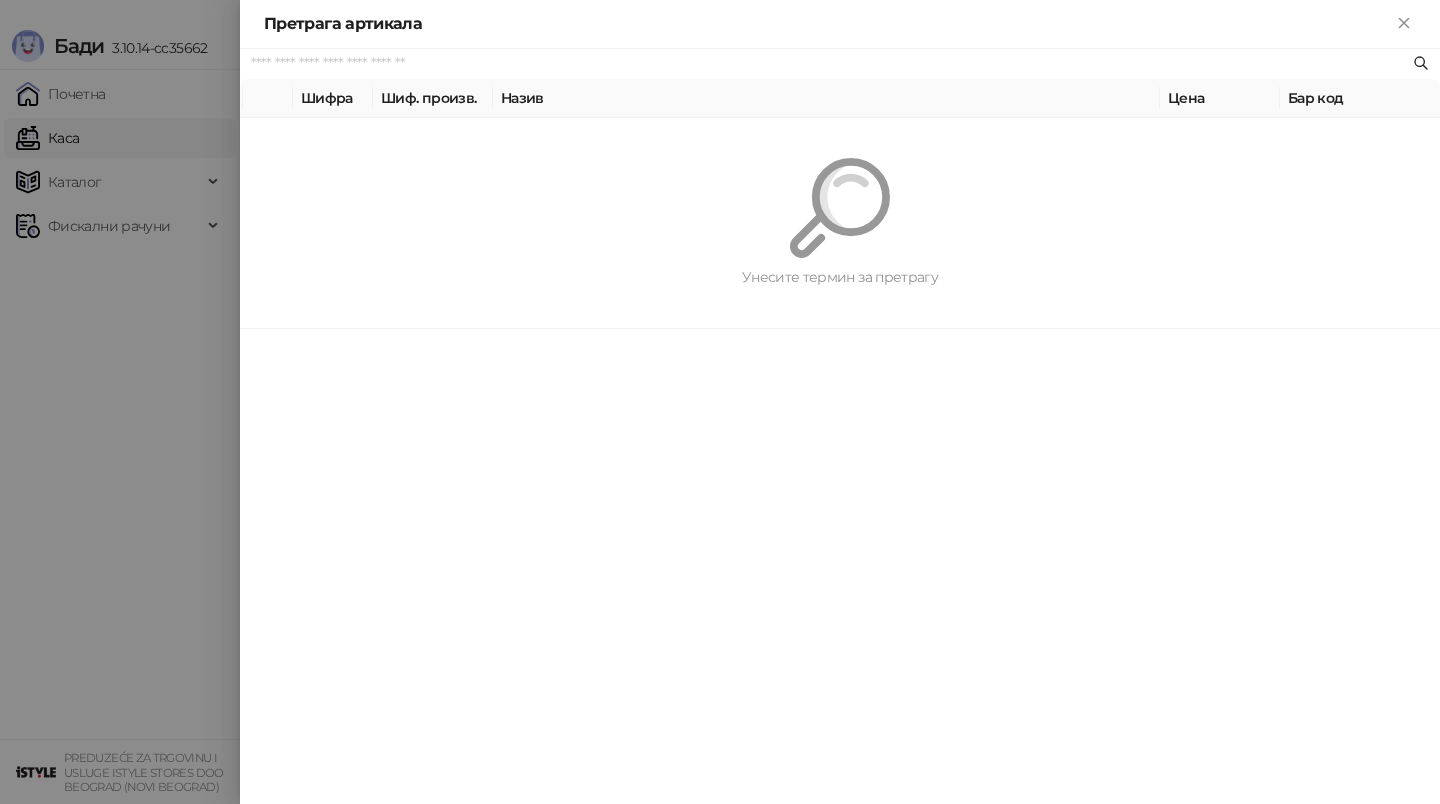 paste on "*********" 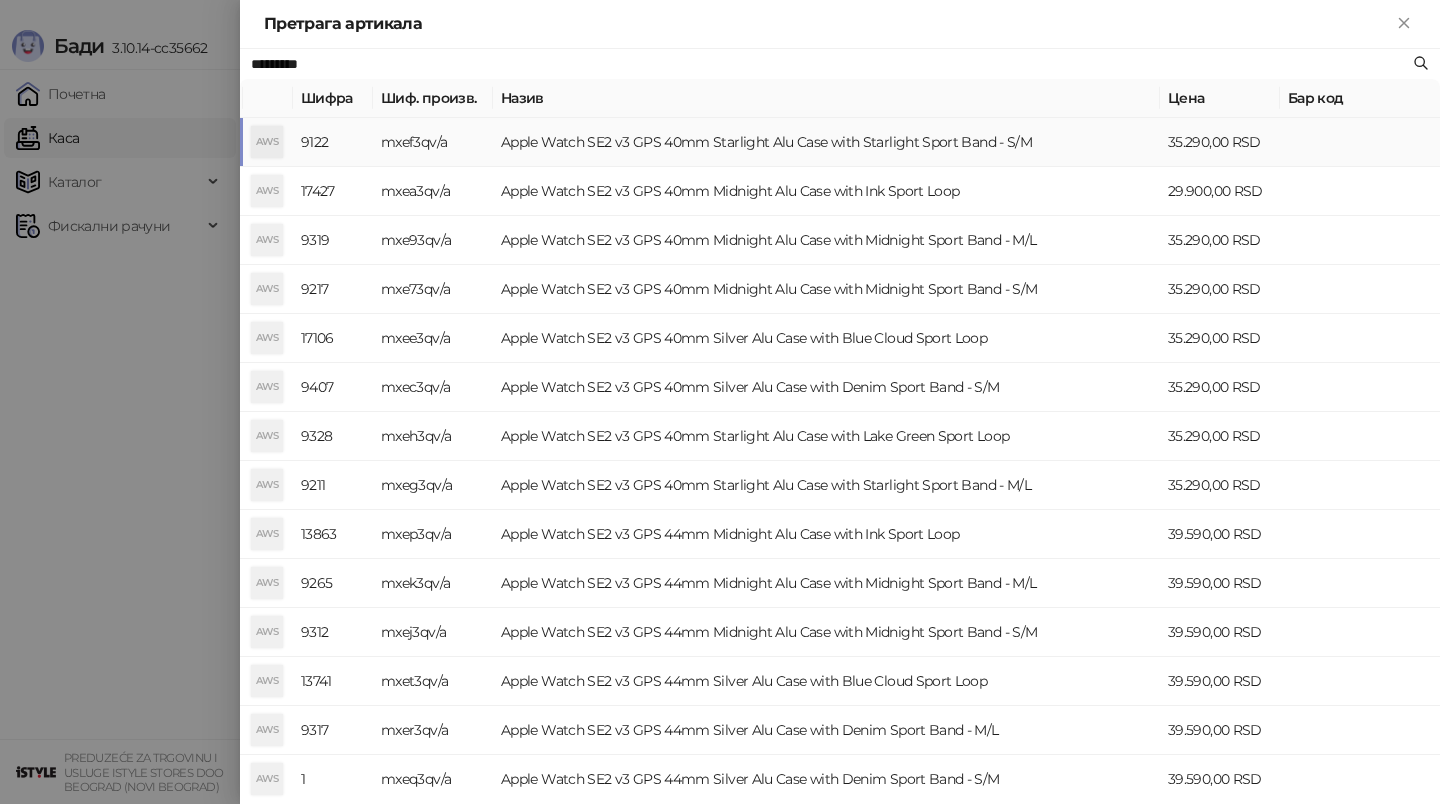 type on "*********" 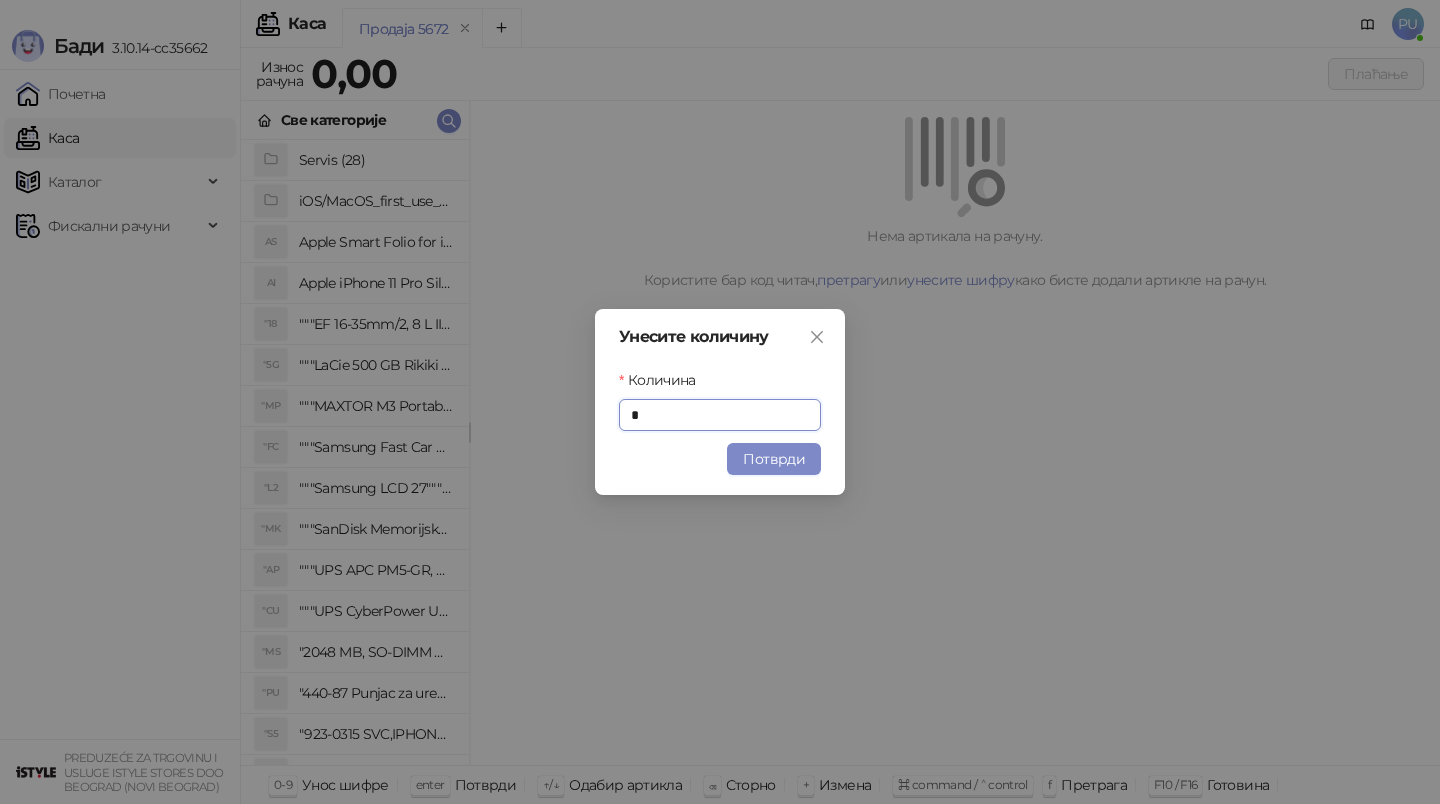 click on "Унесите количину Количина * Потврди" at bounding box center [720, 402] 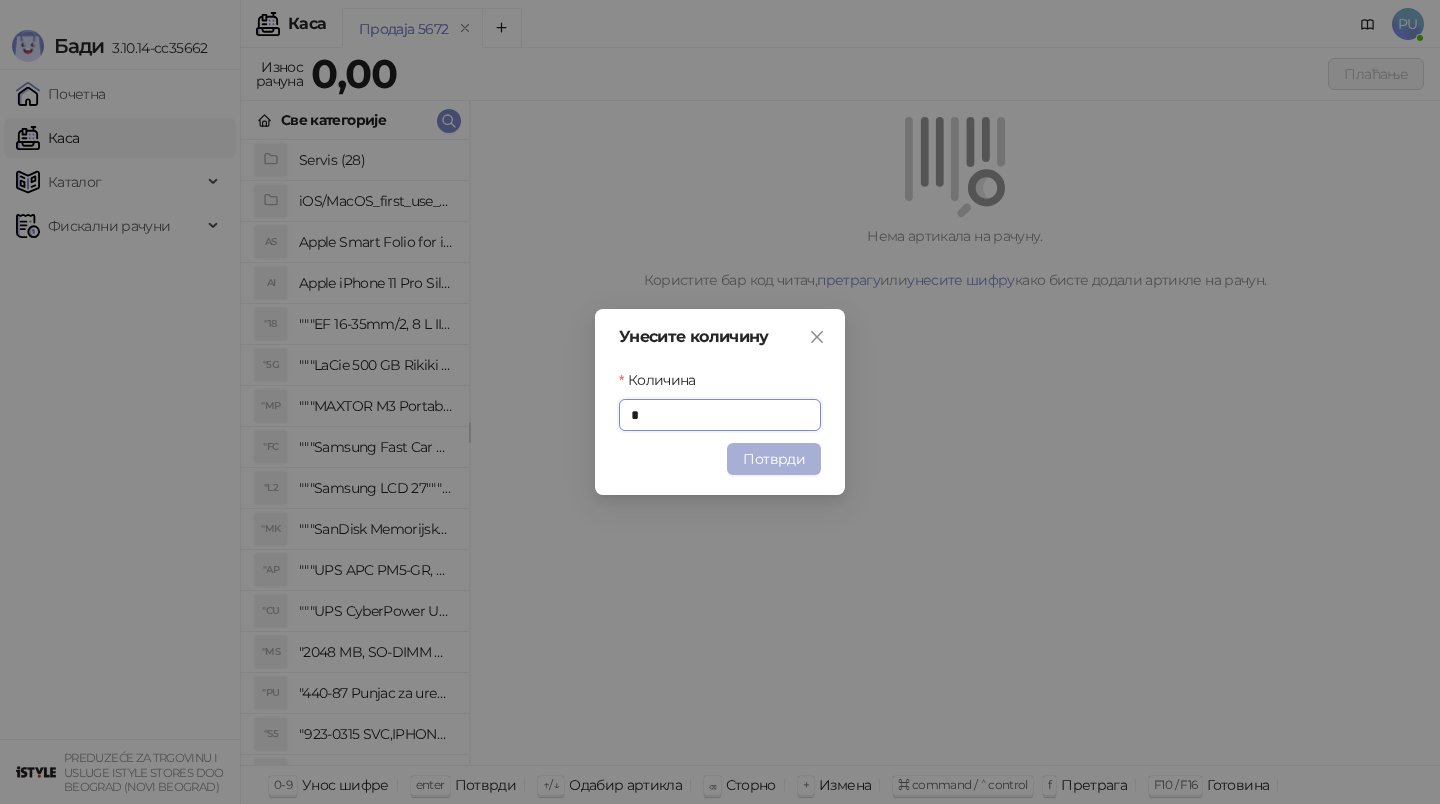 click on "Потврди" at bounding box center (774, 459) 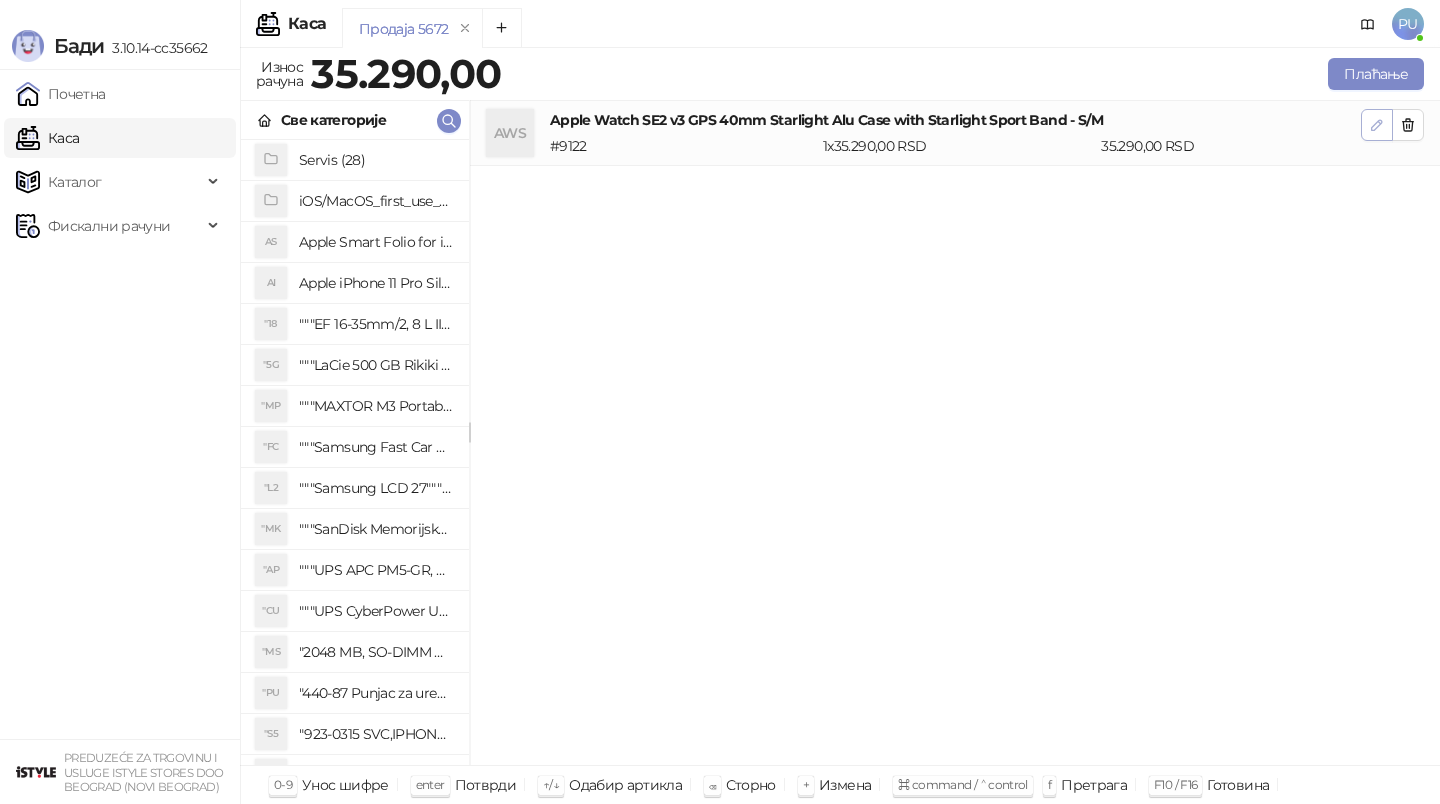 click at bounding box center (1377, 124) 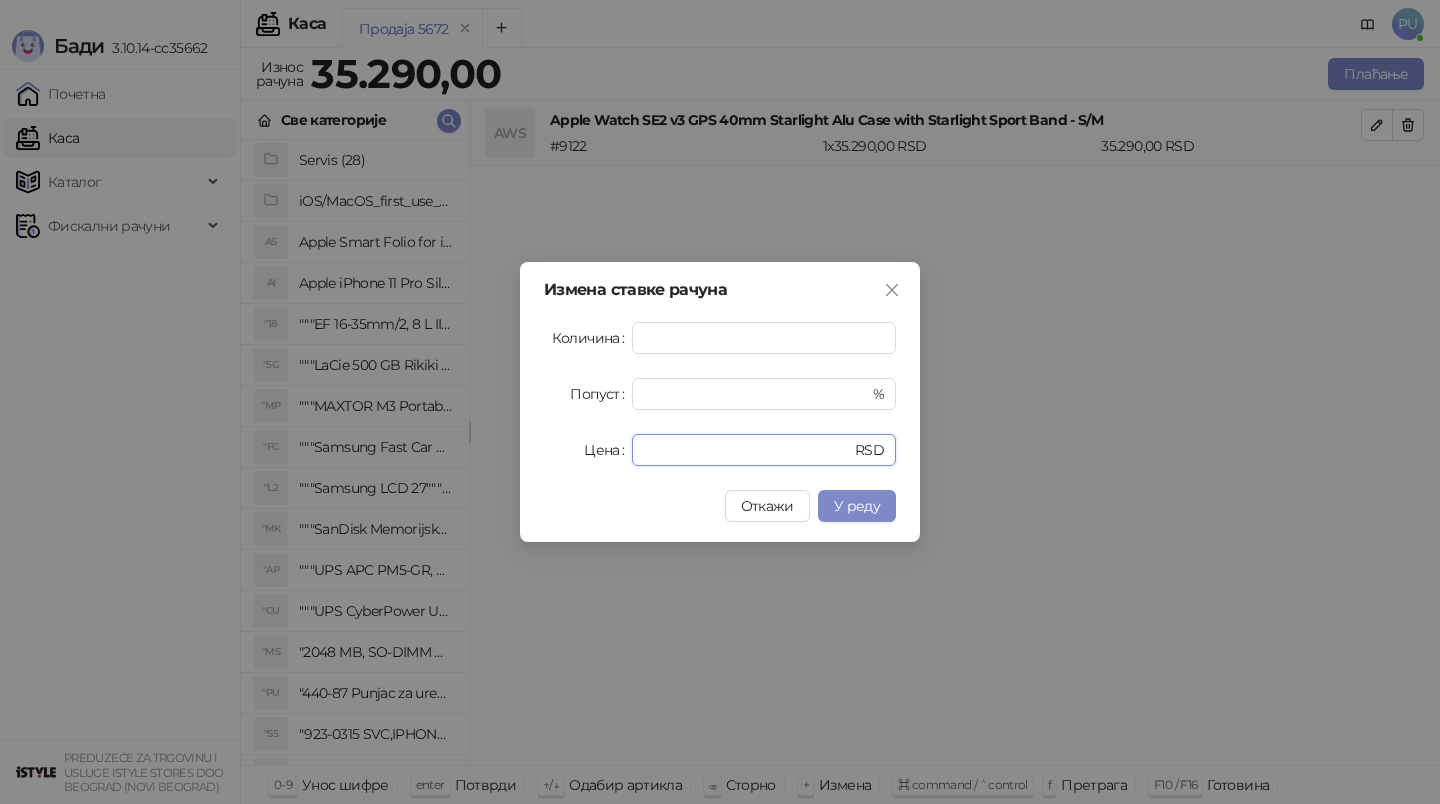 drag, startPoint x: 687, startPoint y: 452, endPoint x: 498, endPoint y: 452, distance: 189 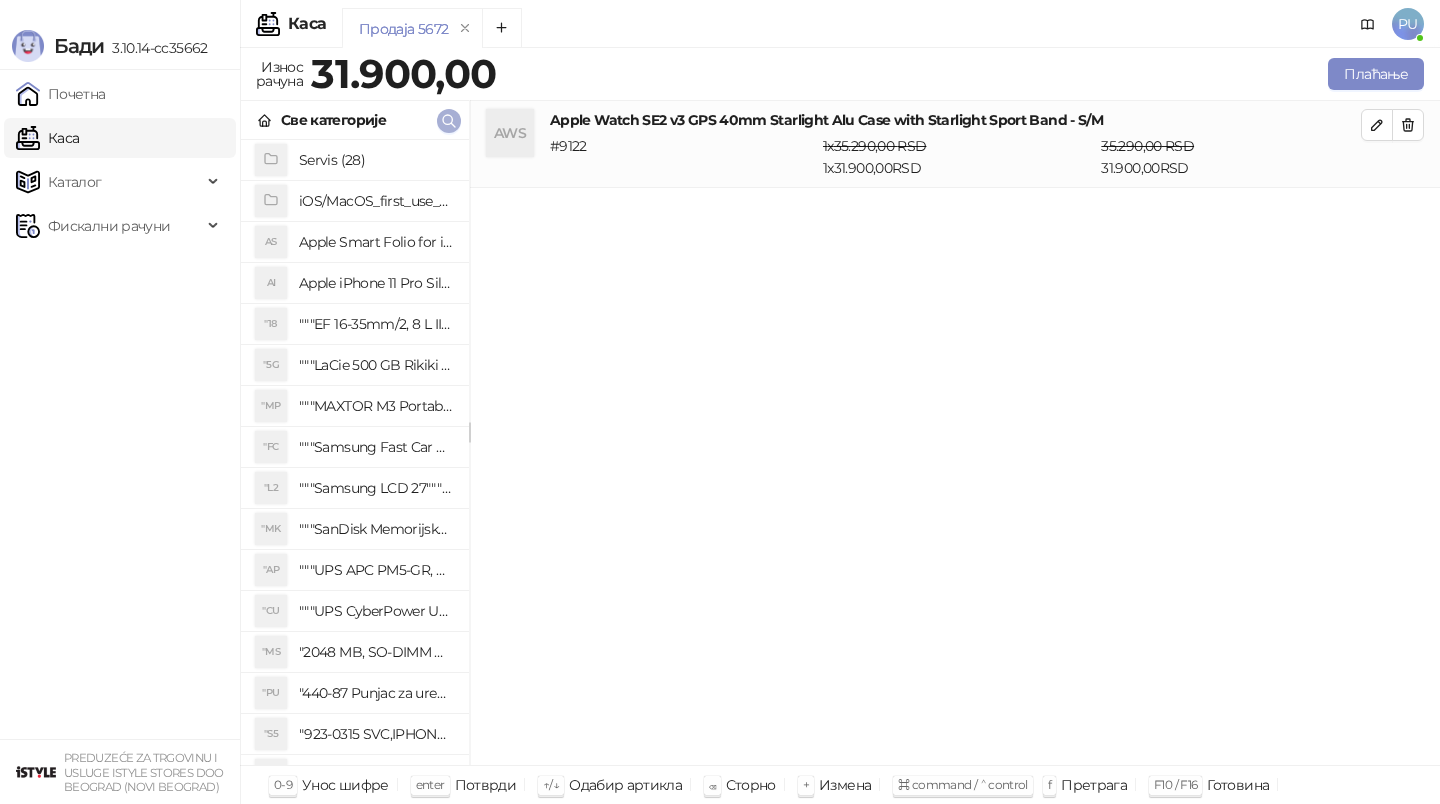 click 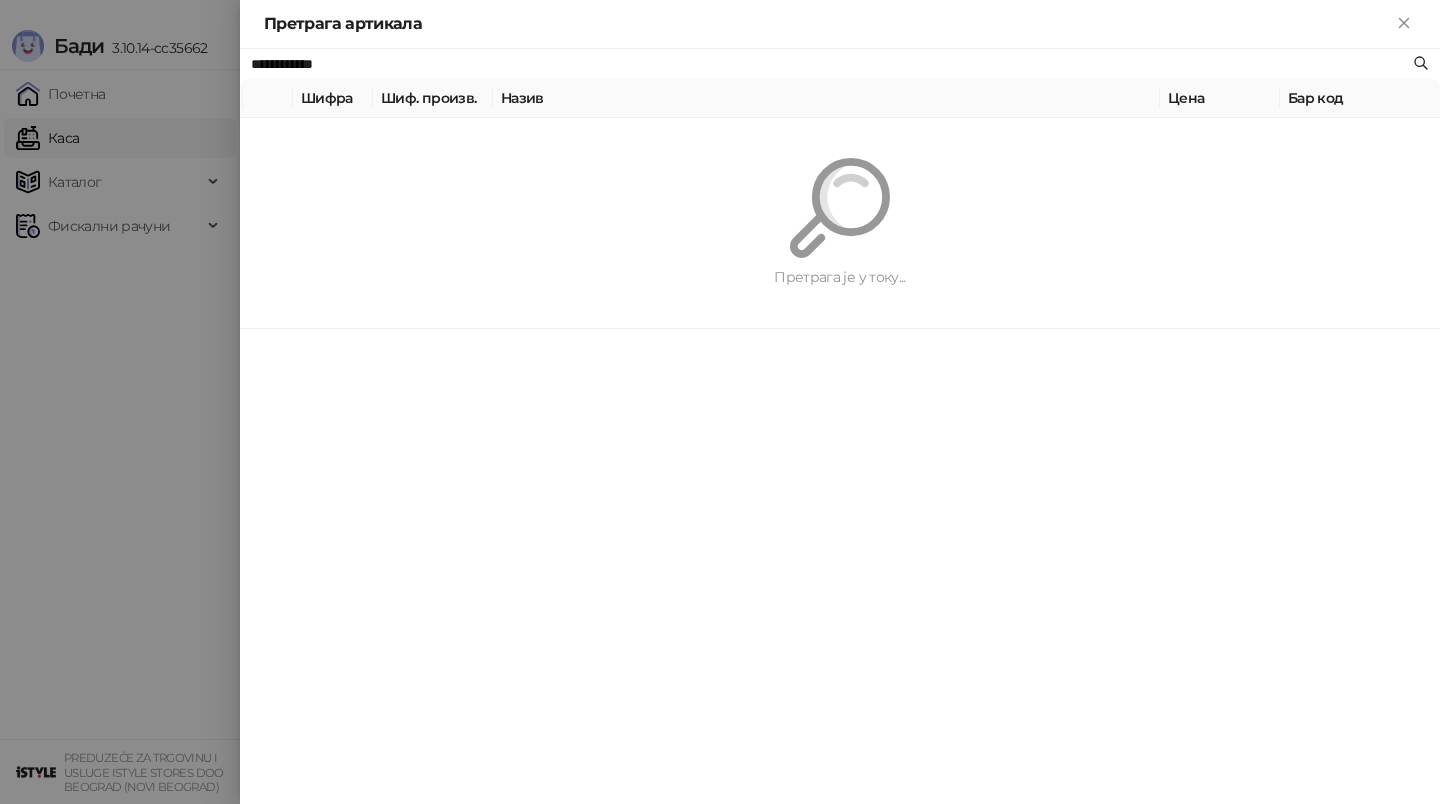 type on "**********" 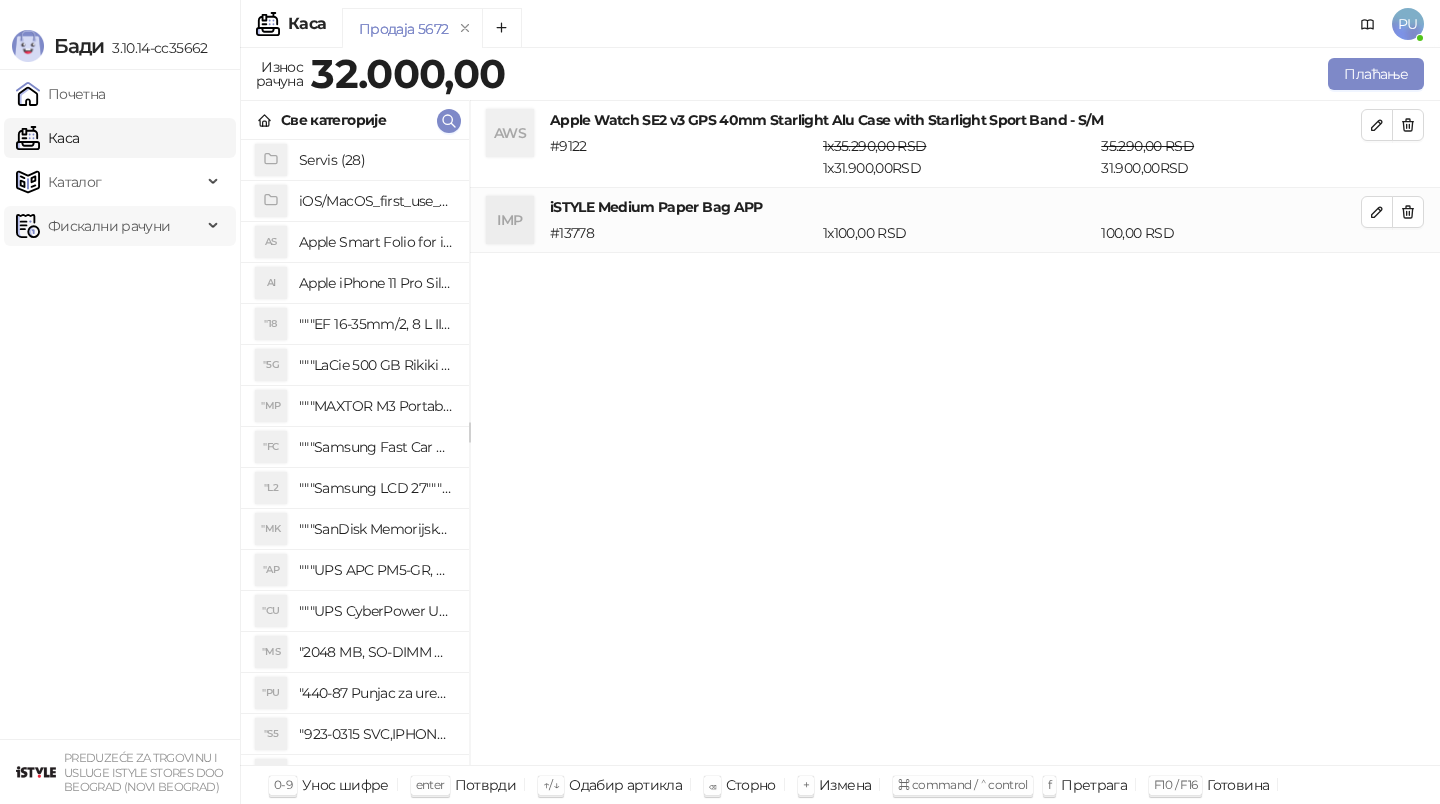 click on "Фискални рачуни" at bounding box center (109, 226) 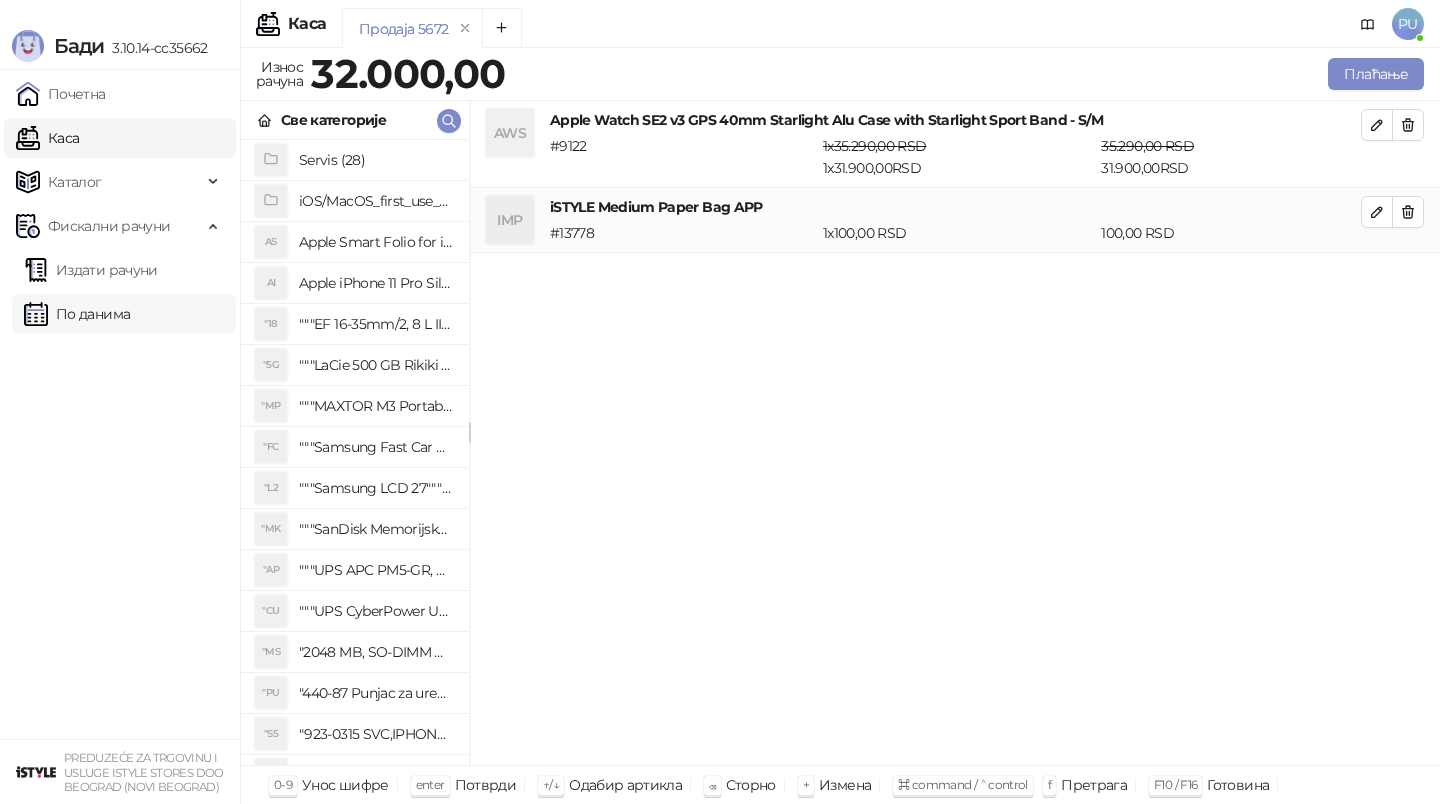 click on "По данима" at bounding box center (77, 314) 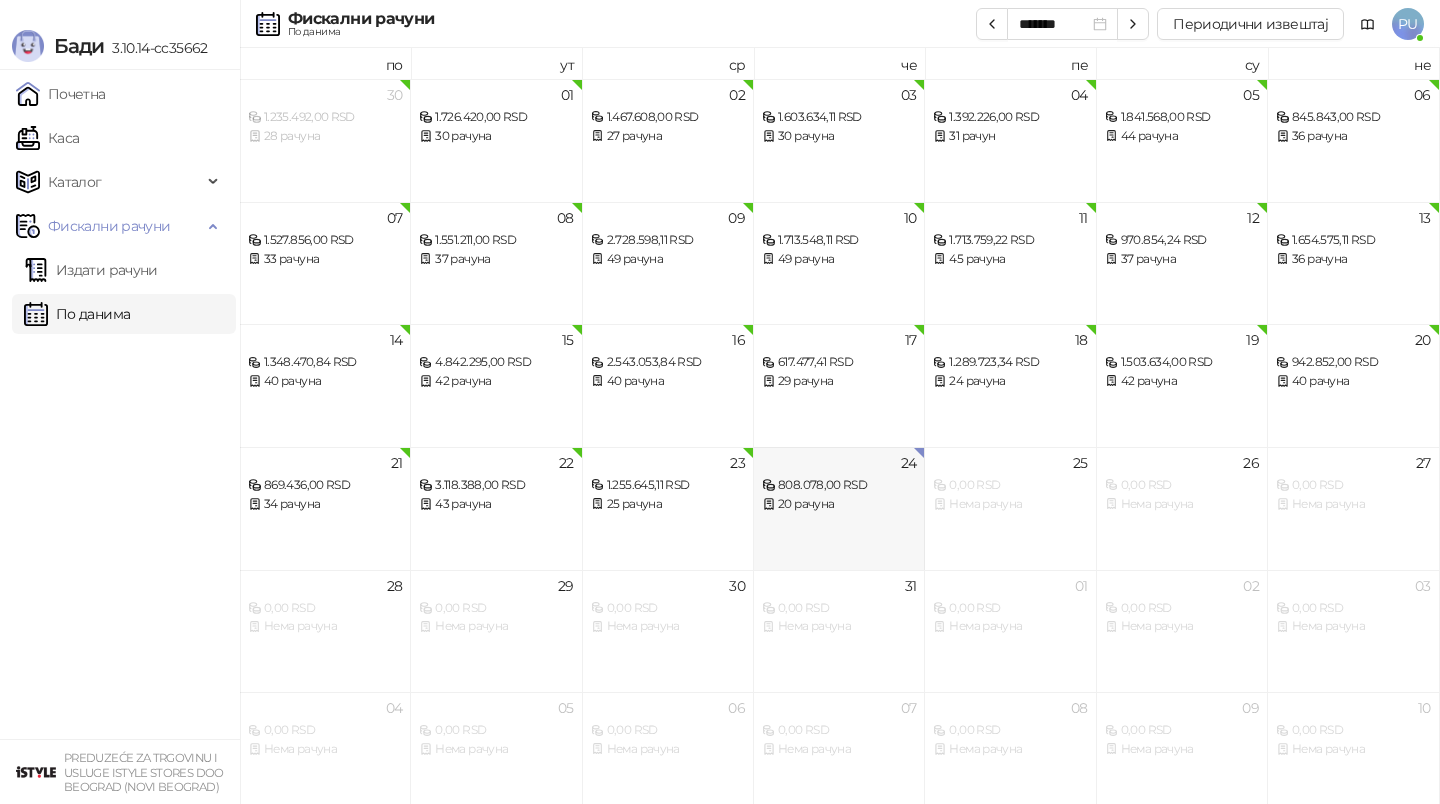 click on "24   808.078,00 RSD   20 рачуна" at bounding box center [839, 508] 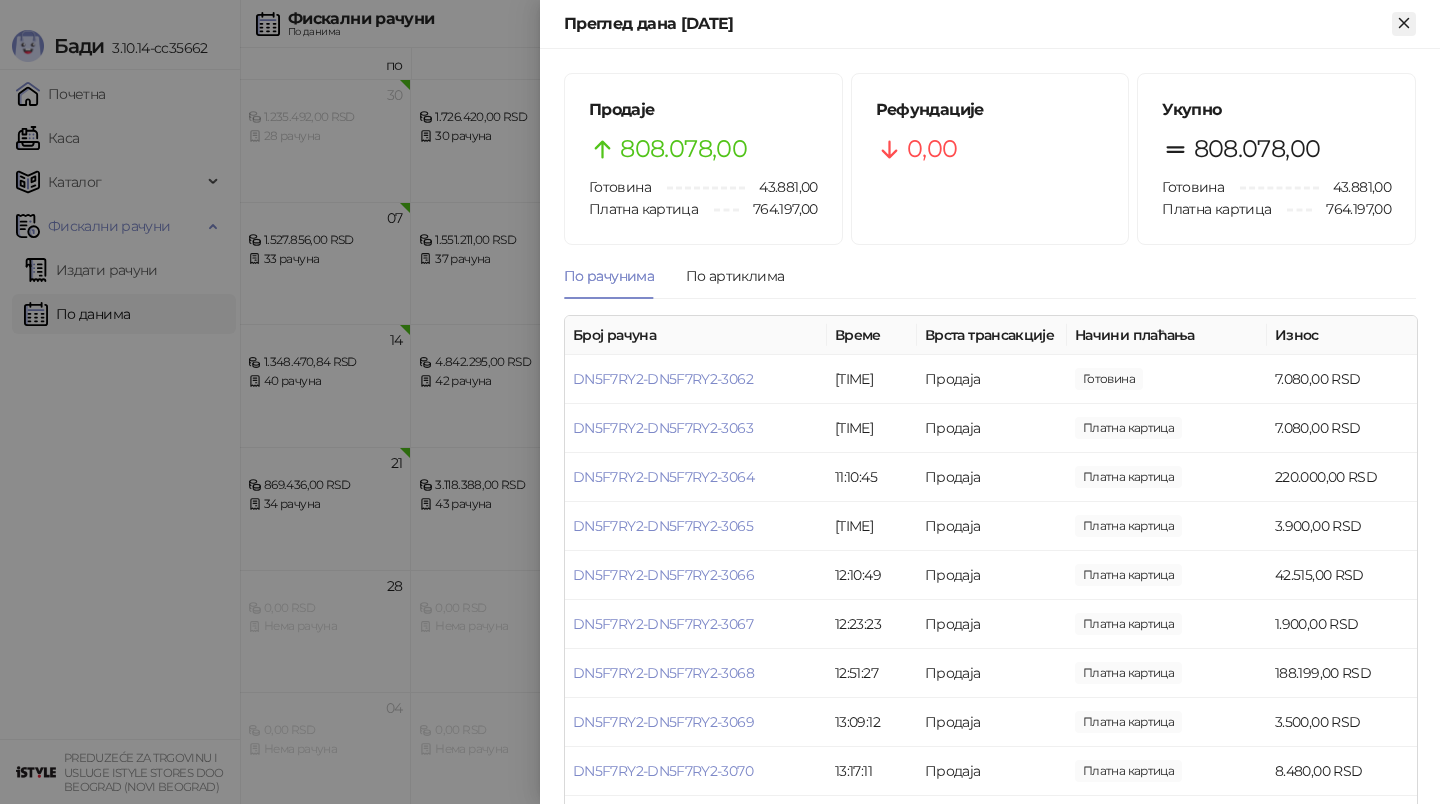 click 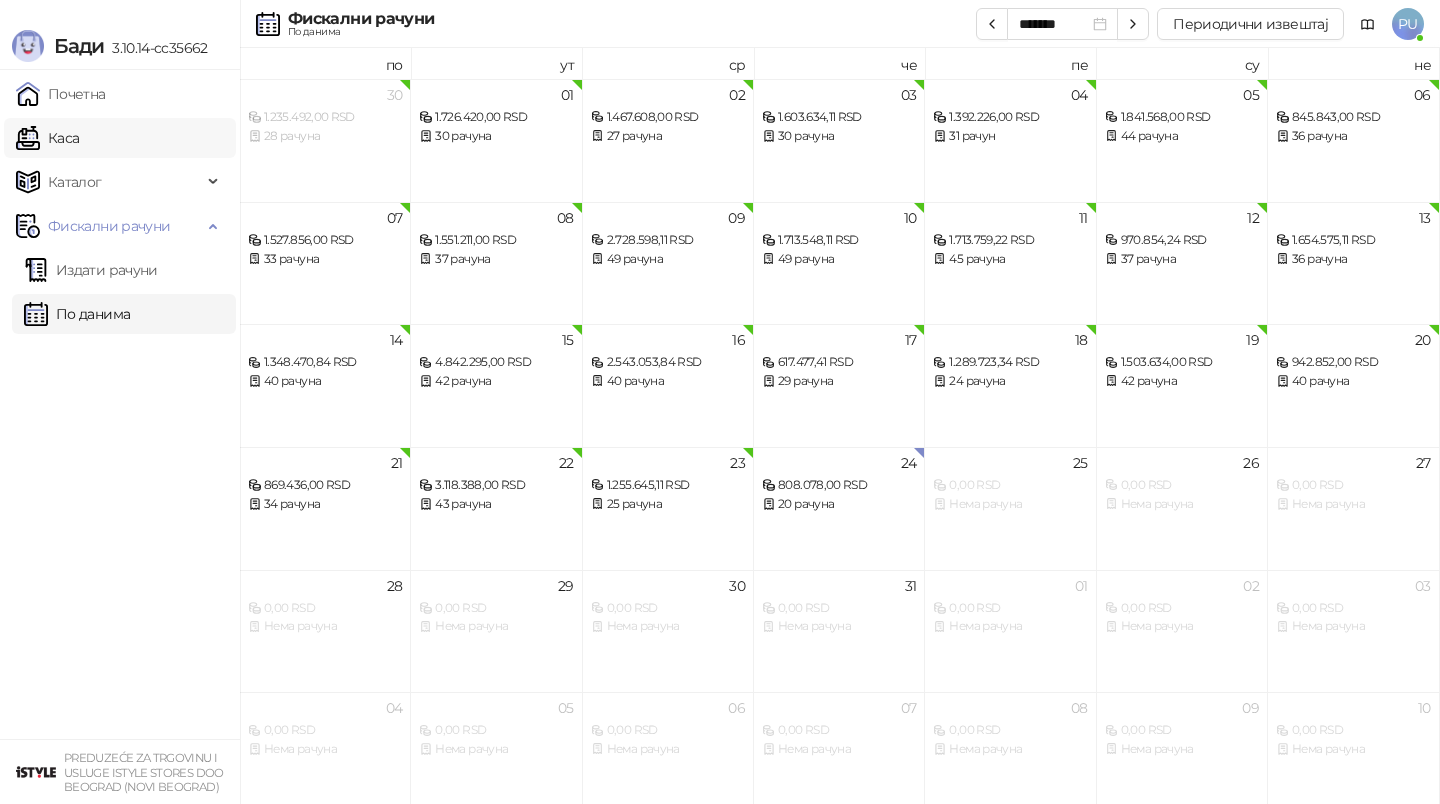 click on "Каса" at bounding box center [47, 138] 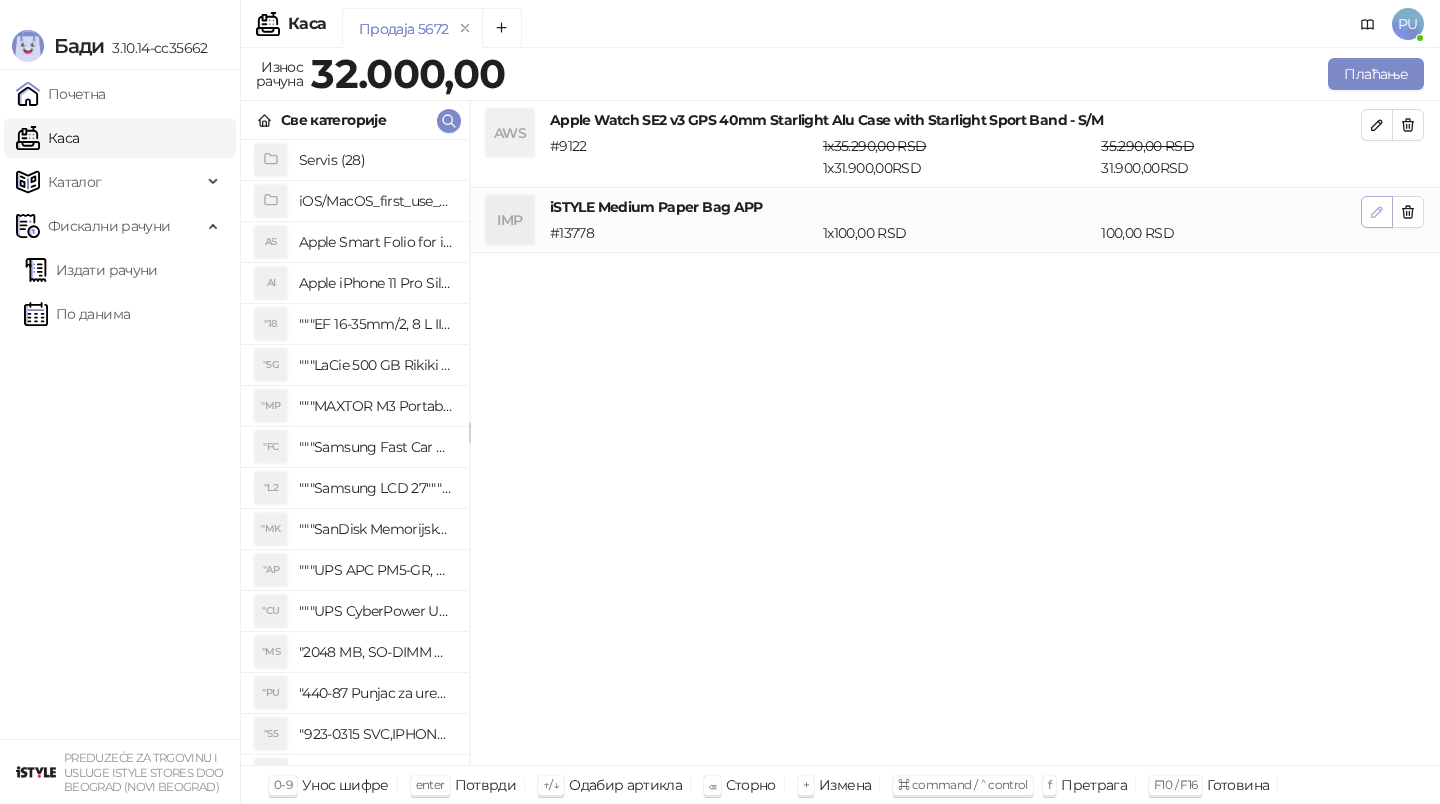 click at bounding box center [1377, 212] 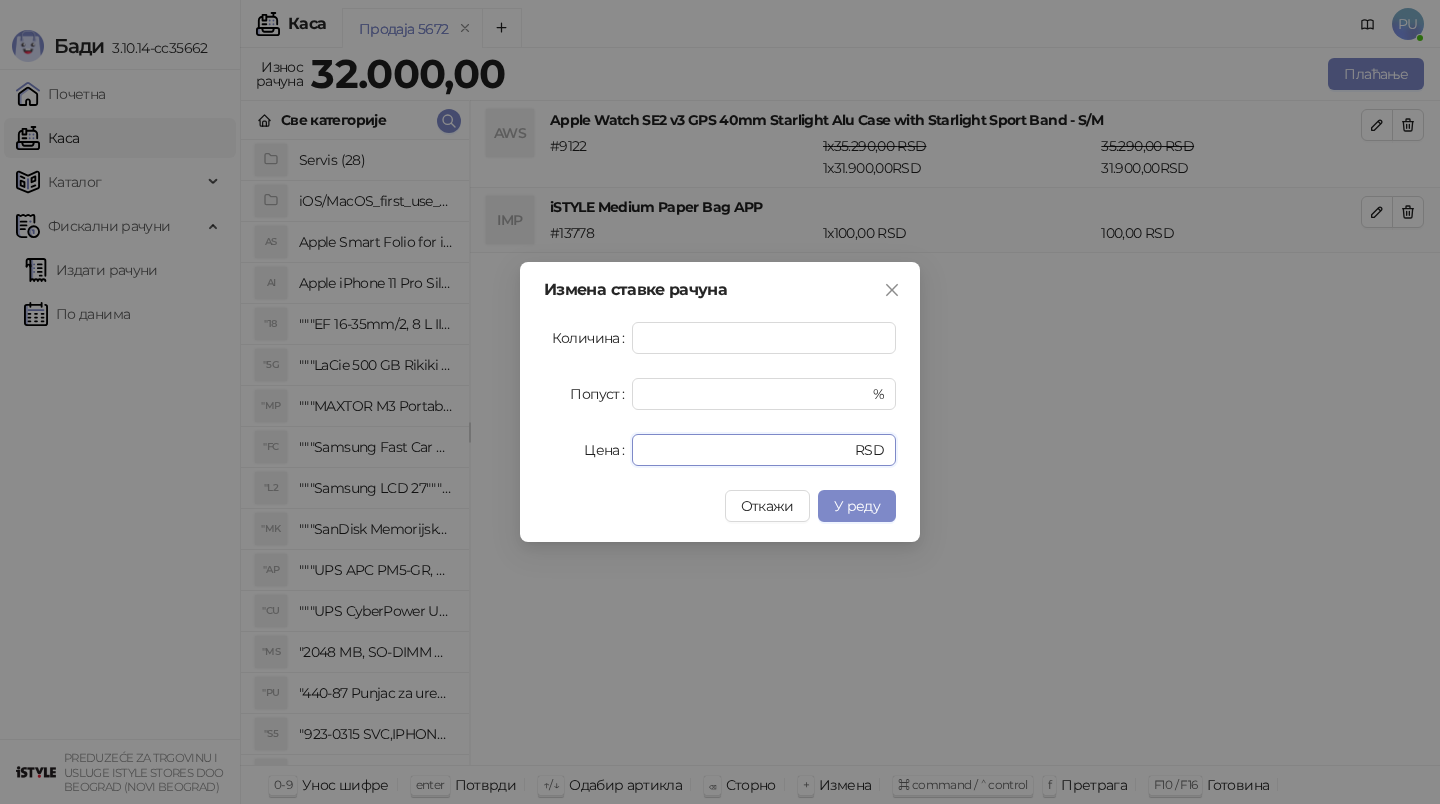 drag, startPoint x: 678, startPoint y: 449, endPoint x: 318, endPoint y: 449, distance: 360 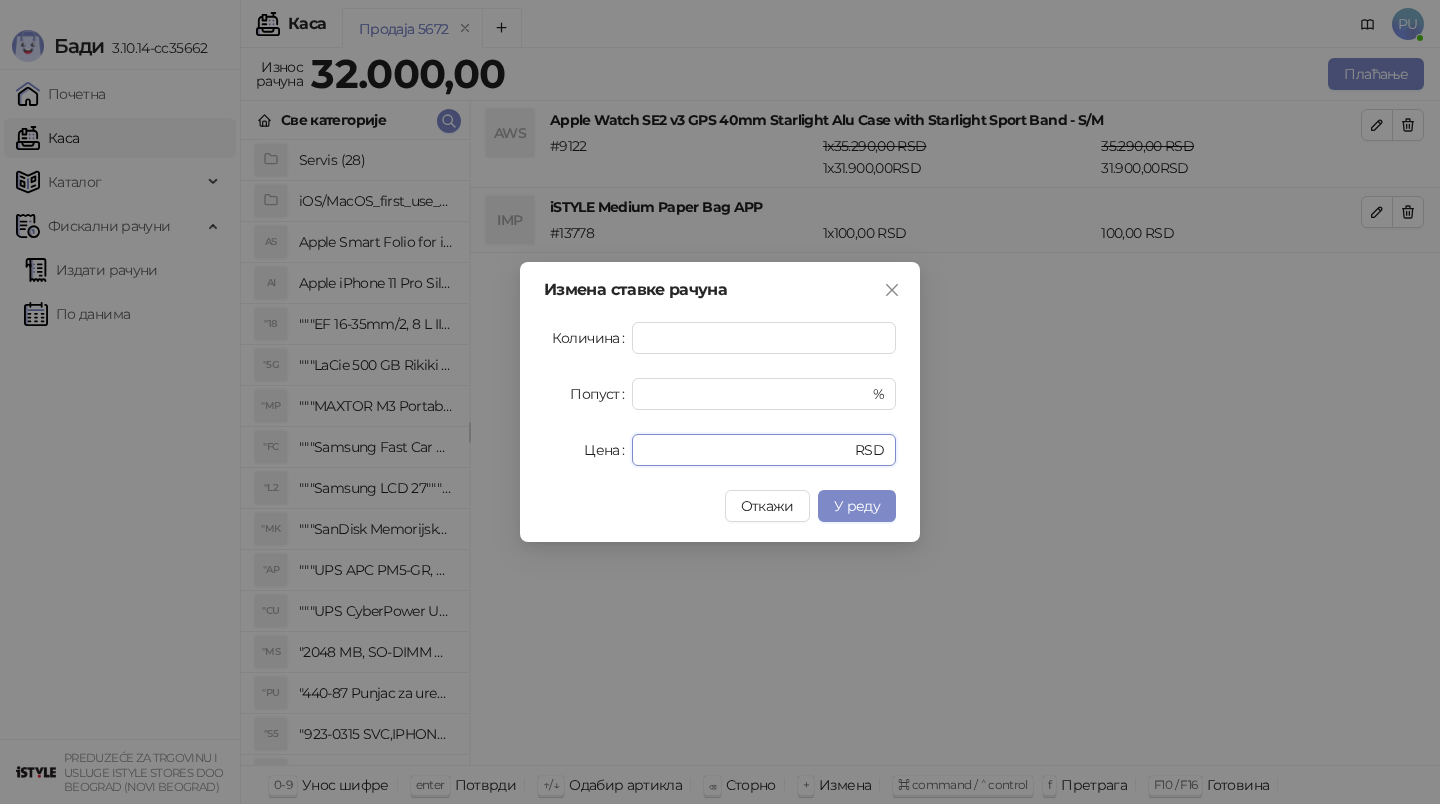 type on "**" 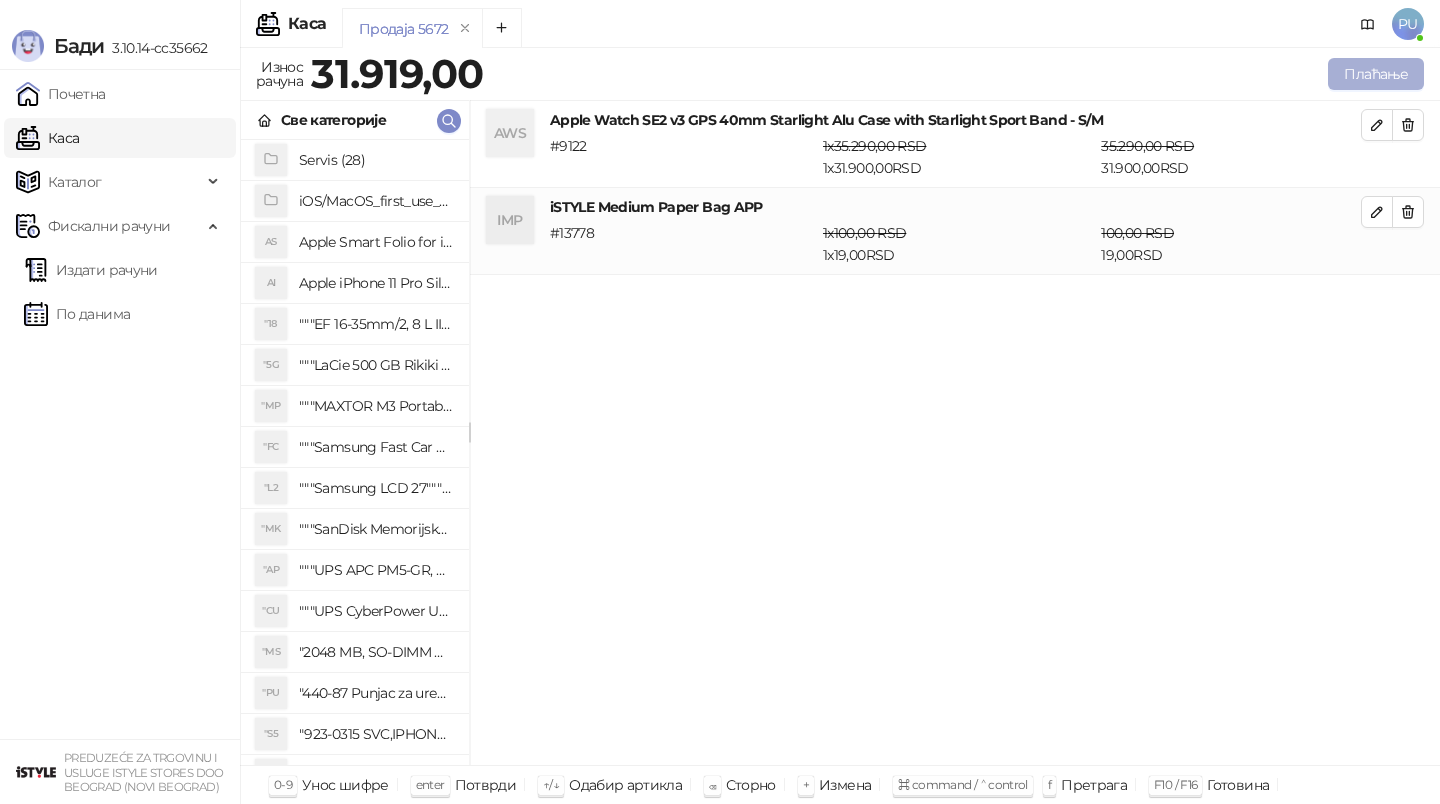 click on "Плаћање" at bounding box center [1376, 74] 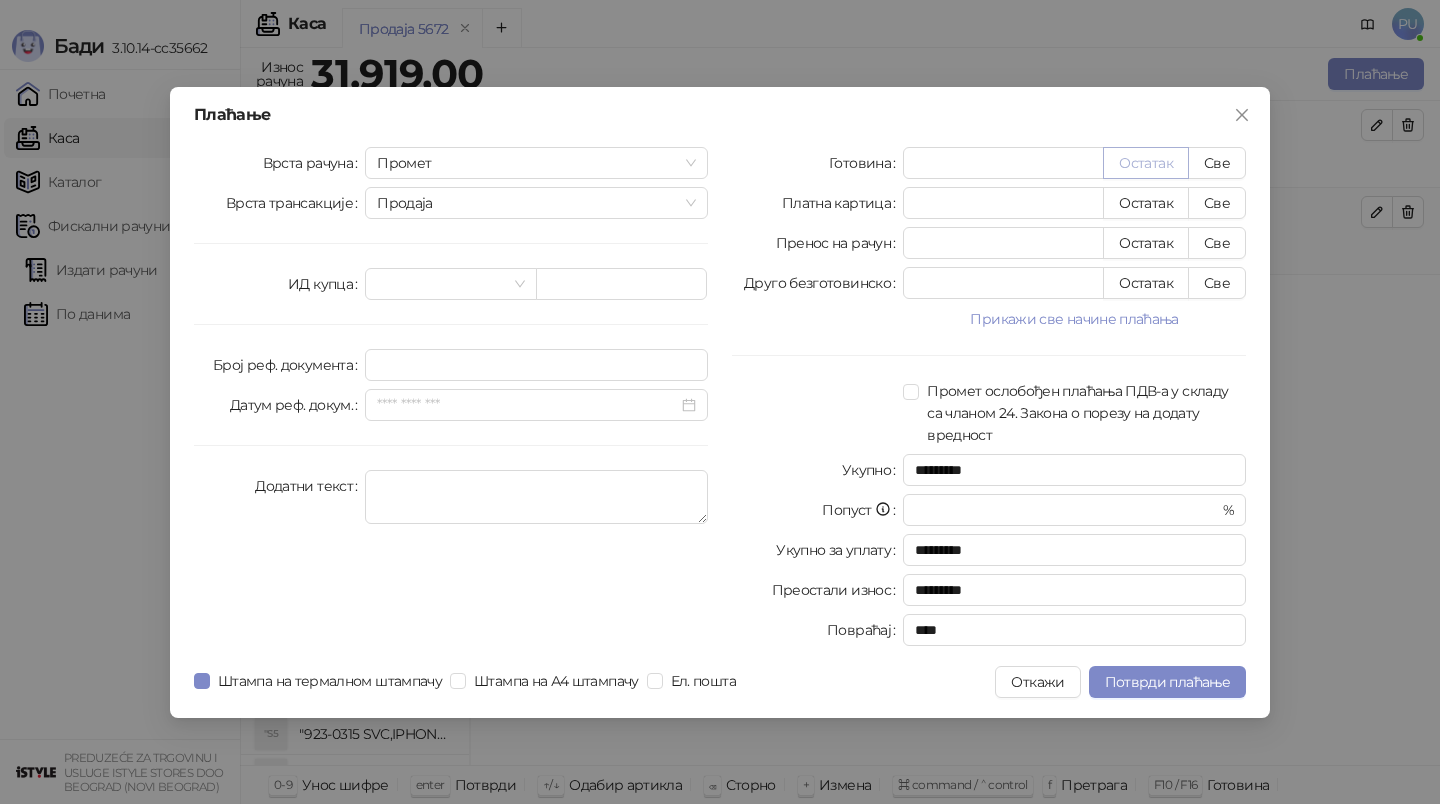 click on "Остатак" at bounding box center [1146, 163] 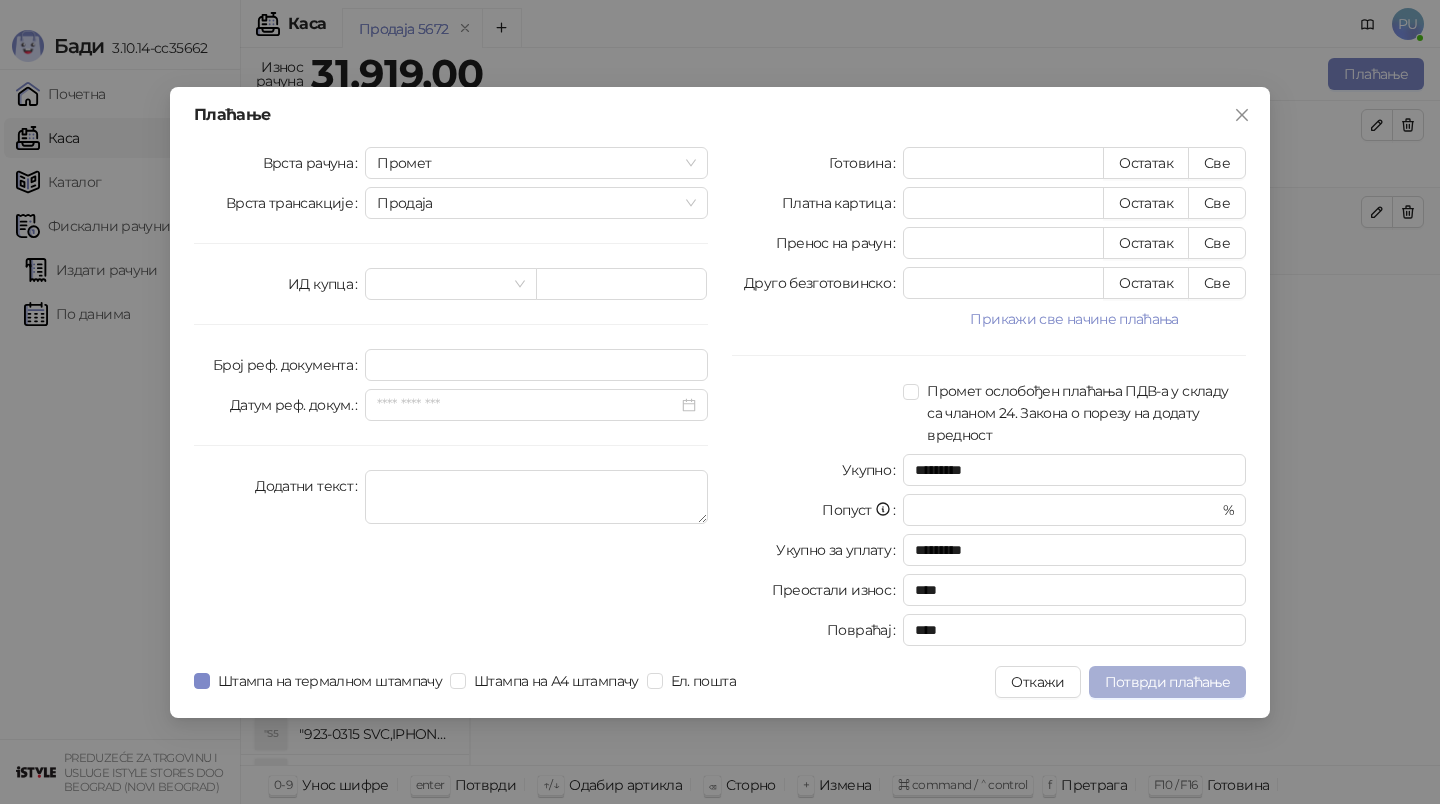 click on "Потврди плаћање" at bounding box center [1167, 682] 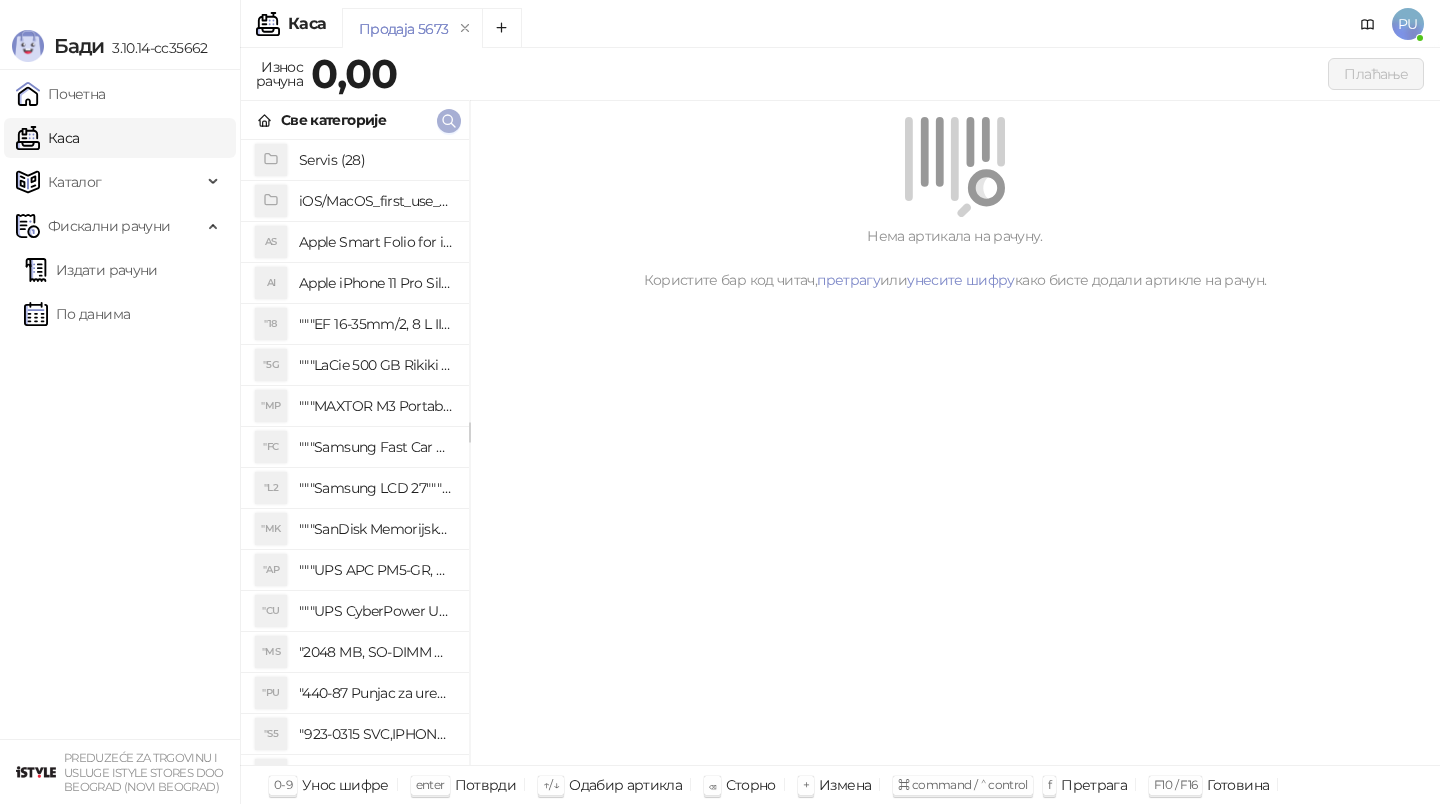 click 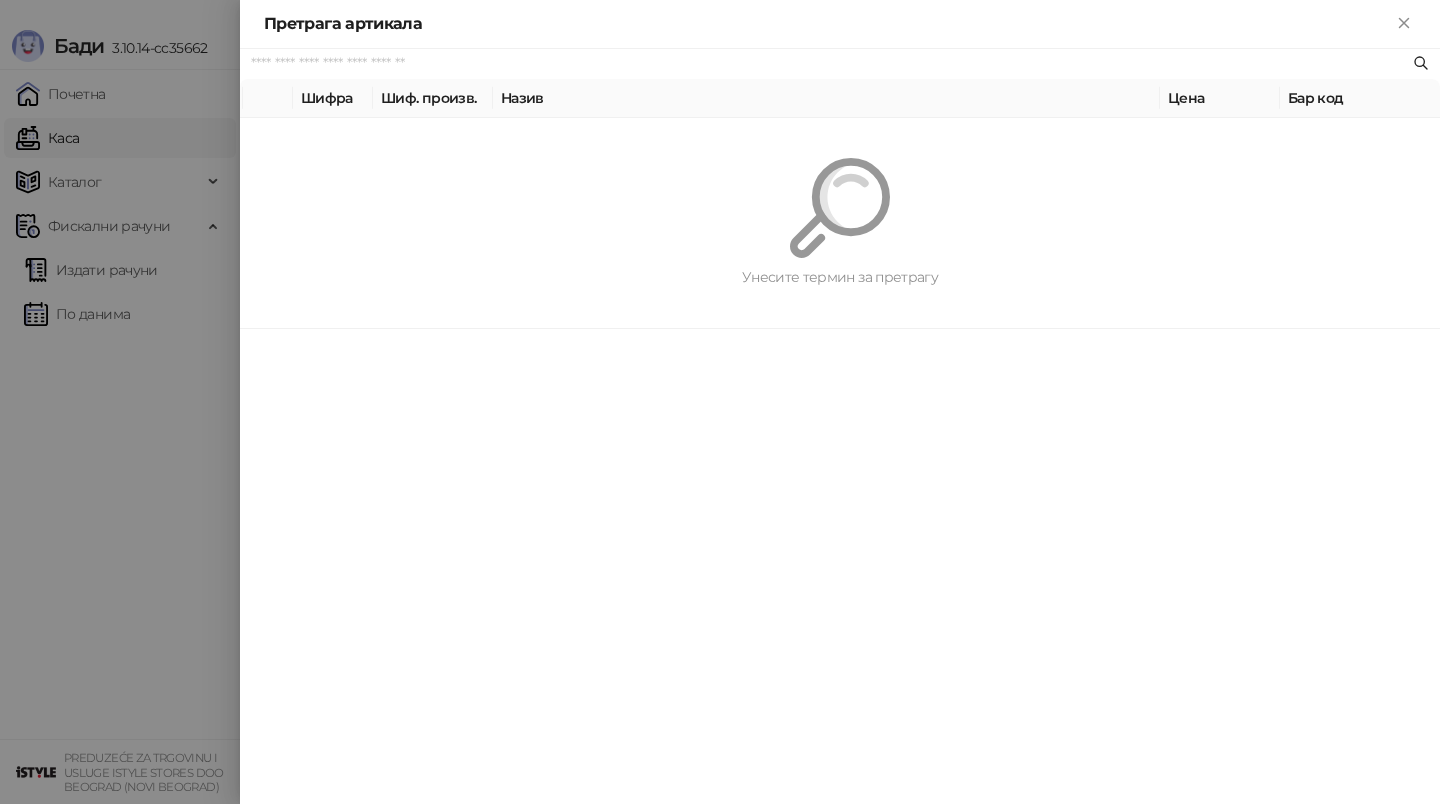 paste on "********" 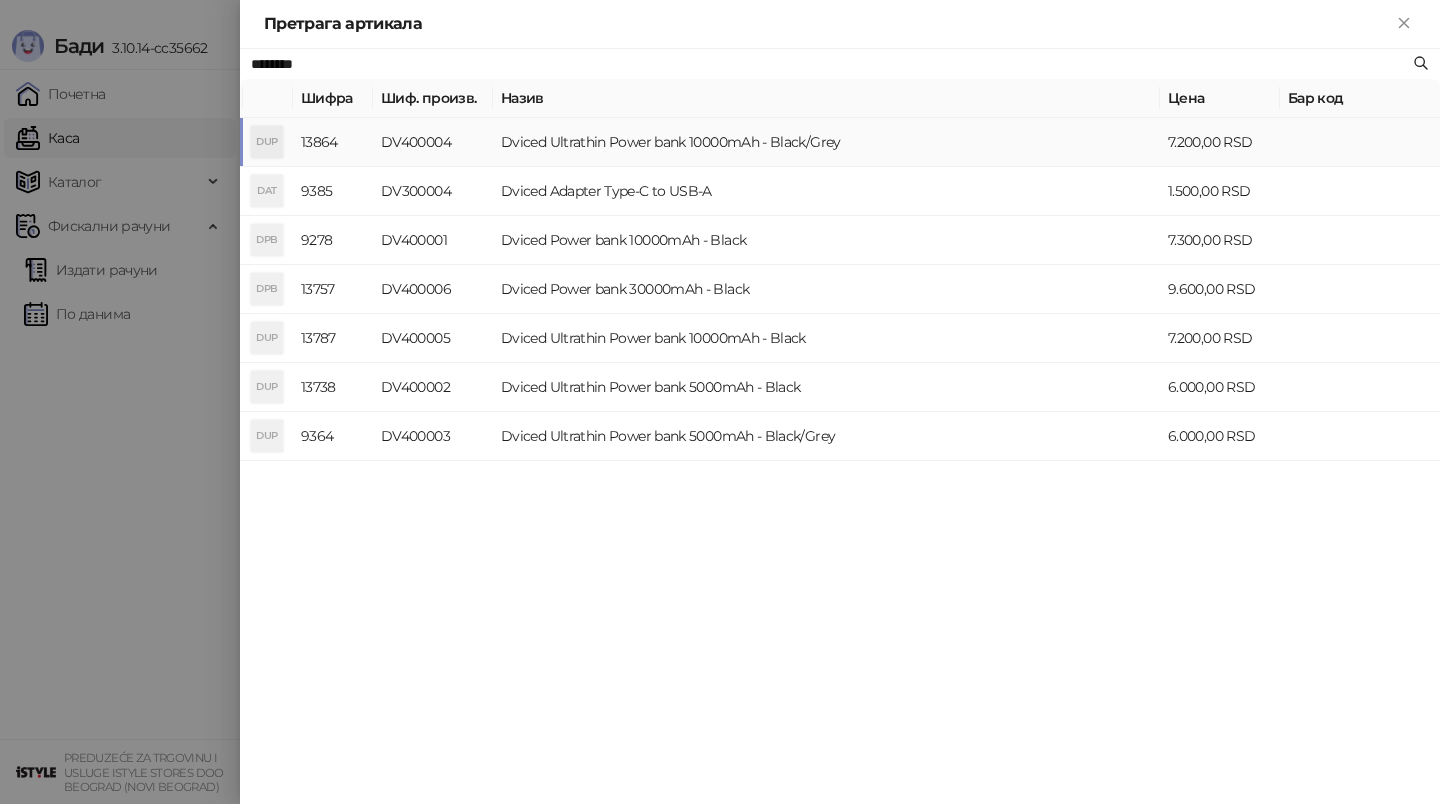 type on "********" 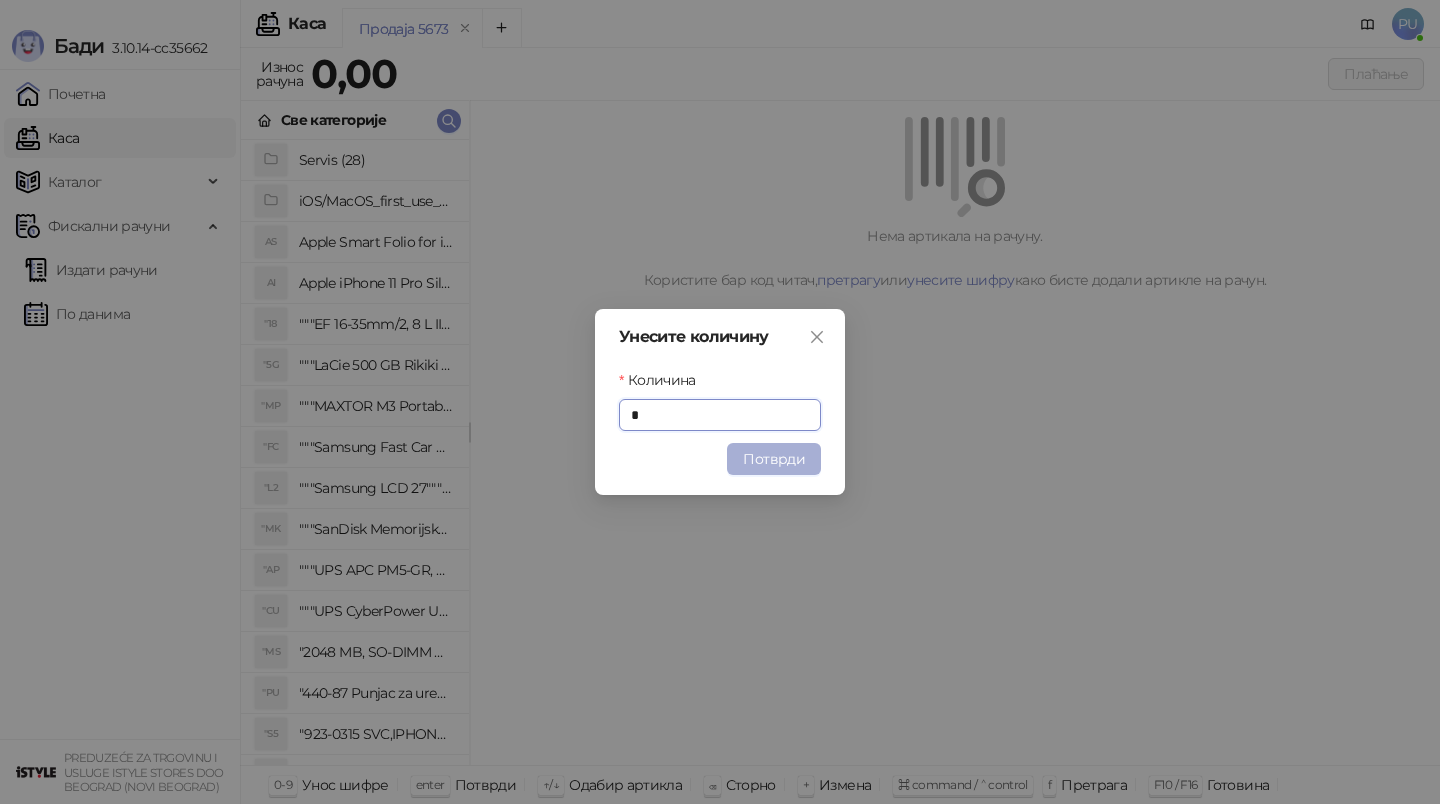 click on "Потврди" at bounding box center (774, 459) 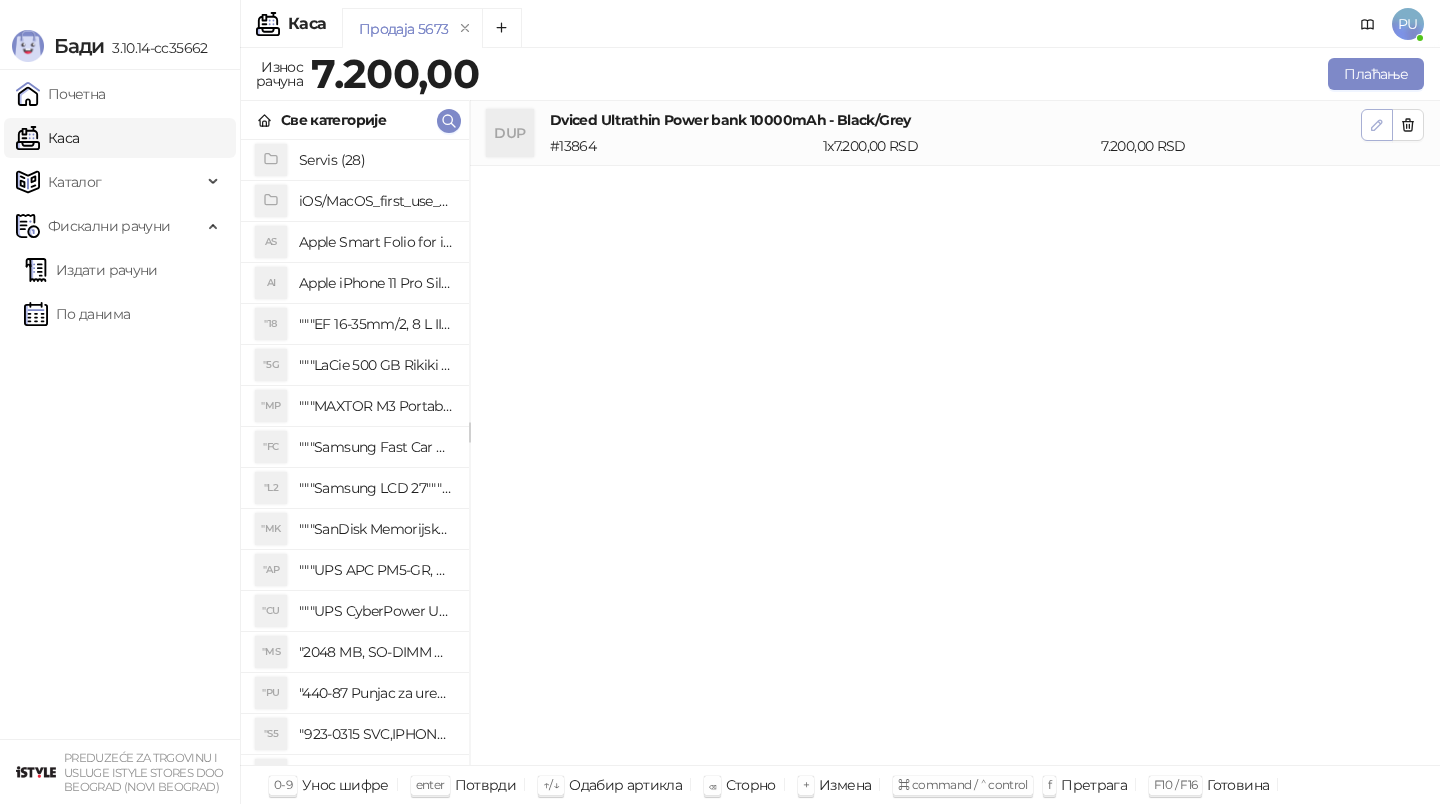 click at bounding box center (1377, 125) 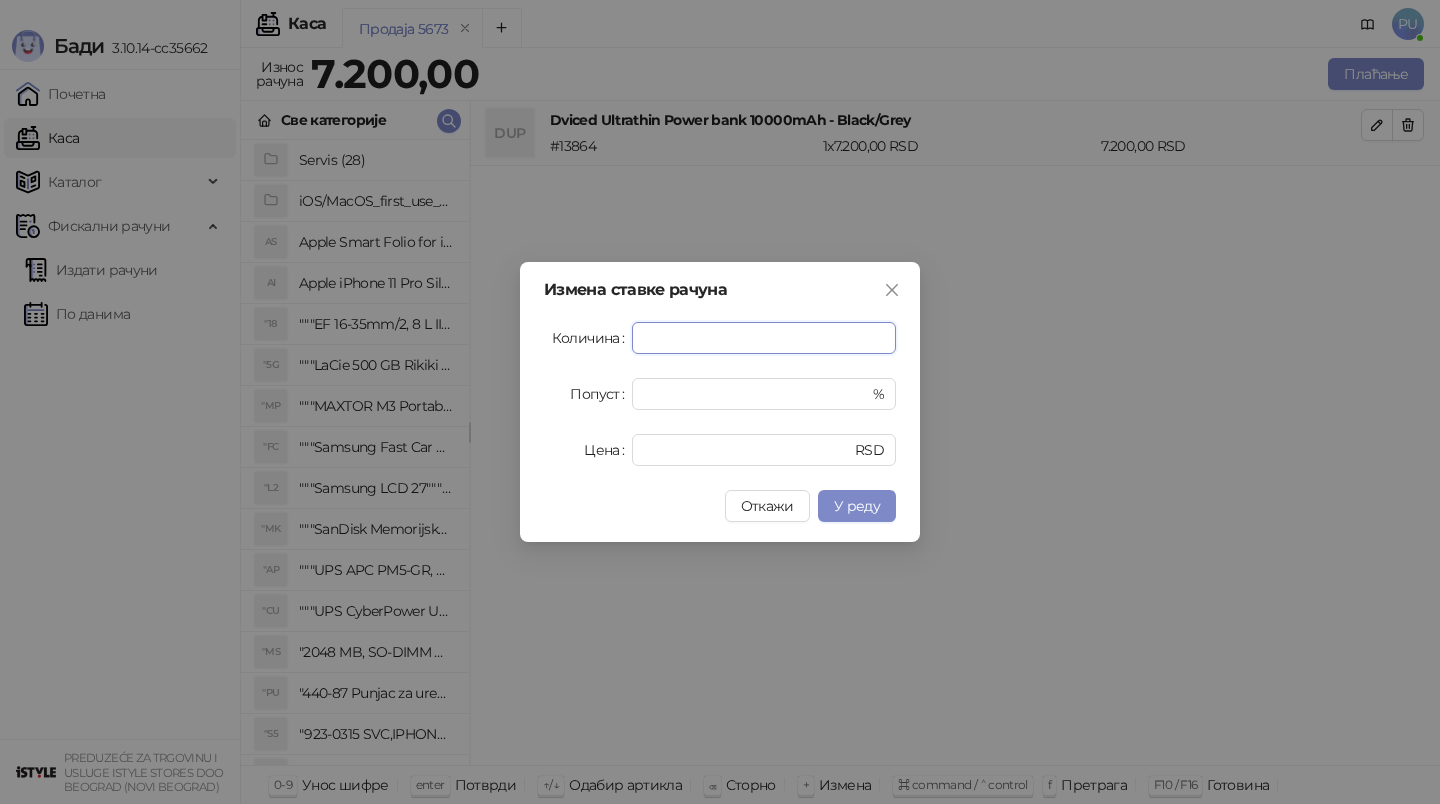 type on "*" 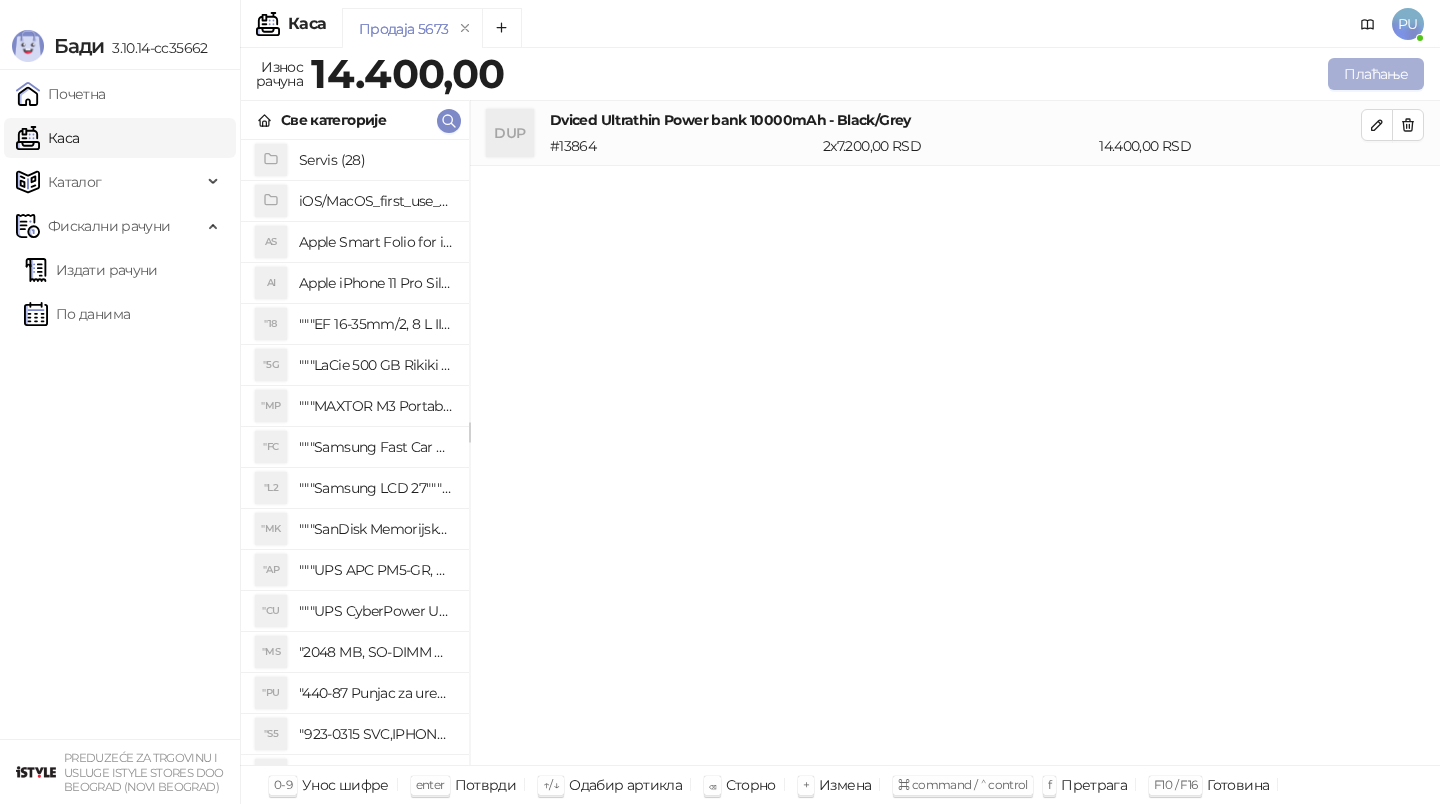 click on "Плаћање" at bounding box center (1376, 74) 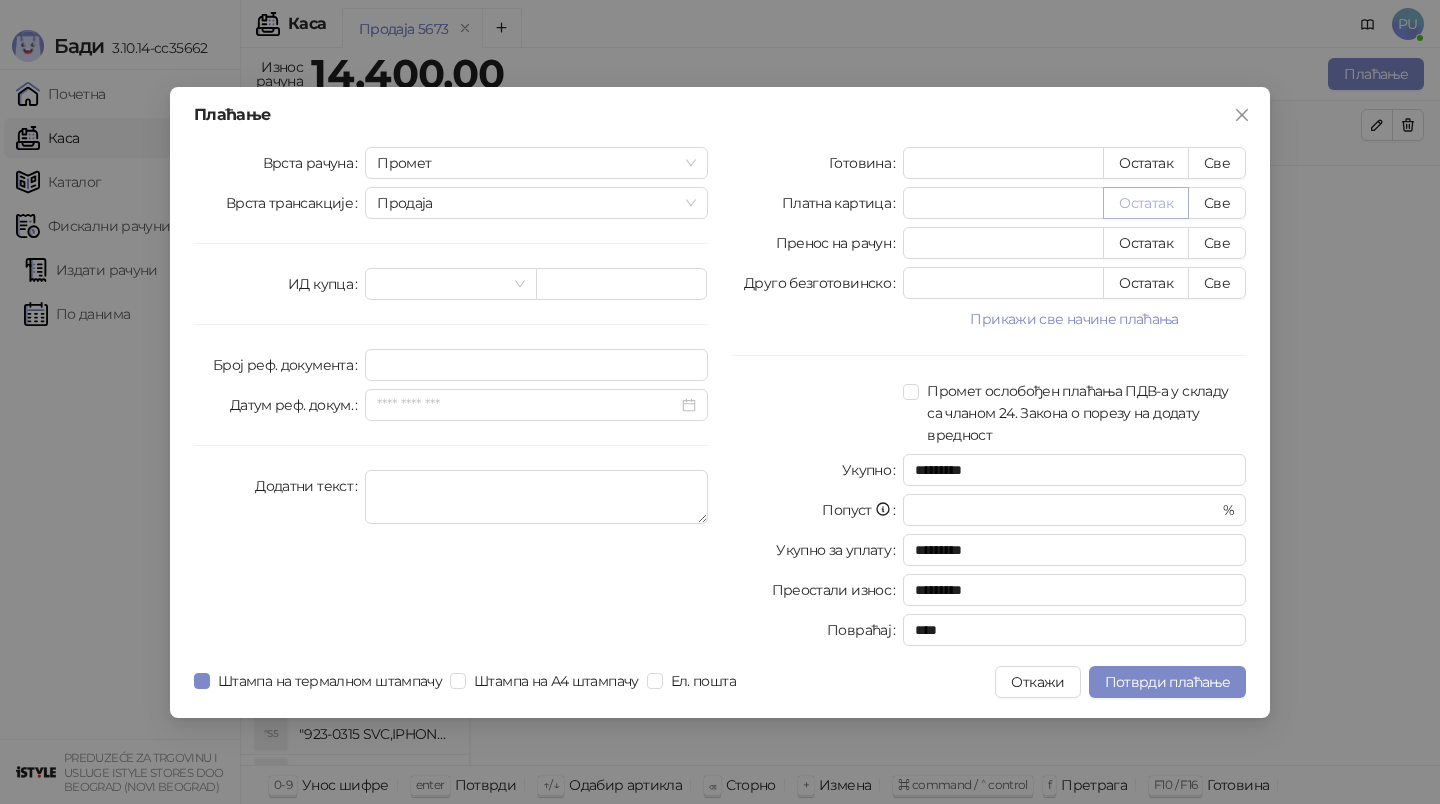 click on "Остатак" at bounding box center (1146, 203) 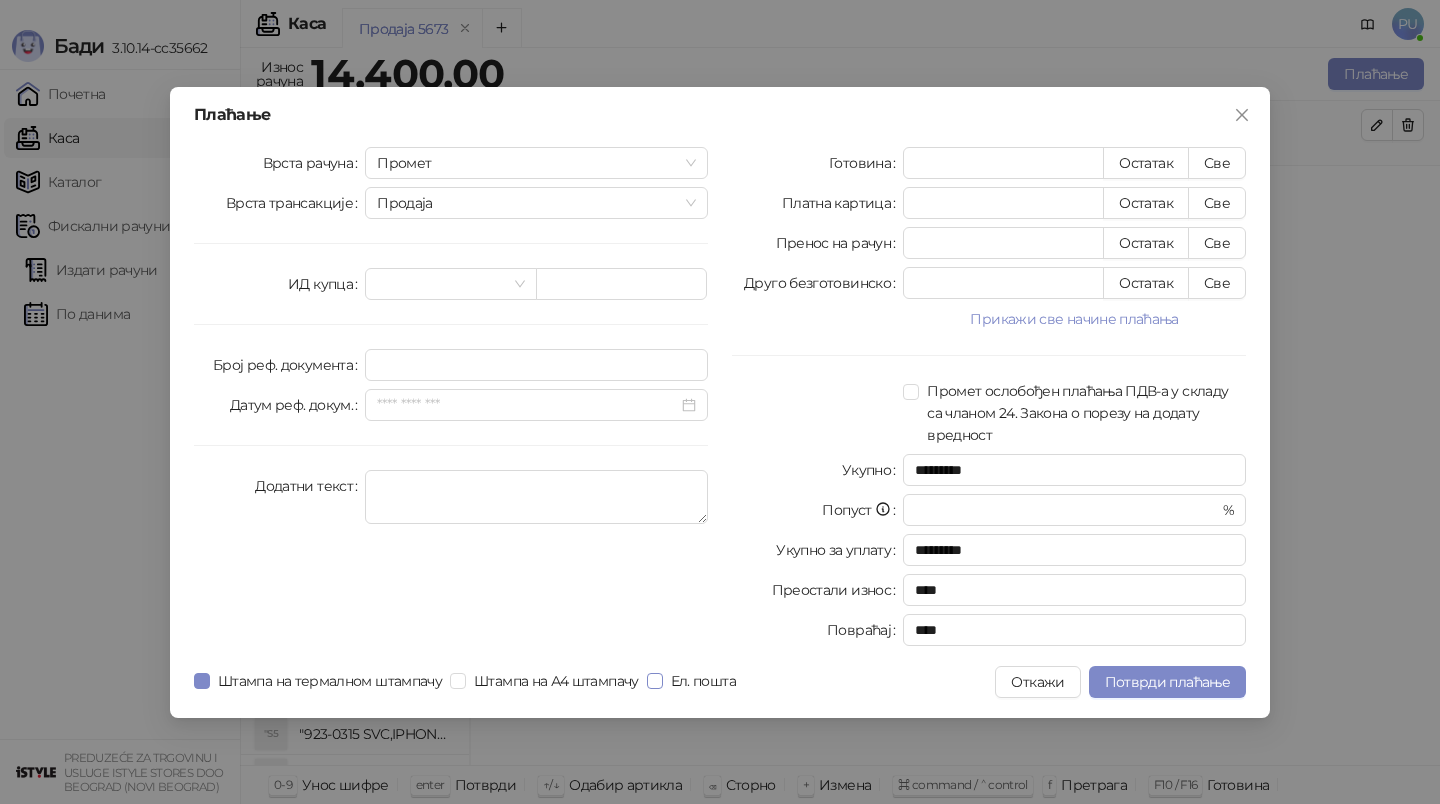 click on "Ел. пошта" at bounding box center [703, 681] 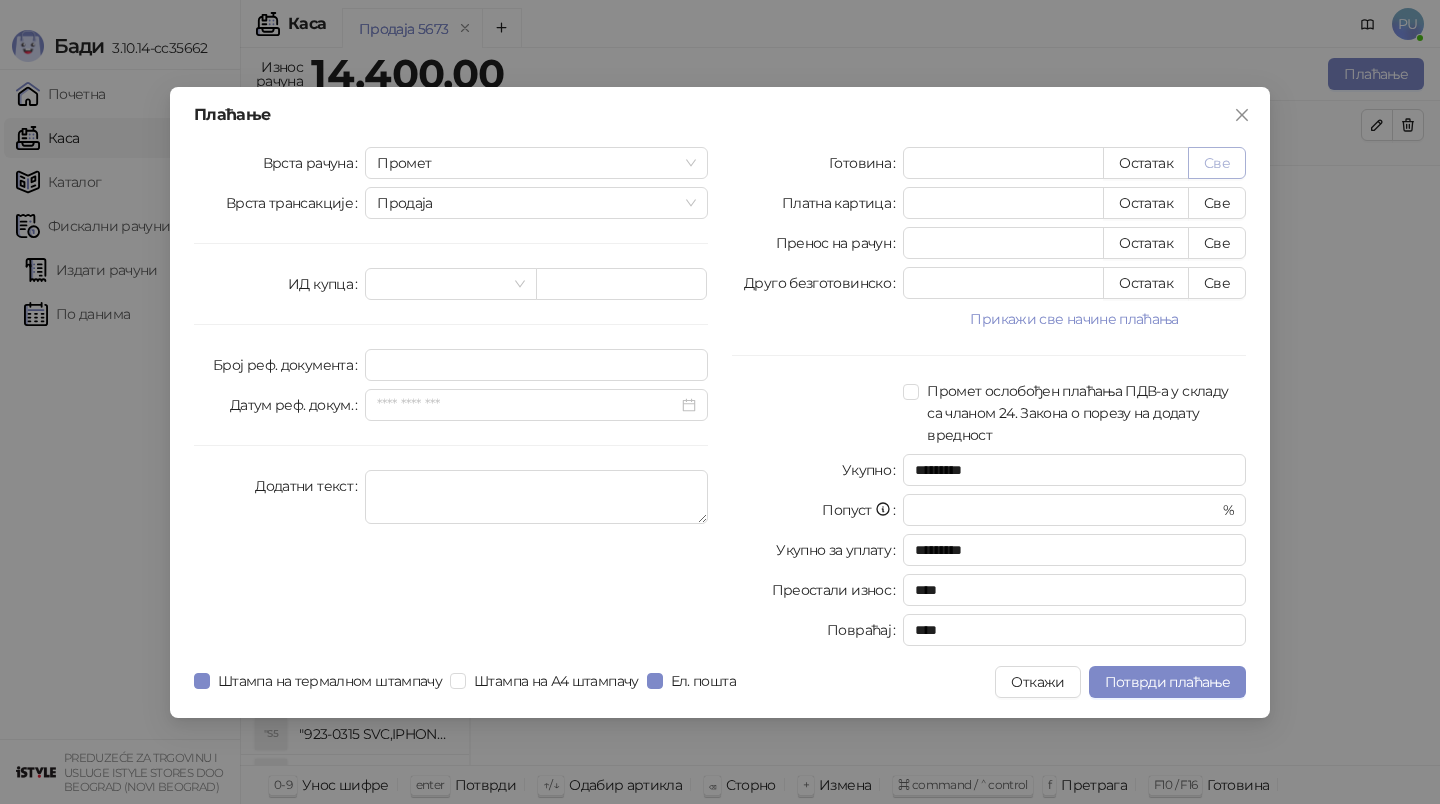 click on "Све" at bounding box center [1217, 163] 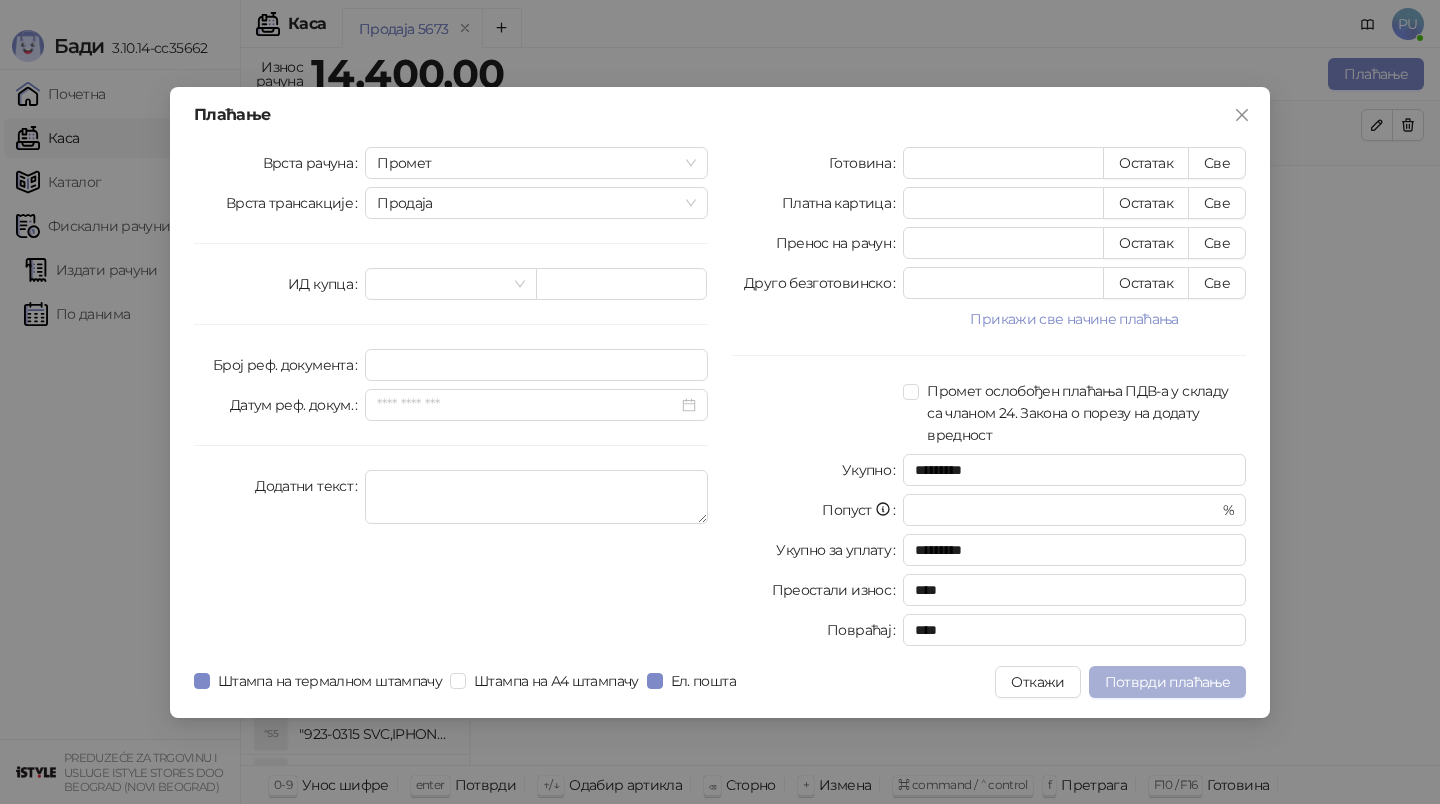 click on "Потврди плаћање" at bounding box center (1167, 682) 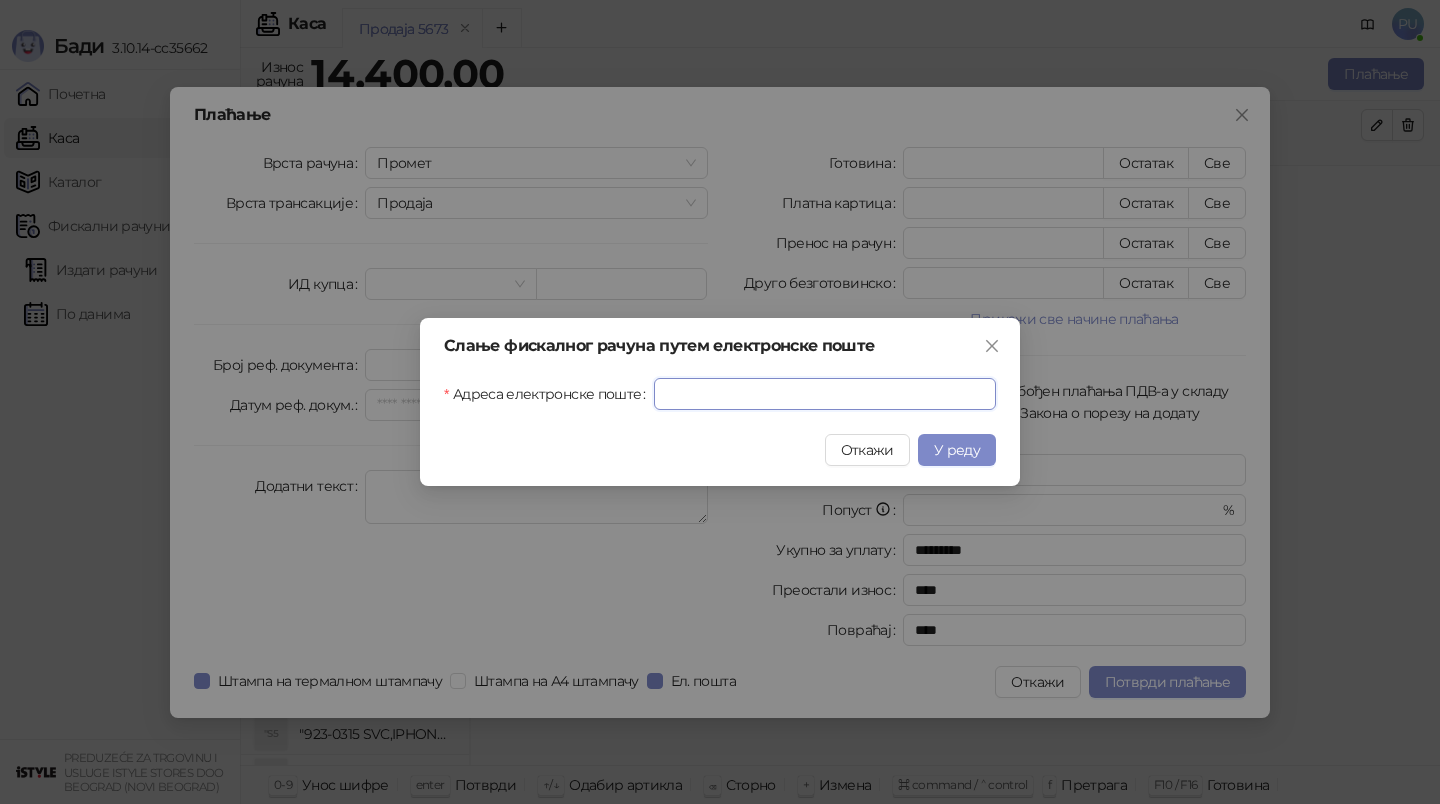 click on "Адреса електронске поште" at bounding box center (825, 394) 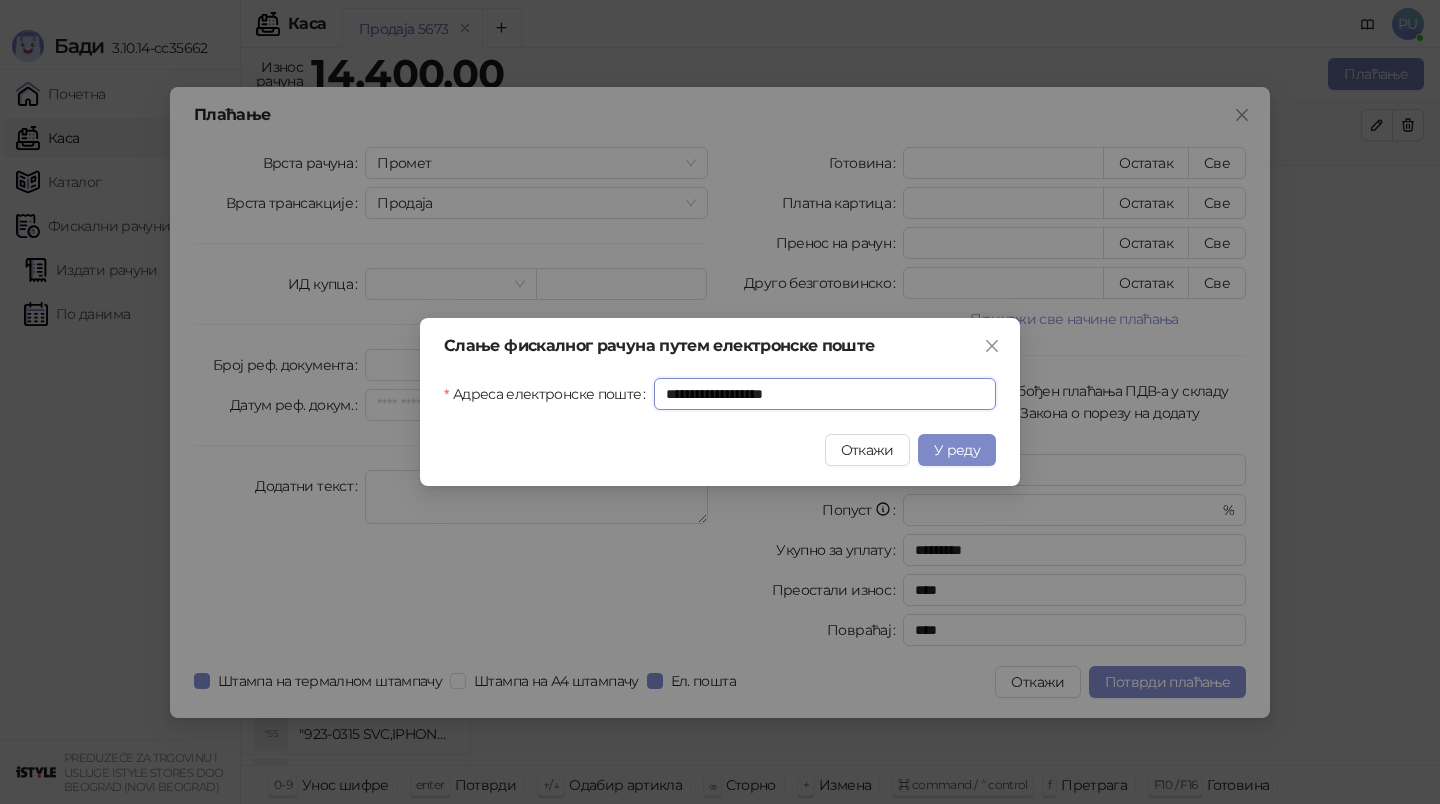 type on "**********" 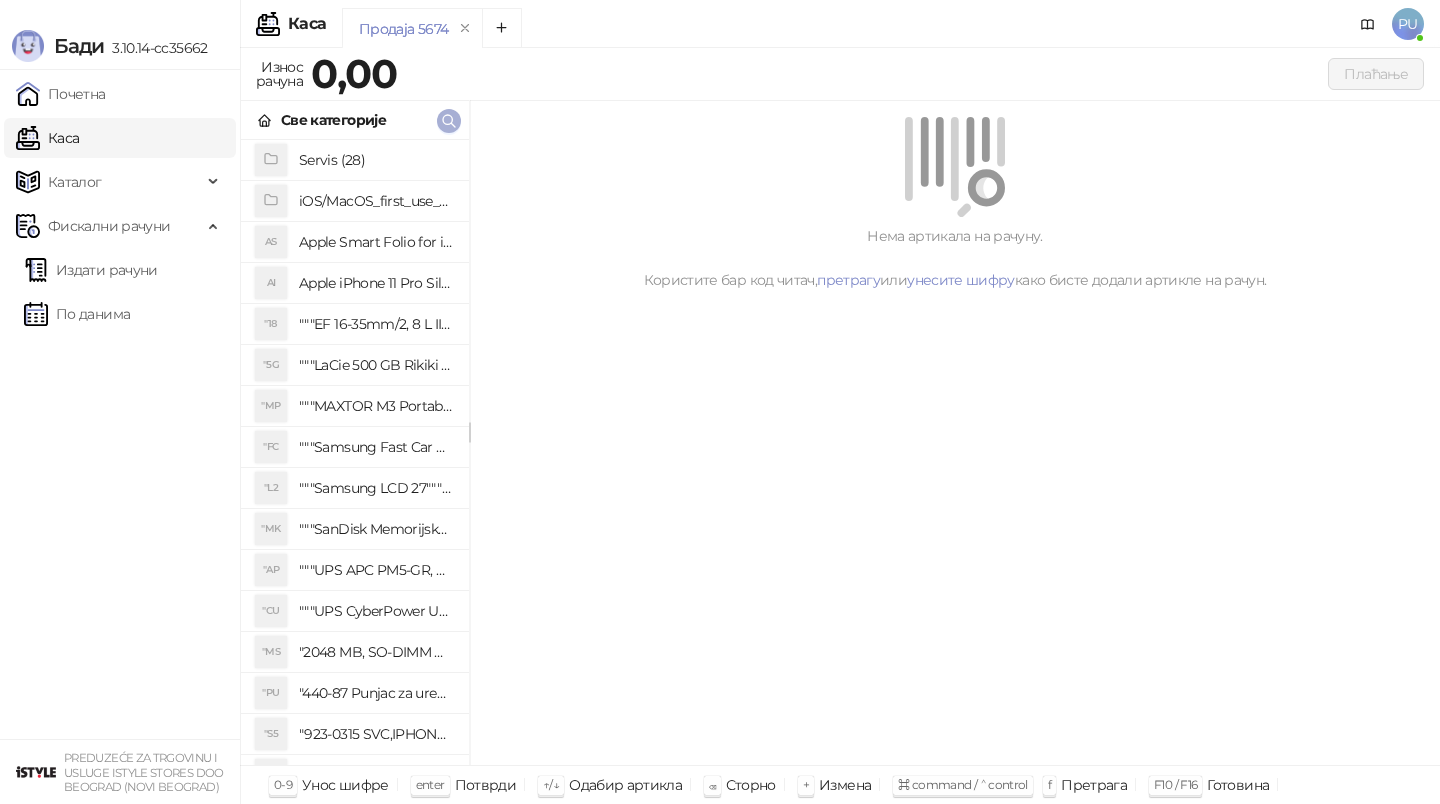 click 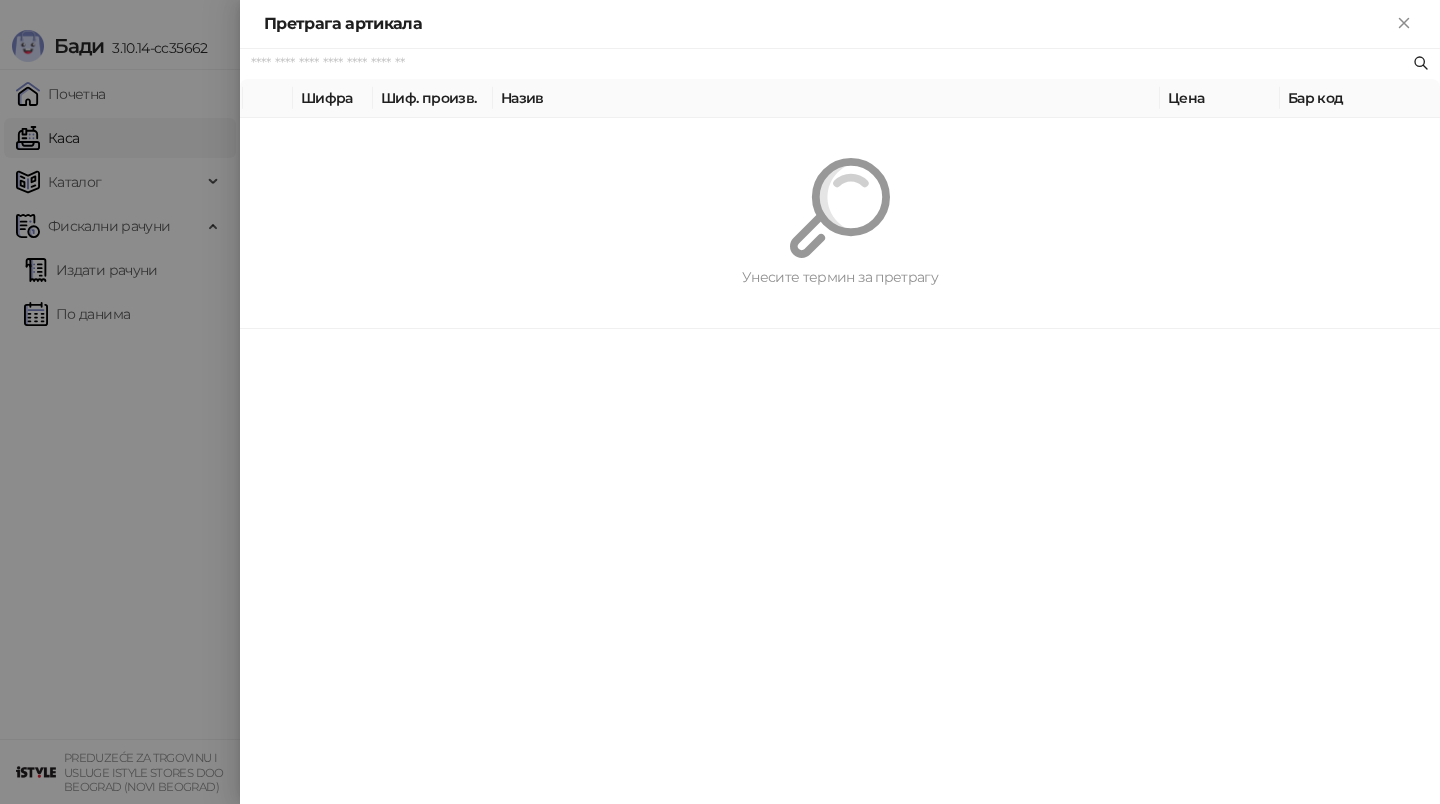 paste on "**********" 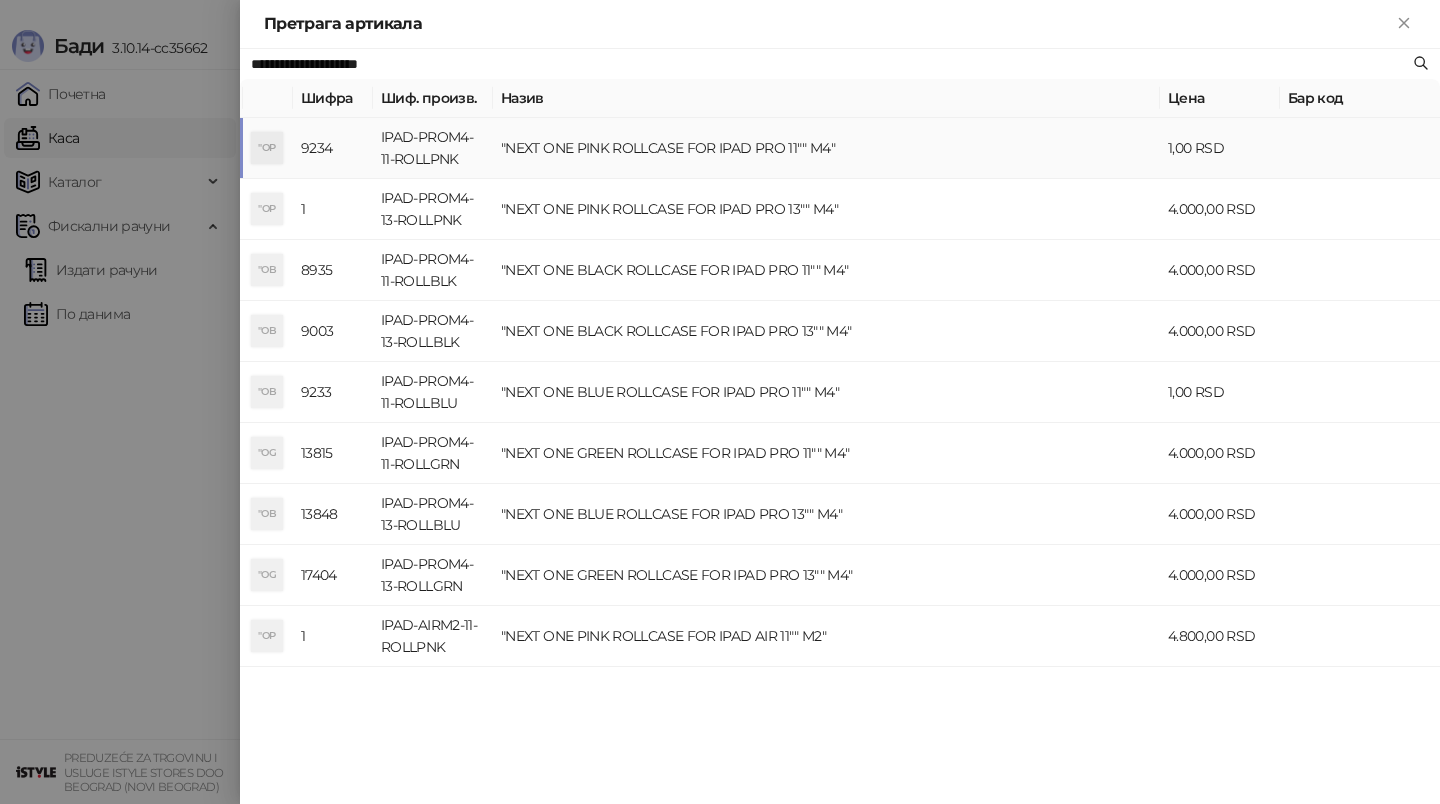 click on ""NEXT ONE PINK ROLLCASE FOR IPAD PRO 11"" M4"" at bounding box center (826, 148) 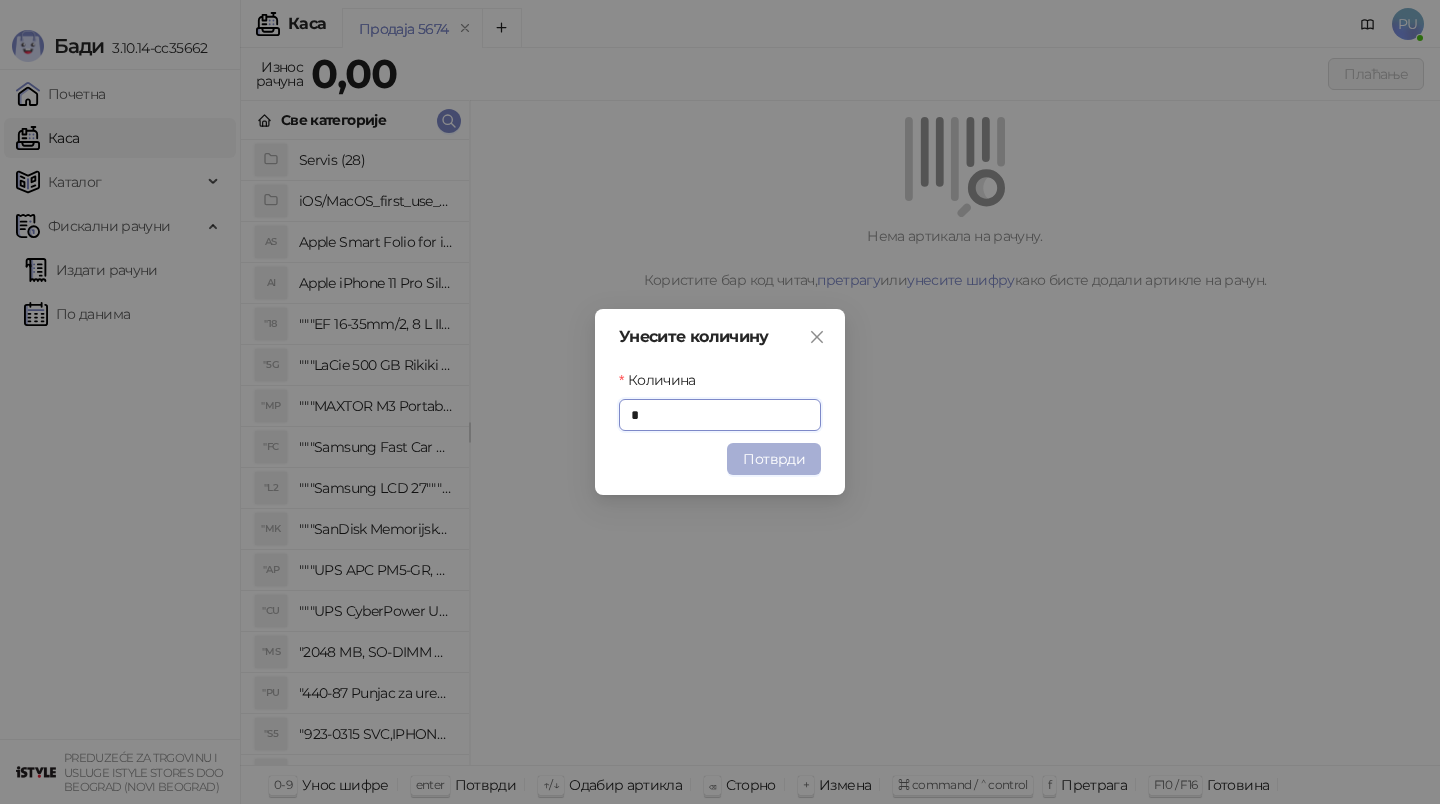 click on "Потврди" at bounding box center [774, 459] 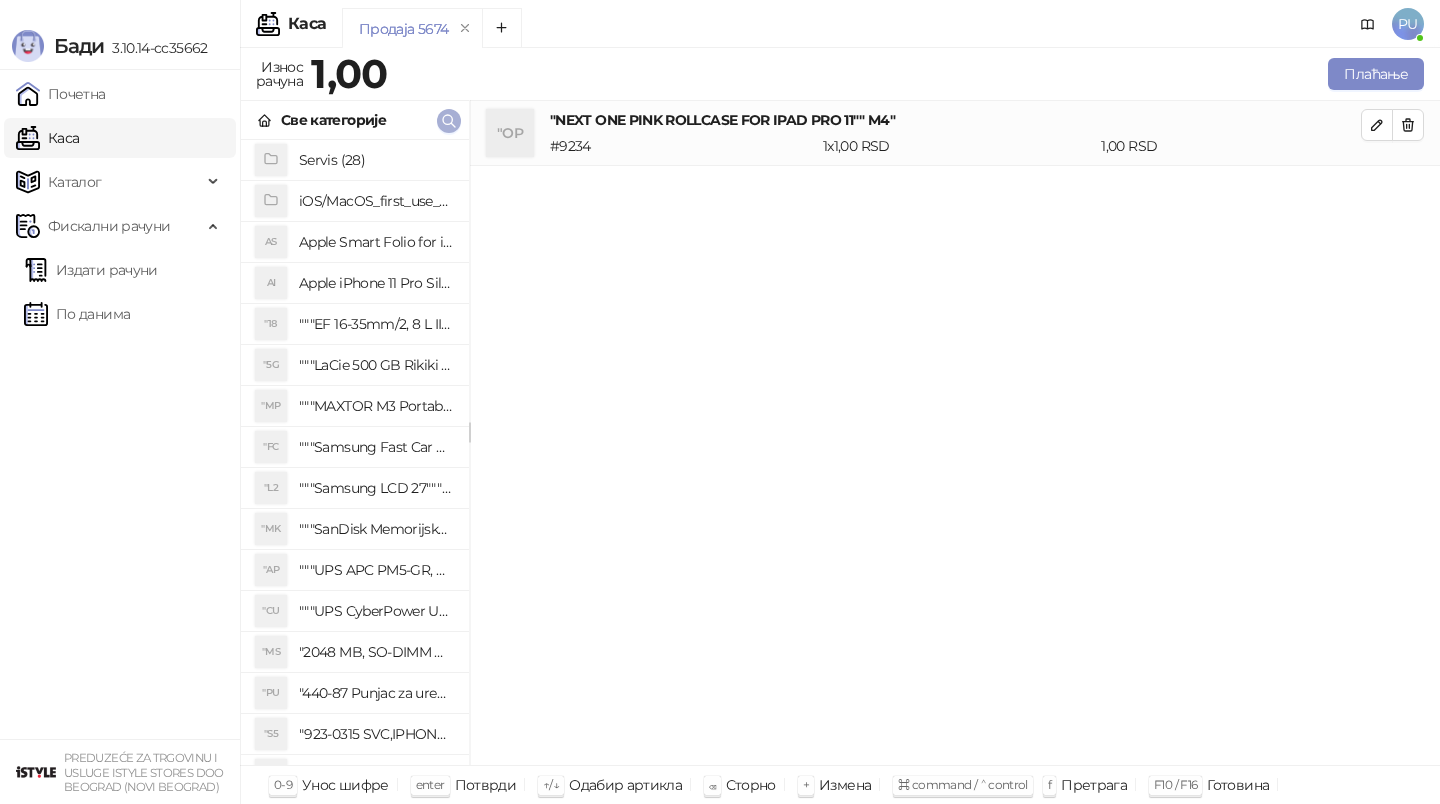 click 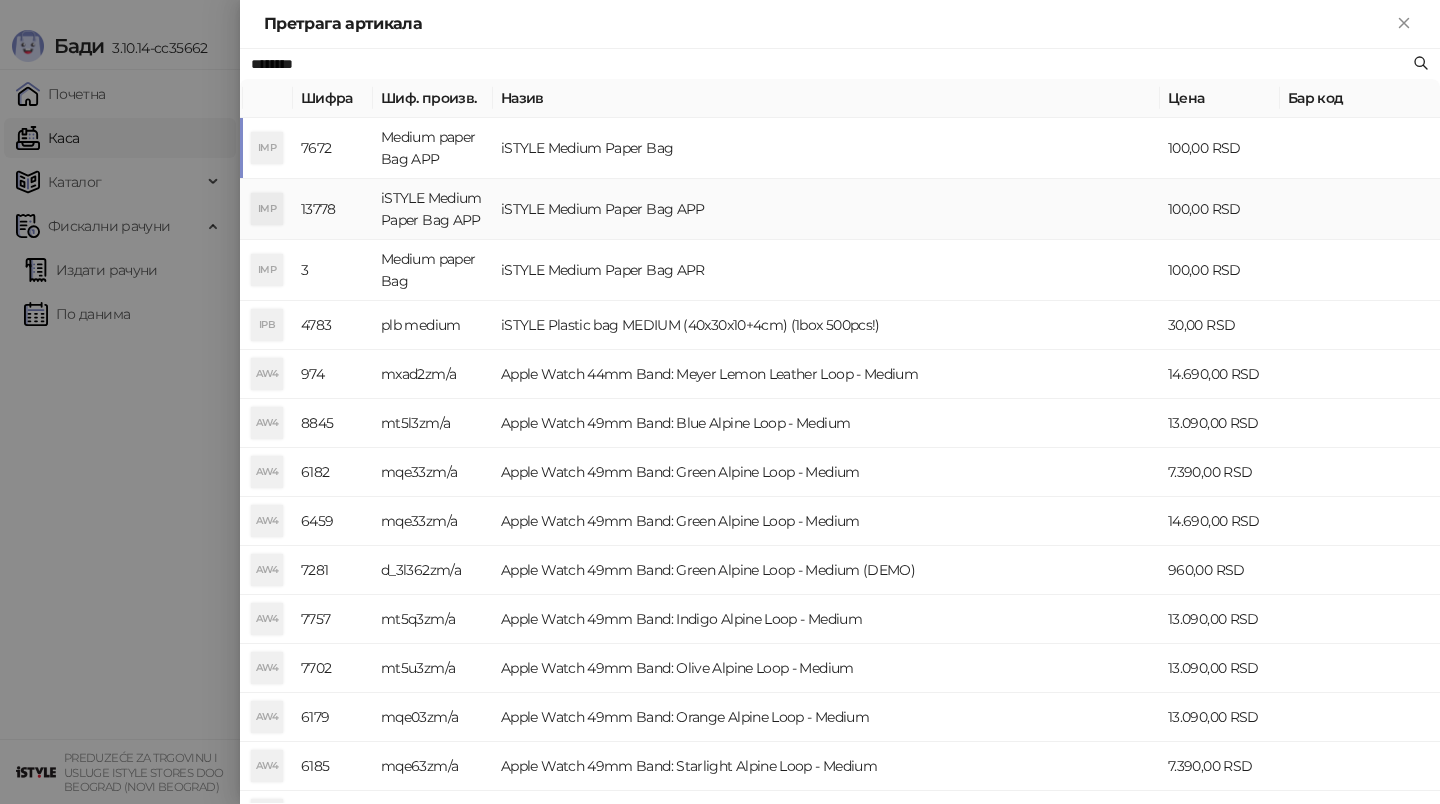 type on "*******" 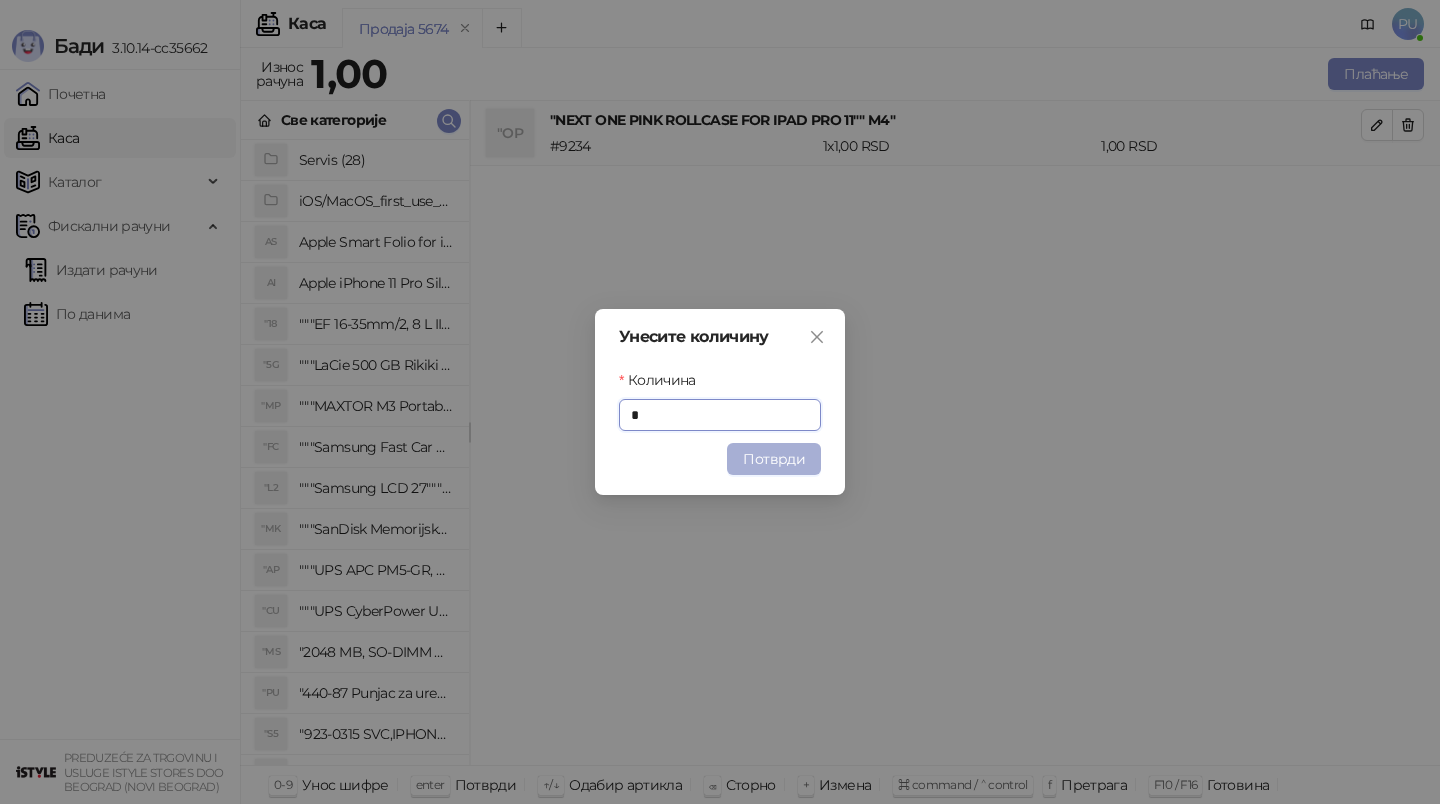 click on "Потврди" at bounding box center (774, 459) 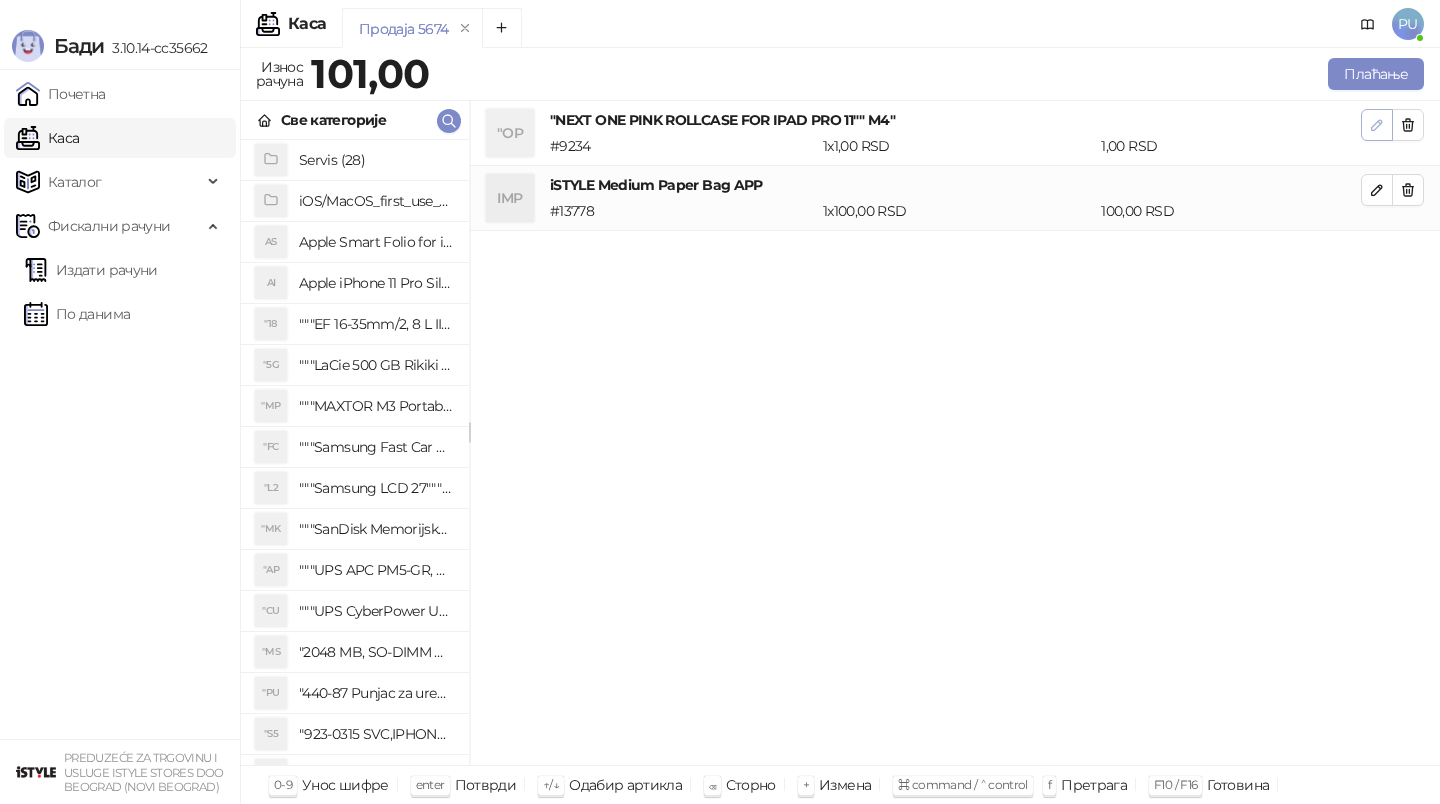 click at bounding box center (1377, 125) 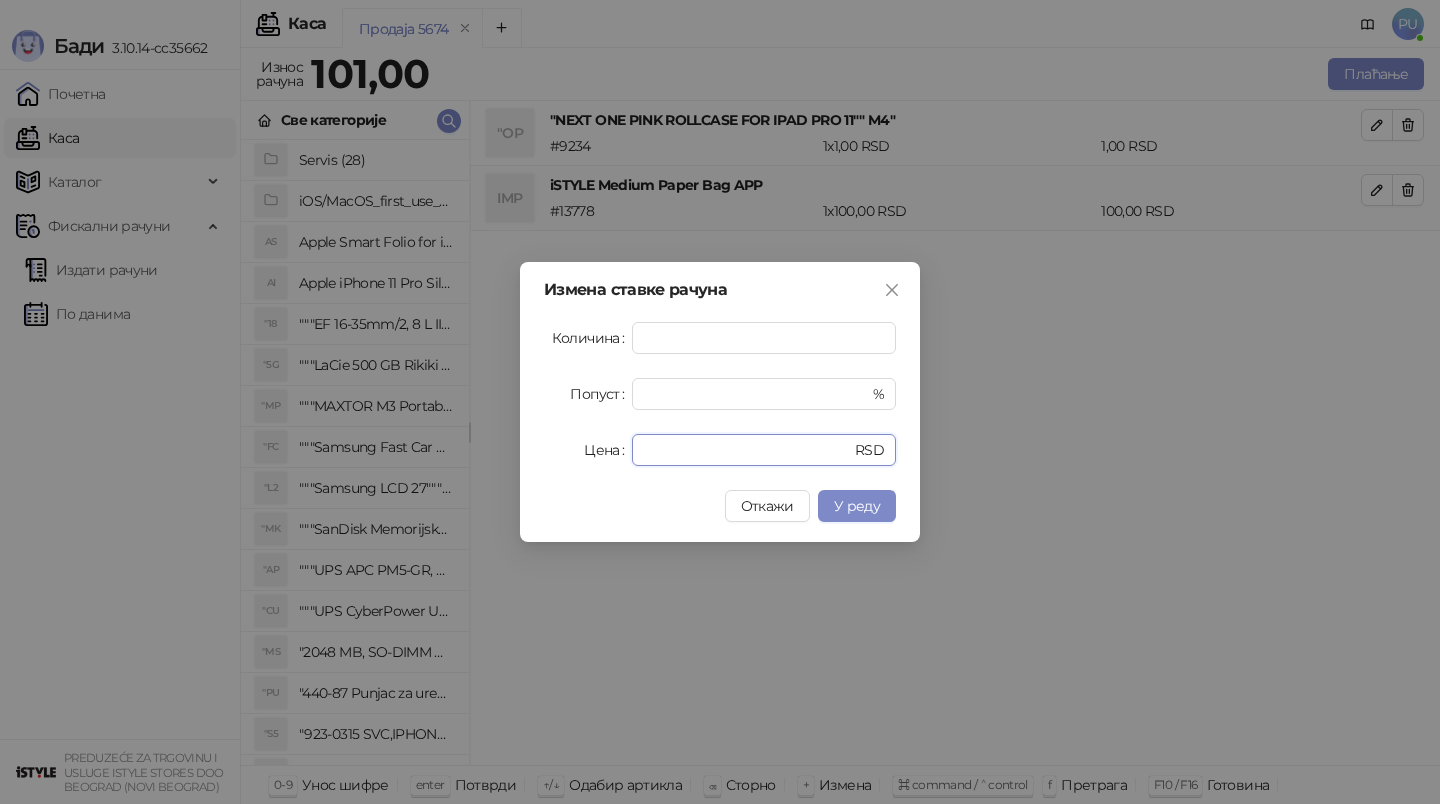 drag, startPoint x: 695, startPoint y: 450, endPoint x: 380, endPoint y: 450, distance: 315 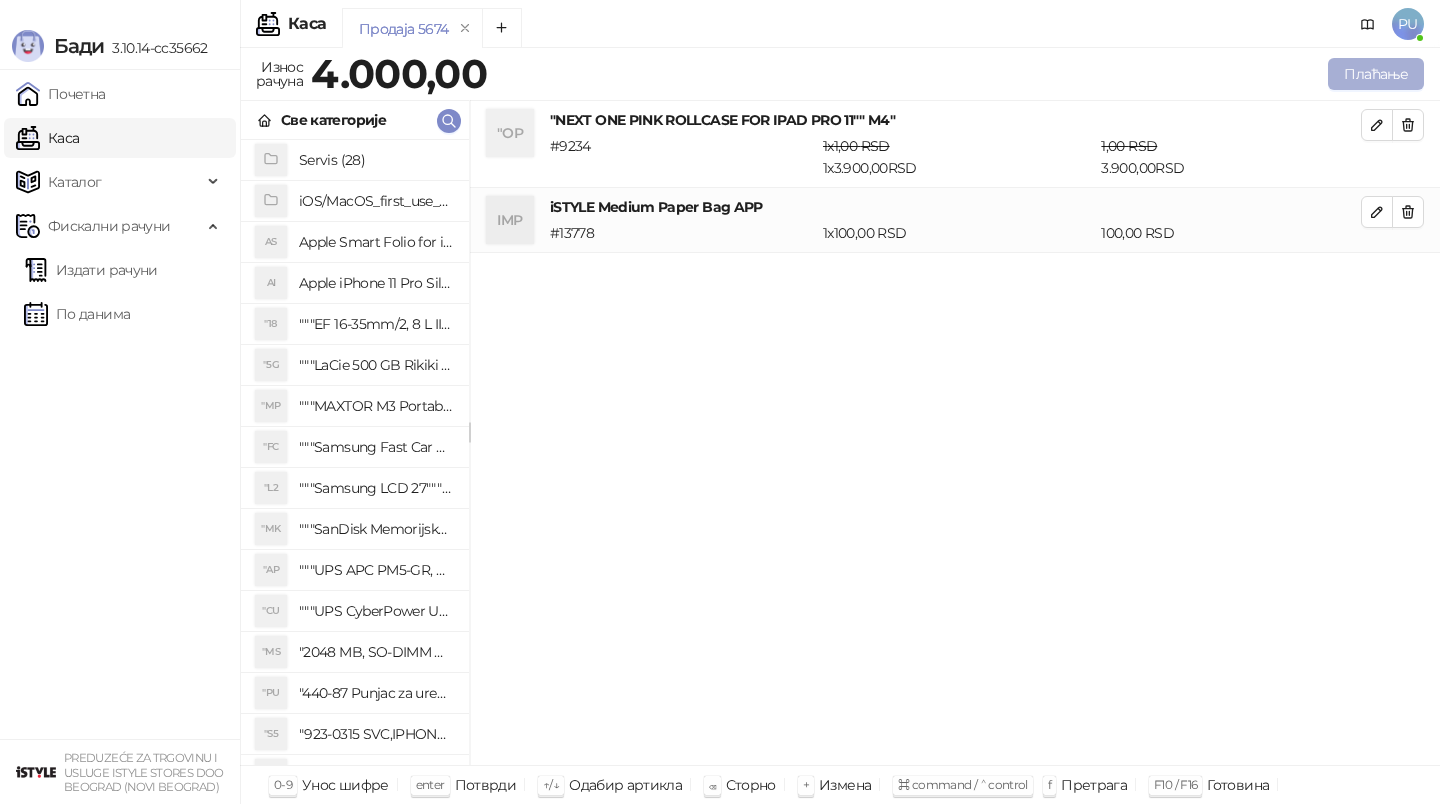 click on "Плаћање" at bounding box center [1376, 74] 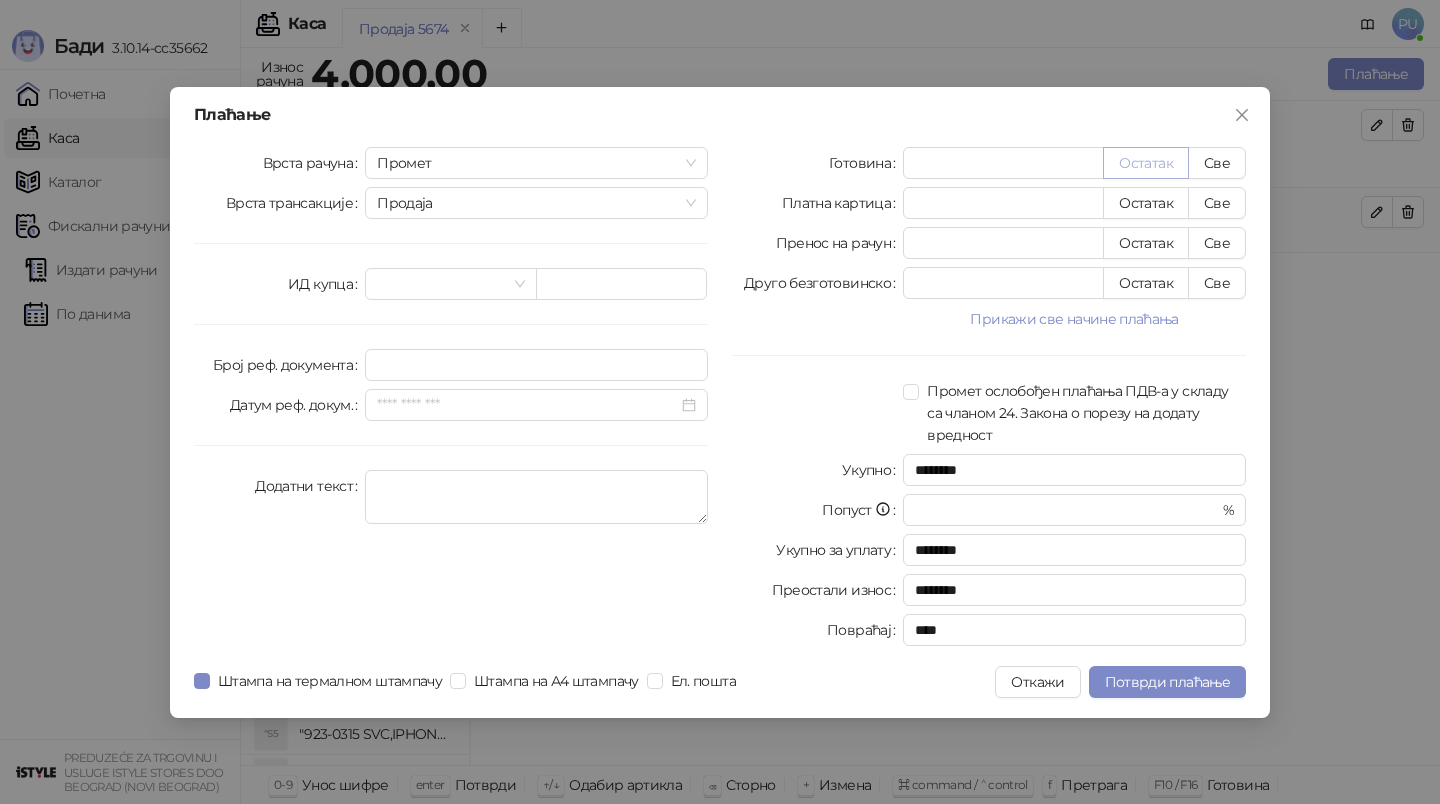 click on "Остатак" at bounding box center (1146, 163) 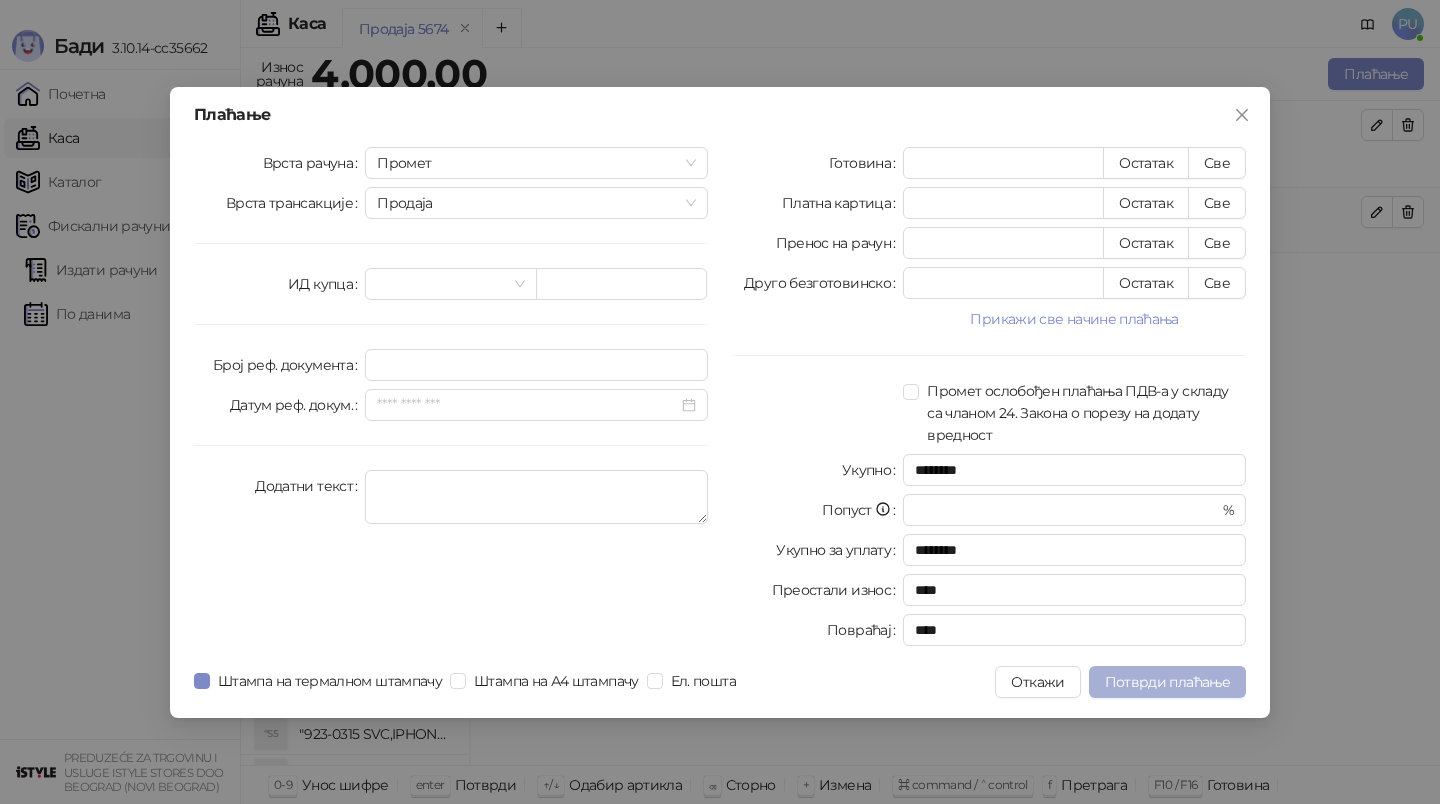 click on "Потврди плаћање" at bounding box center (1167, 682) 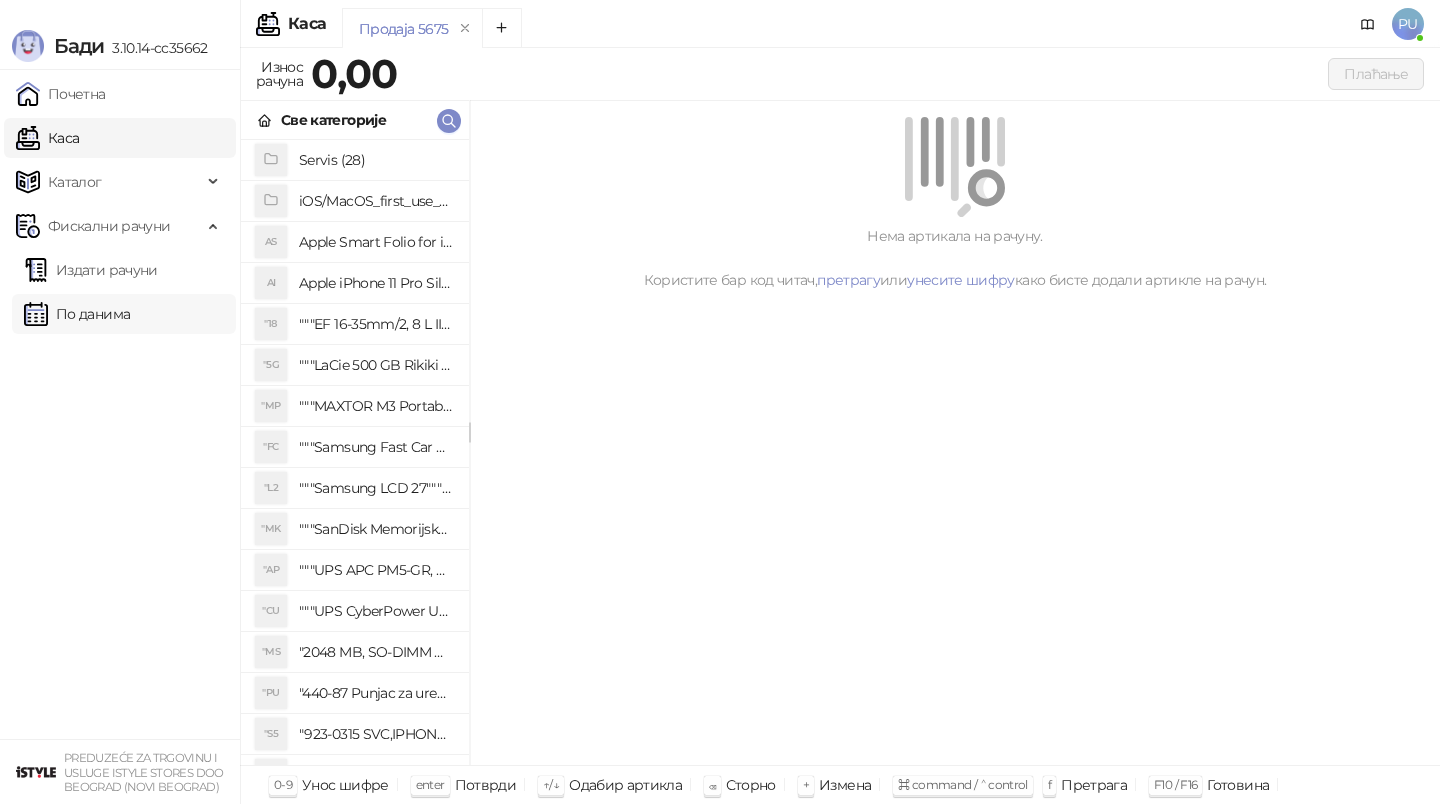 click on "По данима" at bounding box center (77, 314) 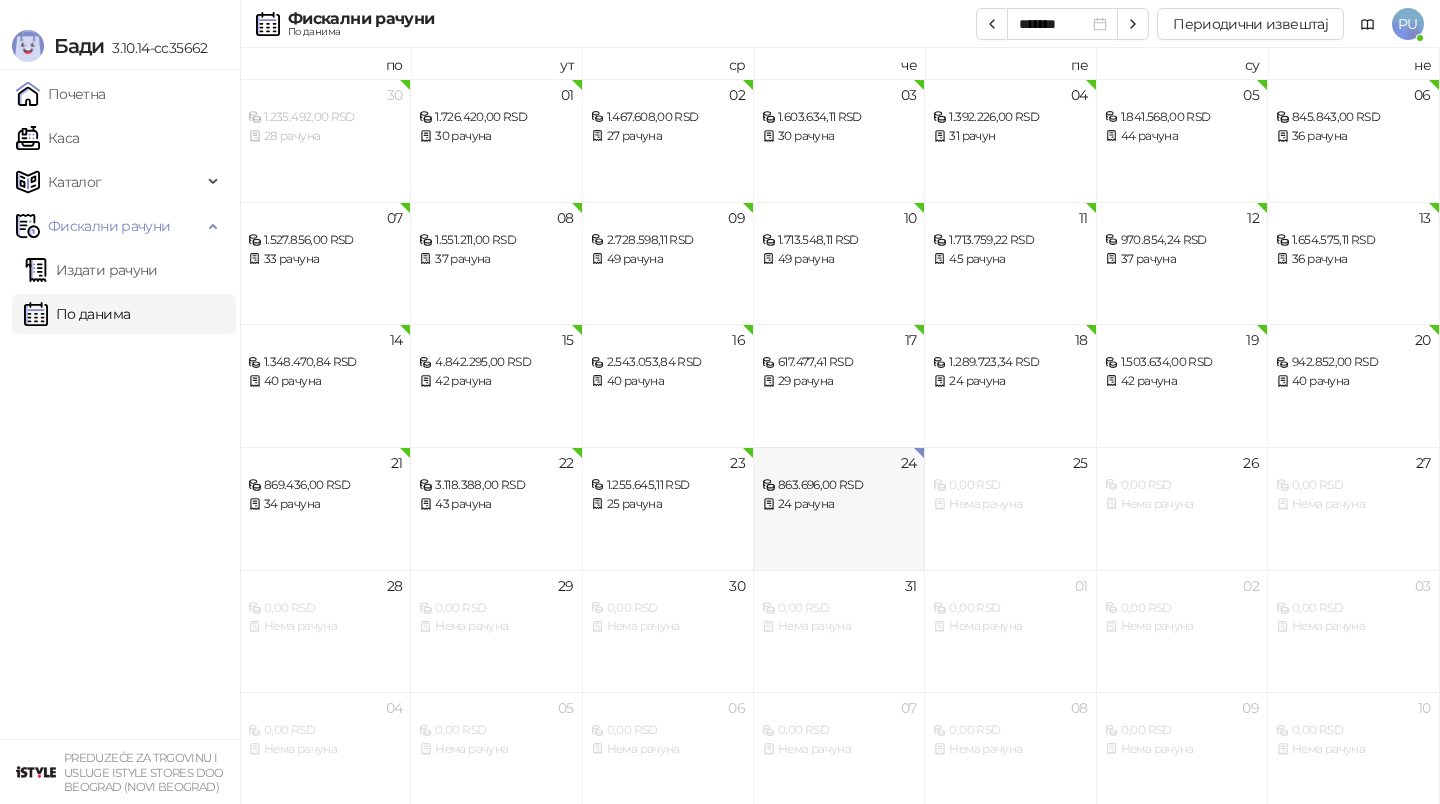 click on "863.696,00 RSD" at bounding box center [839, 485] 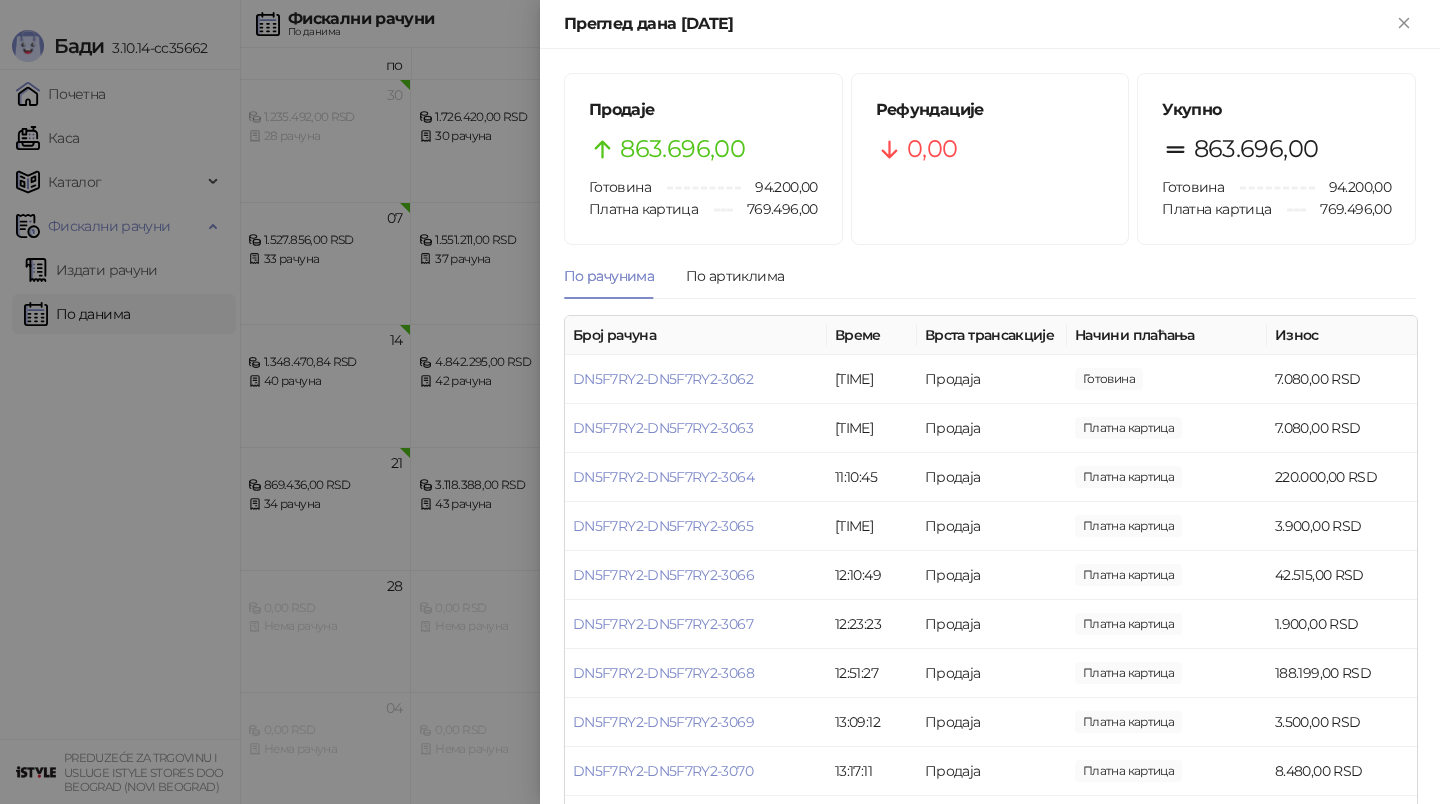 click at bounding box center [720, 402] 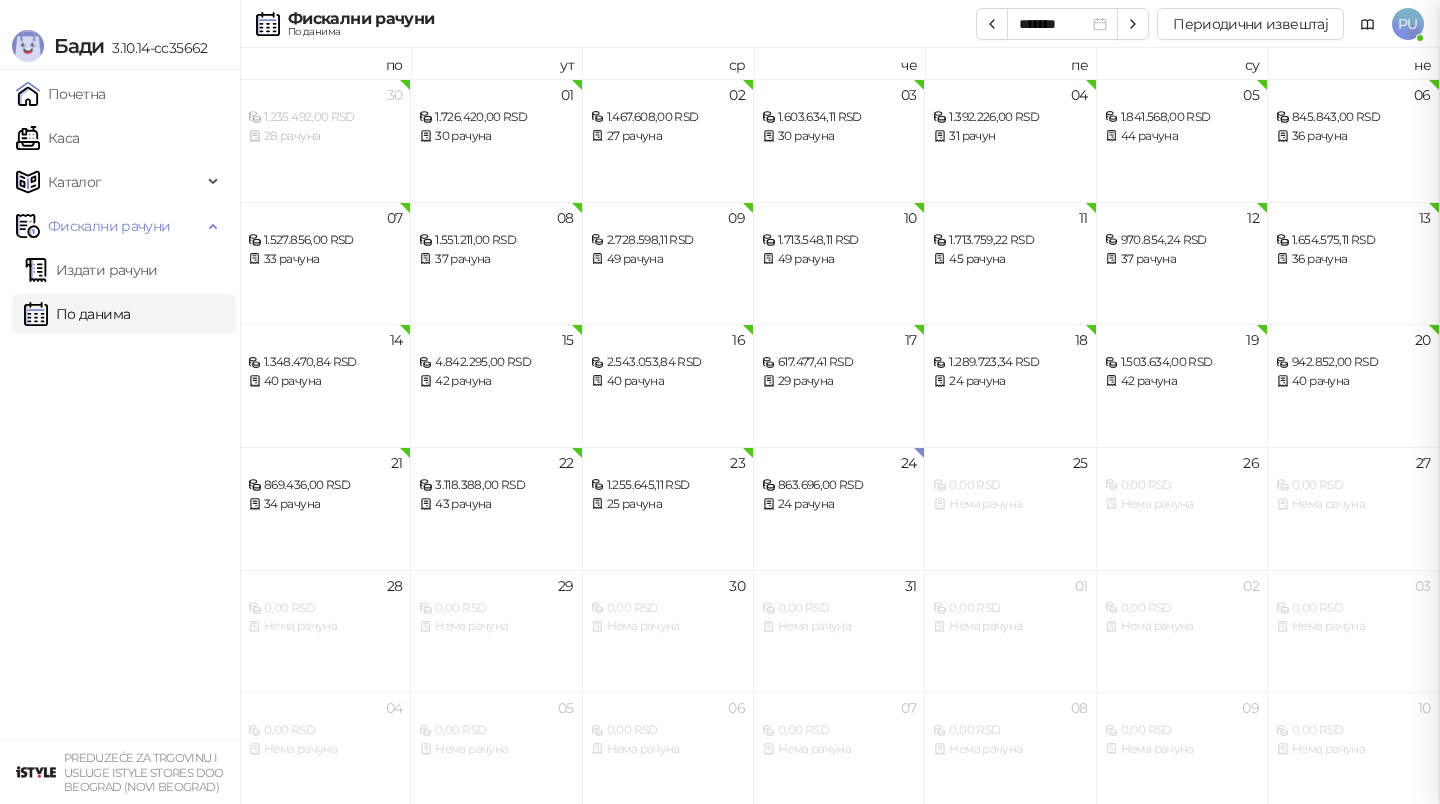 click at bounding box center (720, 402) 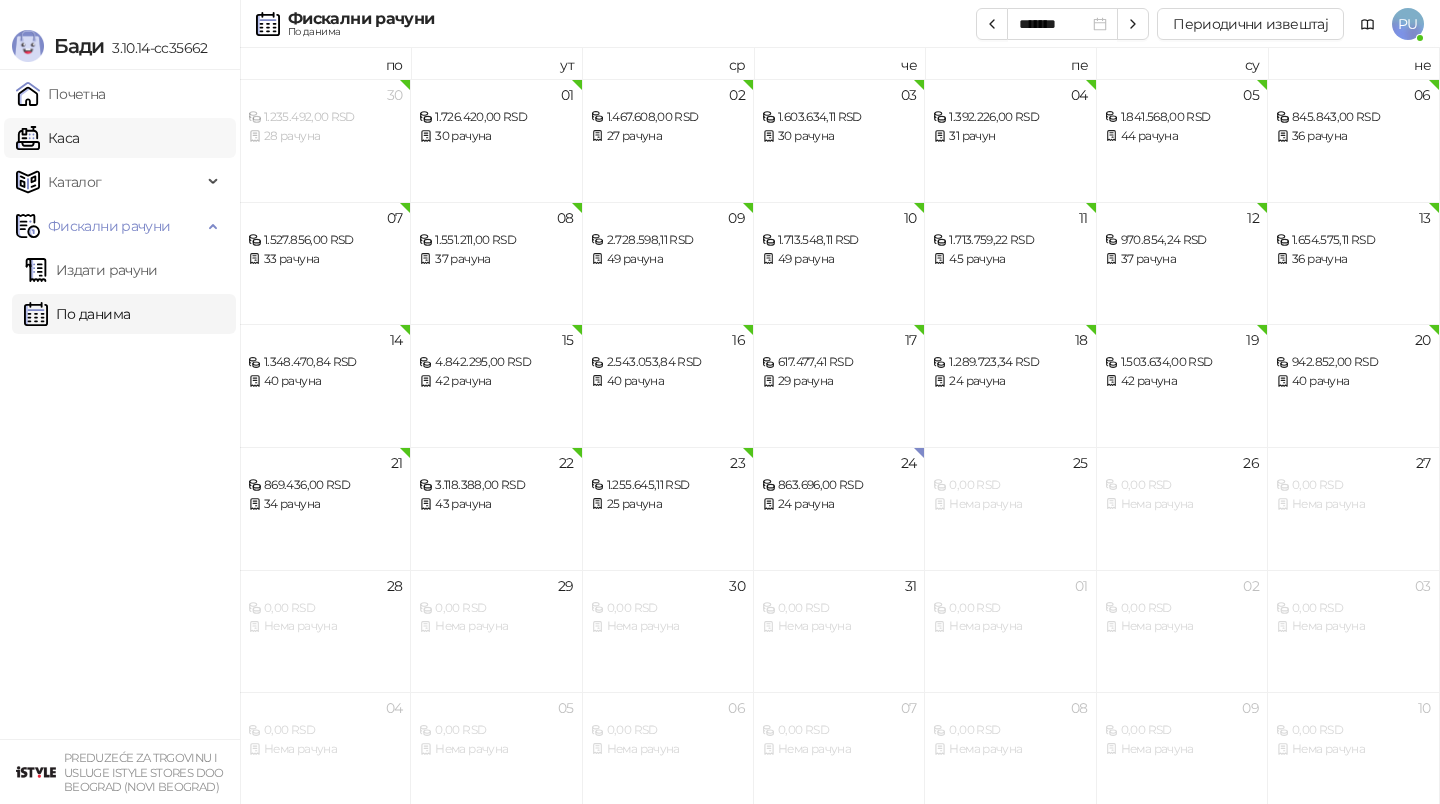 click on "Каса" at bounding box center [47, 138] 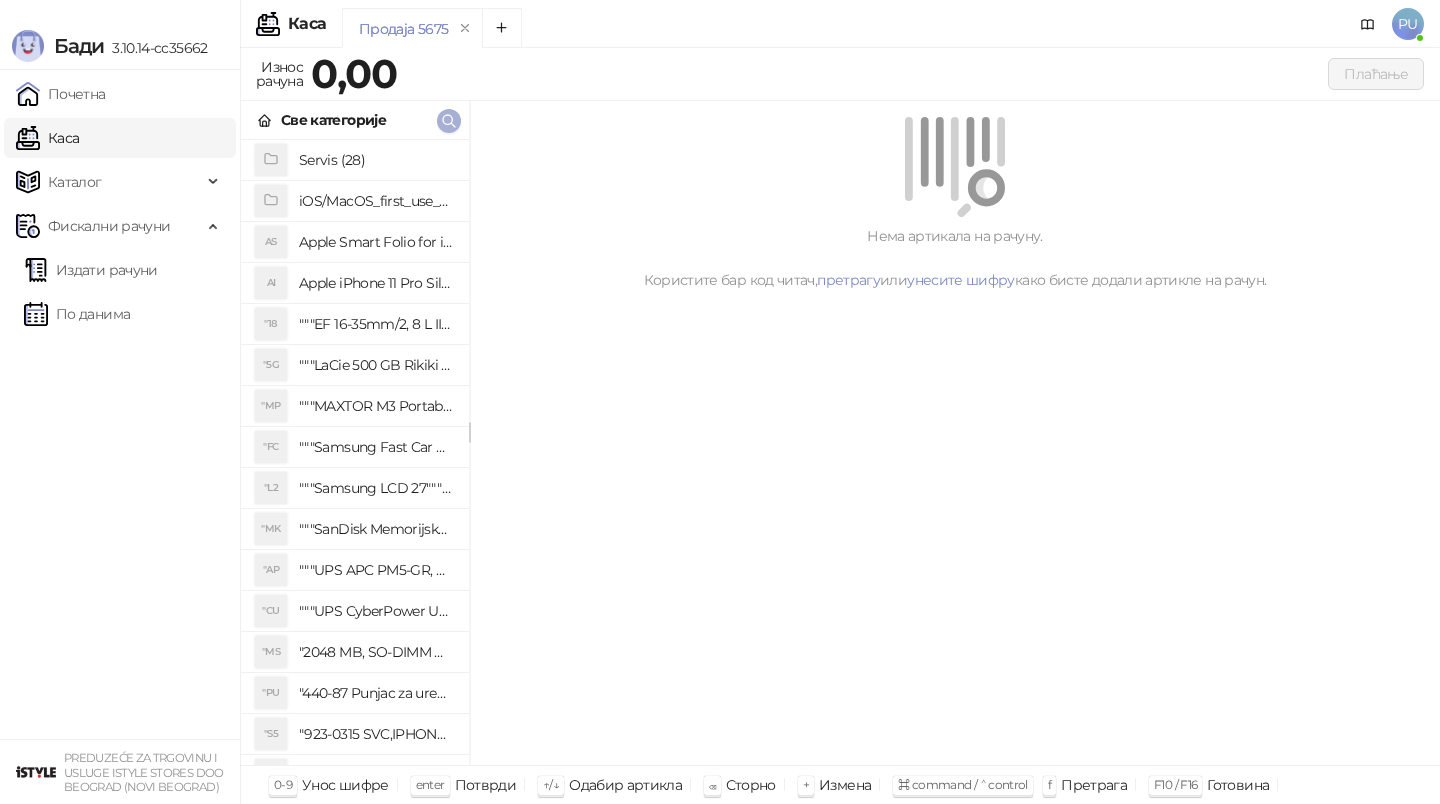 click 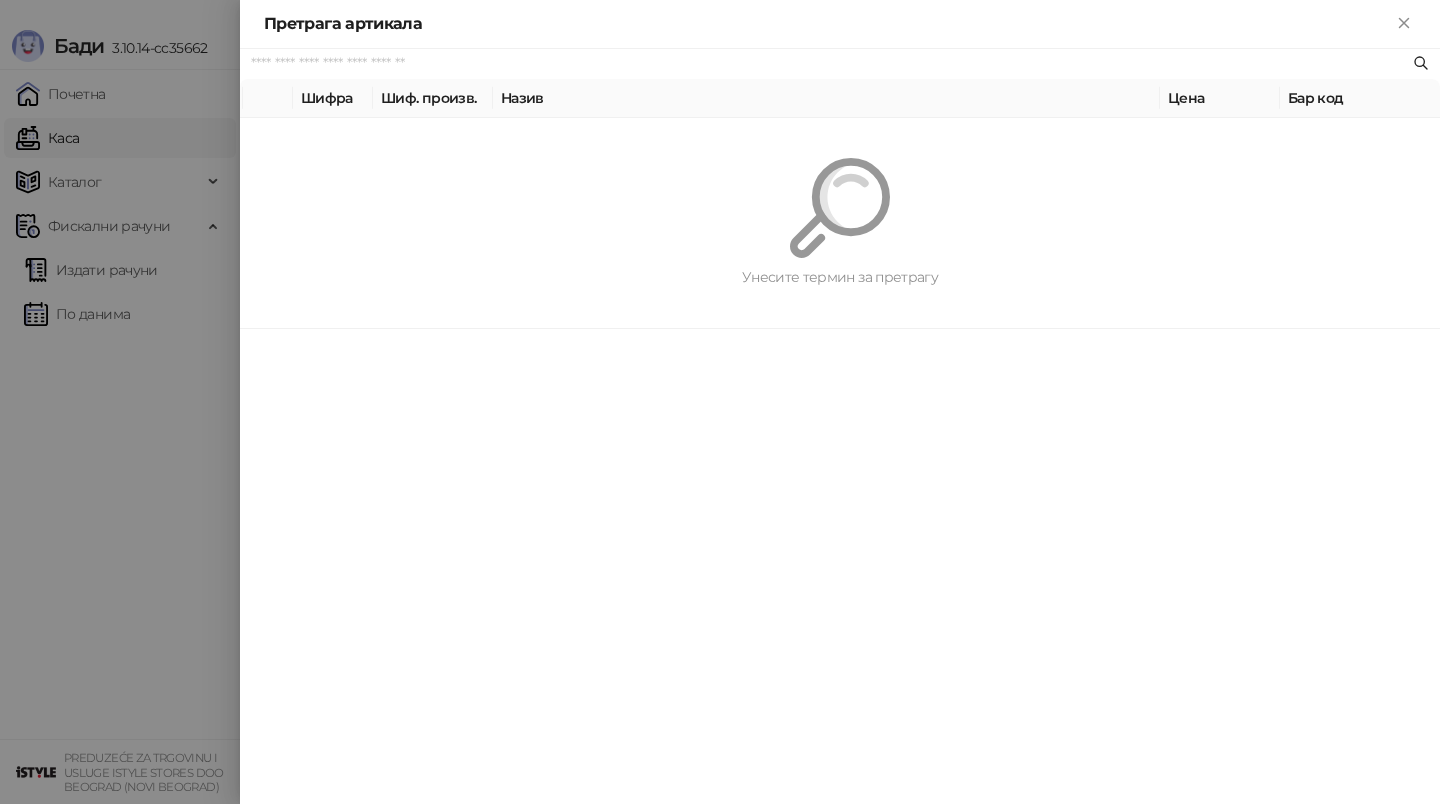 paste on "*********" 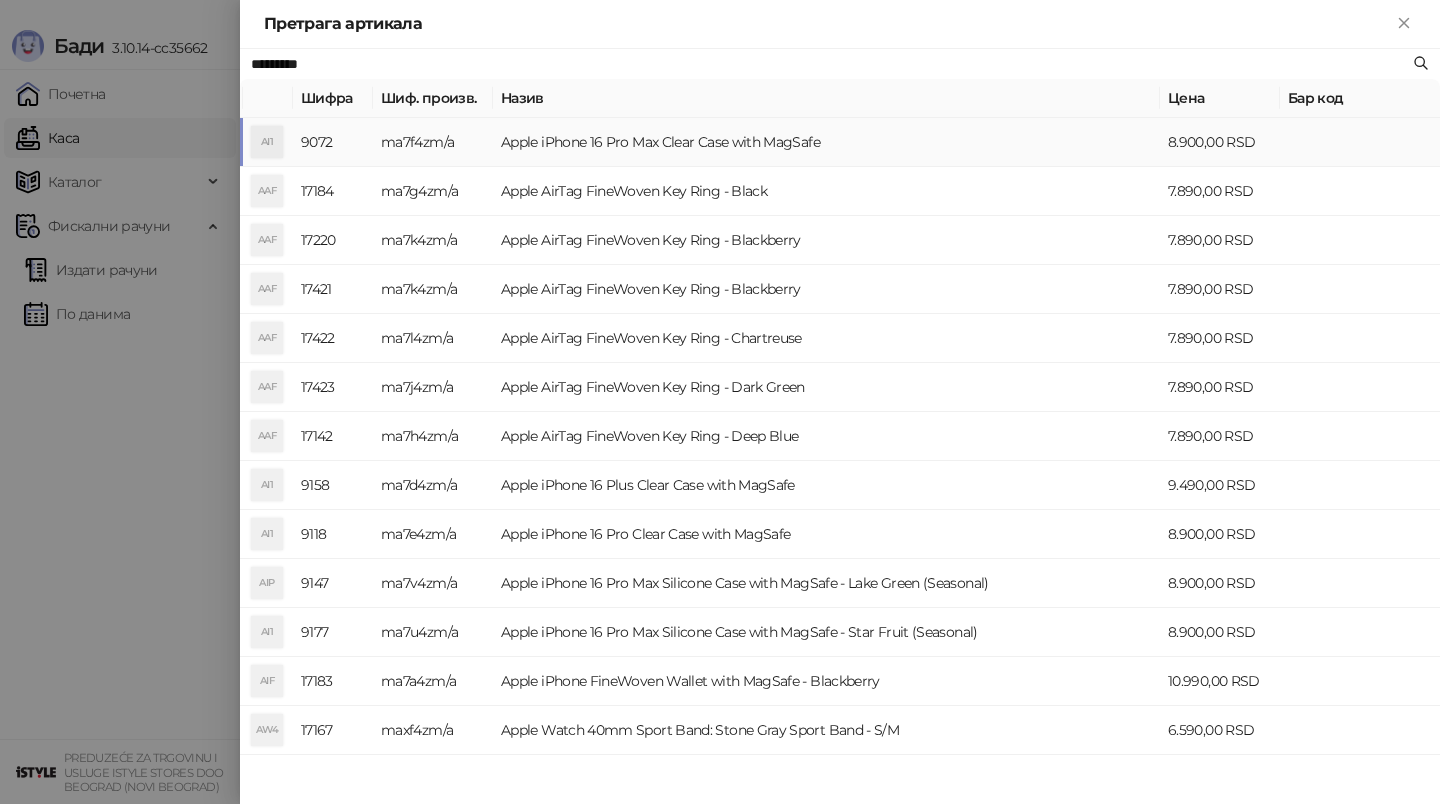 type on "*********" 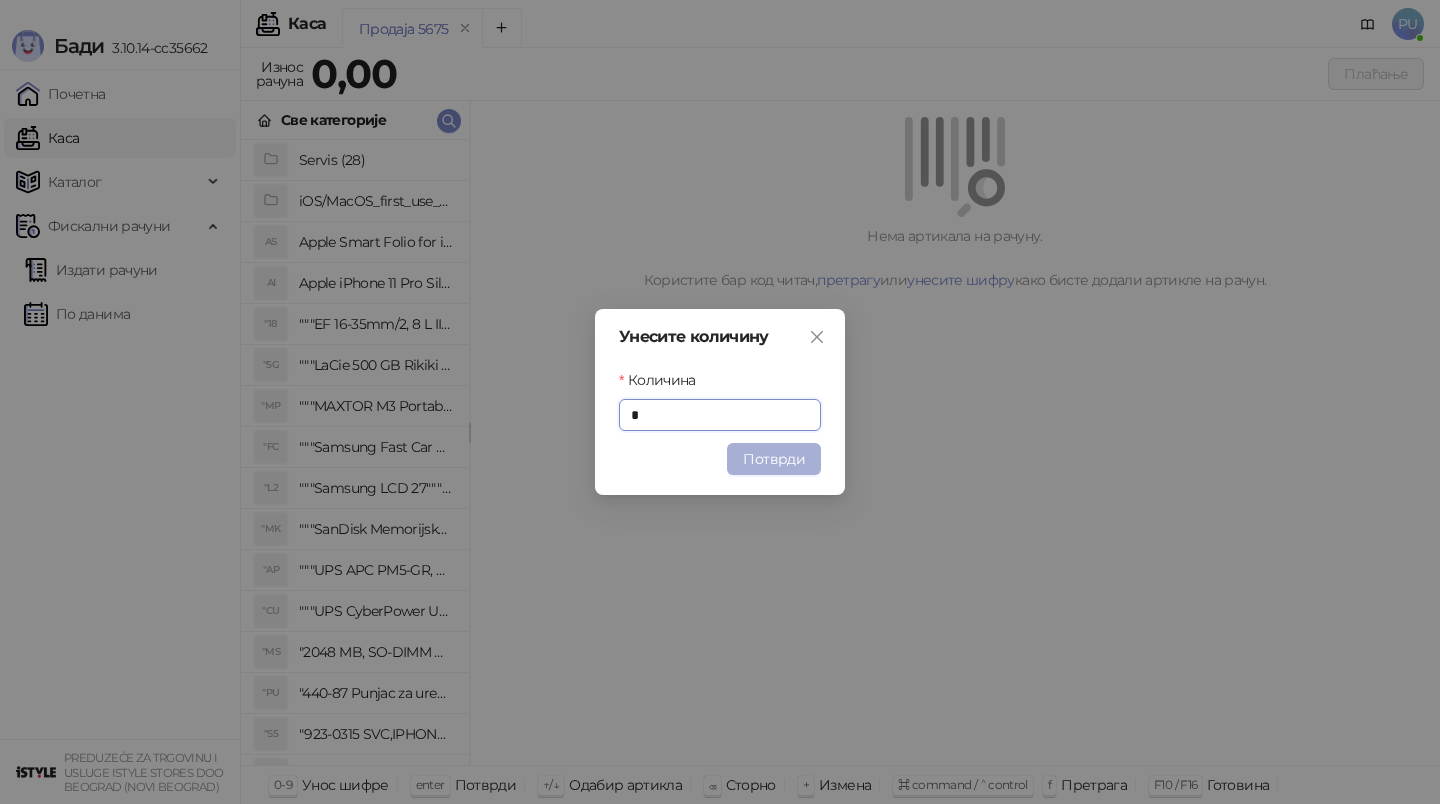 click on "Потврди" at bounding box center [774, 459] 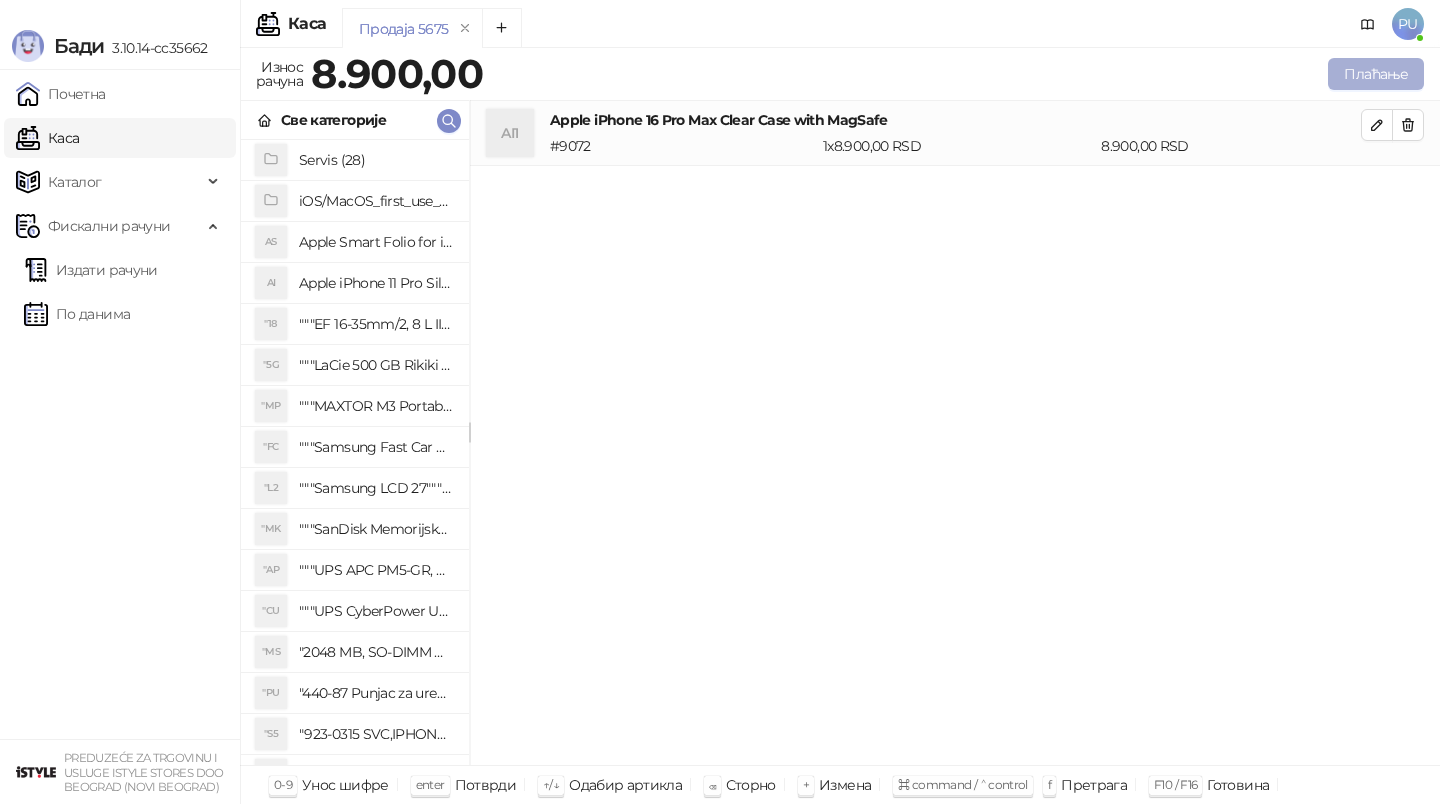 click on "Плаћање" at bounding box center [1376, 74] 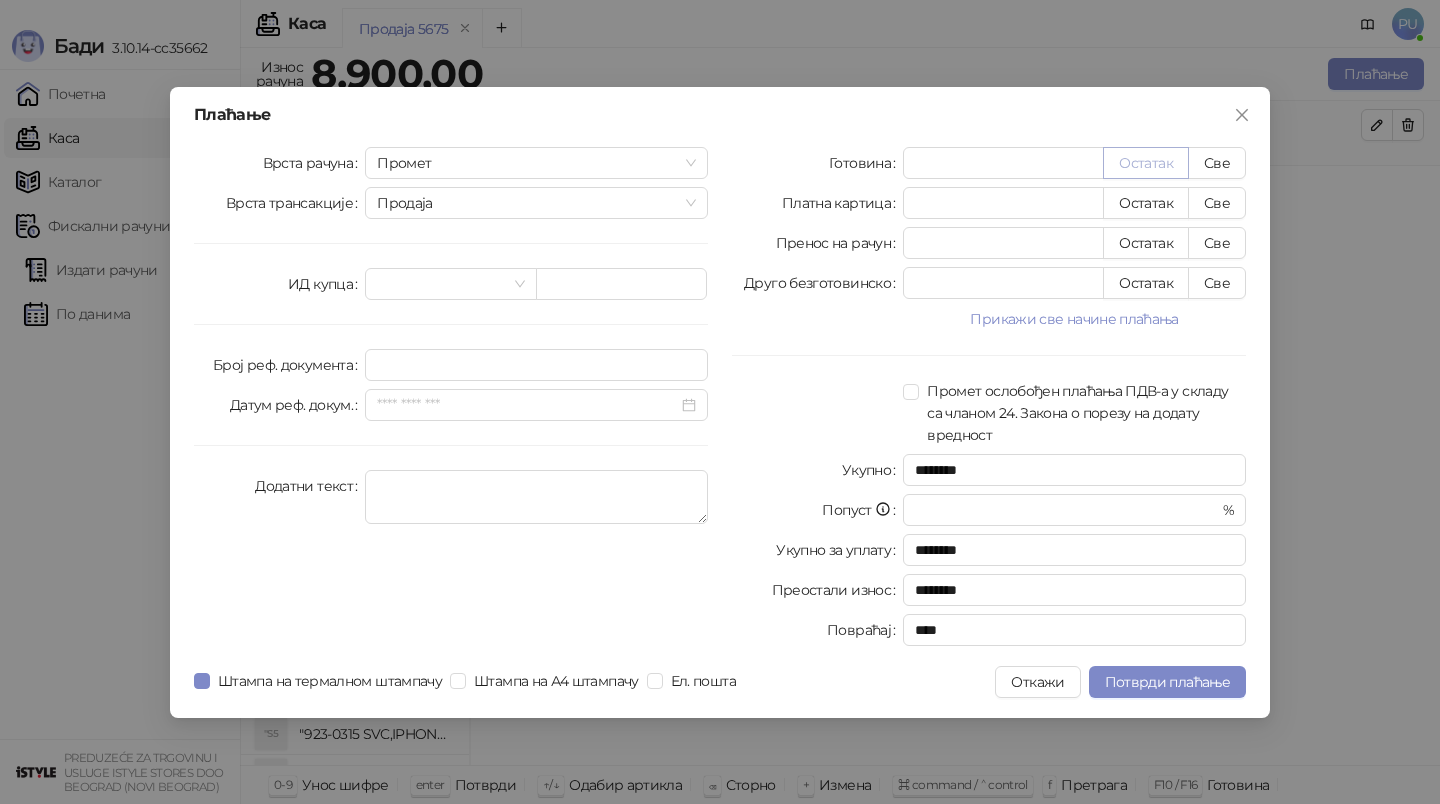click on "Остатак" at bounding box center (1146, 163) 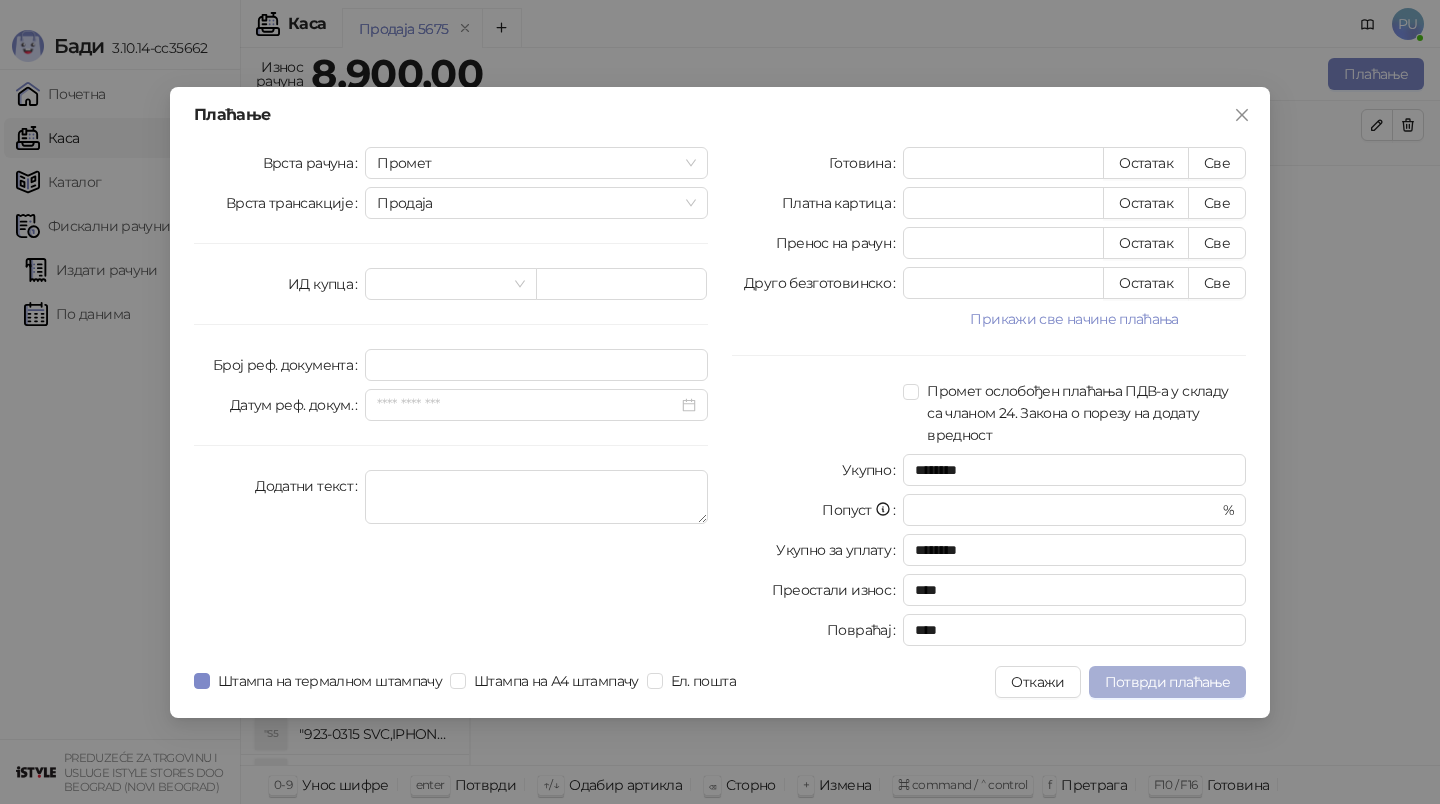 click on "Потврди плаћање" at bounding box center (1167, 682) 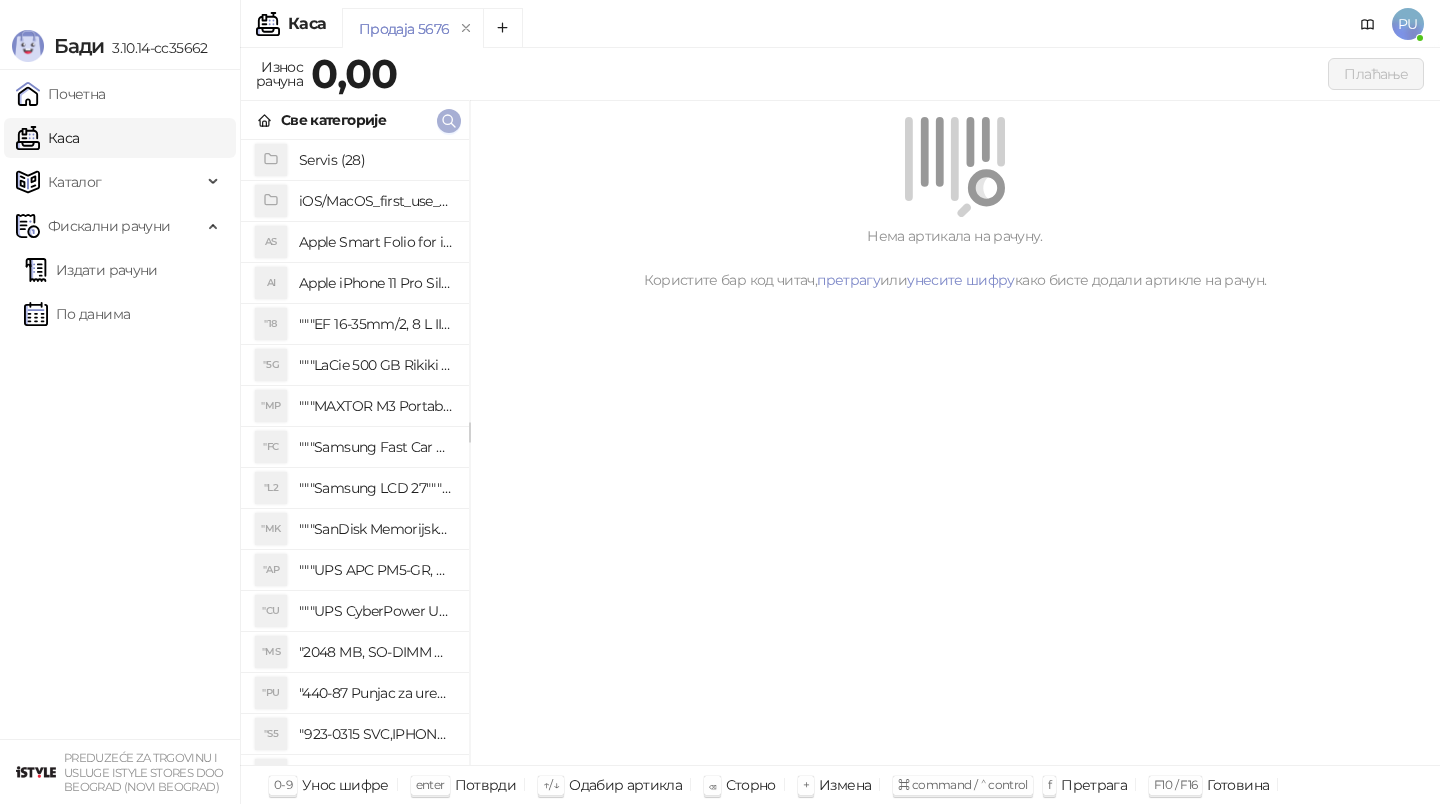 click 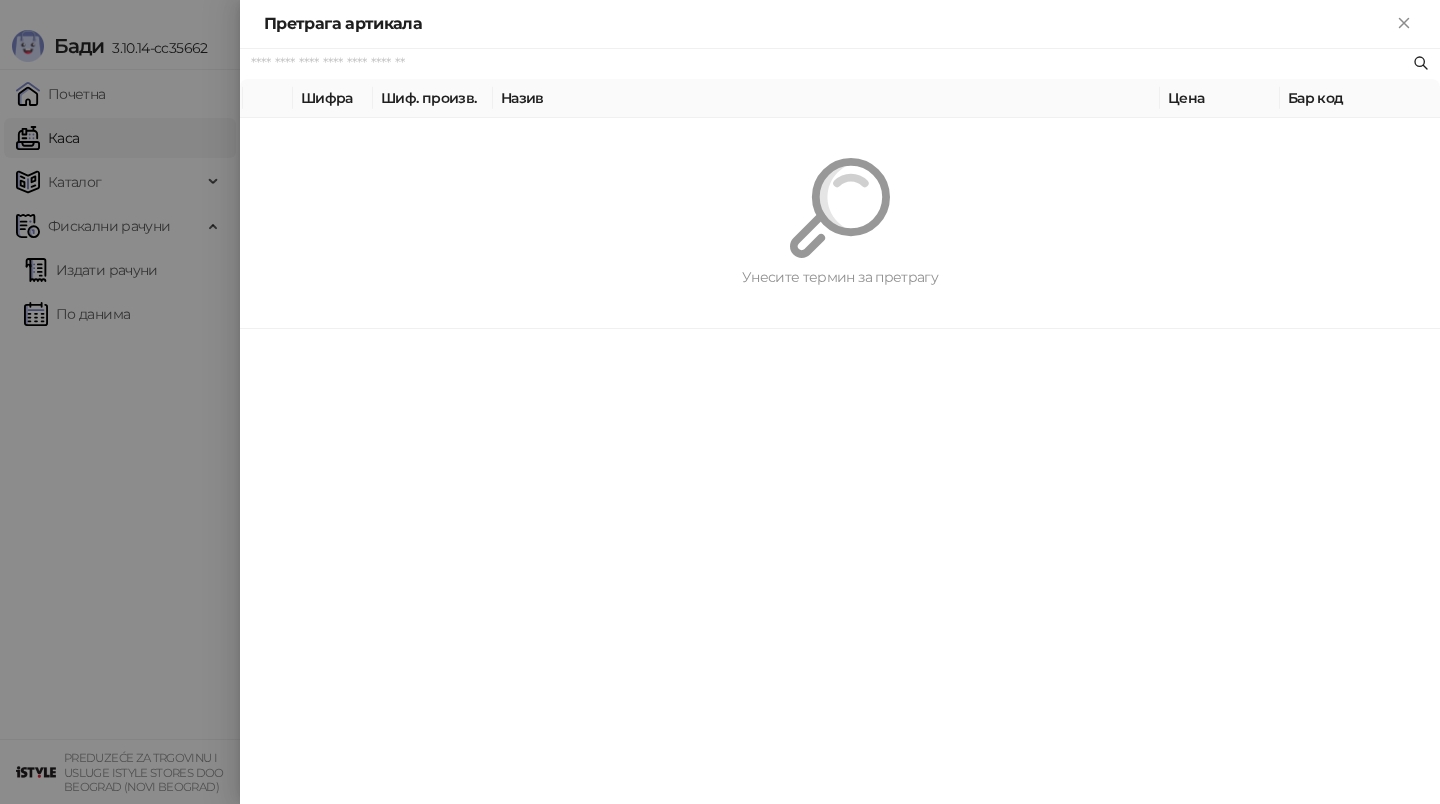paste on "**********" 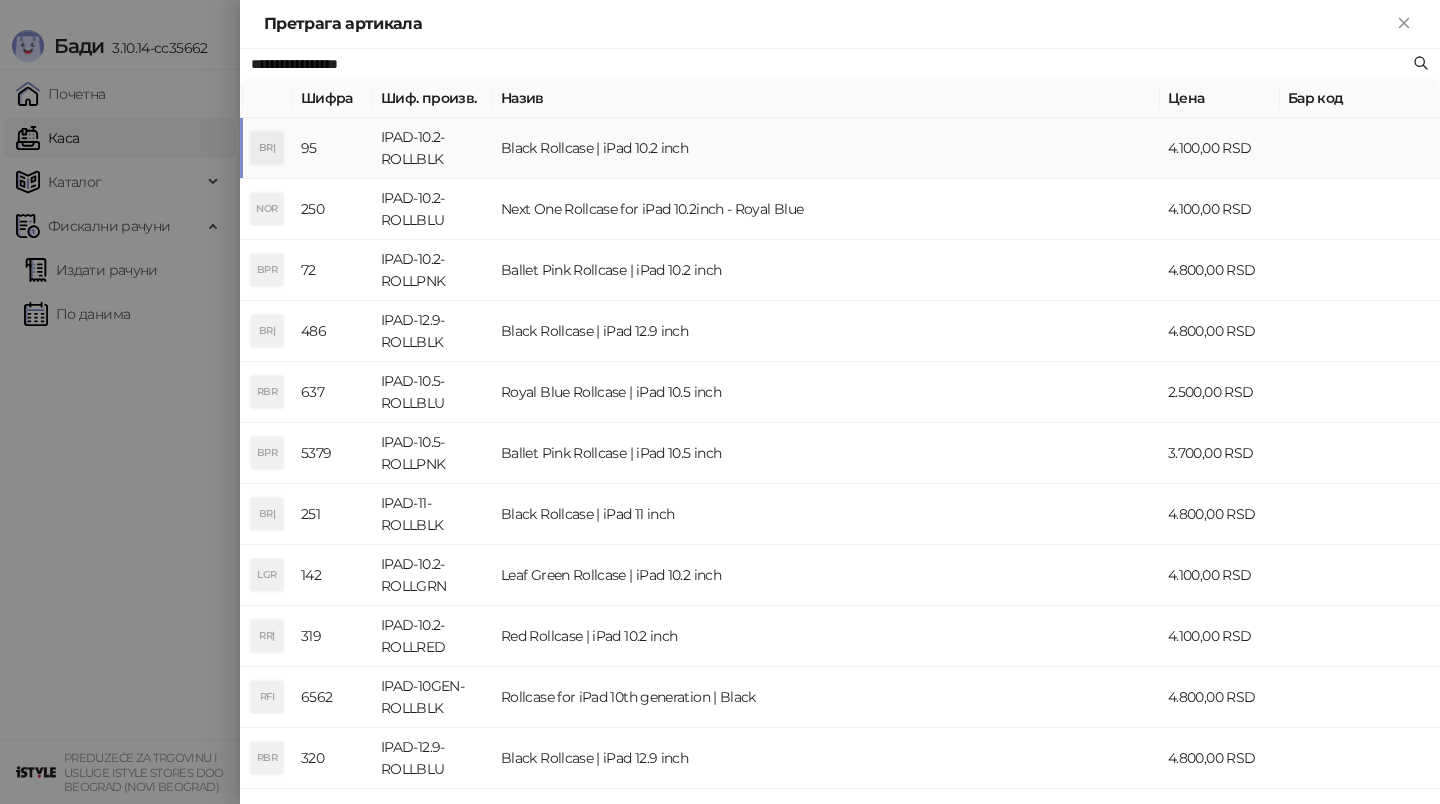 click on "Black Rollcase | iPad 10.2 inch" at bounding box center (826, 148) 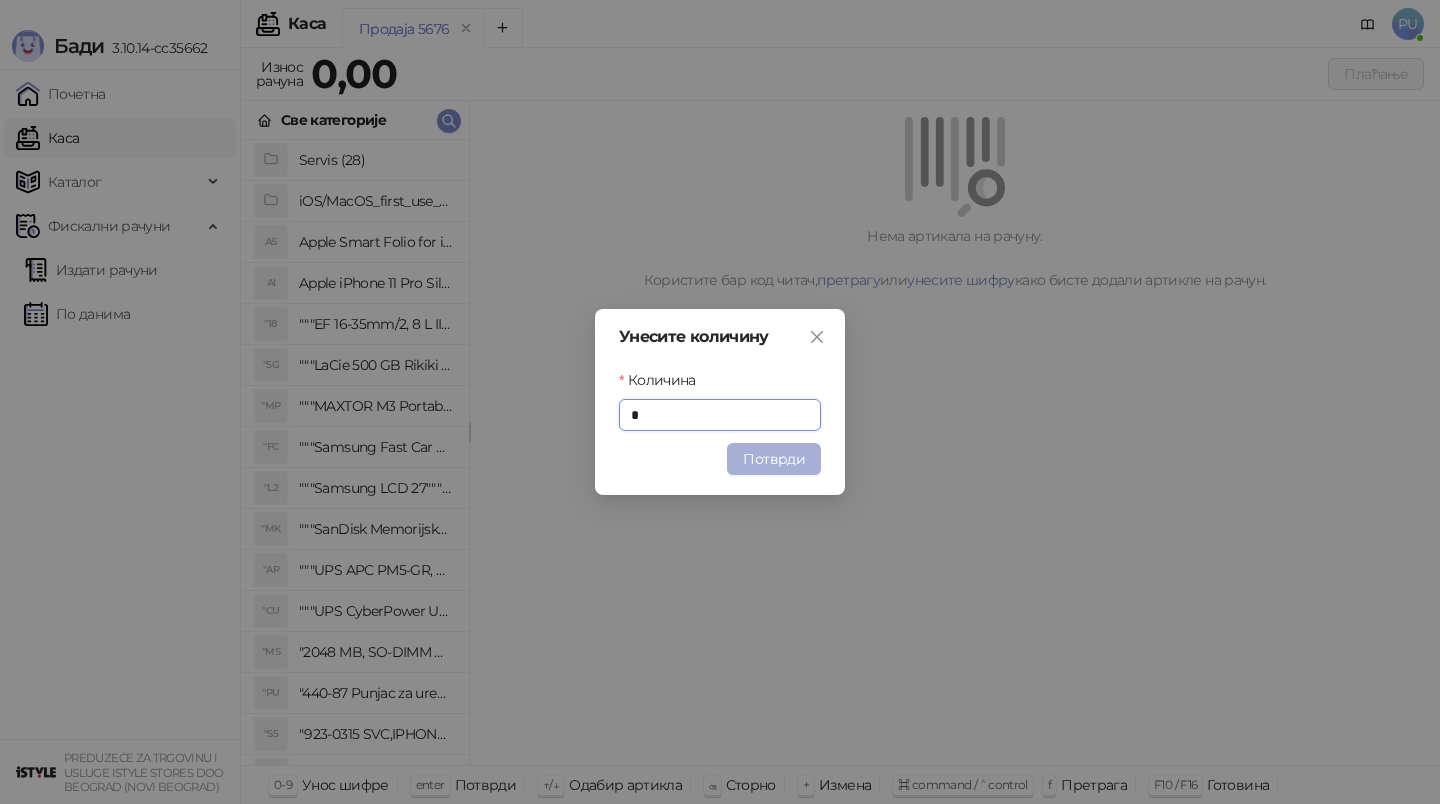 click on "Потврди" at bounding box center (774, 459) 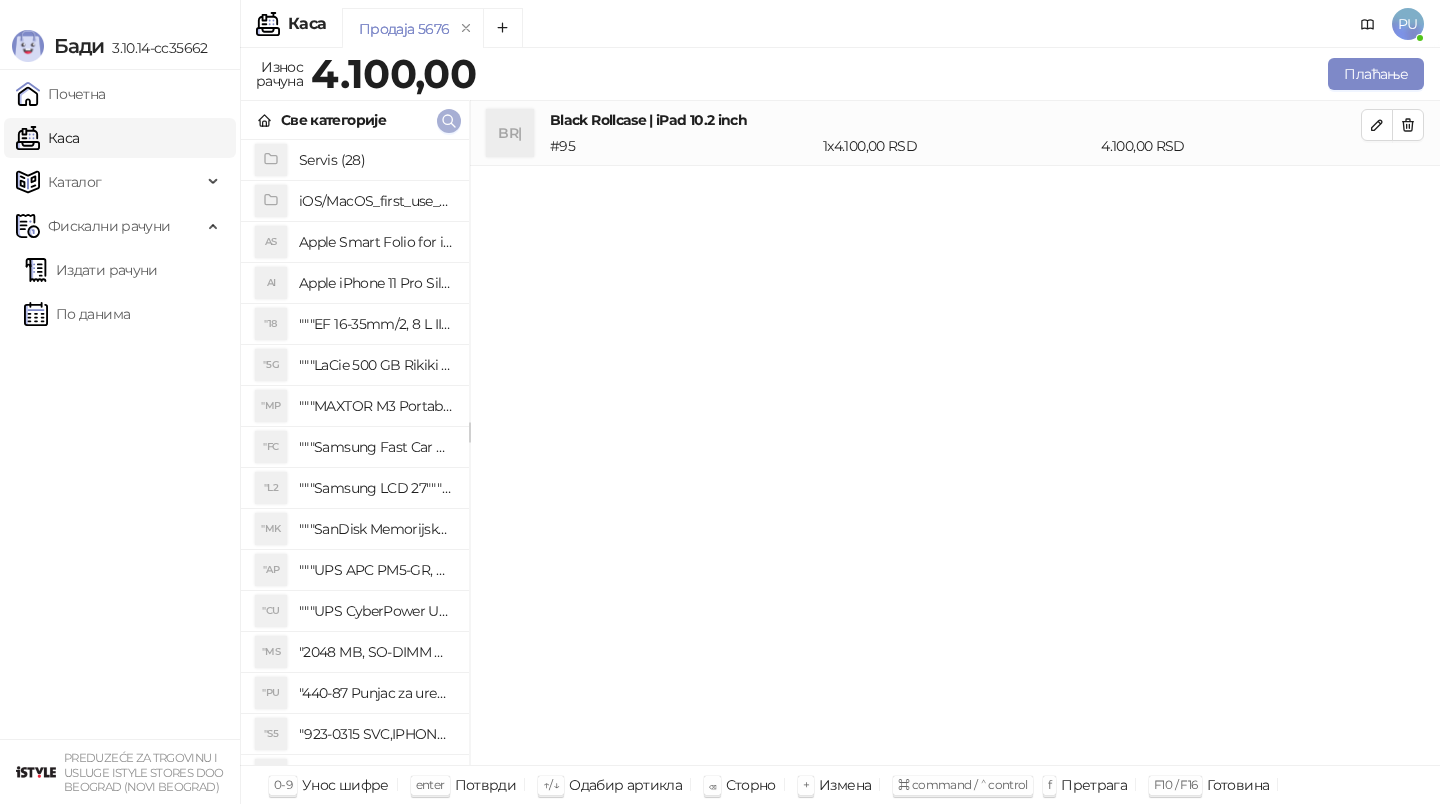 click 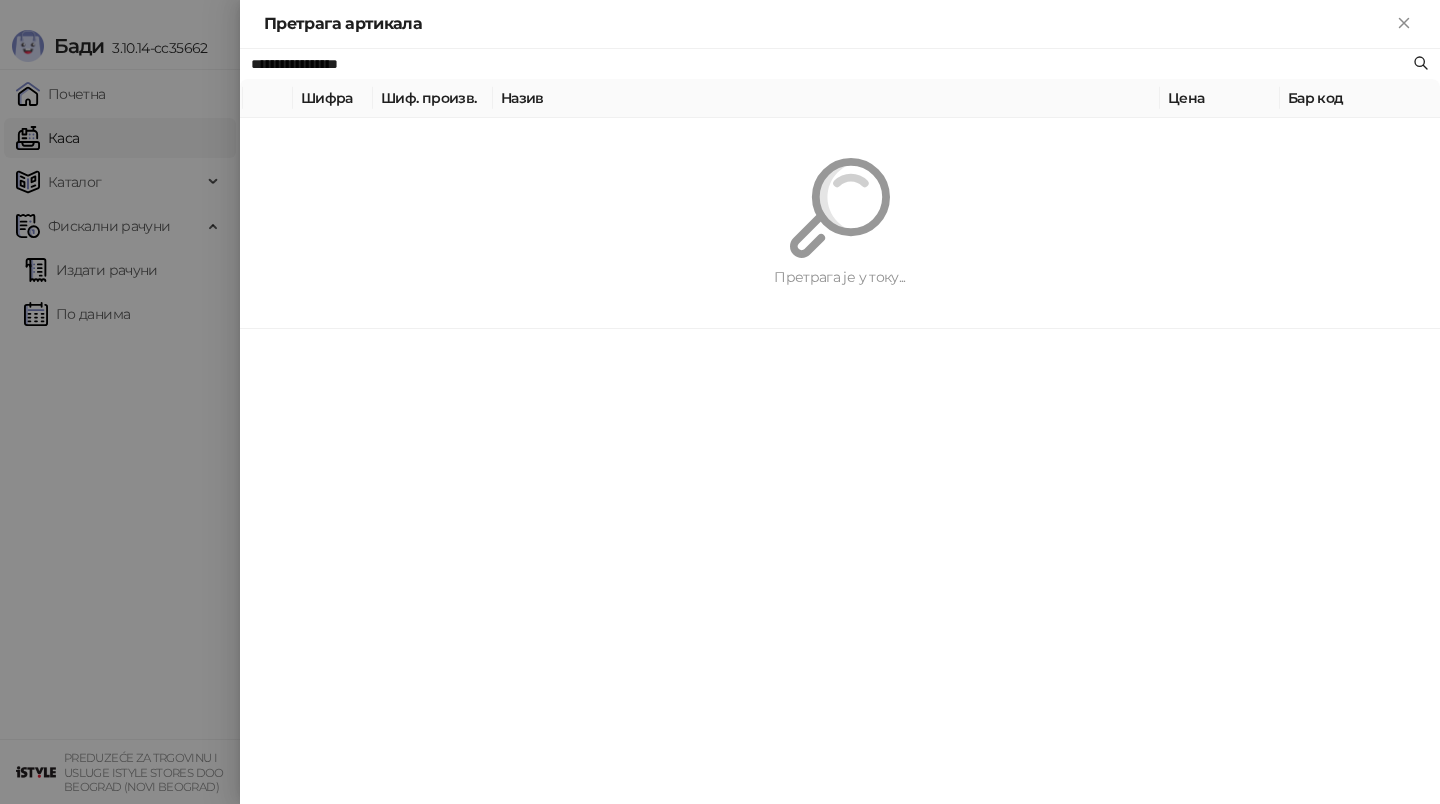paste on "******" 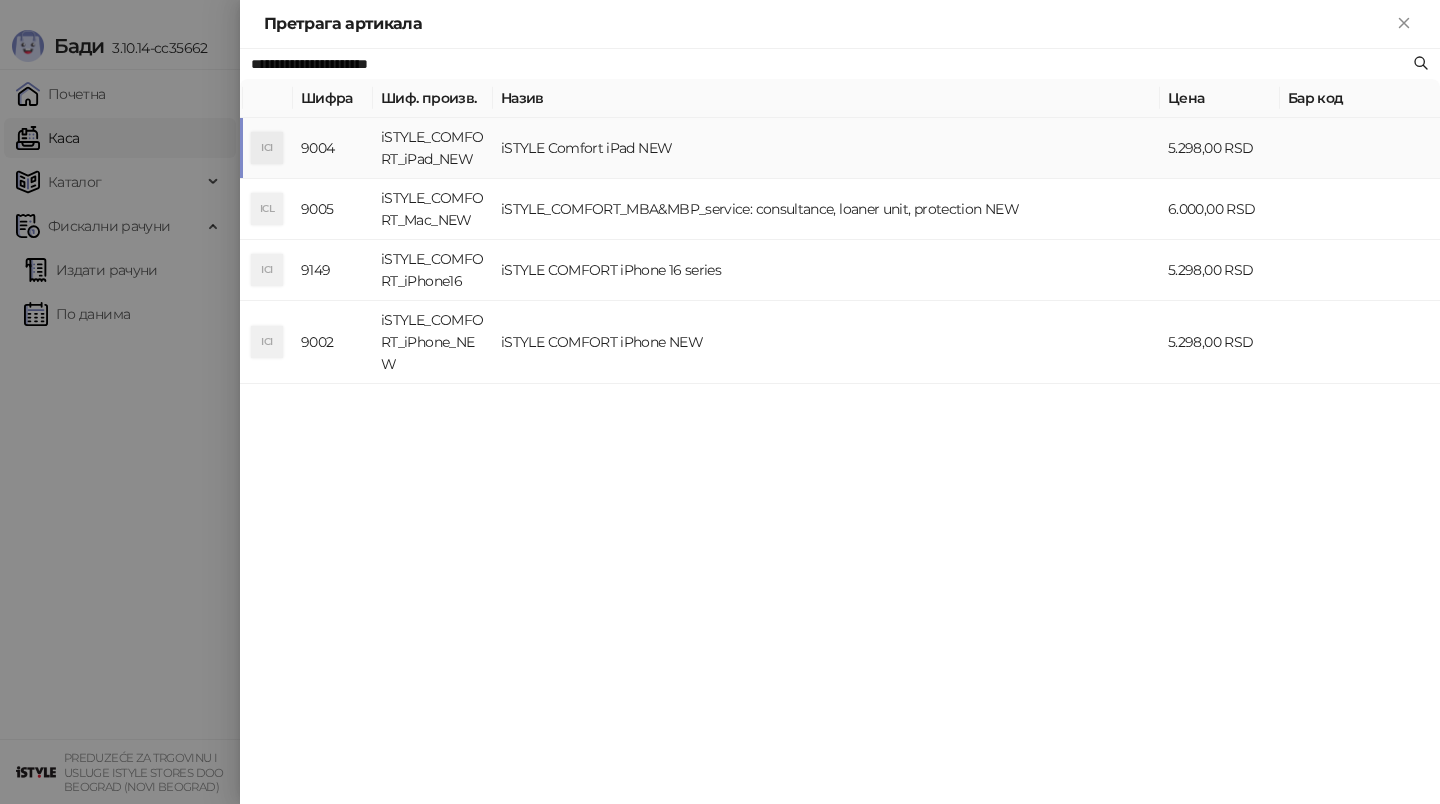 type on "**********" 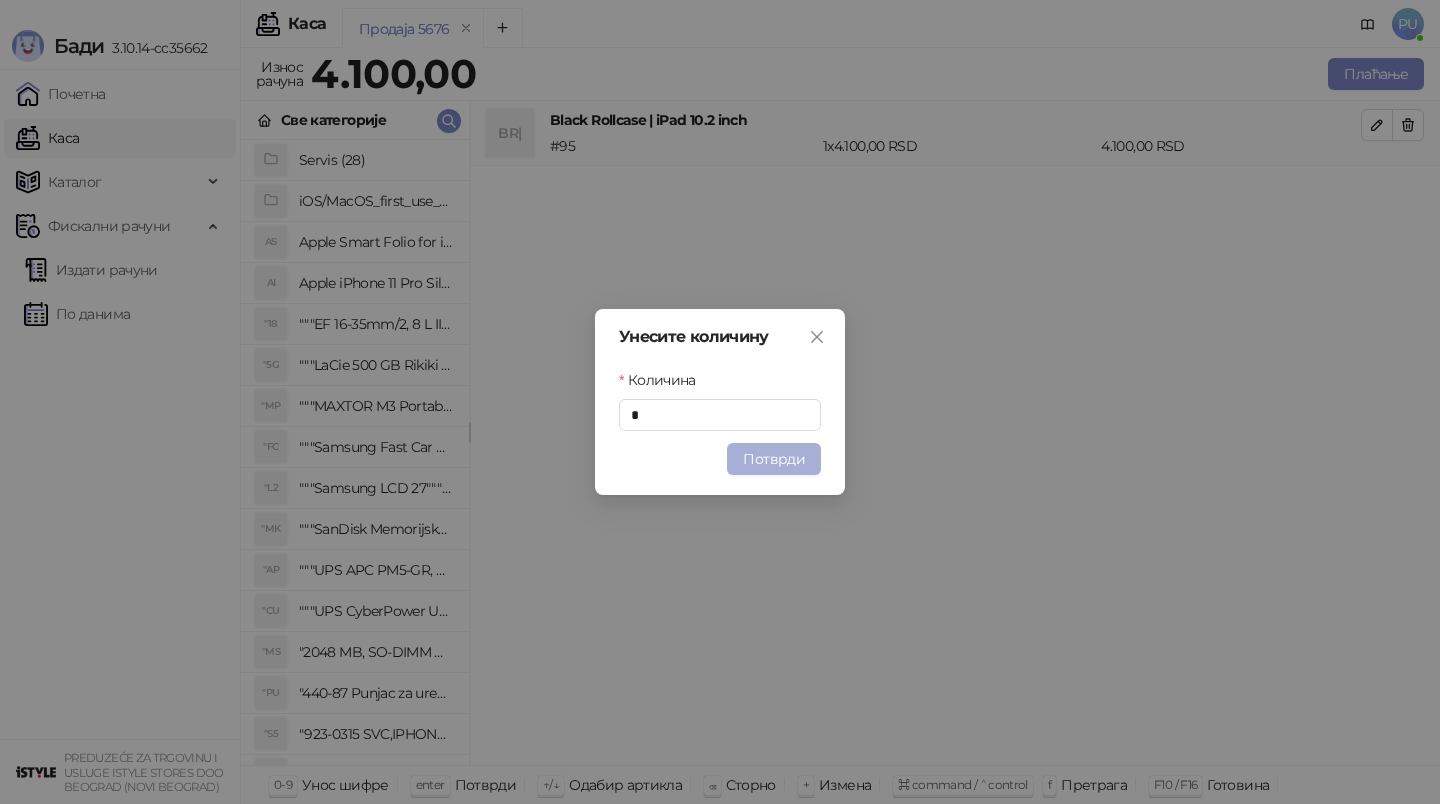 click on "Потврди" at bounding box center (774, 459) 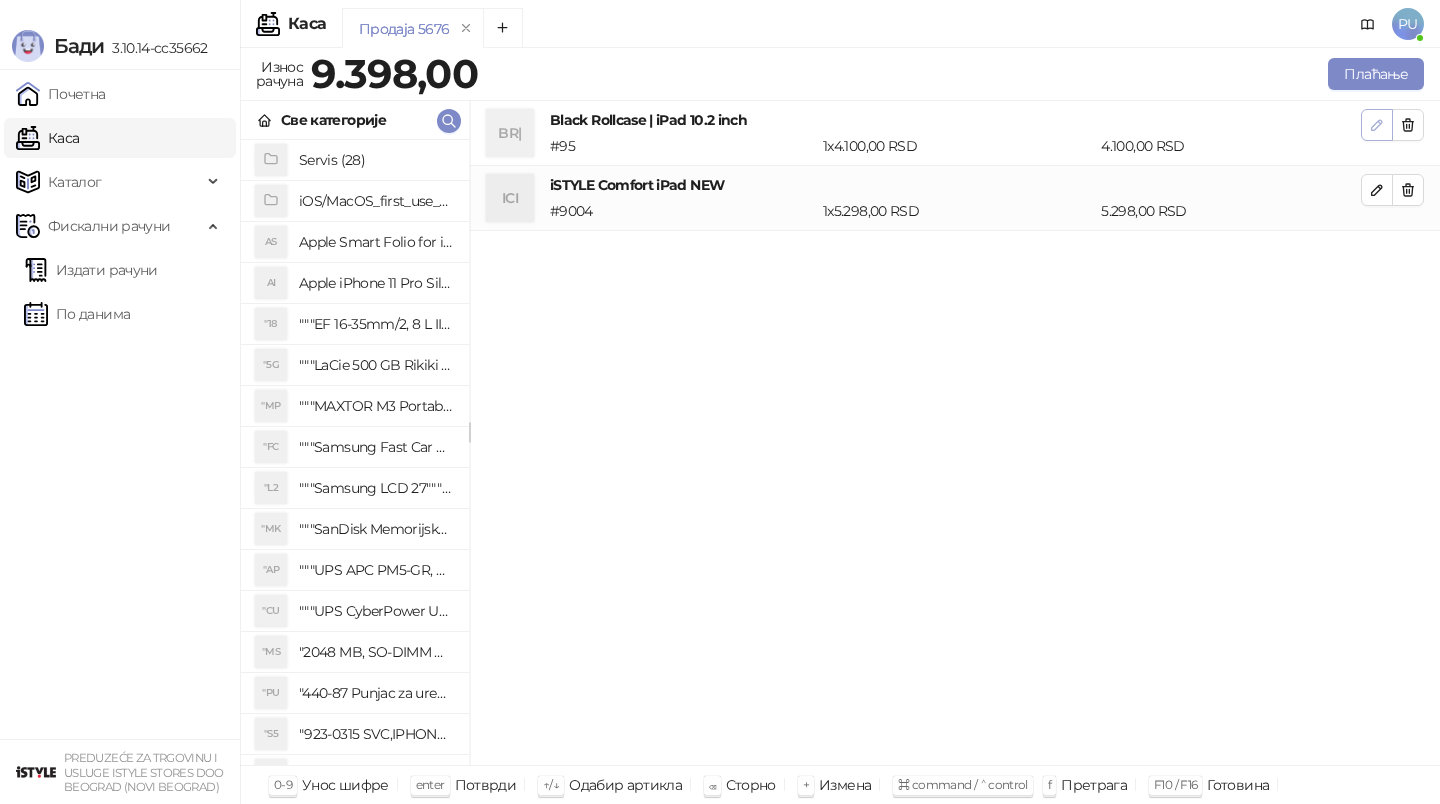 click at bounding box center [1377, 125] 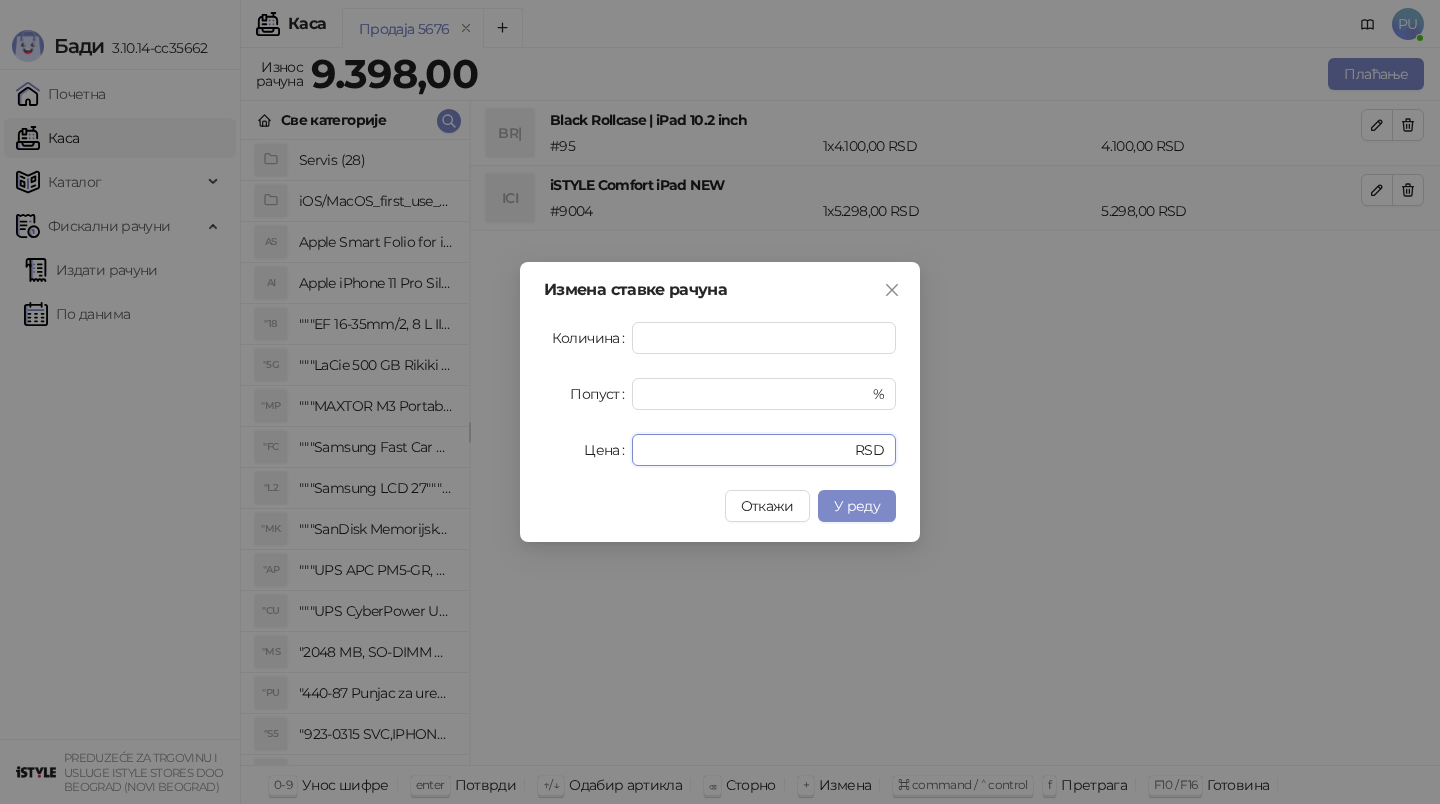 drag, startPoint x: 684, startPoint y: 447, endPoint x: 383, endPoint y: 447, distance: 301 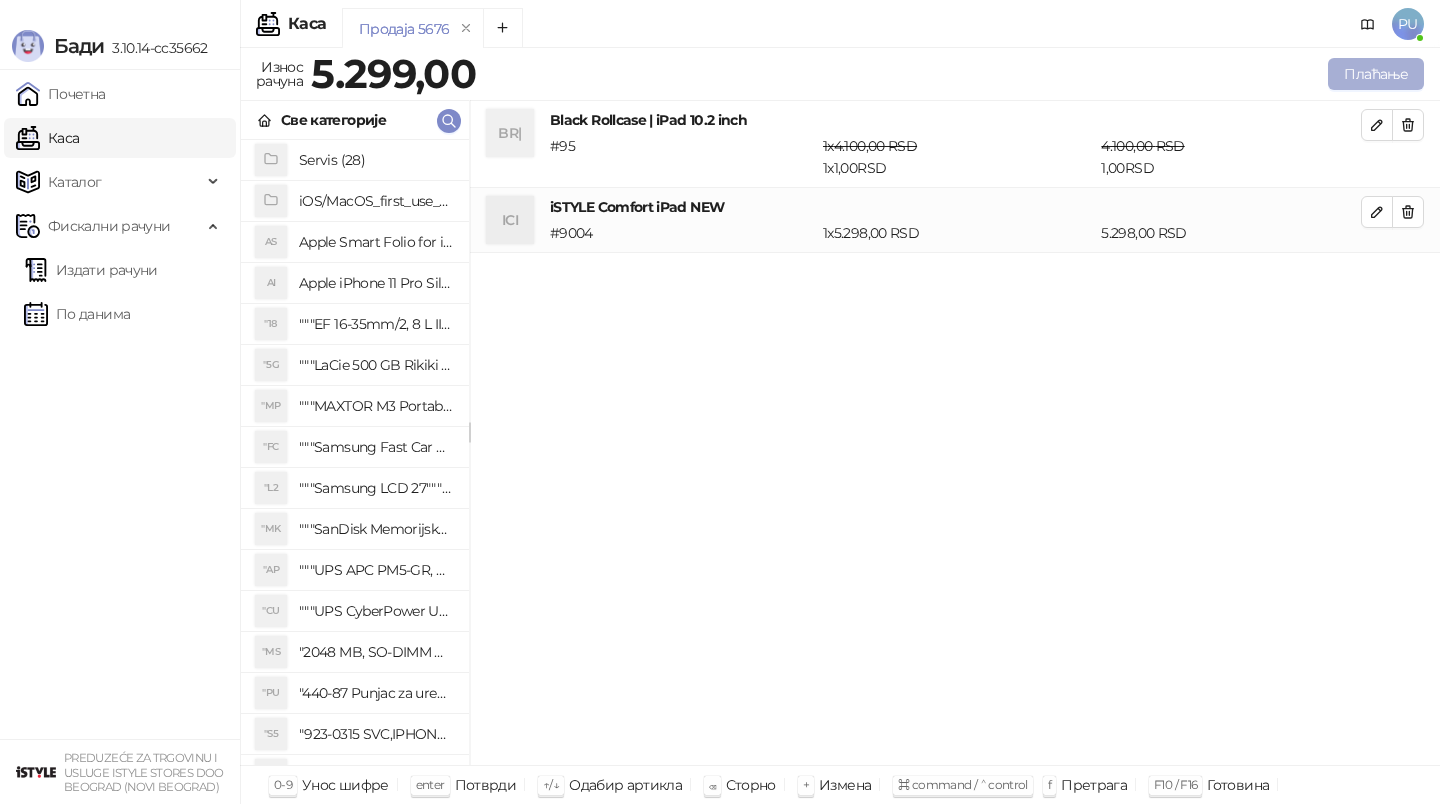 click on "Плаћање" at bounding box center [1376, 74] 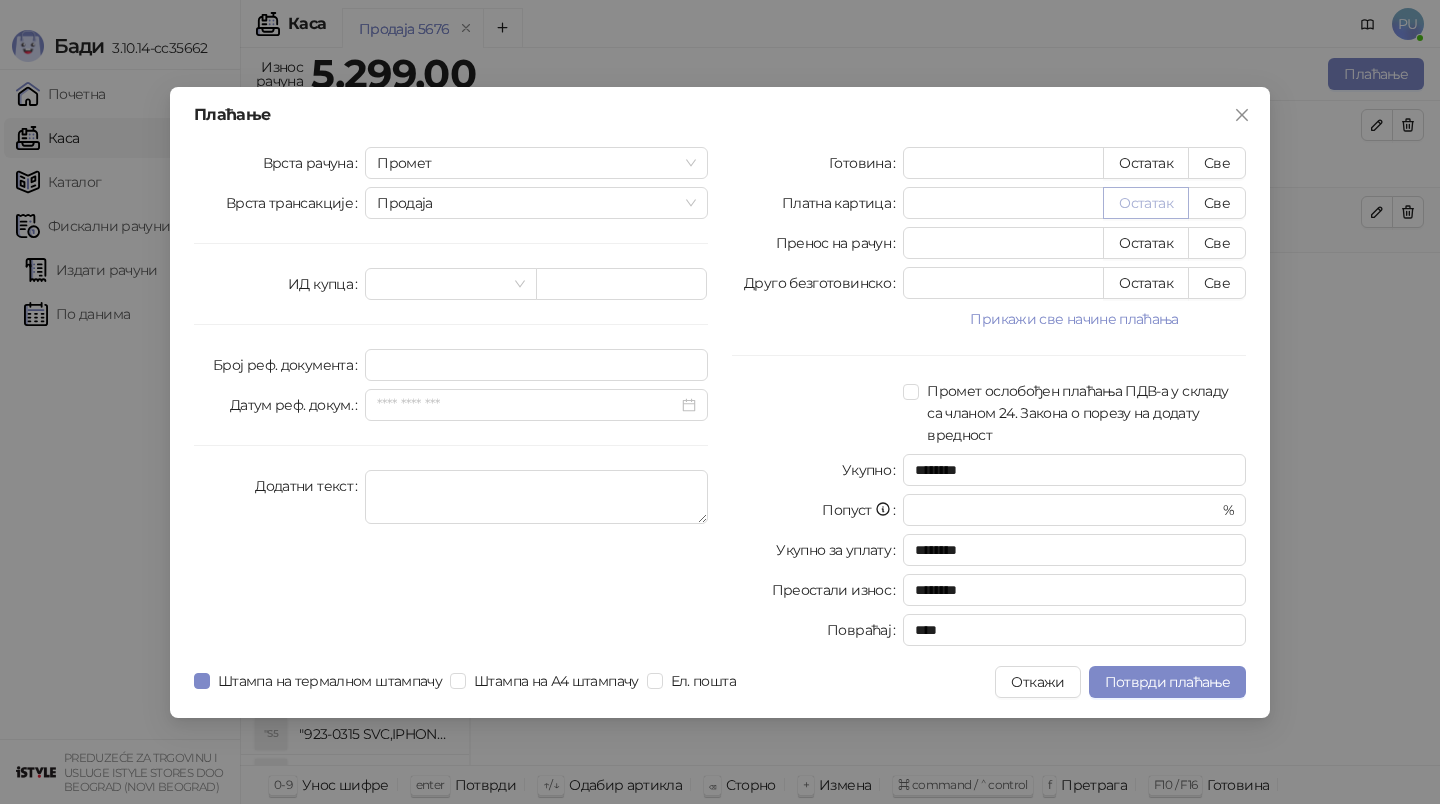 click on "Остатак" at bounding box center [1146, 203] 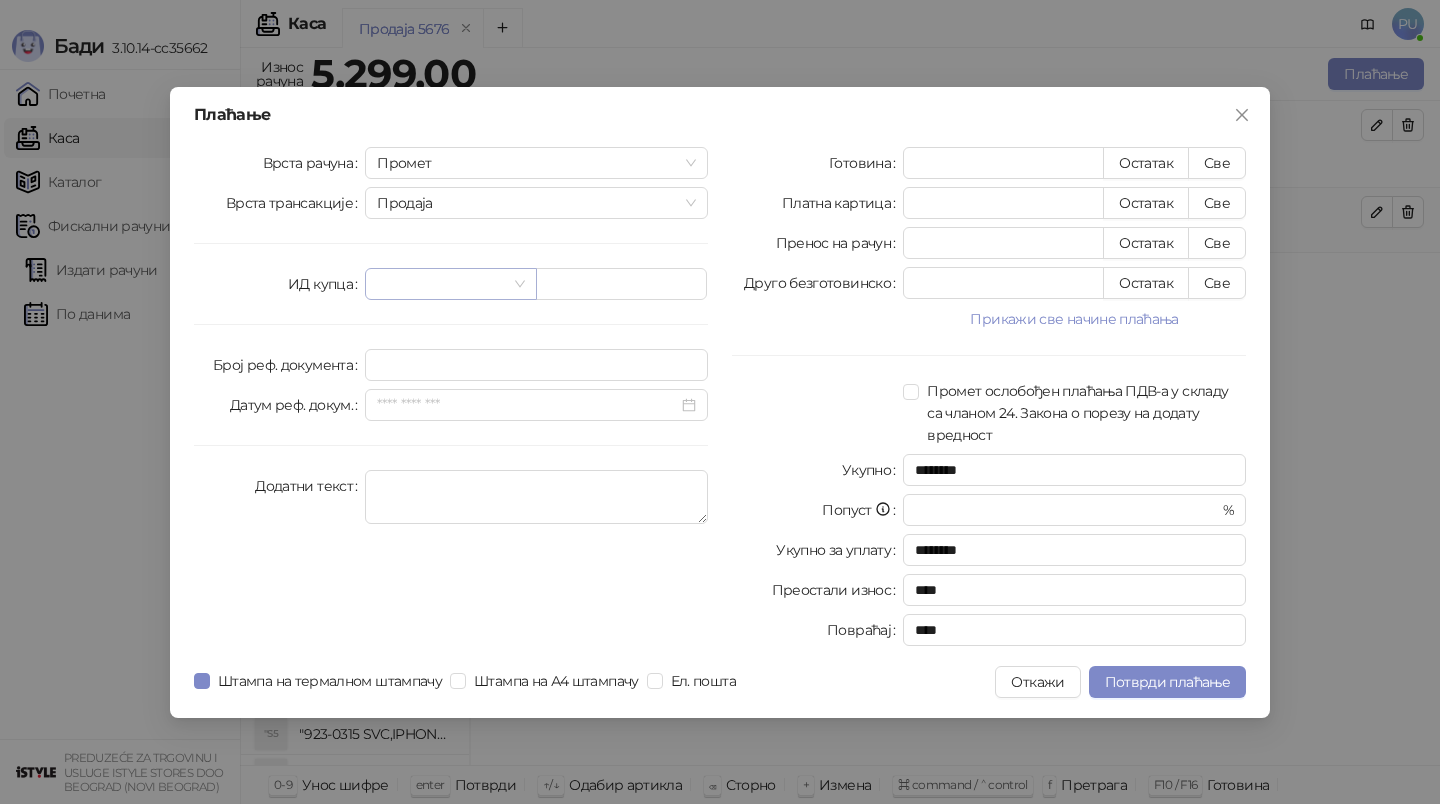 click at bounding box center (441, 284) 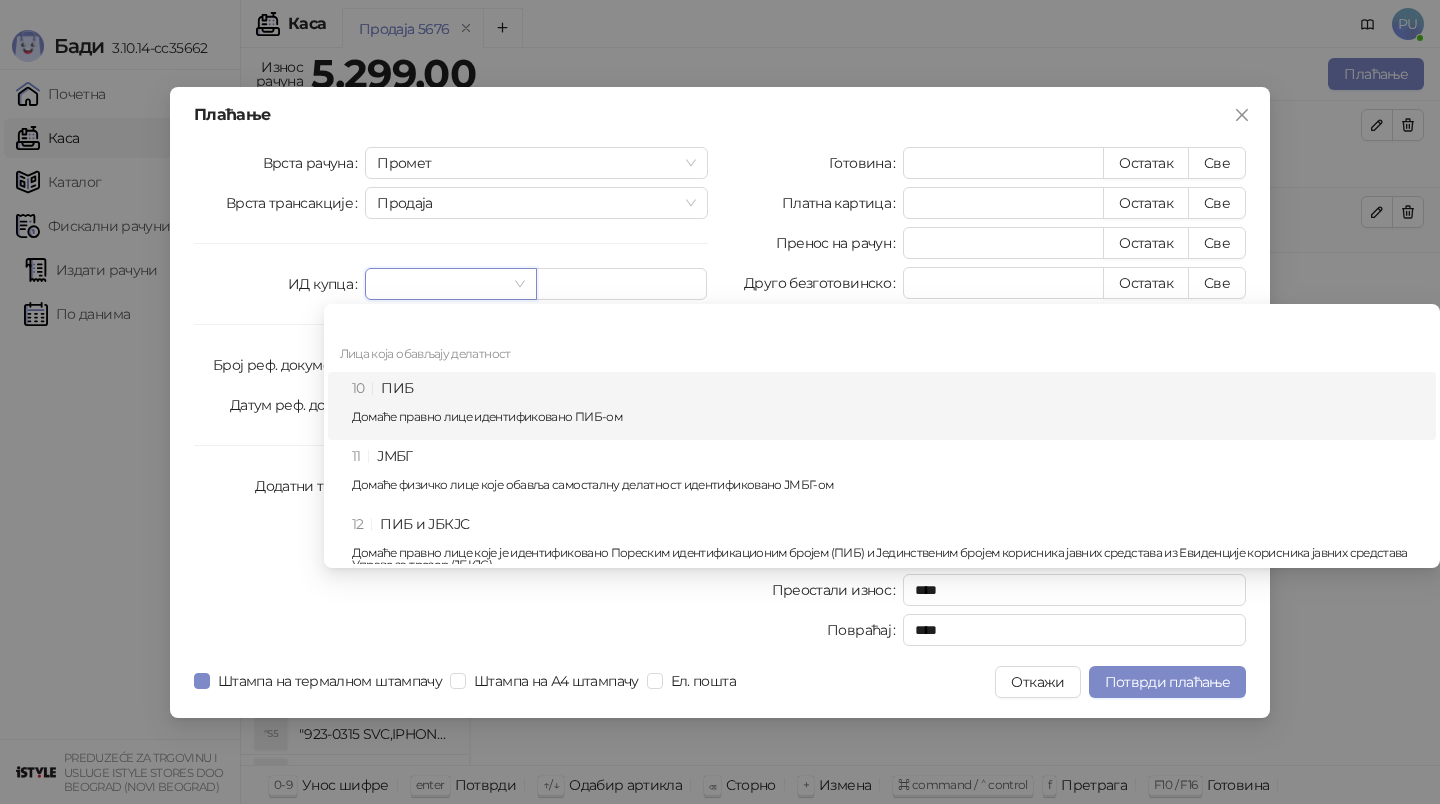 click on "10 ПИБ Домаће правно лице идентификовано ПИБ-ом" at bounding box center (888, 406) 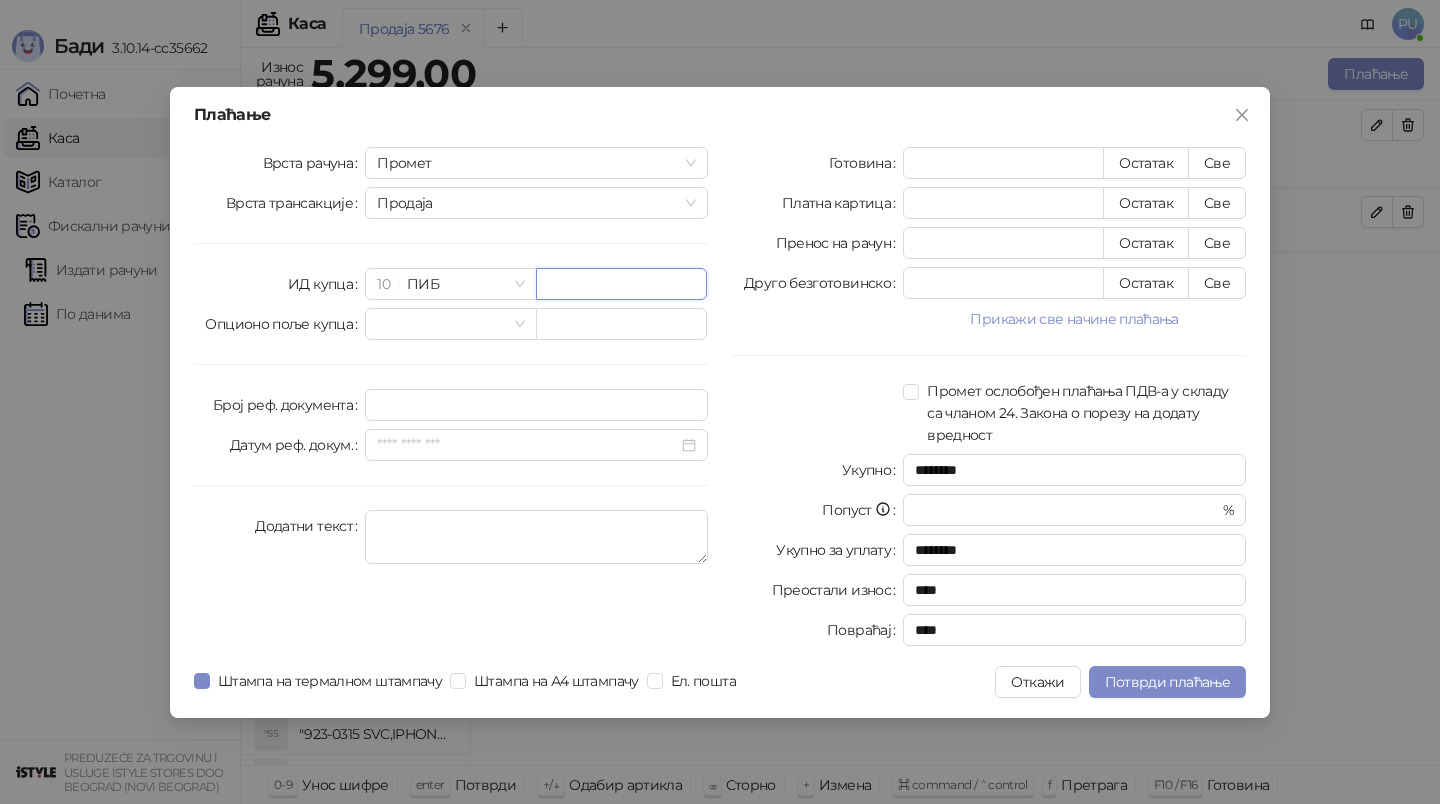 paste on "*********" 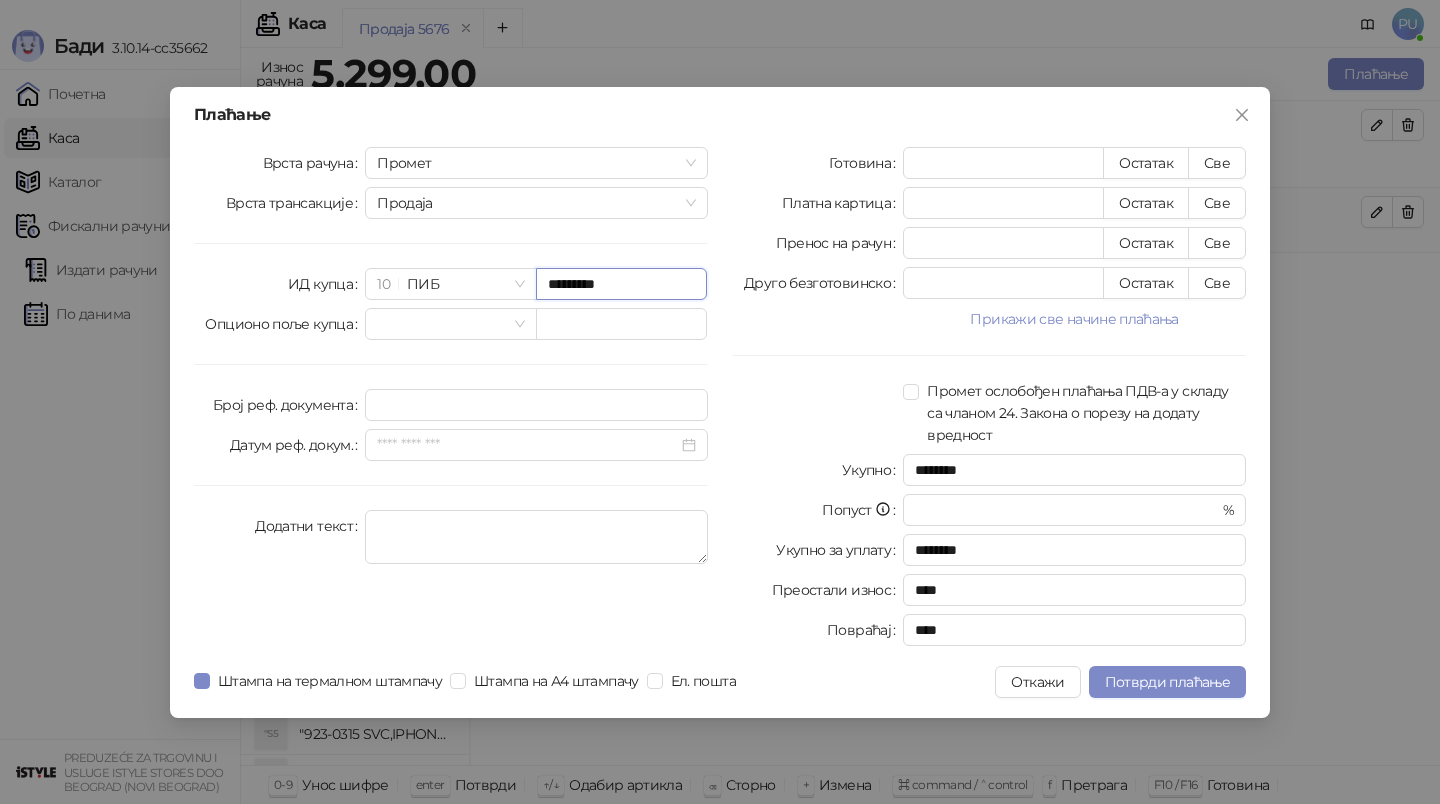 type on "*********" 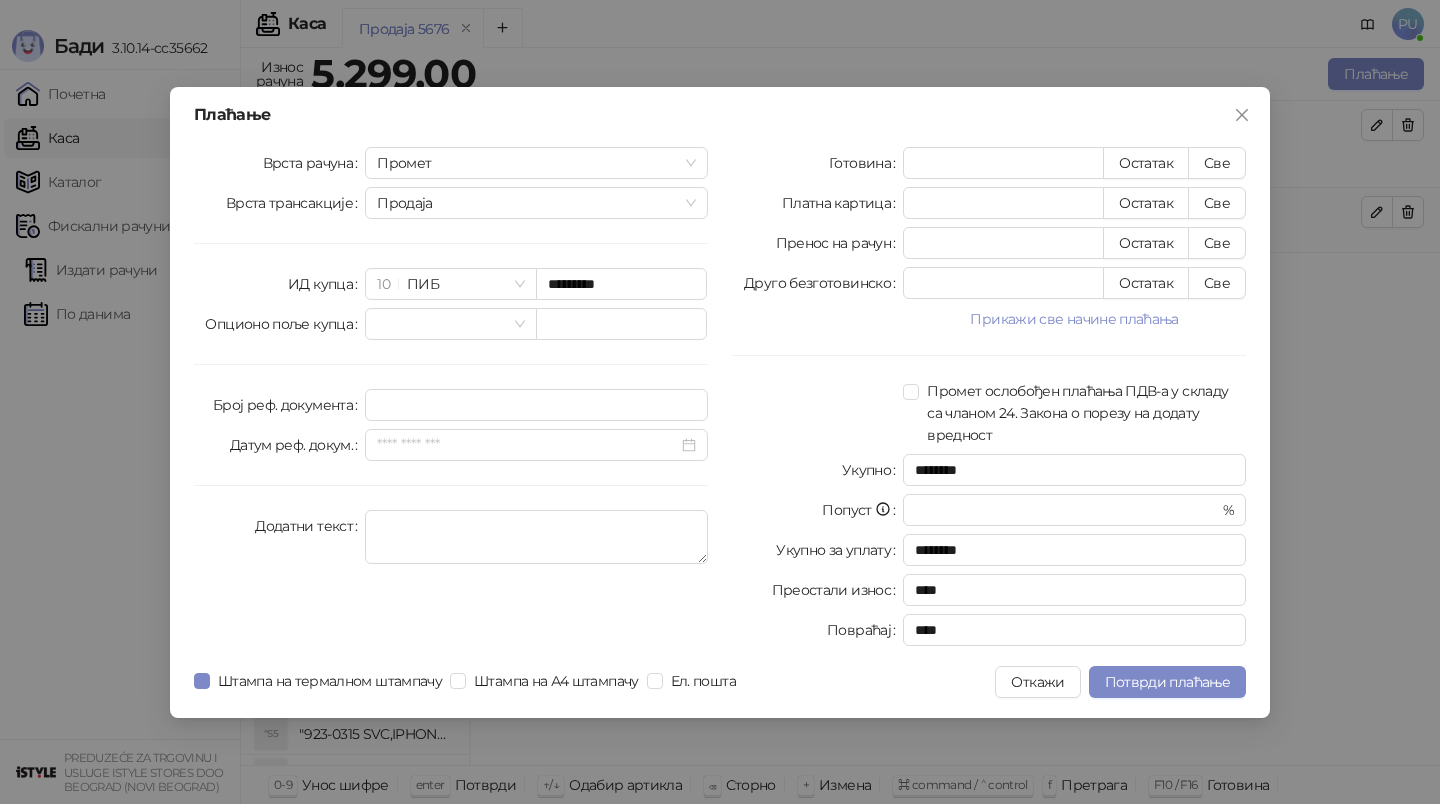 click on "Плаћање Врста рачуна Промет Врста трансакције Продаја ИД купца [ID] ПИБ ********* Опционо поље купца Број реф. документа Датум реф. докум. Додатни текст Готовина * Остатак Све Платна картица **** Остатак Све Пренос на рачун * Остатак Све Друго безготовинско * Остатак Све Прикажи све начине плаћања Чек * Остатак Све Ваучер * Остатак Све Инстант плаћање * Остатак Све   Промет ослобођен плаћања ПДВ-а у складу са чланом 24. Закона о порезу на додату вредност Укупно ******** Попуст   * % Укупно за уплату ******** Преостали износ **** Повраћај **** Штампа на термалном штампачу Ел. пошта" at bounding box center (720, 402) 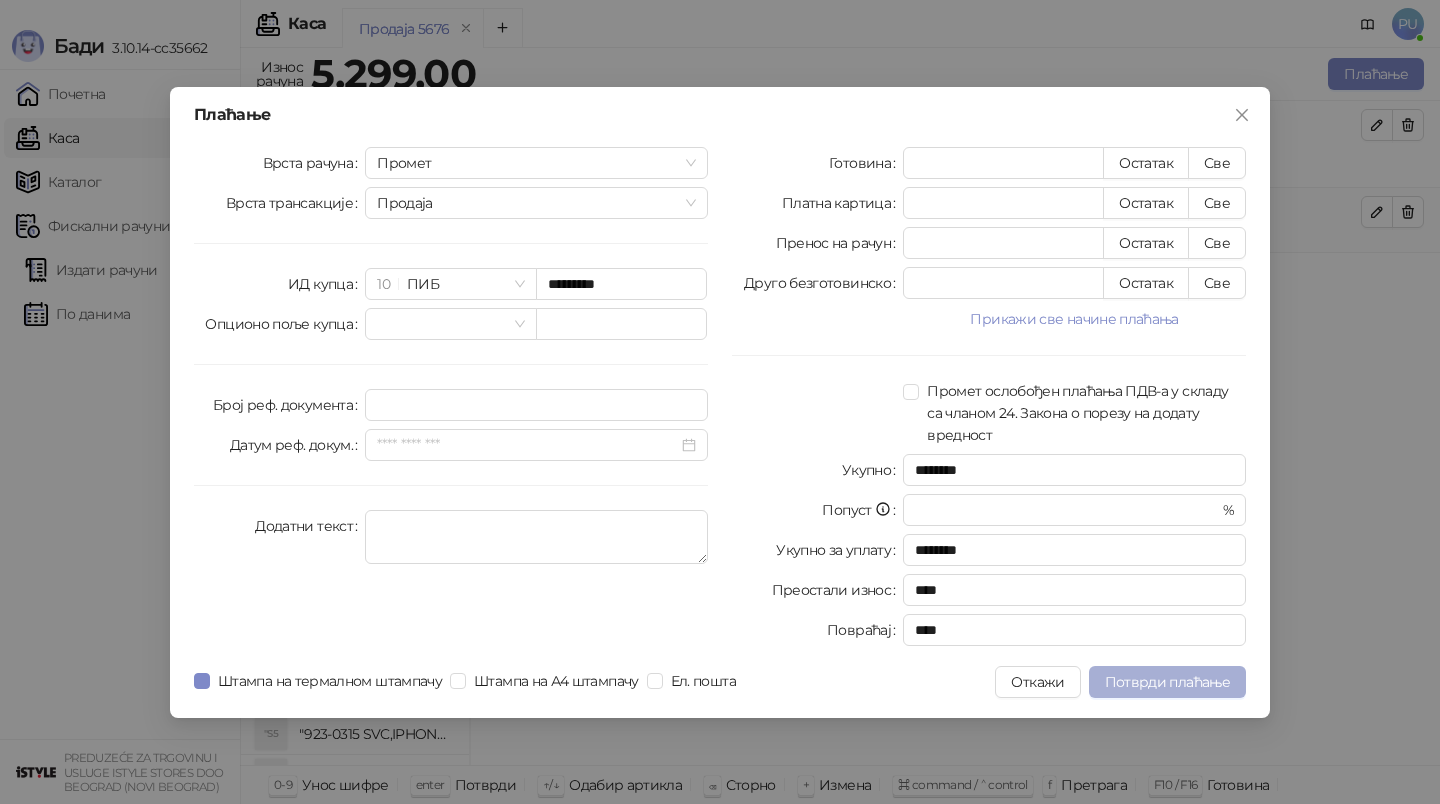 click on "Потврди плаћање" at bounding box center (1167, 682) 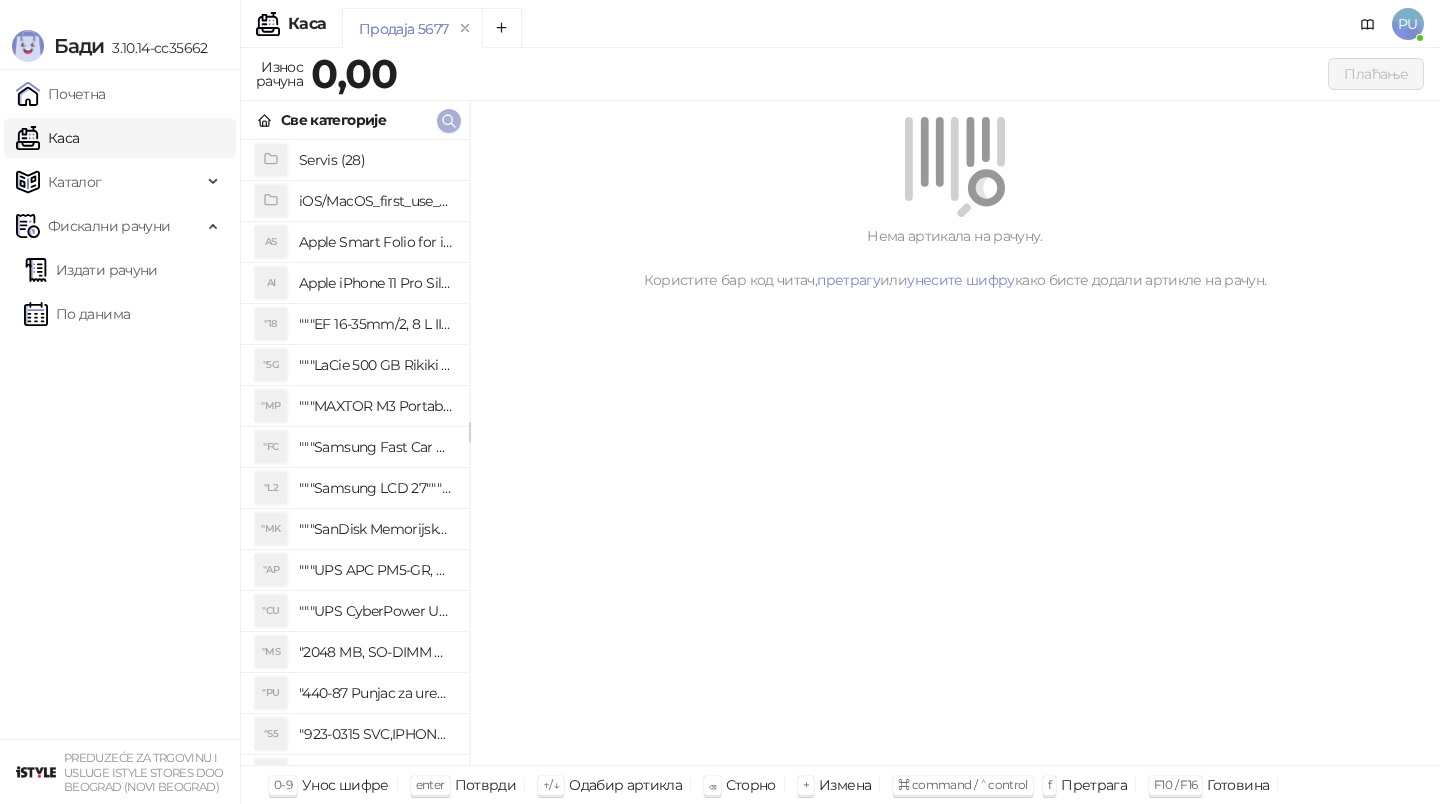 click 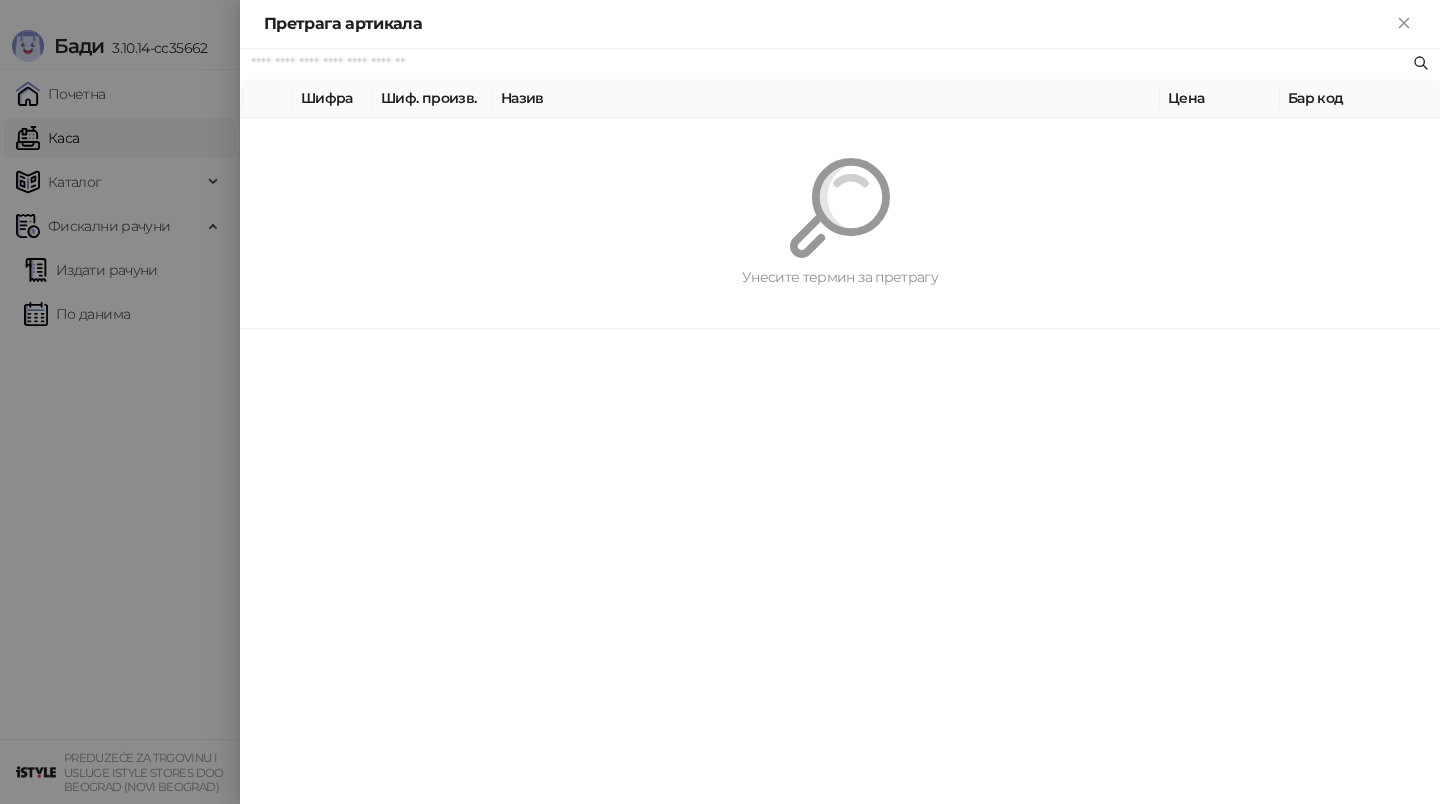 paste on "********" 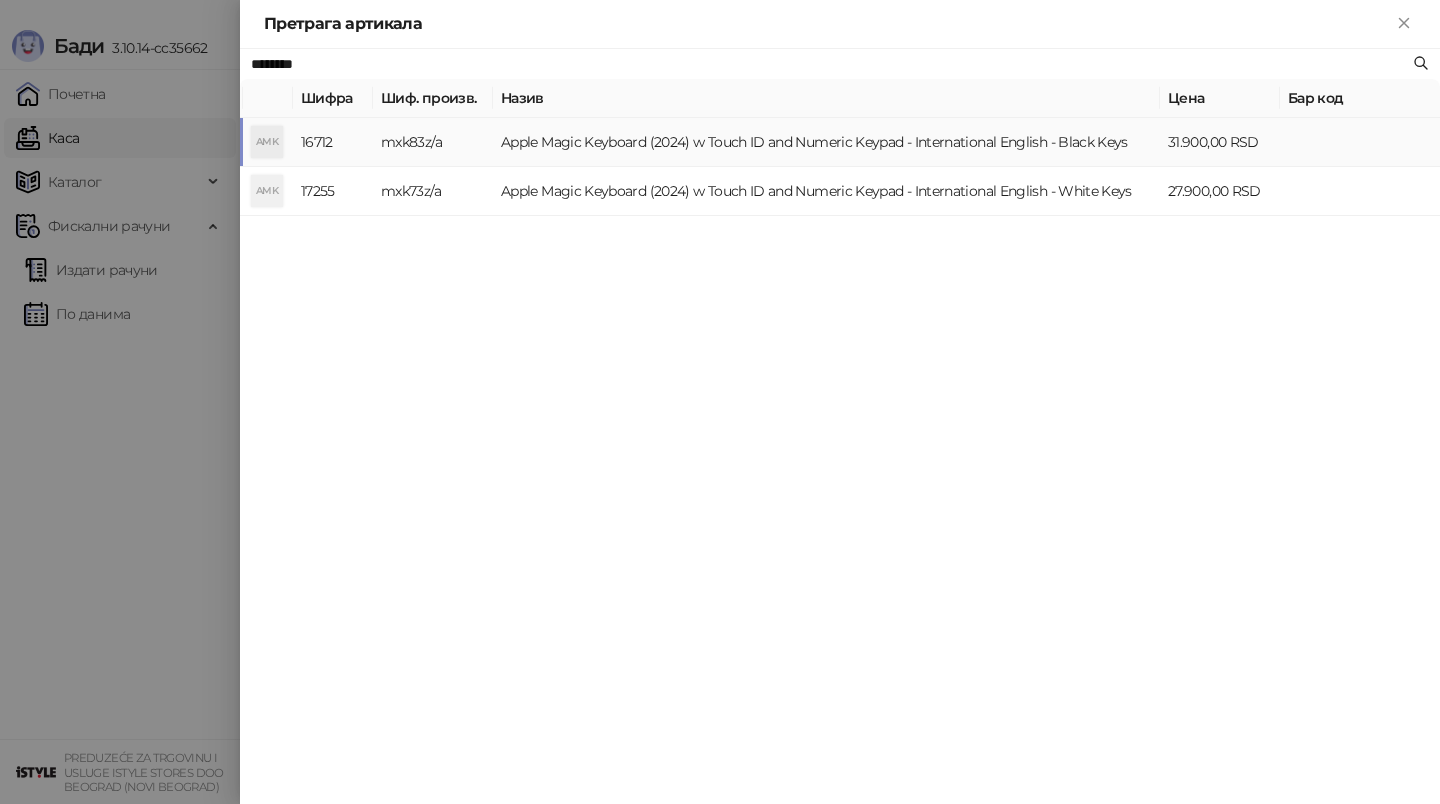type on "********" 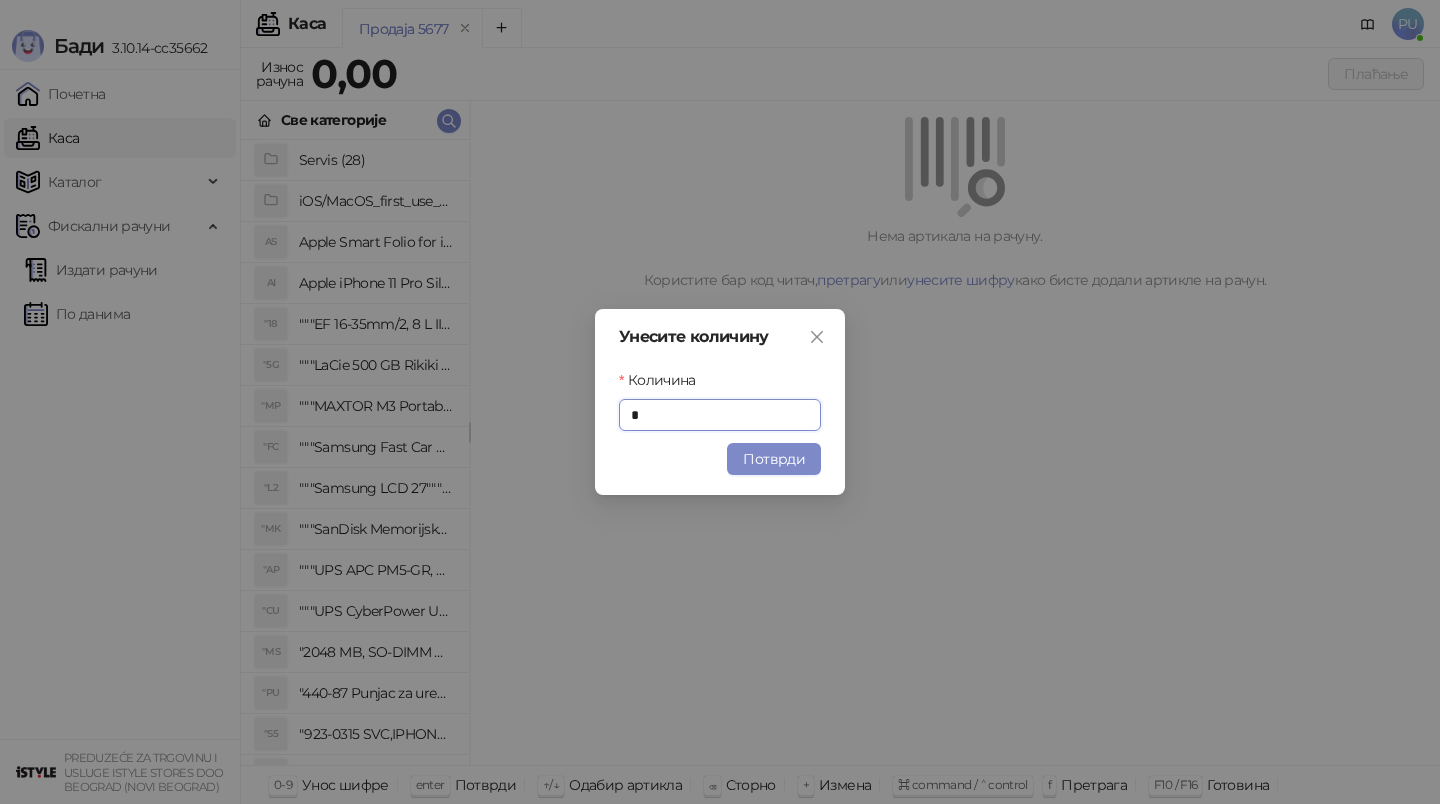click on "Унесите количину Количина * Потврди" at bounding box center [720, 402] 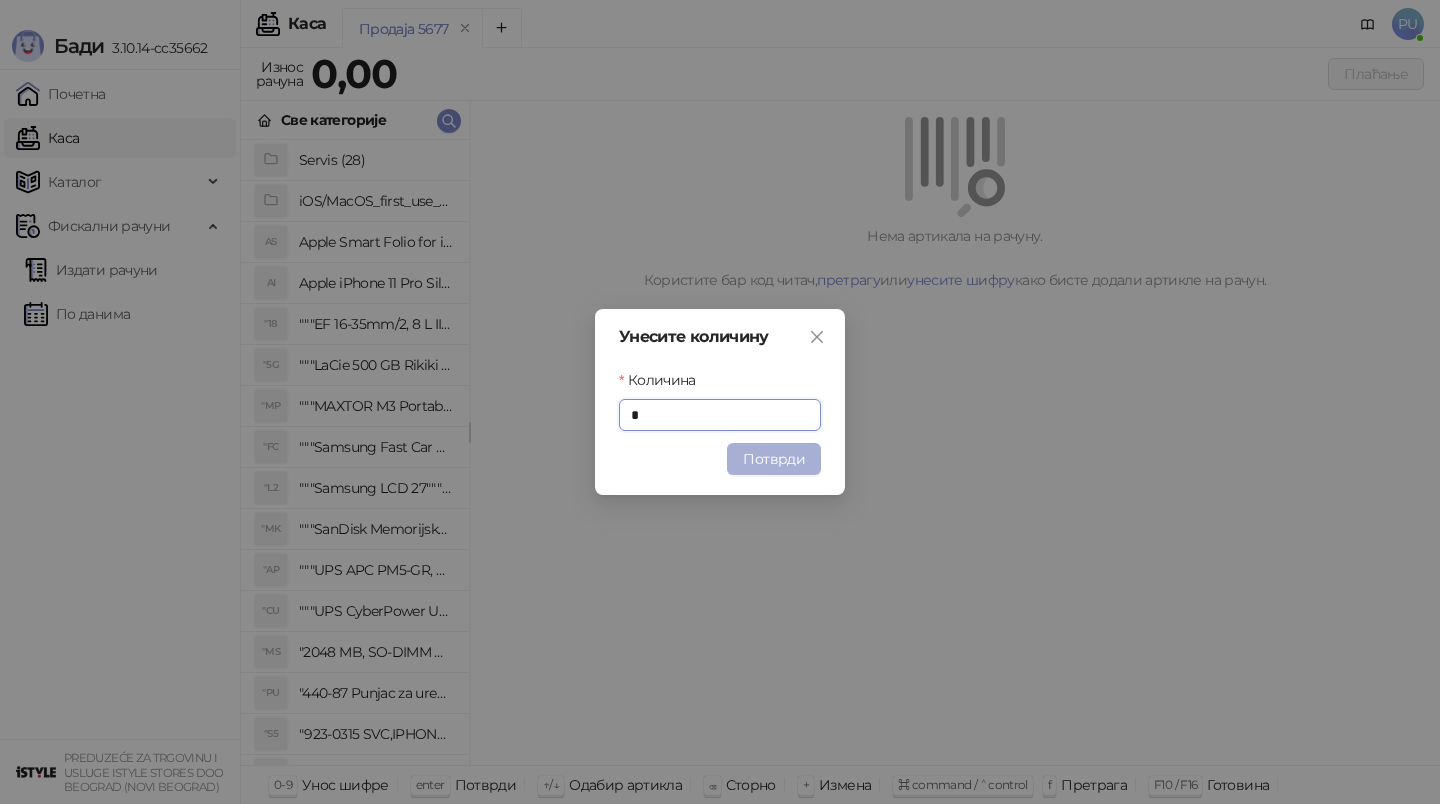 click on "Потврди" at bounding box center [774, 459] 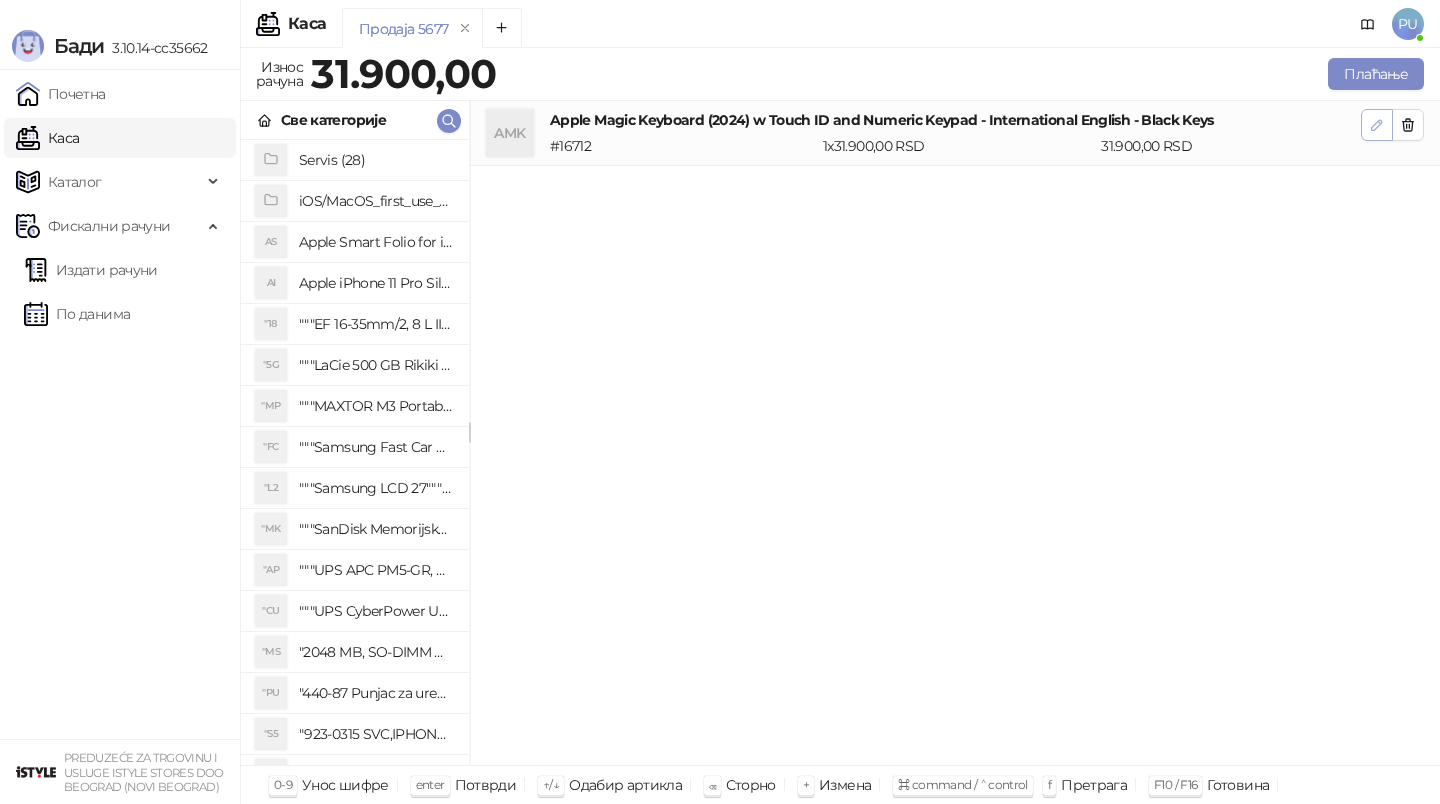 click at bounding box center [1377, 124] 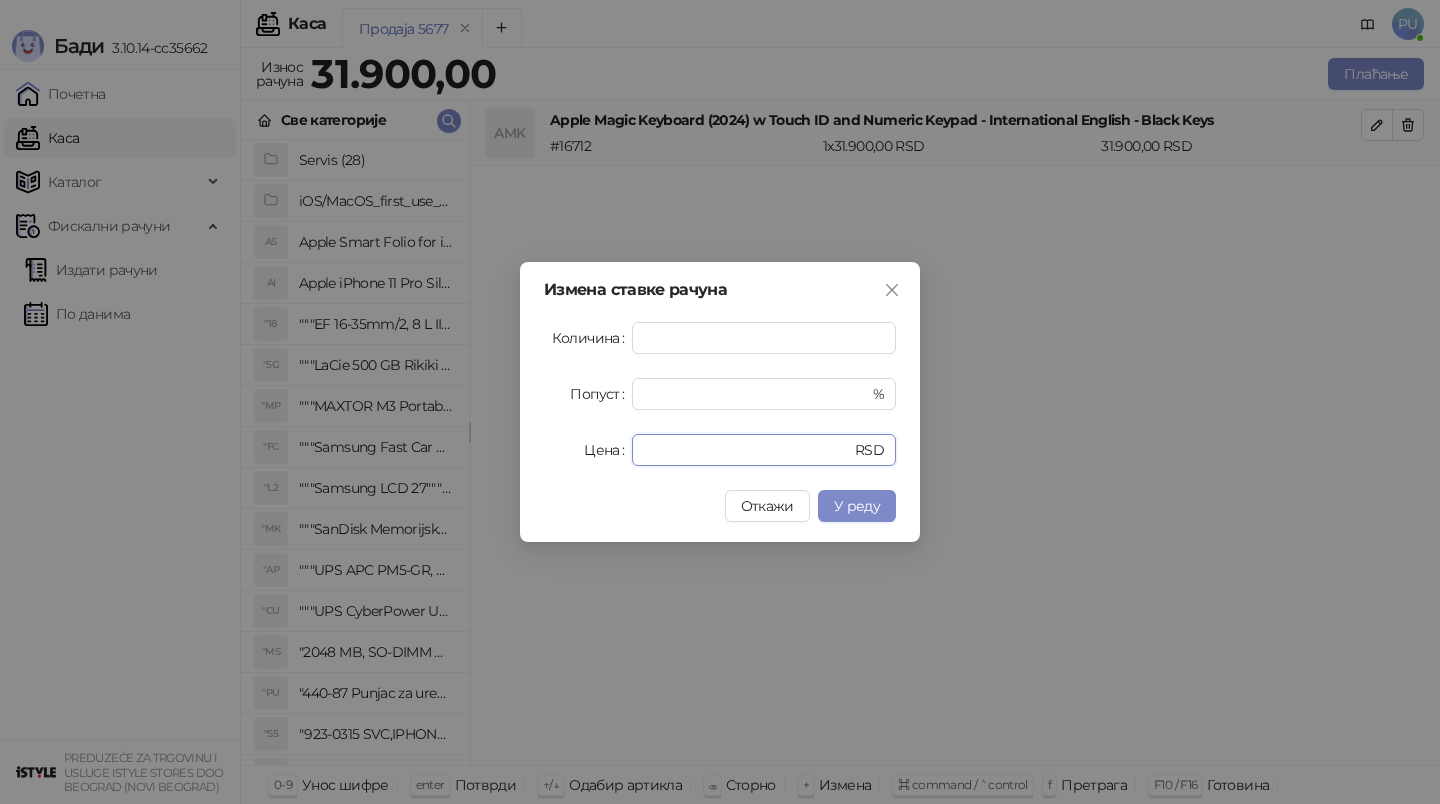 drag, startPoint x: 710, startPoint y: 446, endPoint x: 240, endPoint y: 454, distance: 470.06808 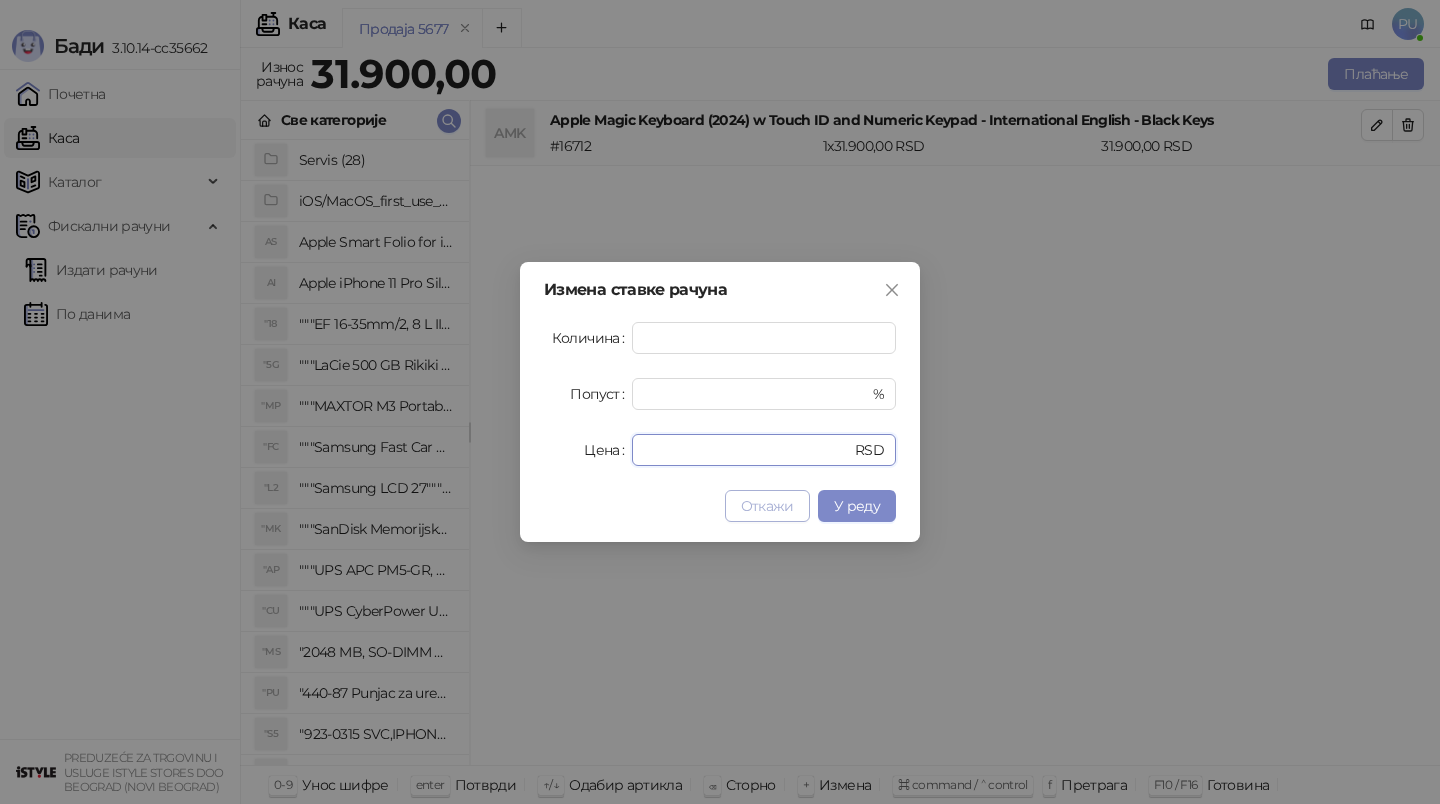 type 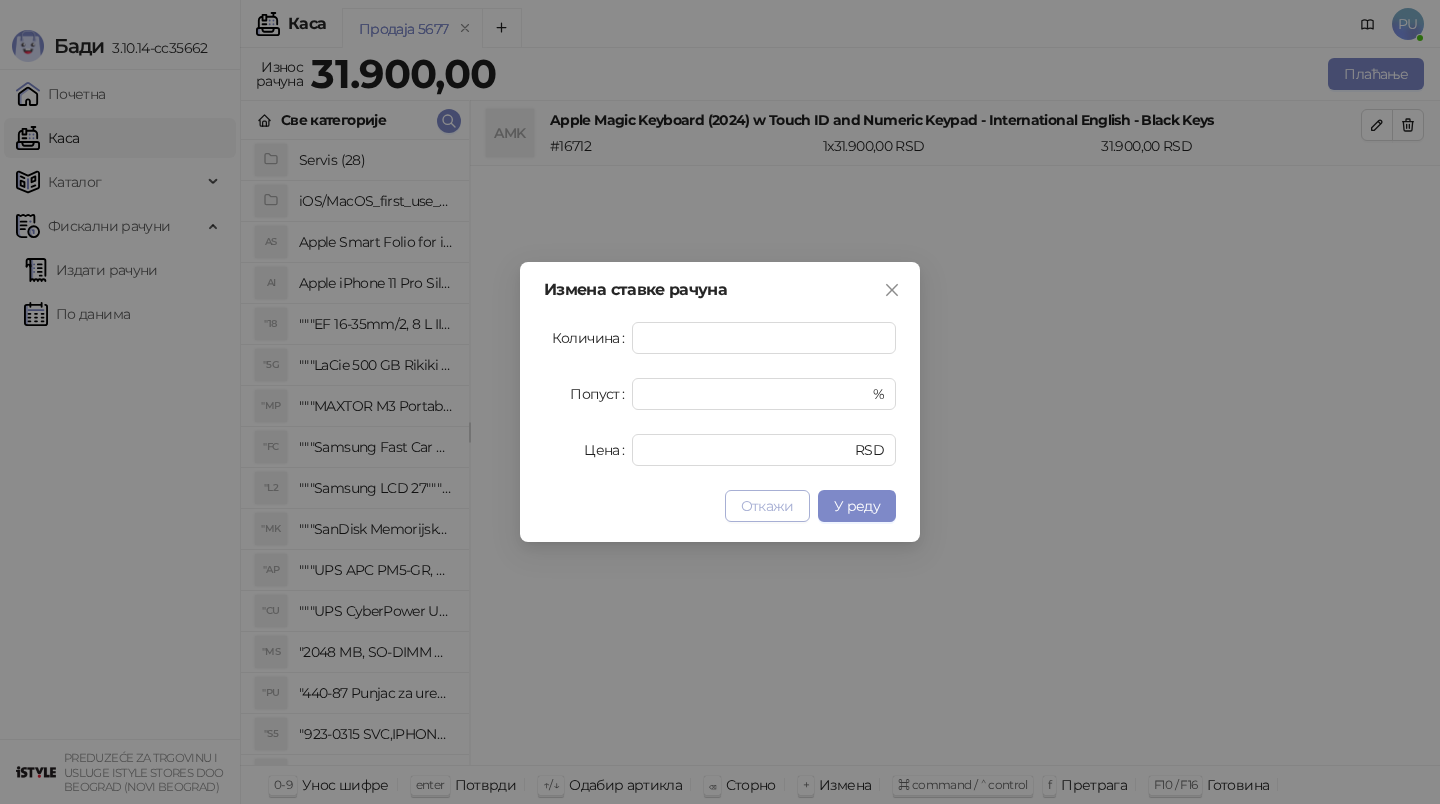 click on "Откажи" at bounding box center [767, 506] 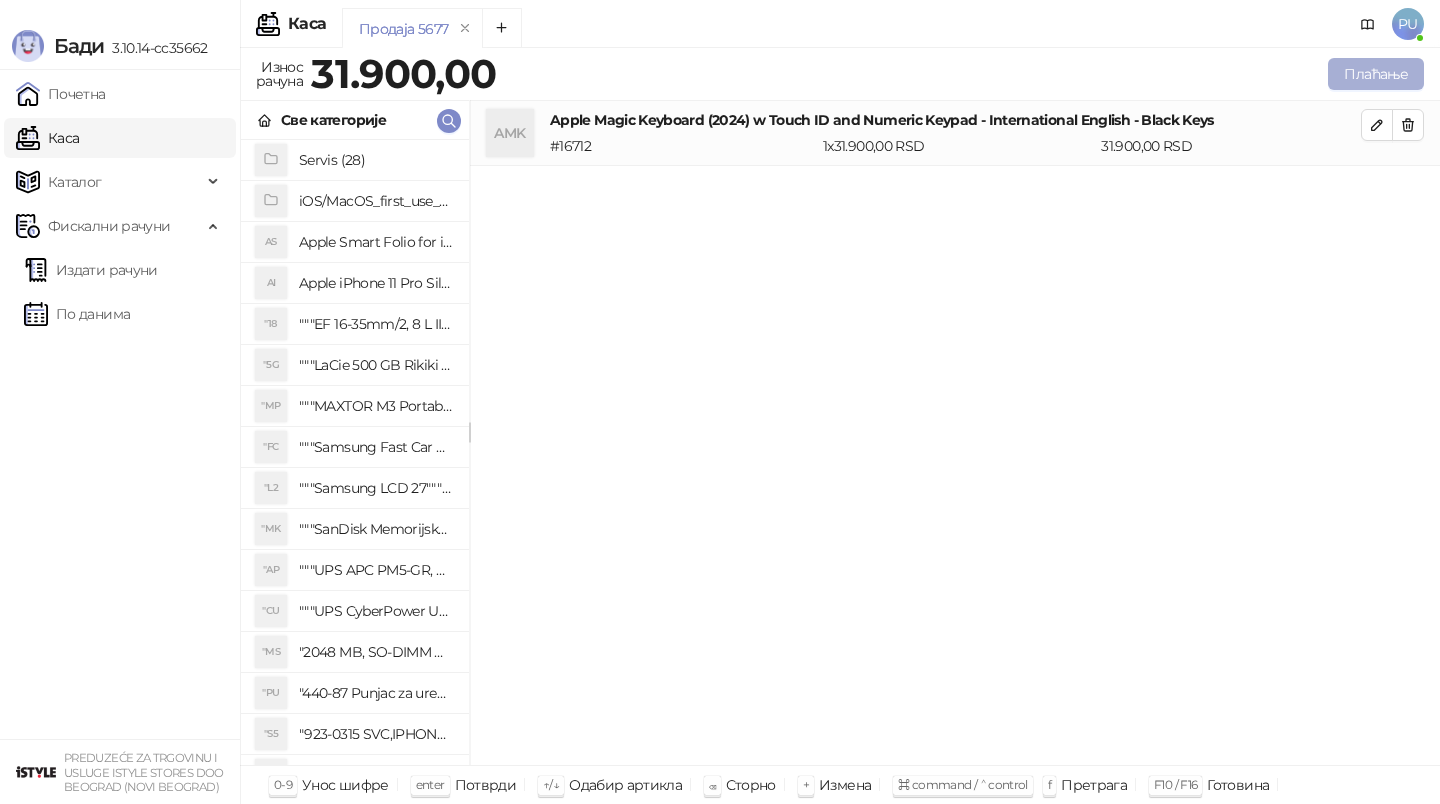 click on "Плаћање" at bounding box center [1376, 74] 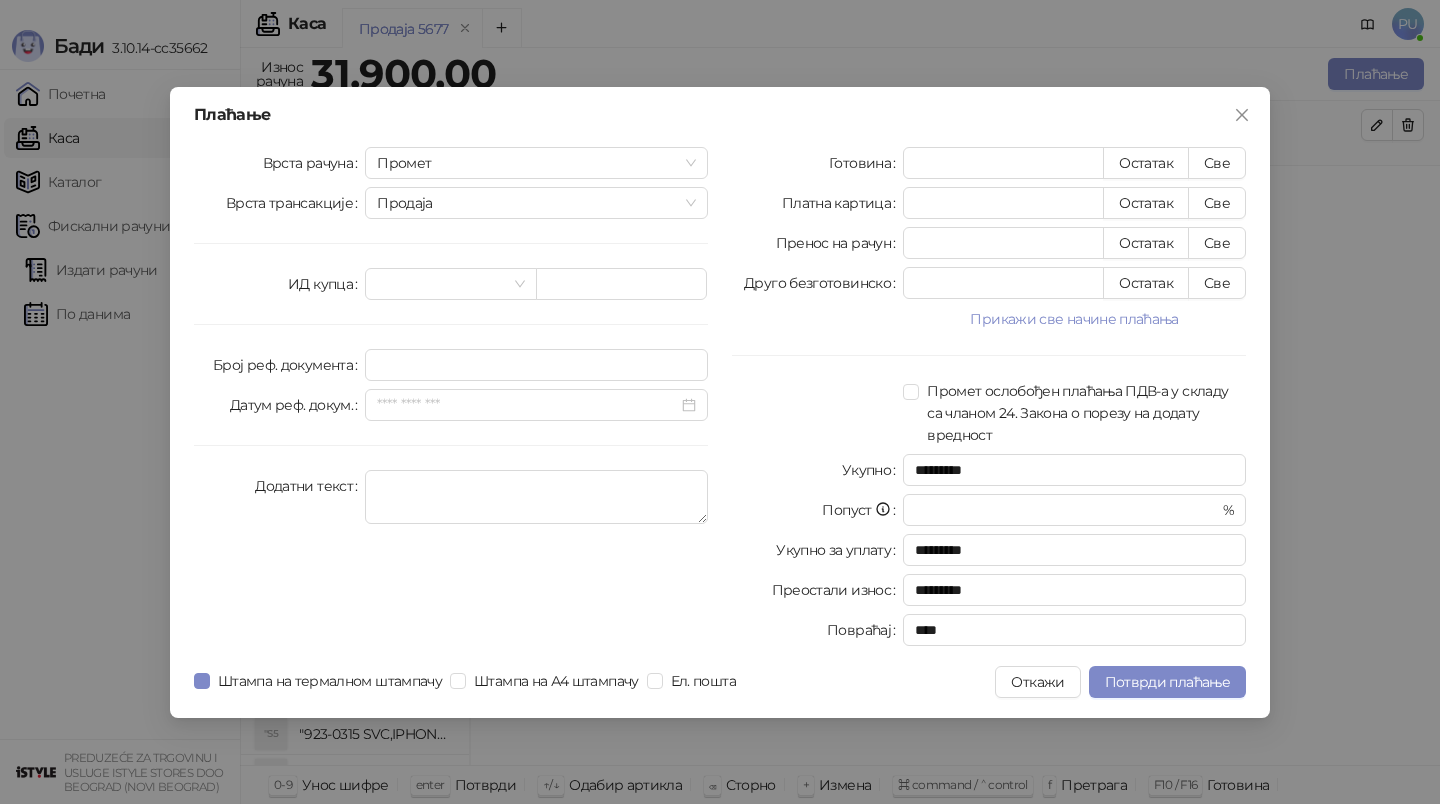 type on "*" 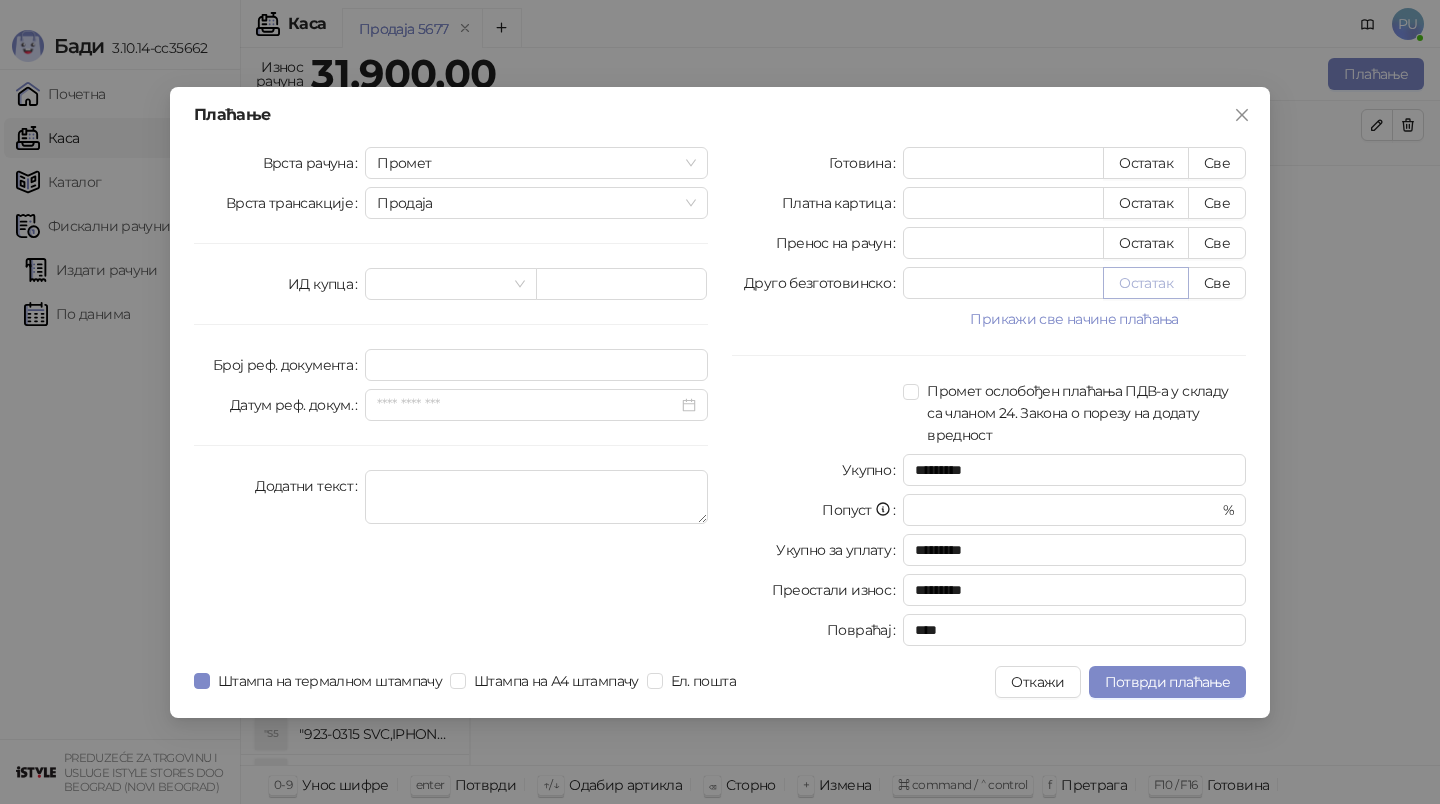 type on "*****" 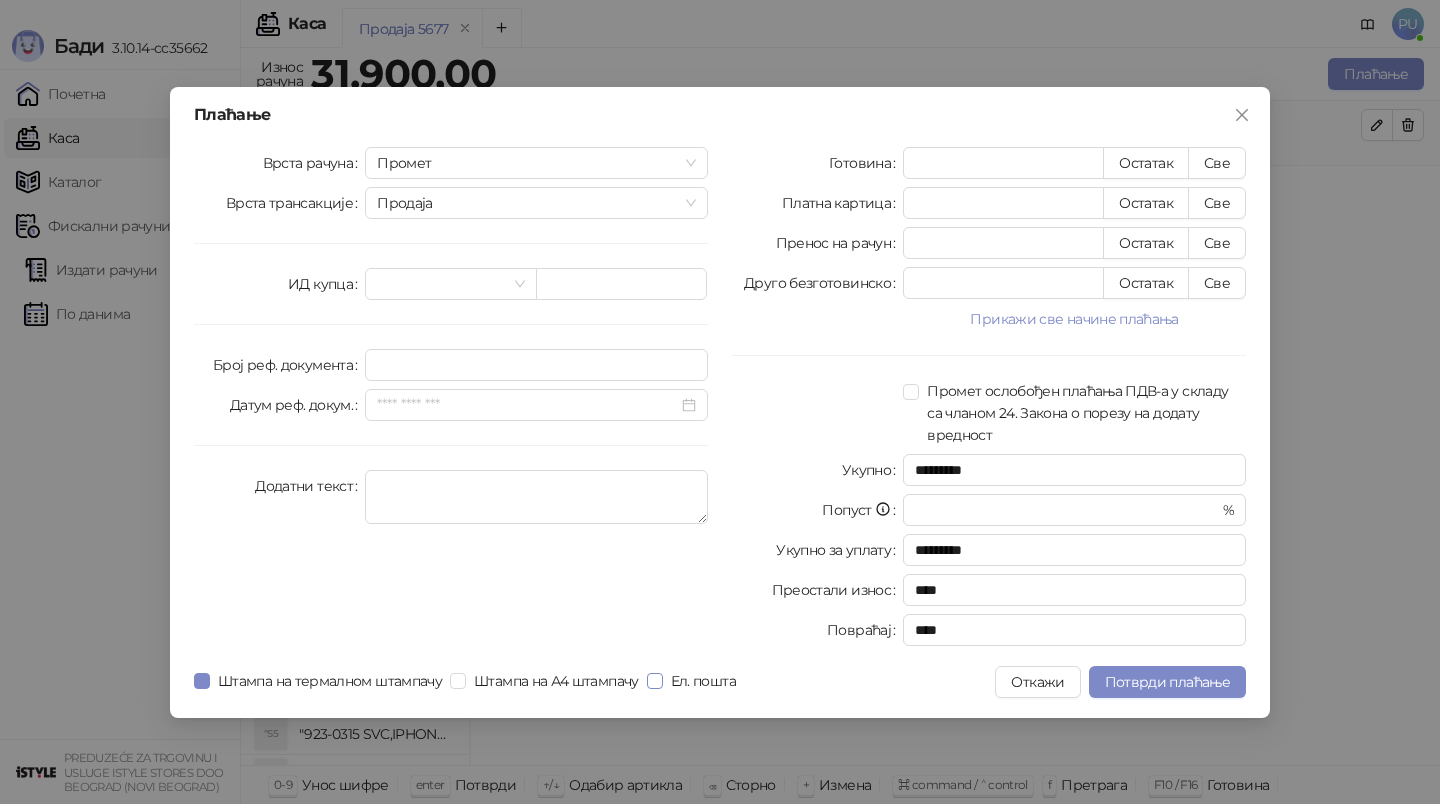 click on "Ел. пошта" at bounding box center [703, 681] 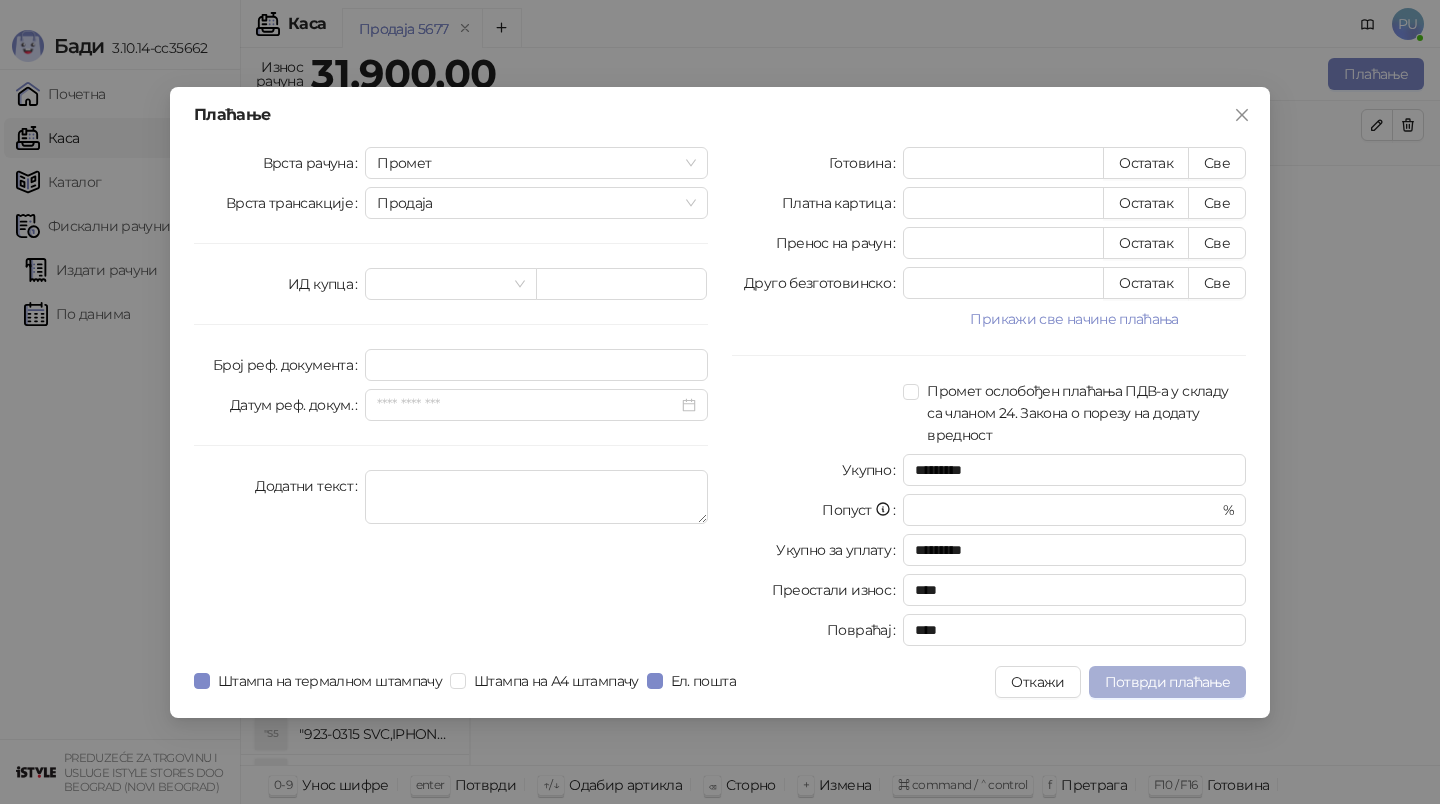 click on "Потврди плаћање" at bounding box center [1167, 682] 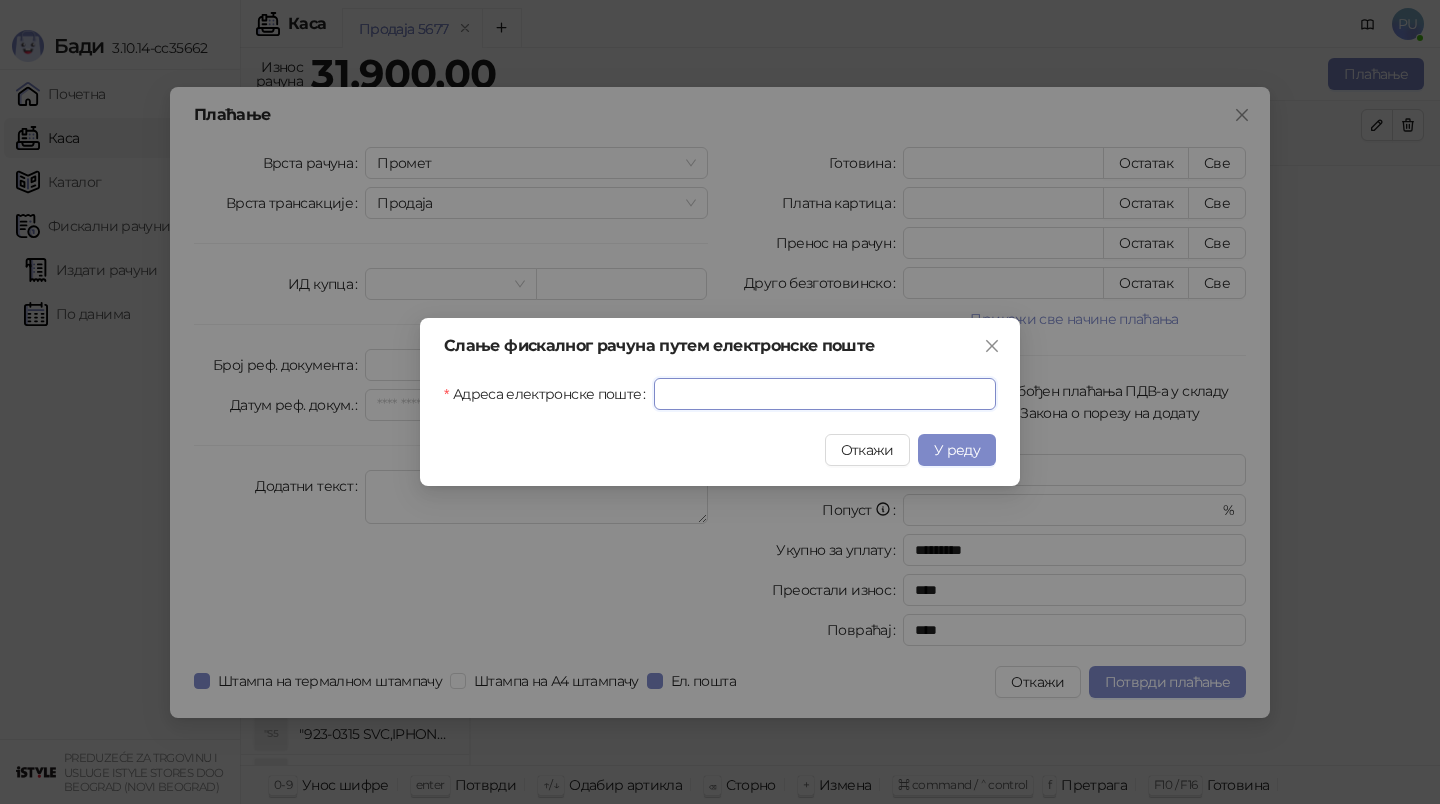 click on "Адреса електронске поште" at bounding box center (825, 394) 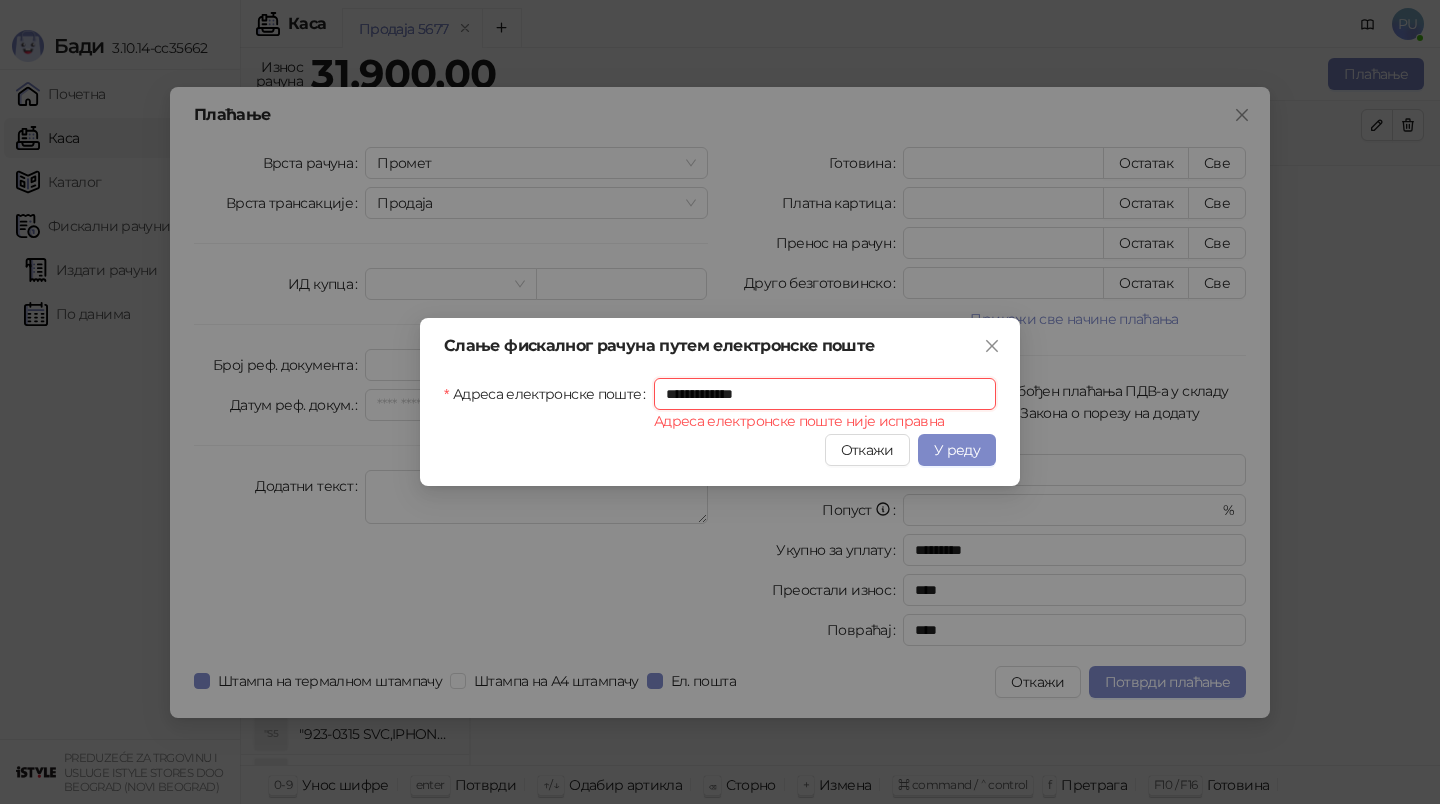 drag, startPoint x: 825, startPoint y: 387, endPoint x: 580, endPoint y: 384, distance: 245.01837 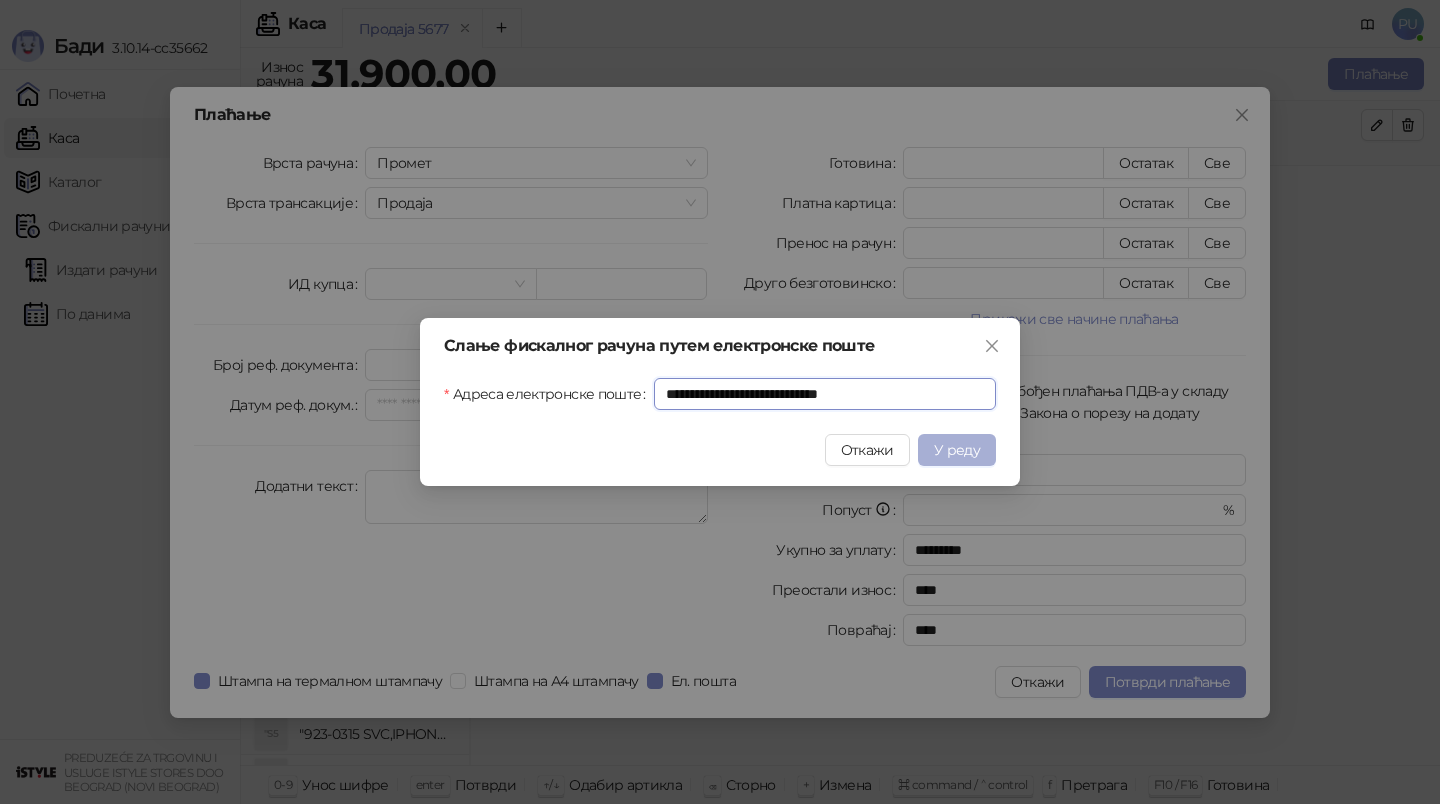 type on "**********" 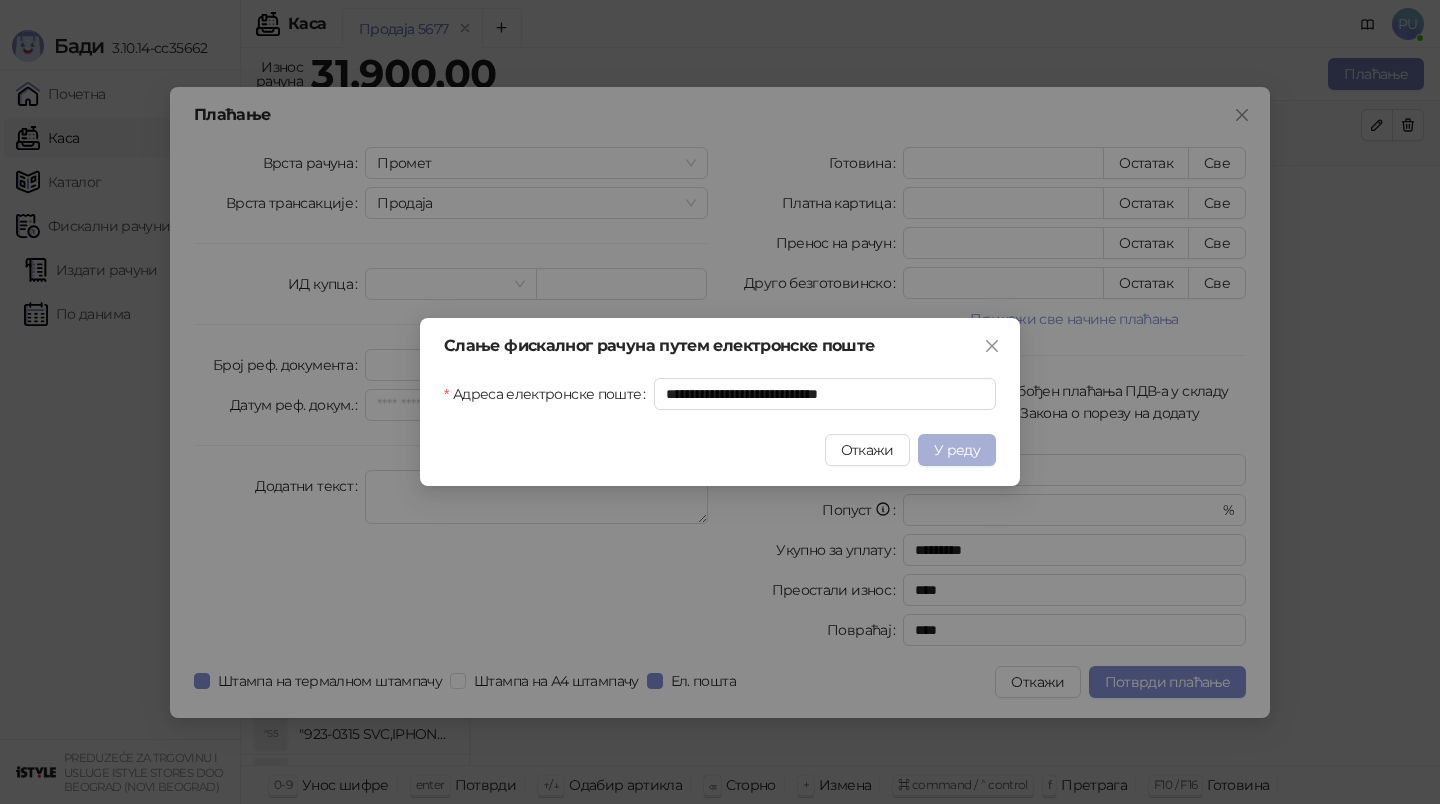 click on "У реду" at bounding box center [957, 450] 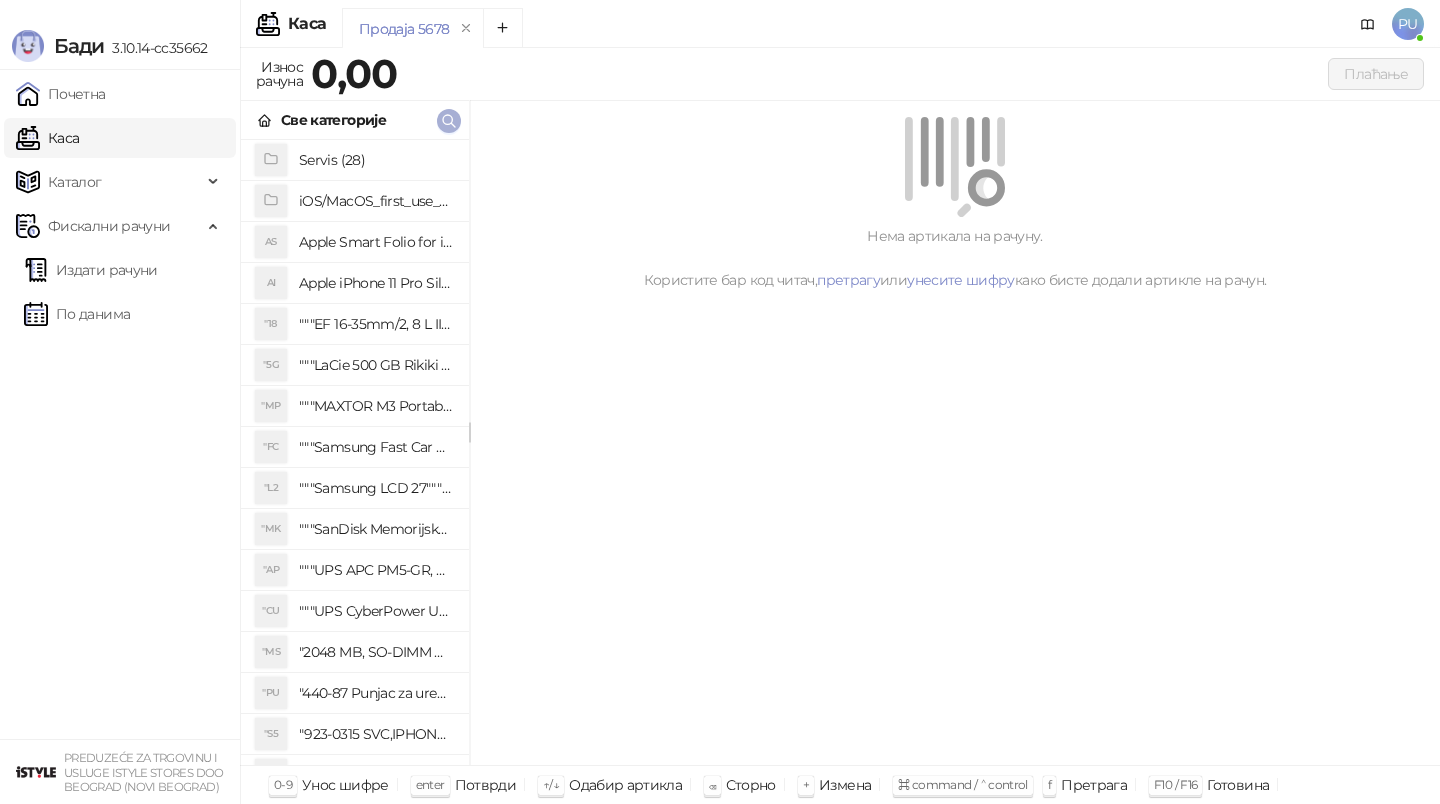 click 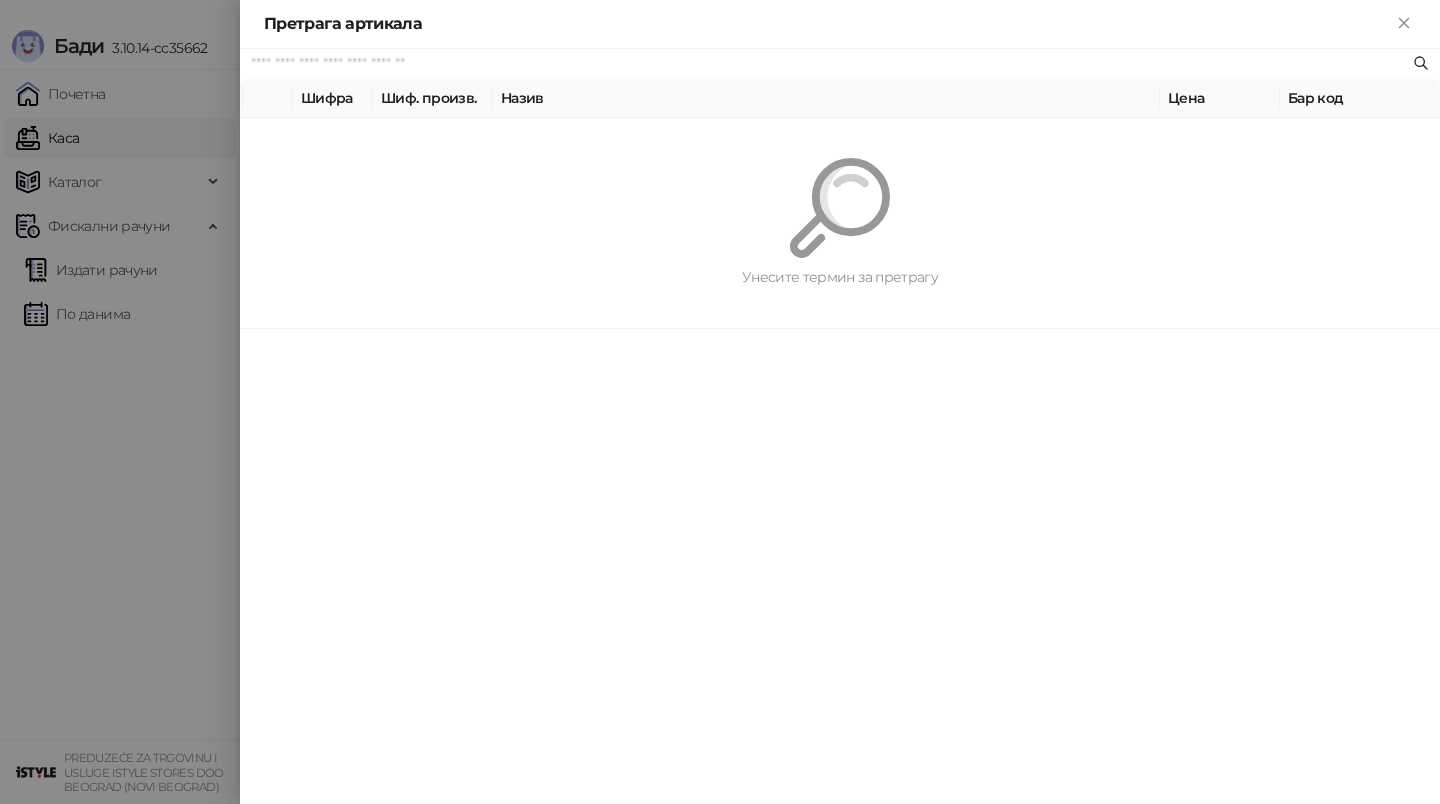 paste on "**********" 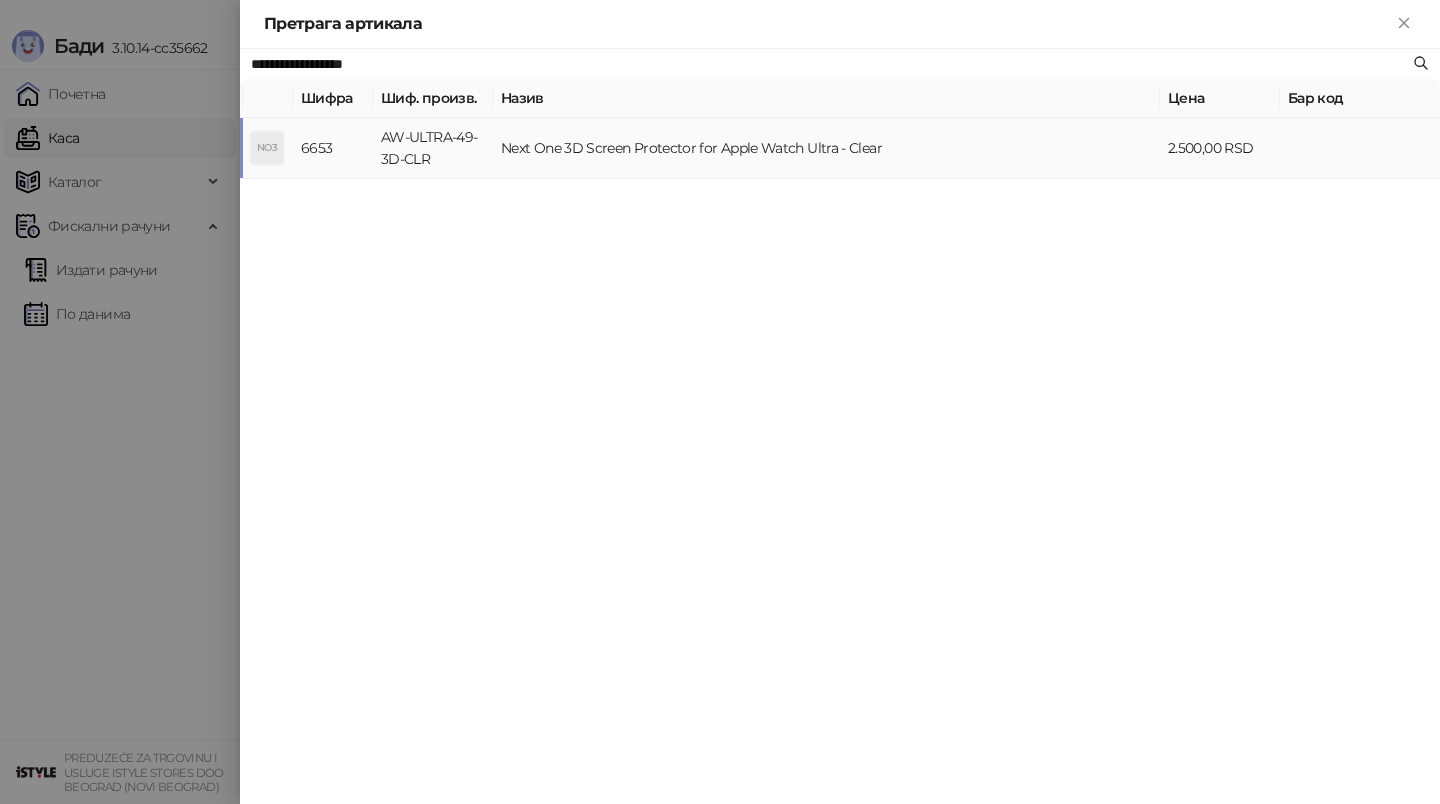 click on "Next One 3D Screen Protector for Apple Watch Ultra - Clear" at bounding box center [826, 148] 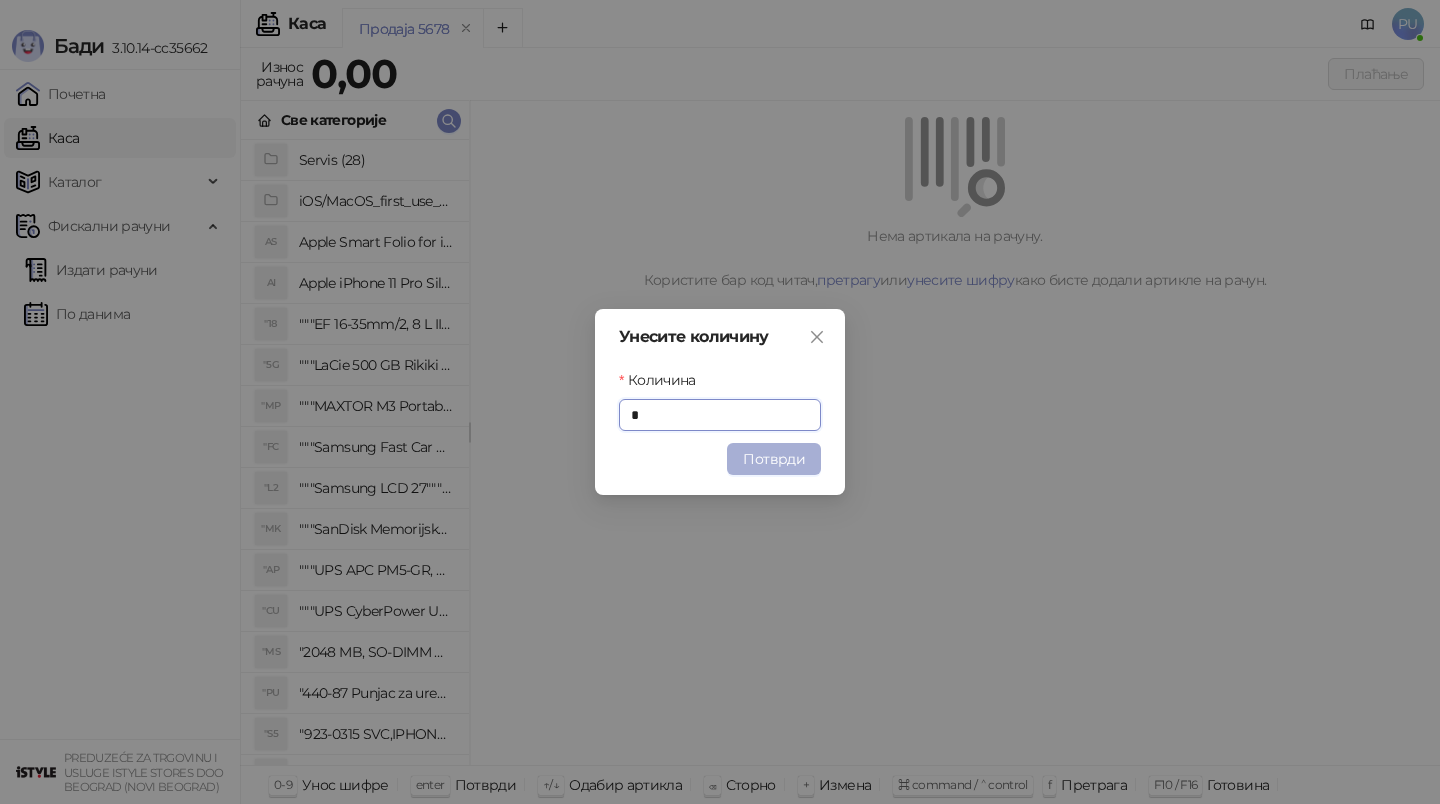 click on "Потврди" at bounding box center [774, 459] 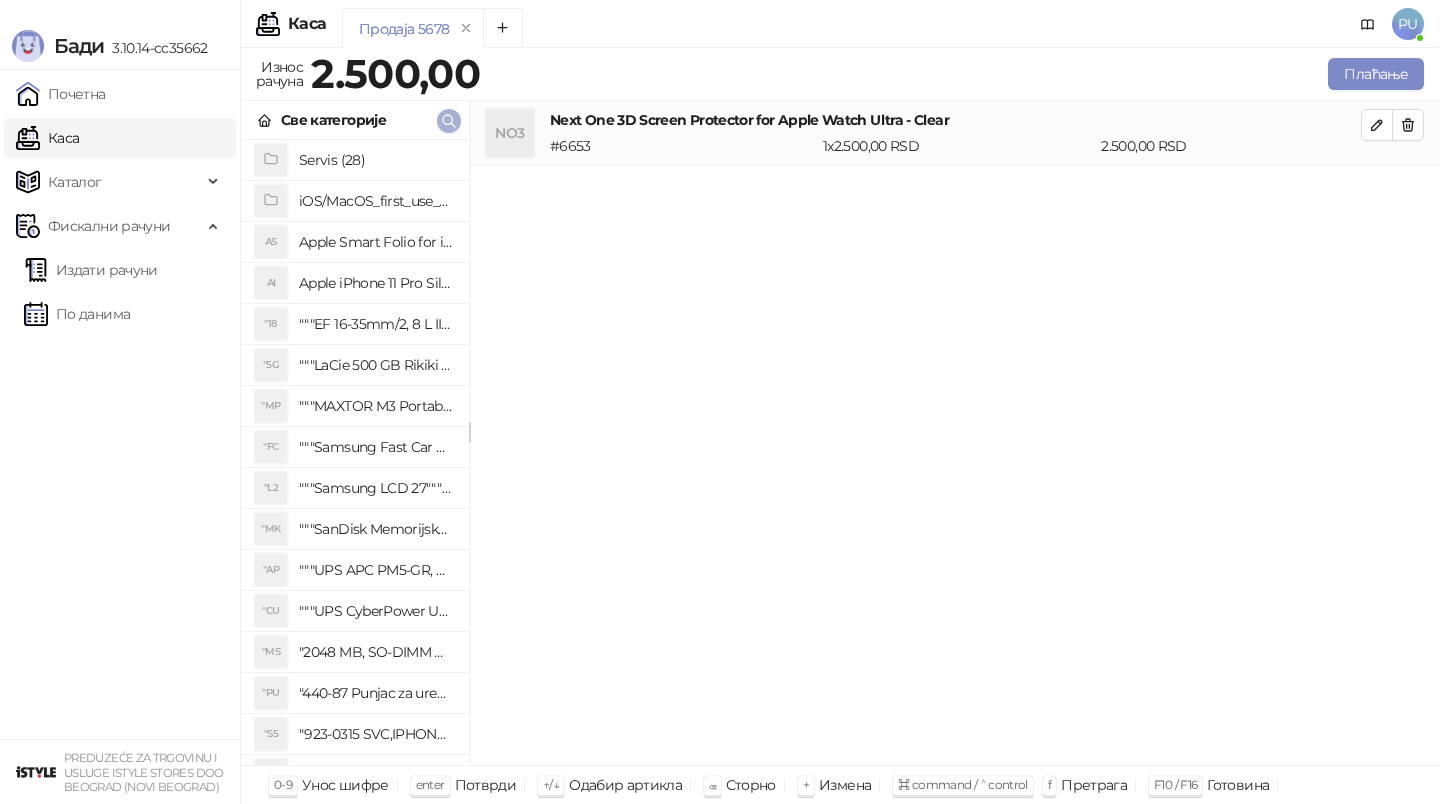 click 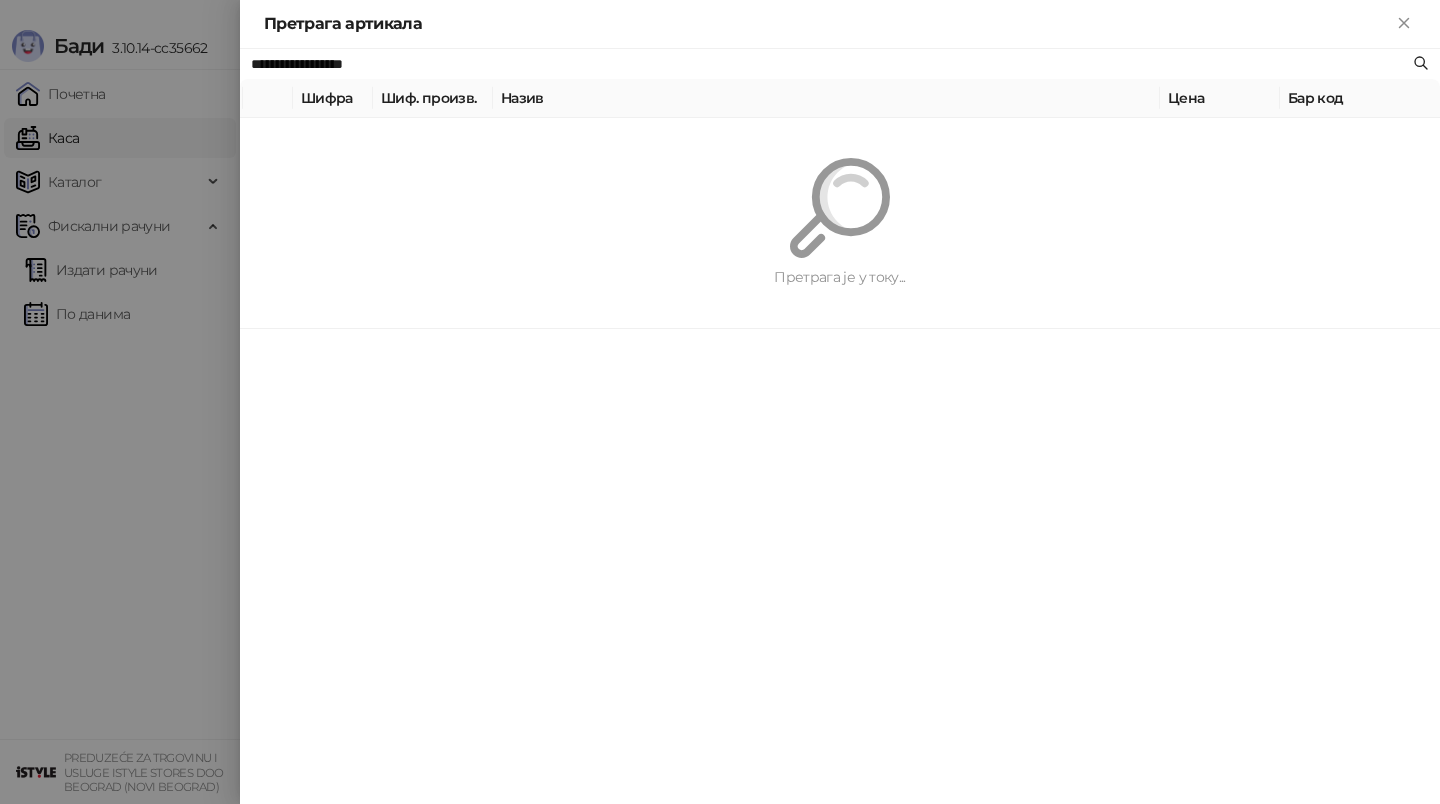 paste on "**********" 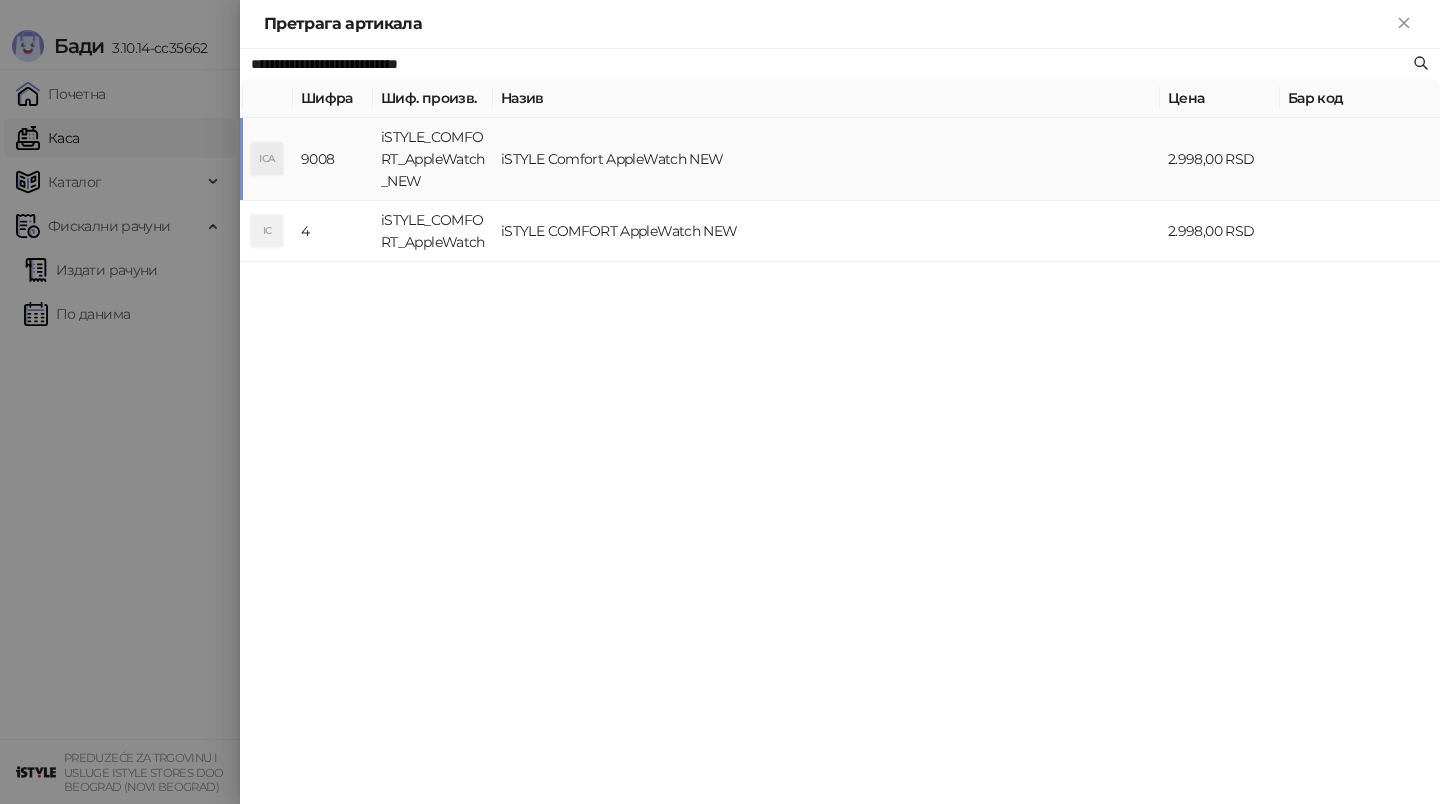 type on "**********" 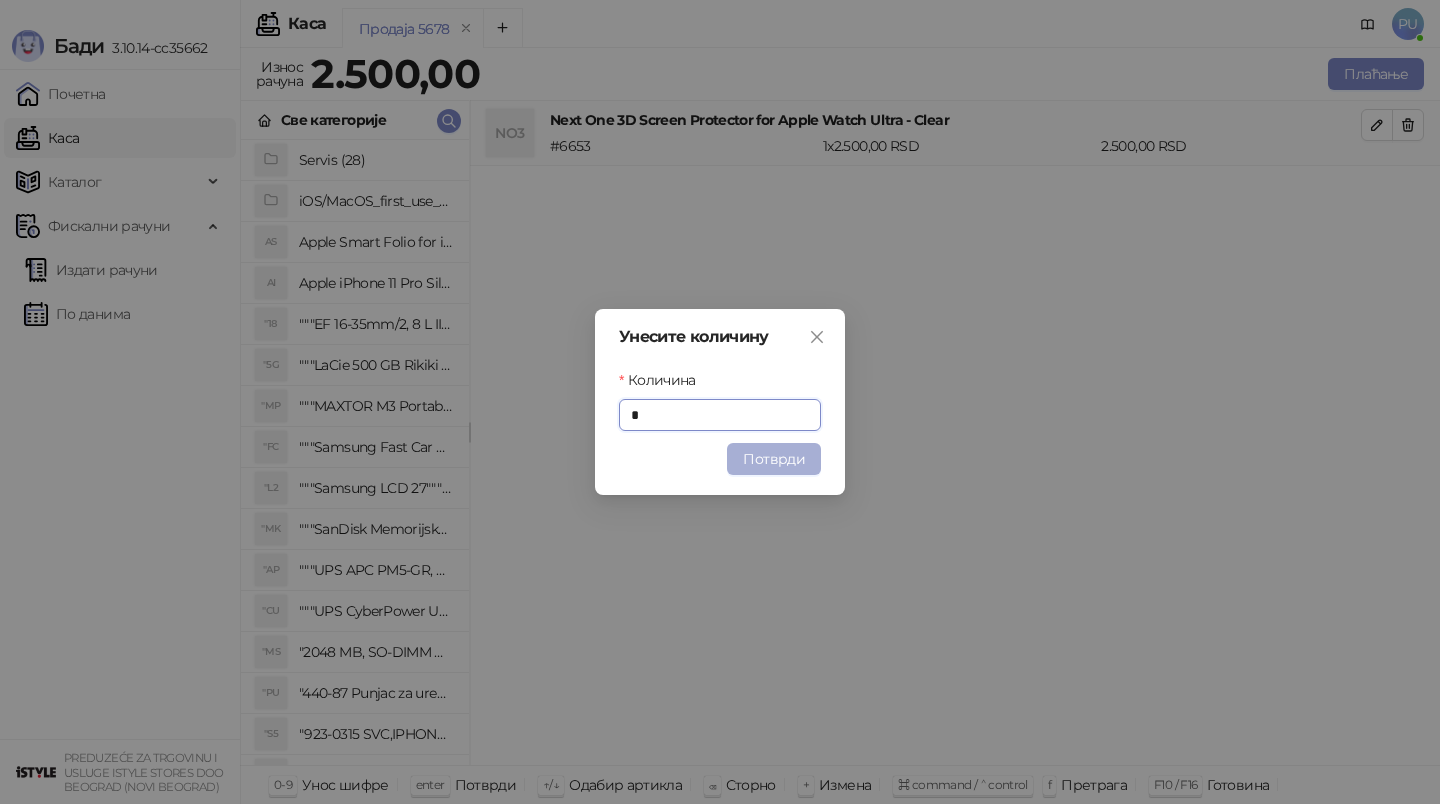 click on "Потврди" at bounding box center [774, 459] 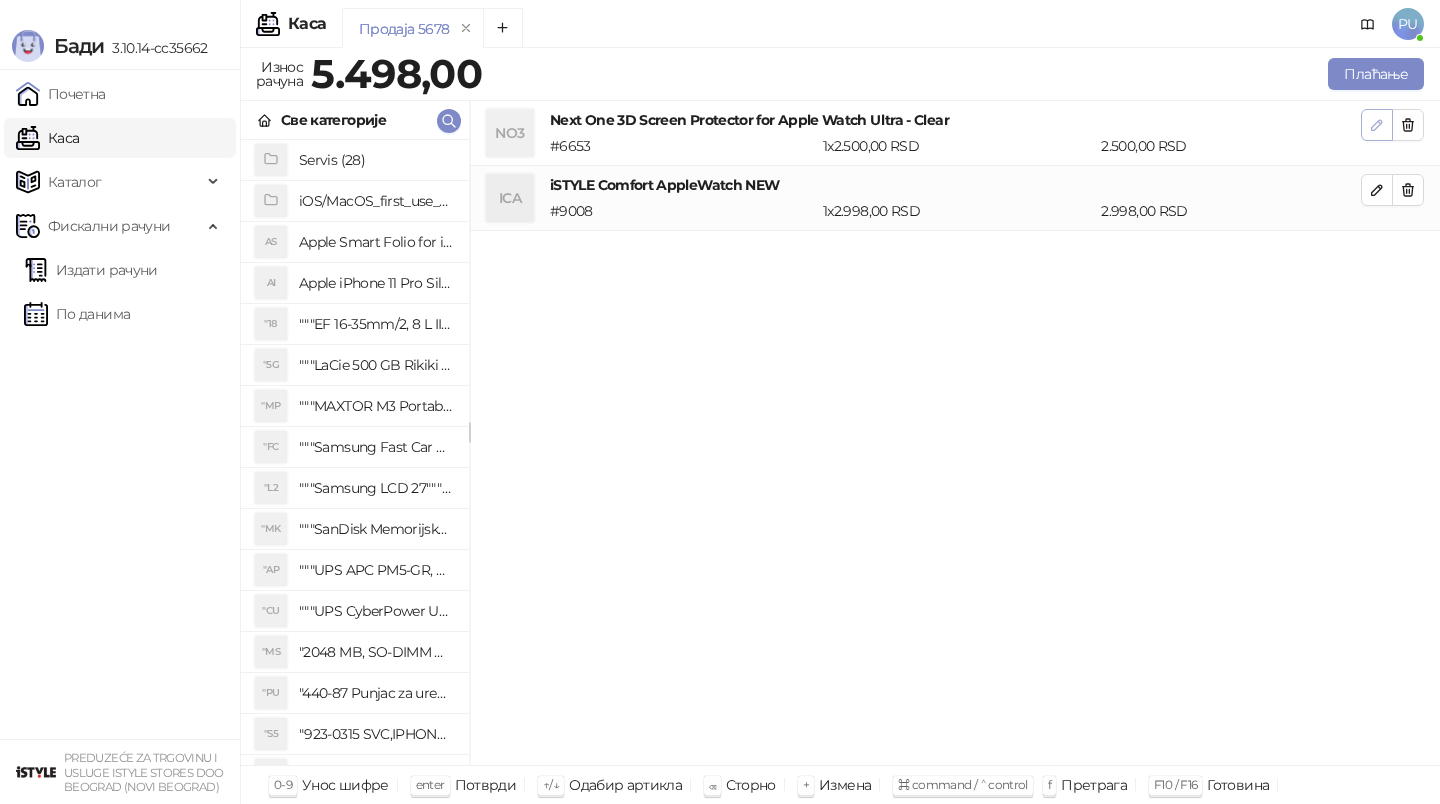 click 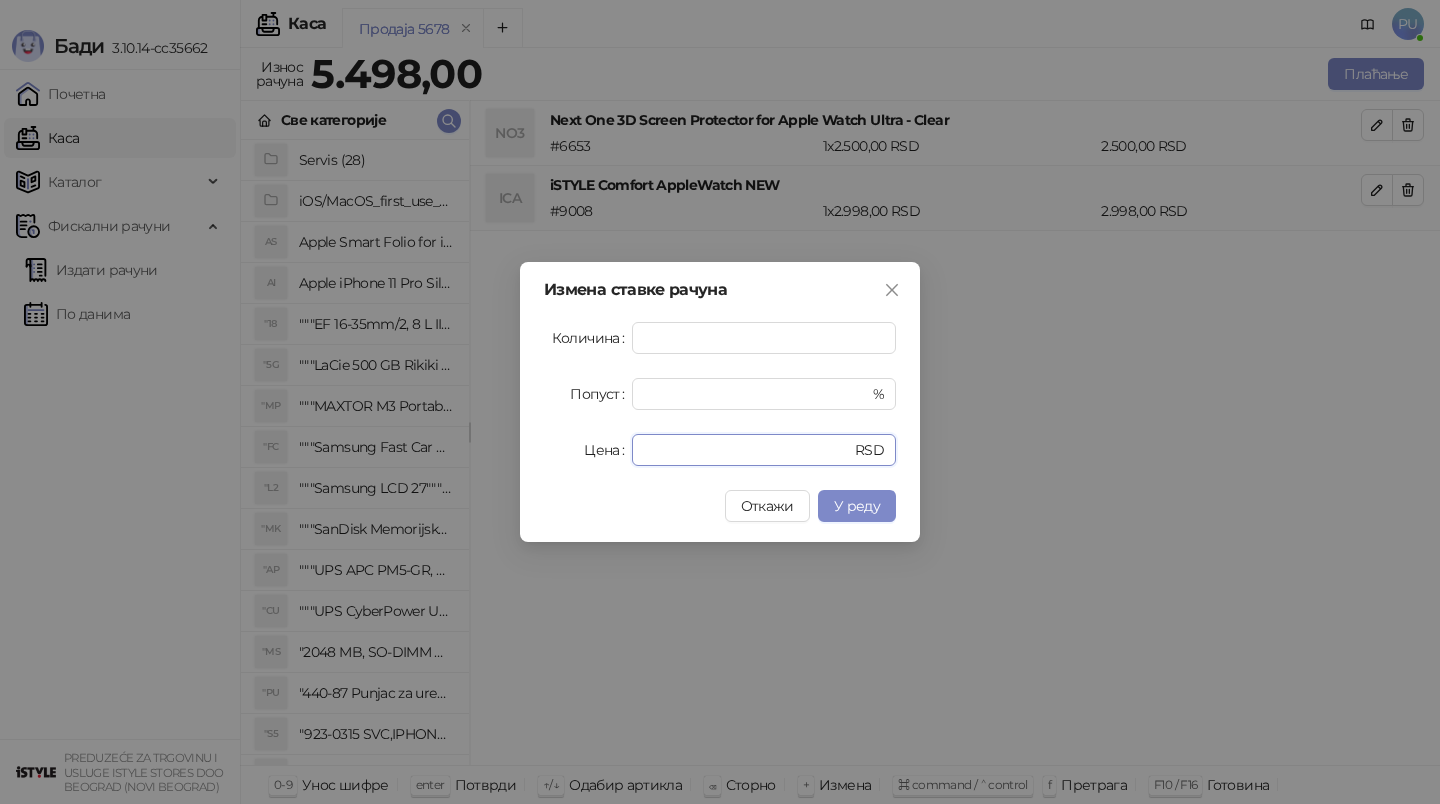 drag, startPoint x: 711, startPoint y: 447, endPoint x: 327, endPoint y: 448, distance: 384.0013 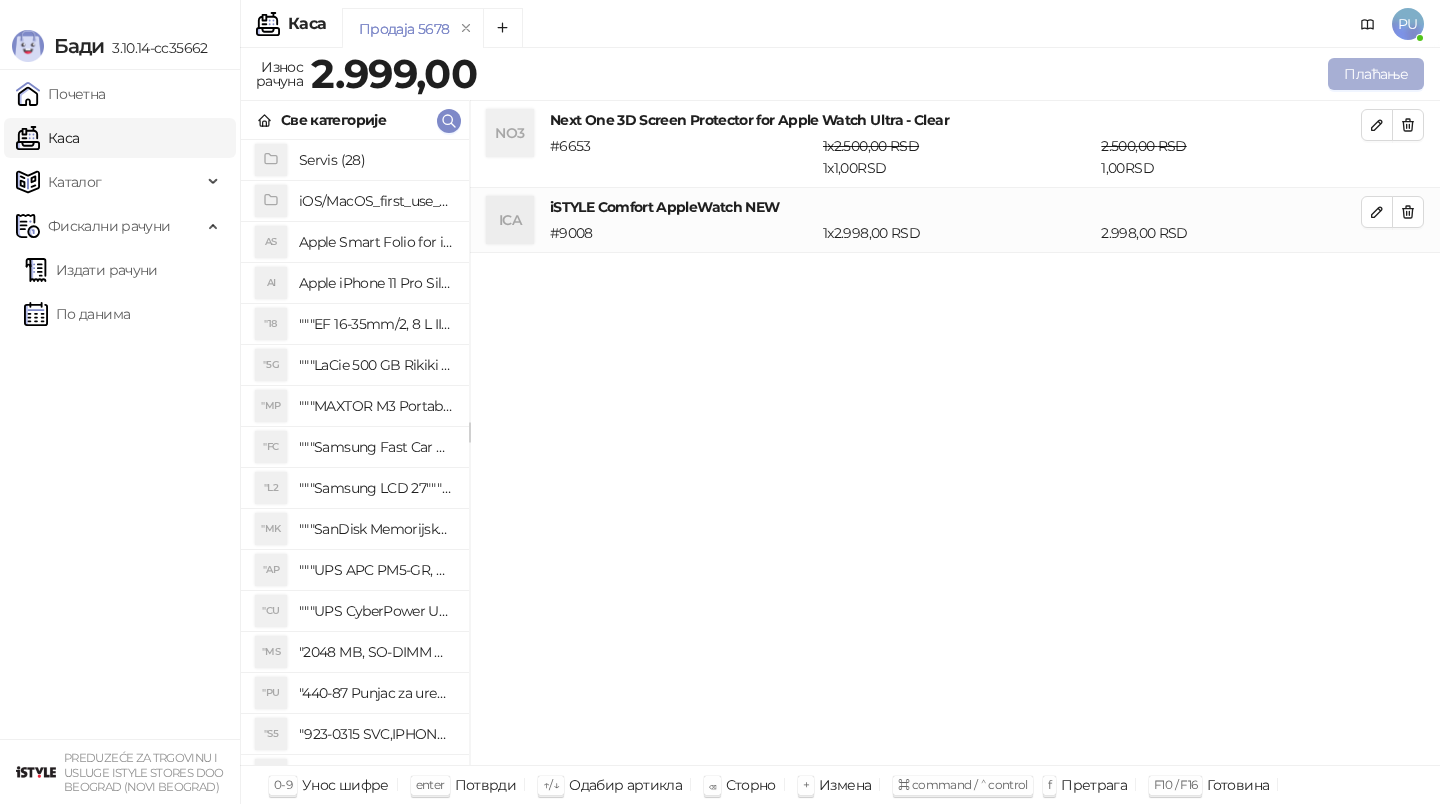 click on "Плаћање" at bounding box center (1376, 74) 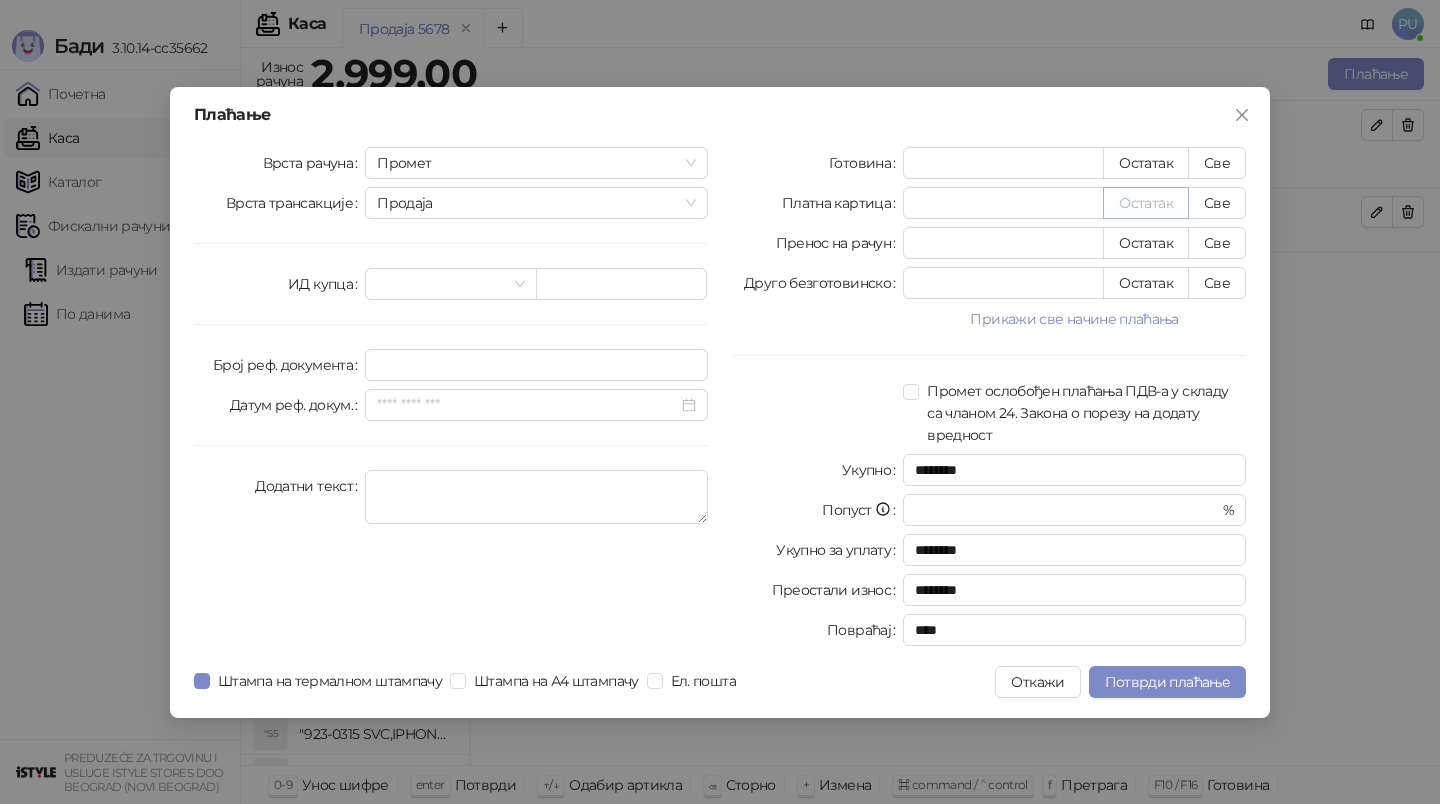 click on "Остатак" at bounding box center [1146, 203] 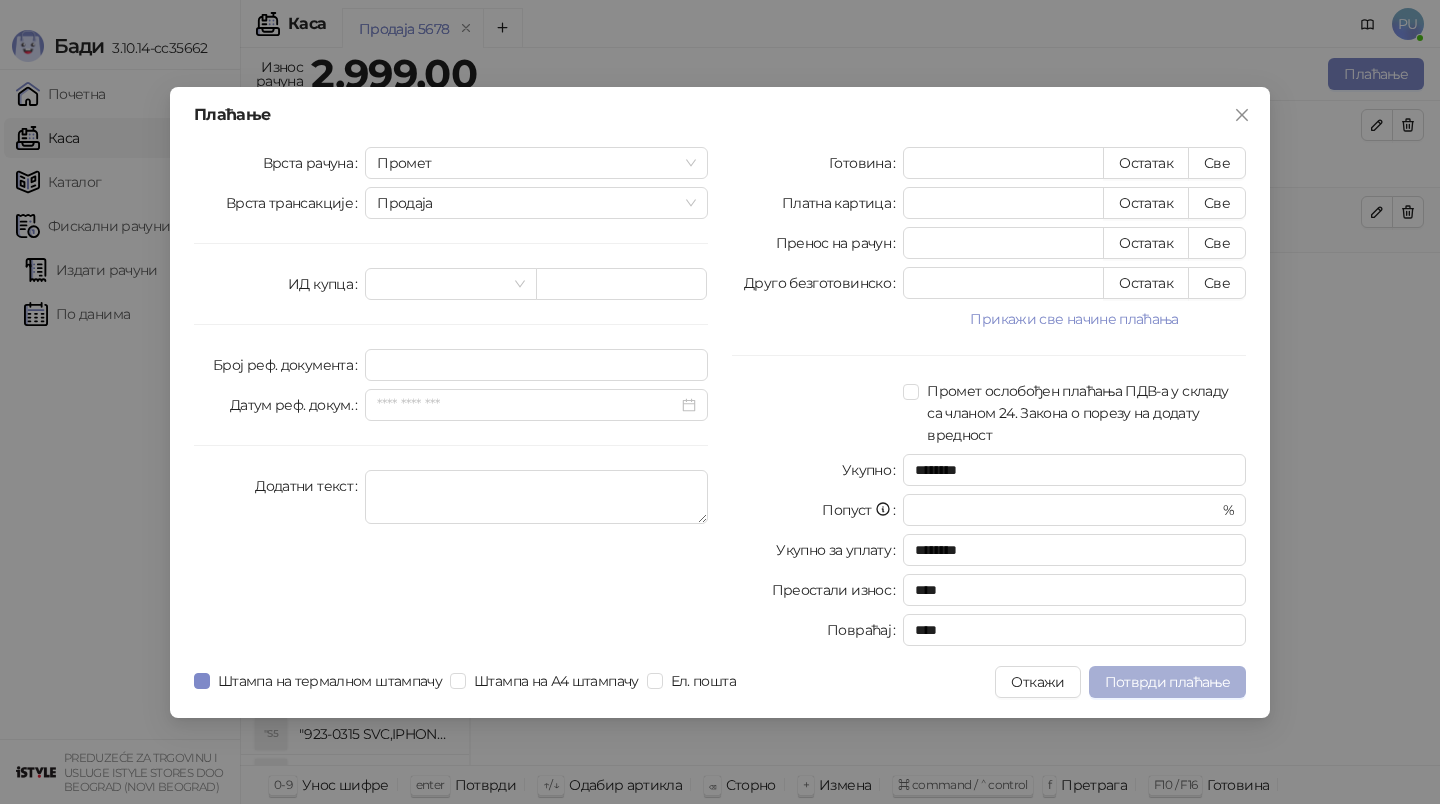 click on "Потврди плаћање" at bounding box center (1167, 682) 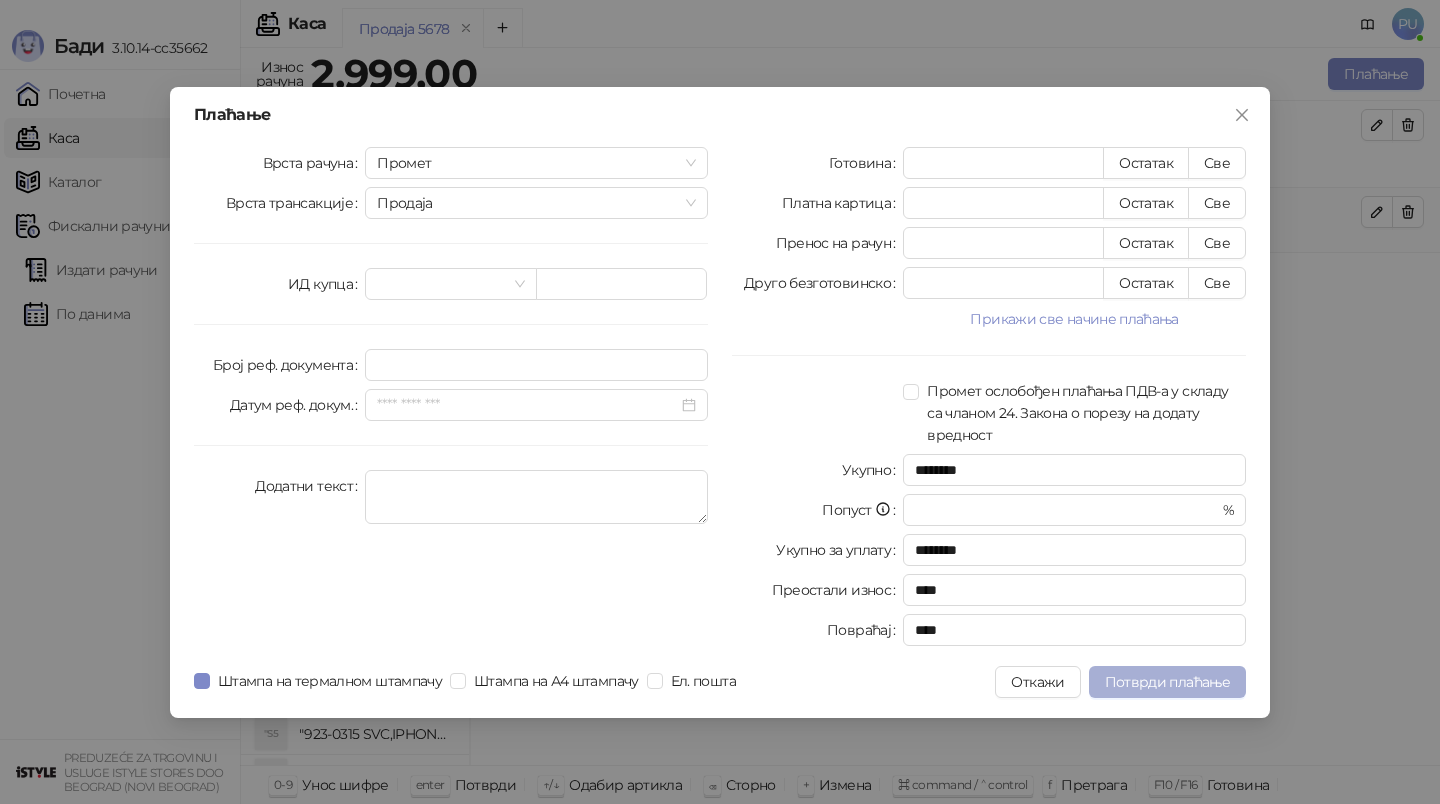 click on "Потврди плаћање" at bounding box center (1167, 682) 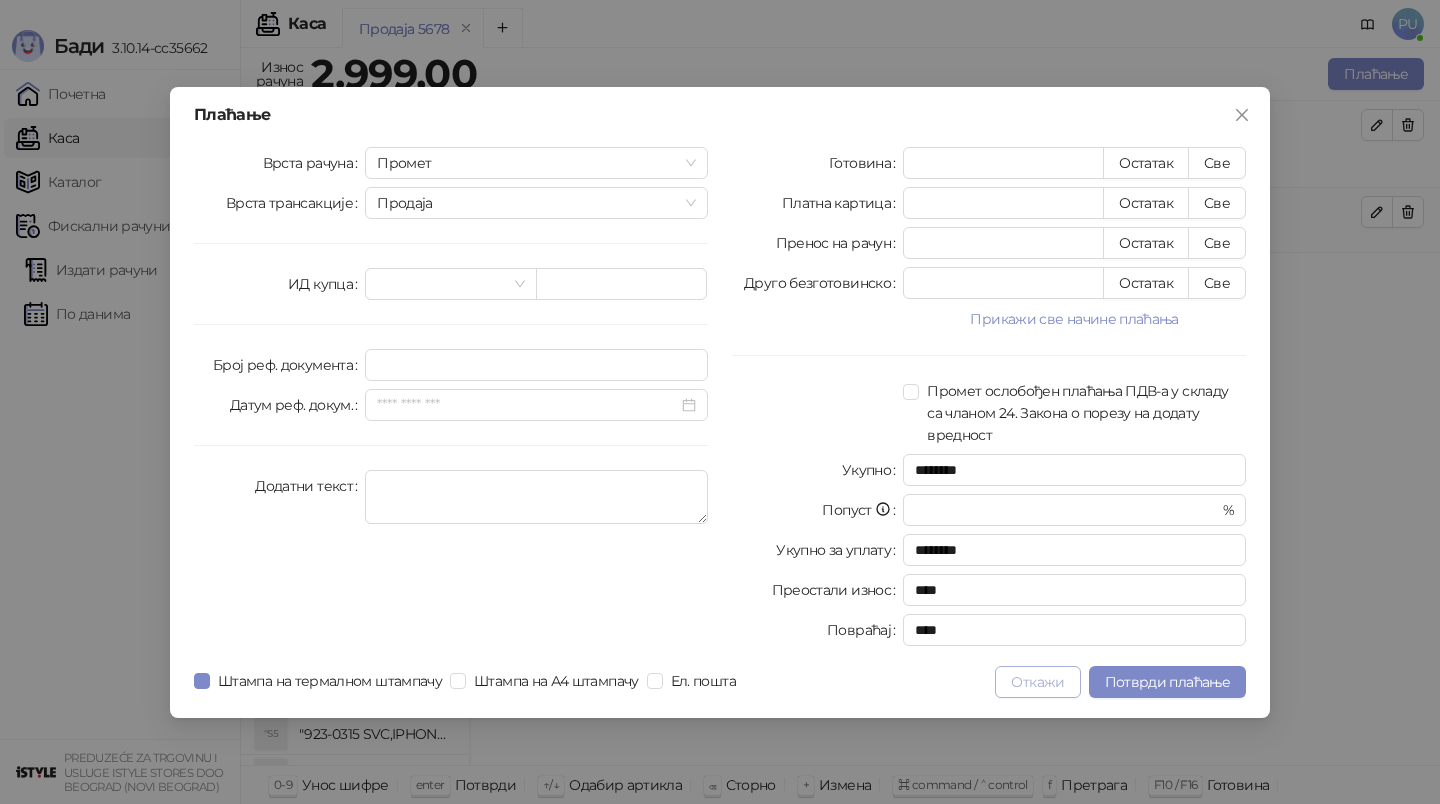 click on "Откажи" at bounding box center [1037, 682] 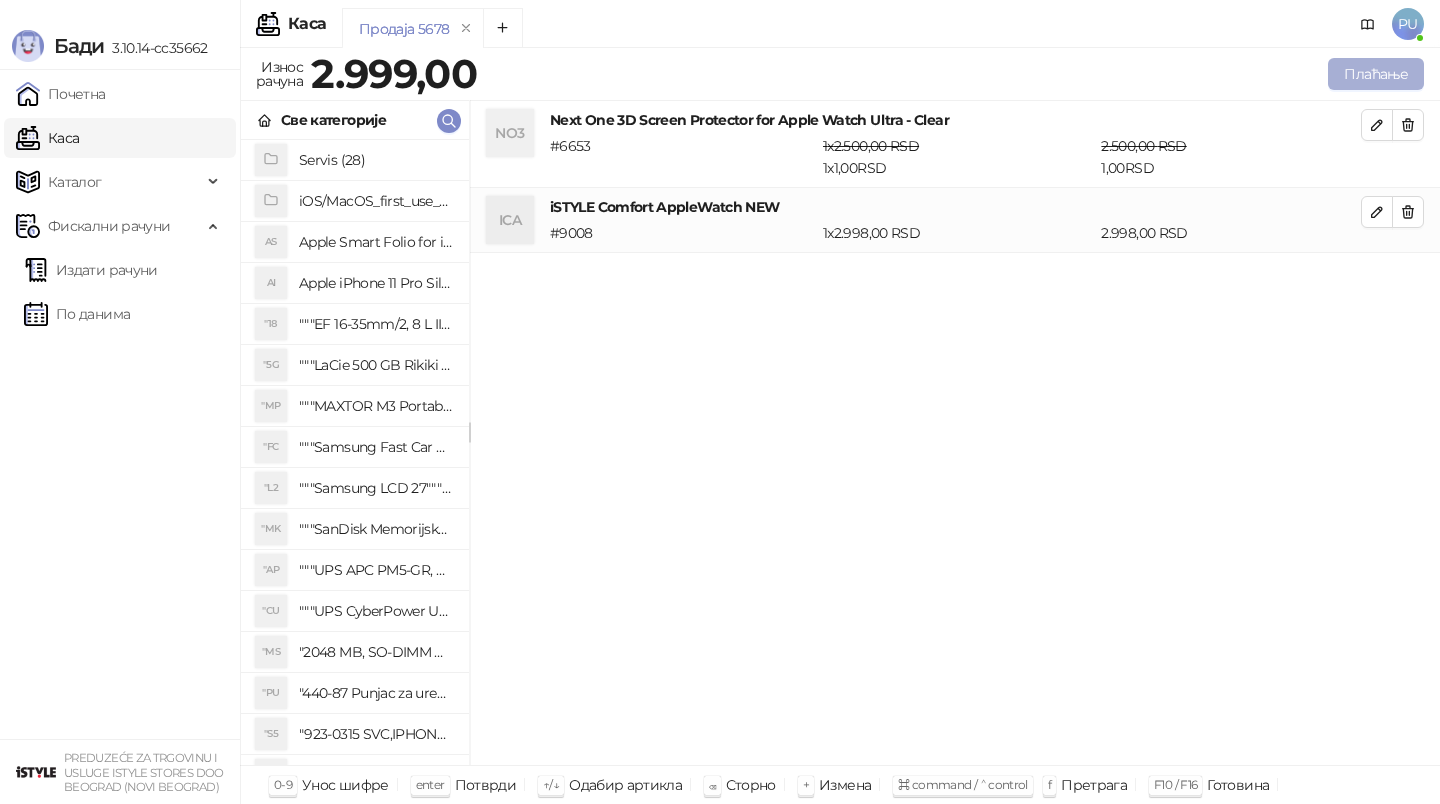 click on "Плаћање" at bounding box center (1376, 74) 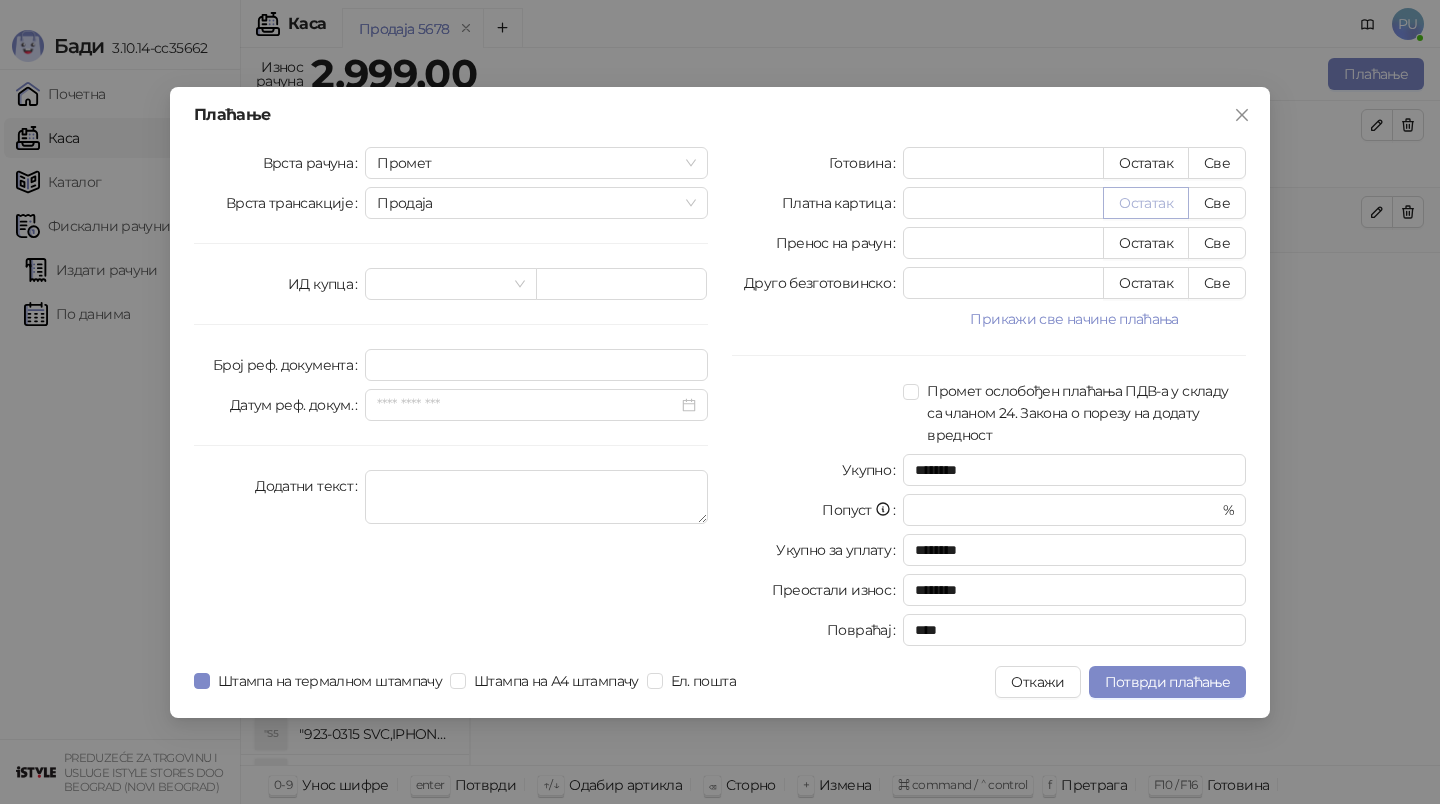 click on "Остатак" at bounding box center [1146, 203] 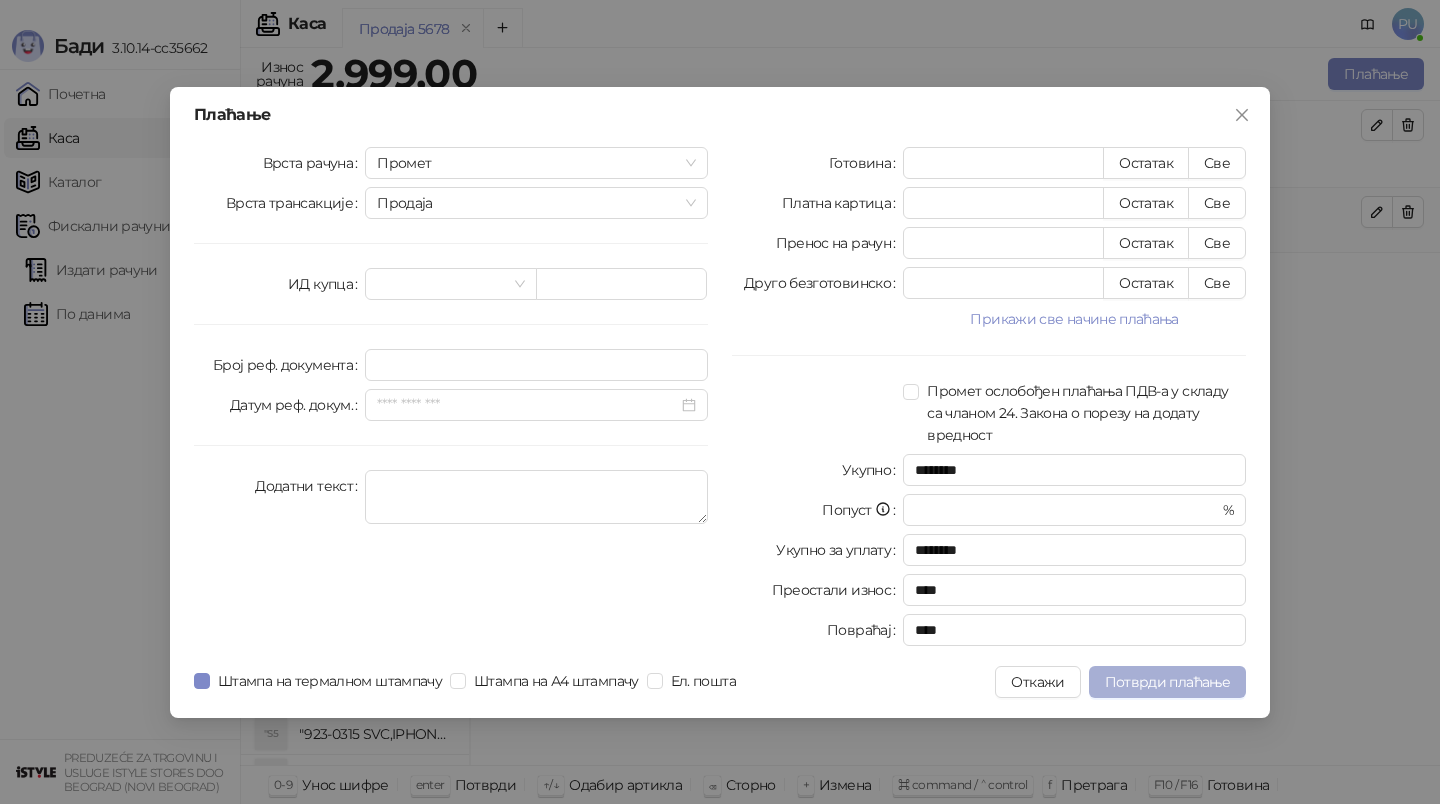 click on "Потврди плаћање" at bounding box center (1167, 682) 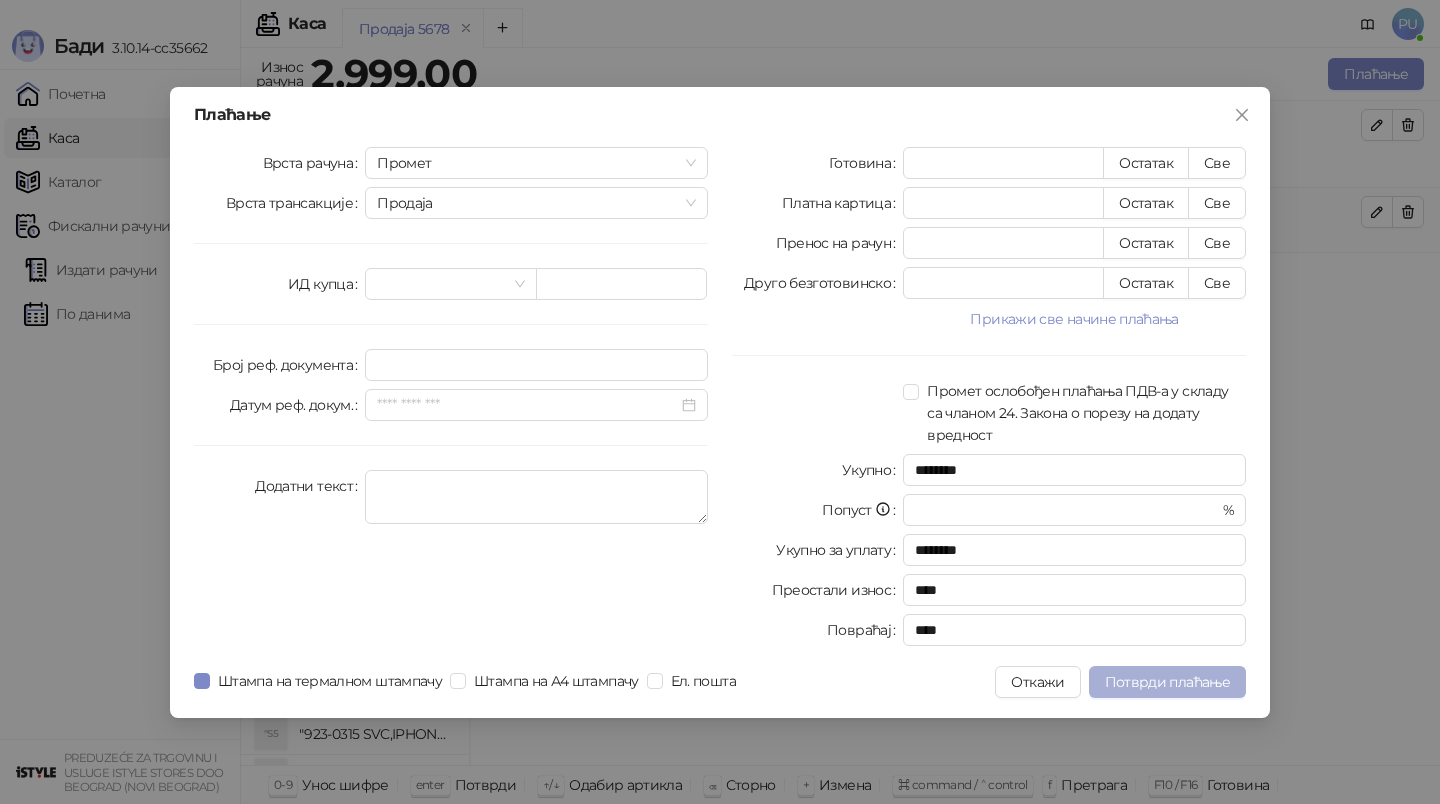 click on "Потврди плаћање" at bounding box center [1167, 682] 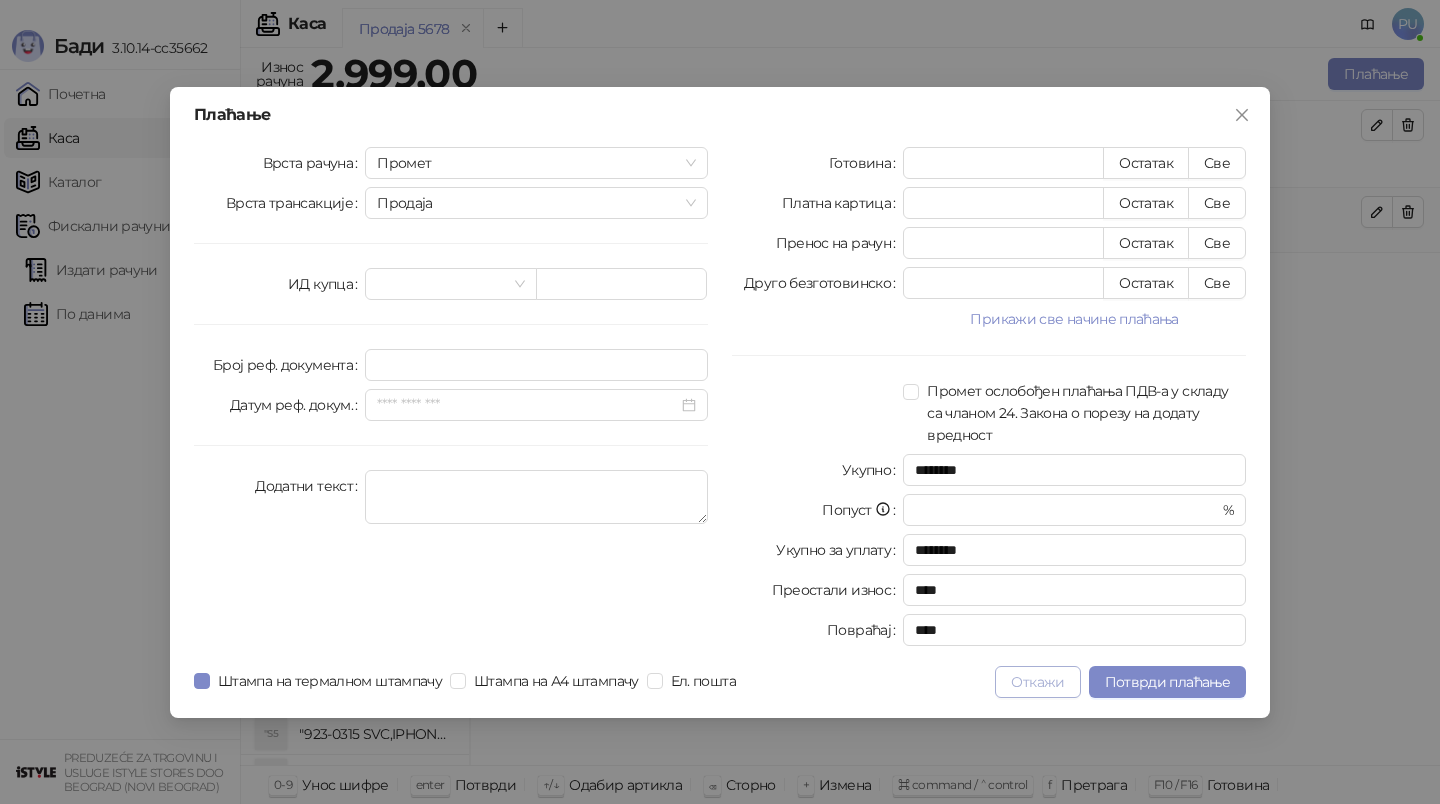 click on "Откажи" at bounding box center [1037, 682] 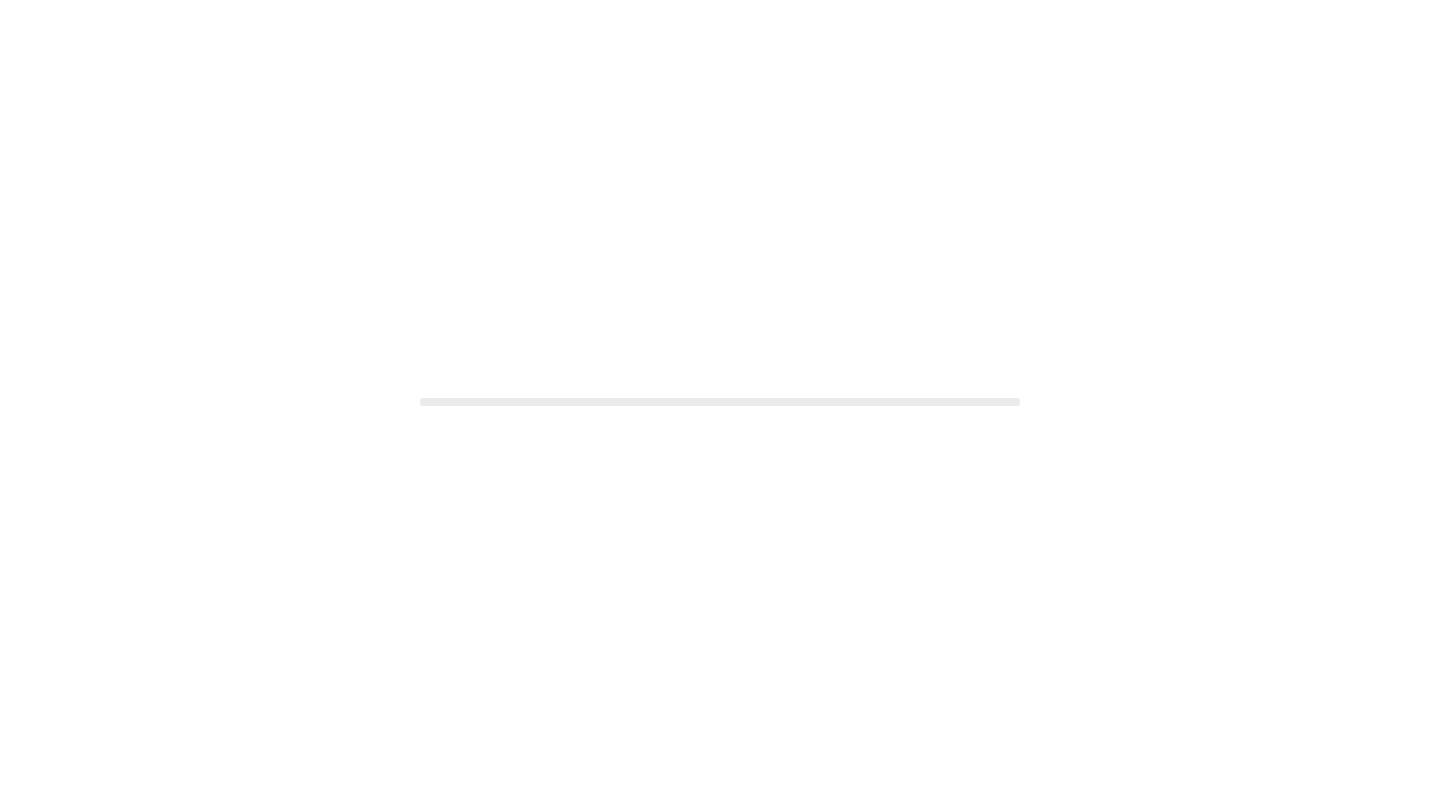 scroll, scrollTop: 0, scrollLeft: 0, axis: both 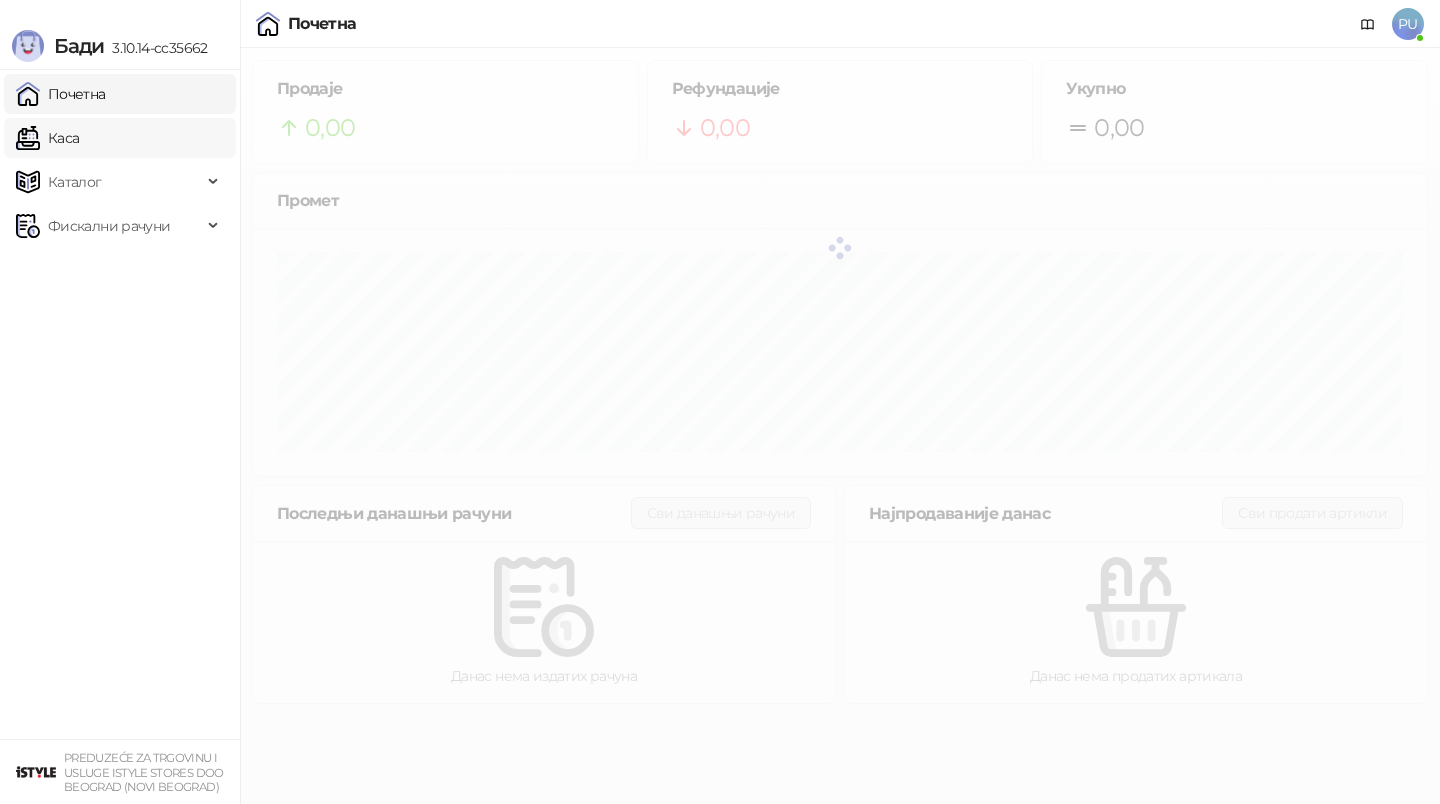 click on "Каса" at bounding box center (47, 138) 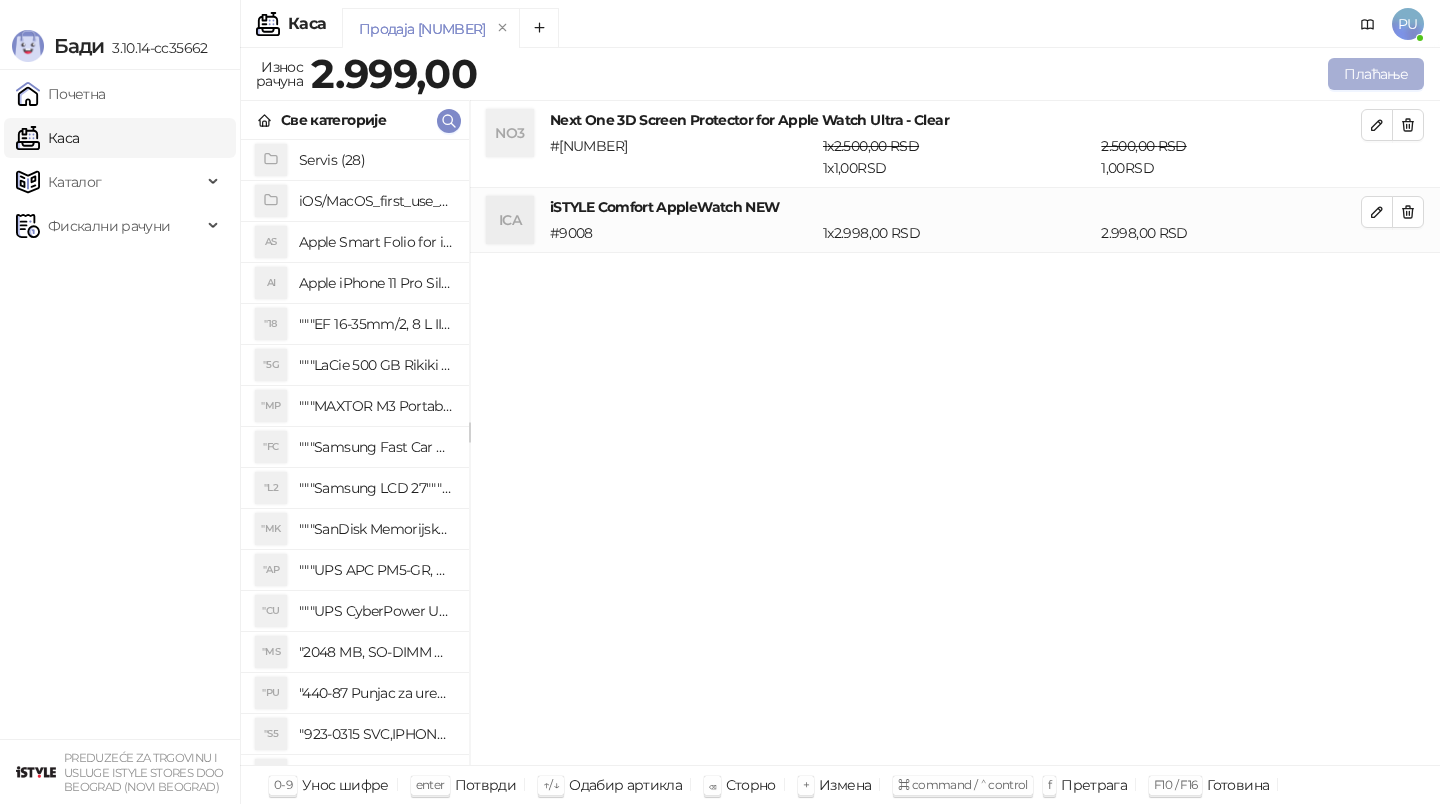 click on "Плаћање" at bounding box center [1376, 74] 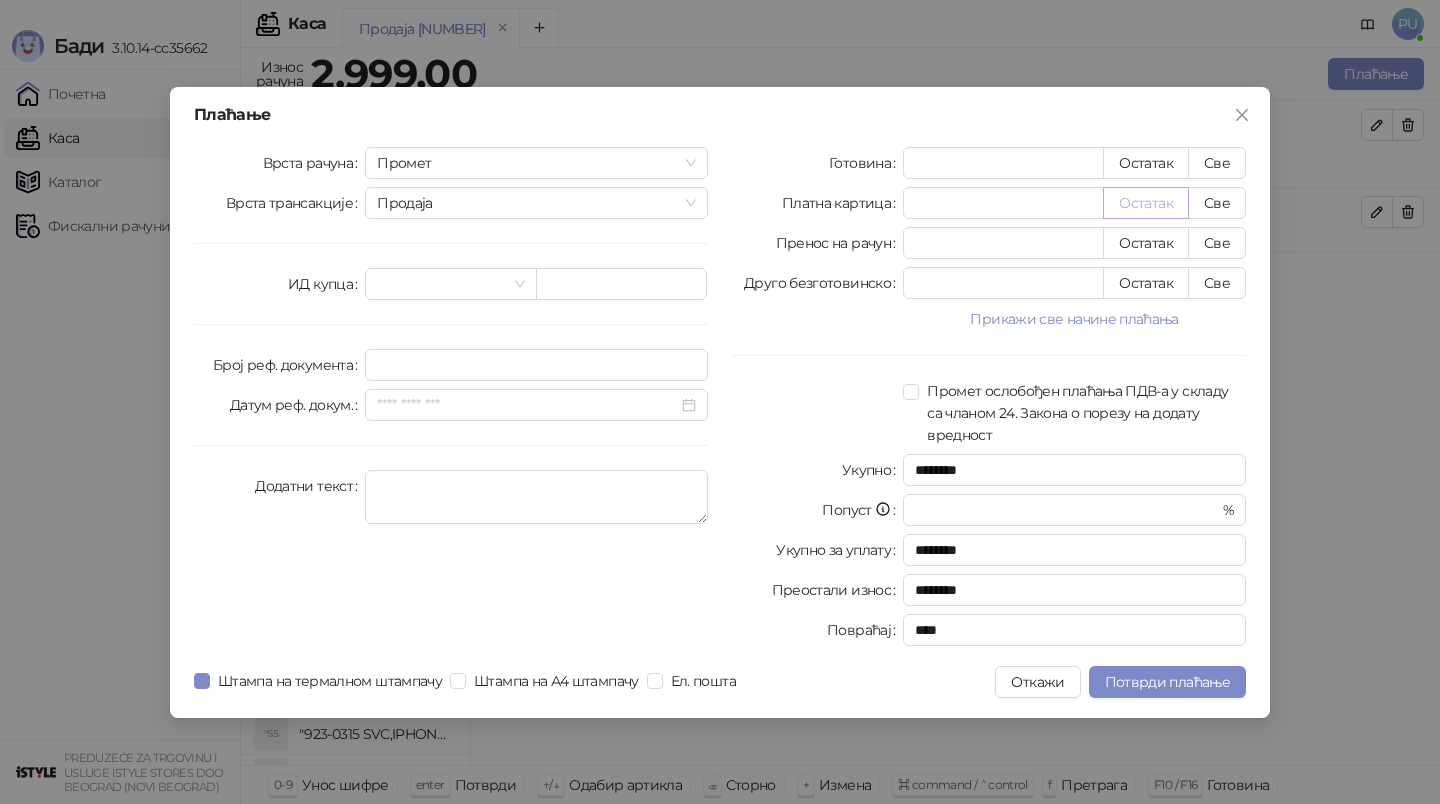 click on "Остатак" at bounding box center (1146, 203) 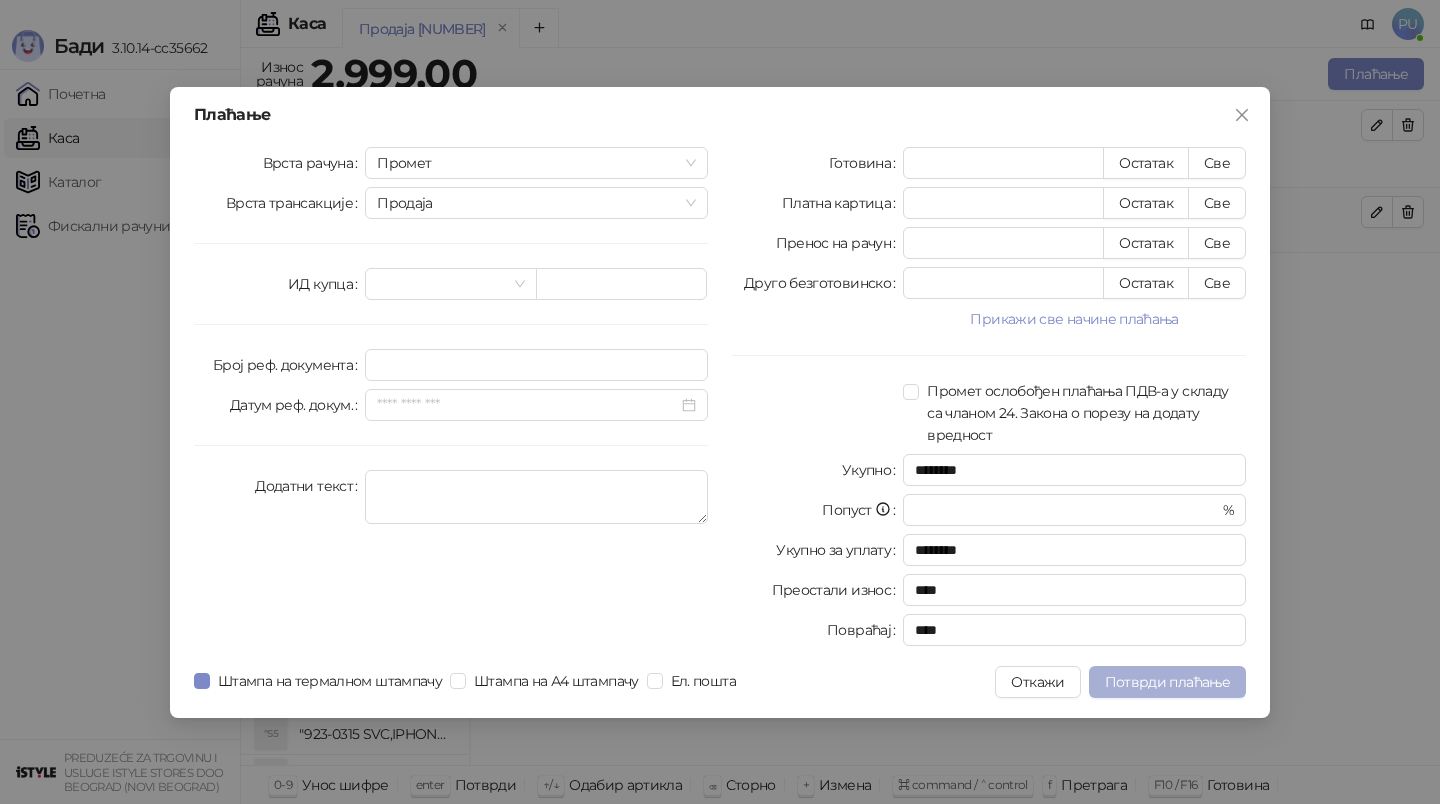 click on "Потврди плаћање" at bounding box center (1167, 682) 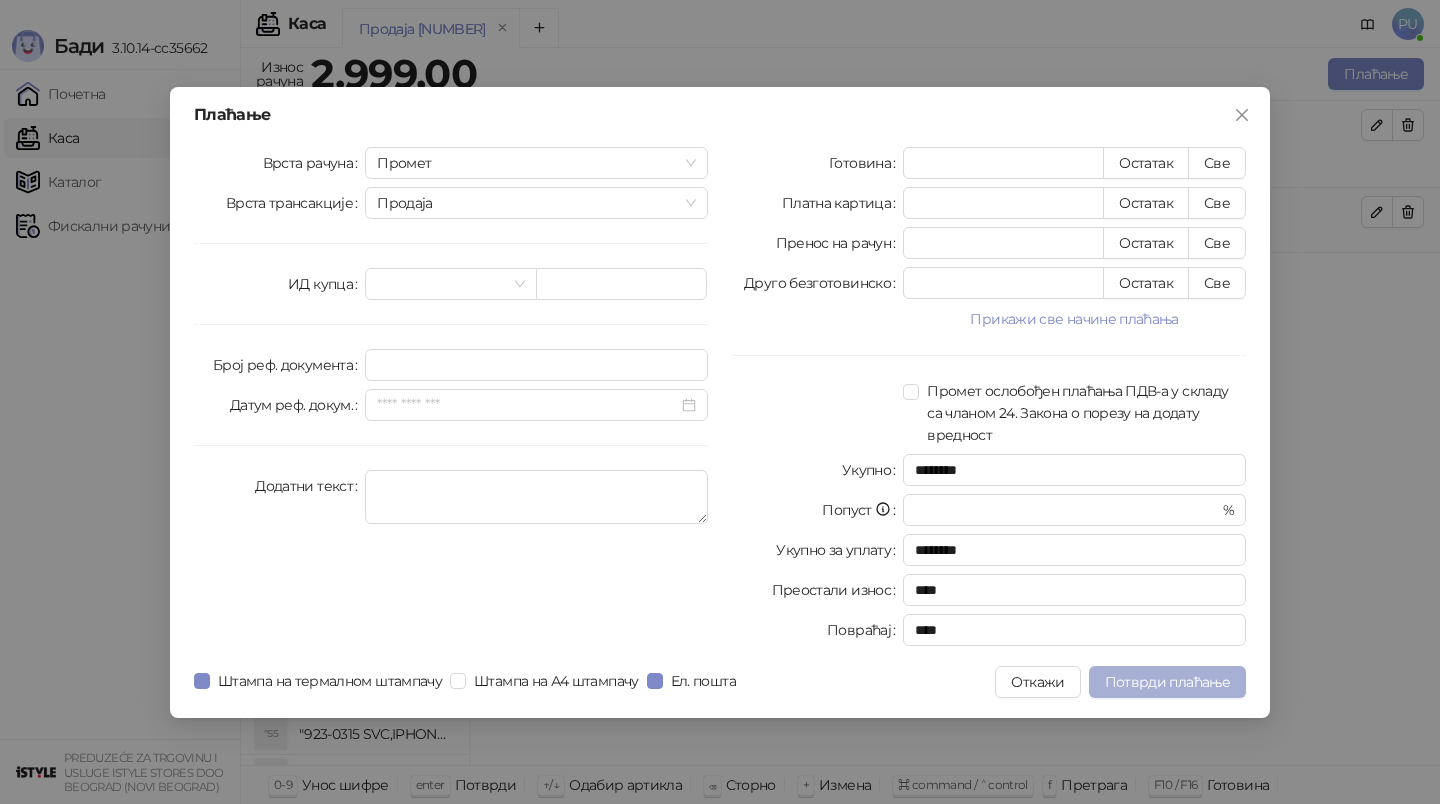 click on "Потврди плаћање" at bounding box center (1167, 682) 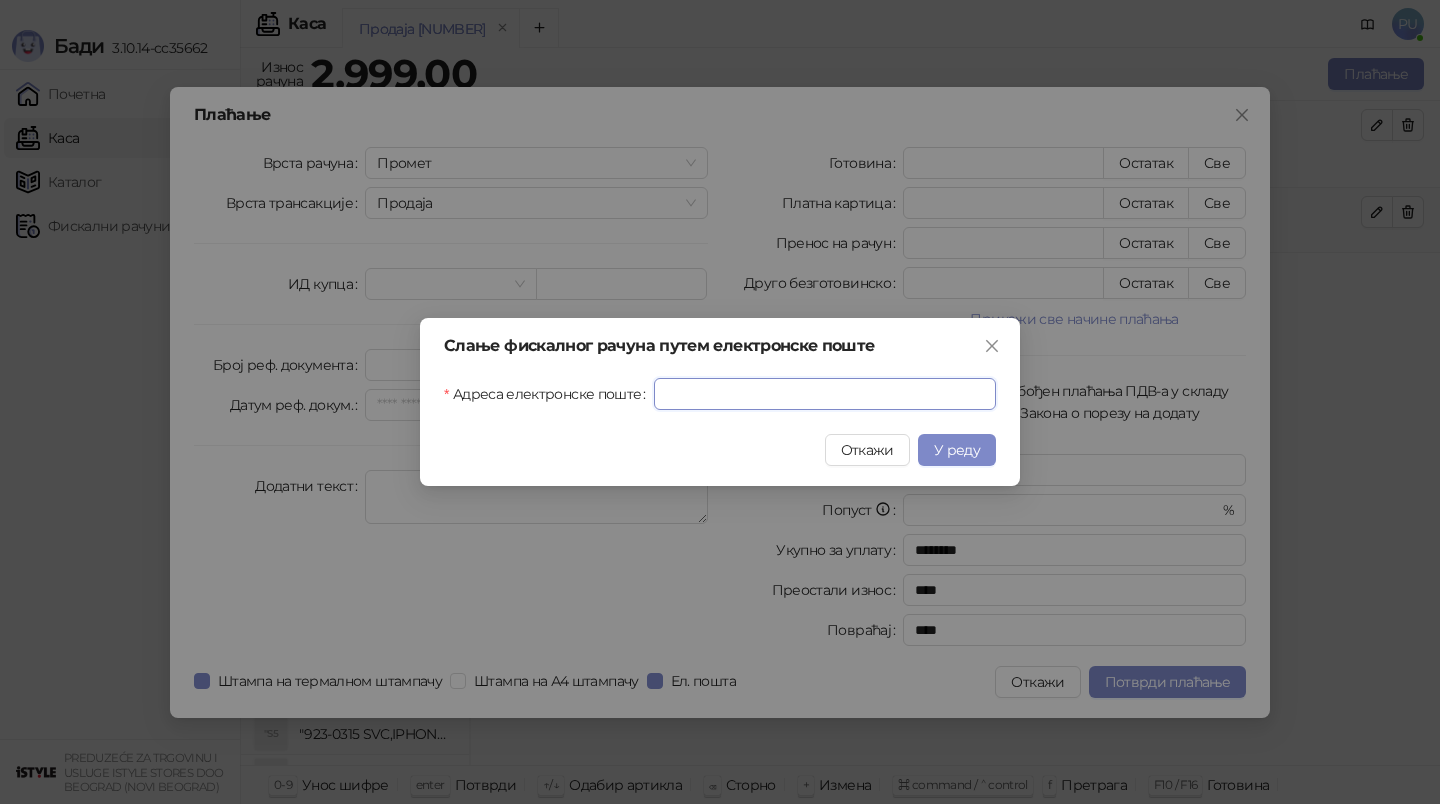 click on "Адреса електронске поште" at bounding box center (825, 394) 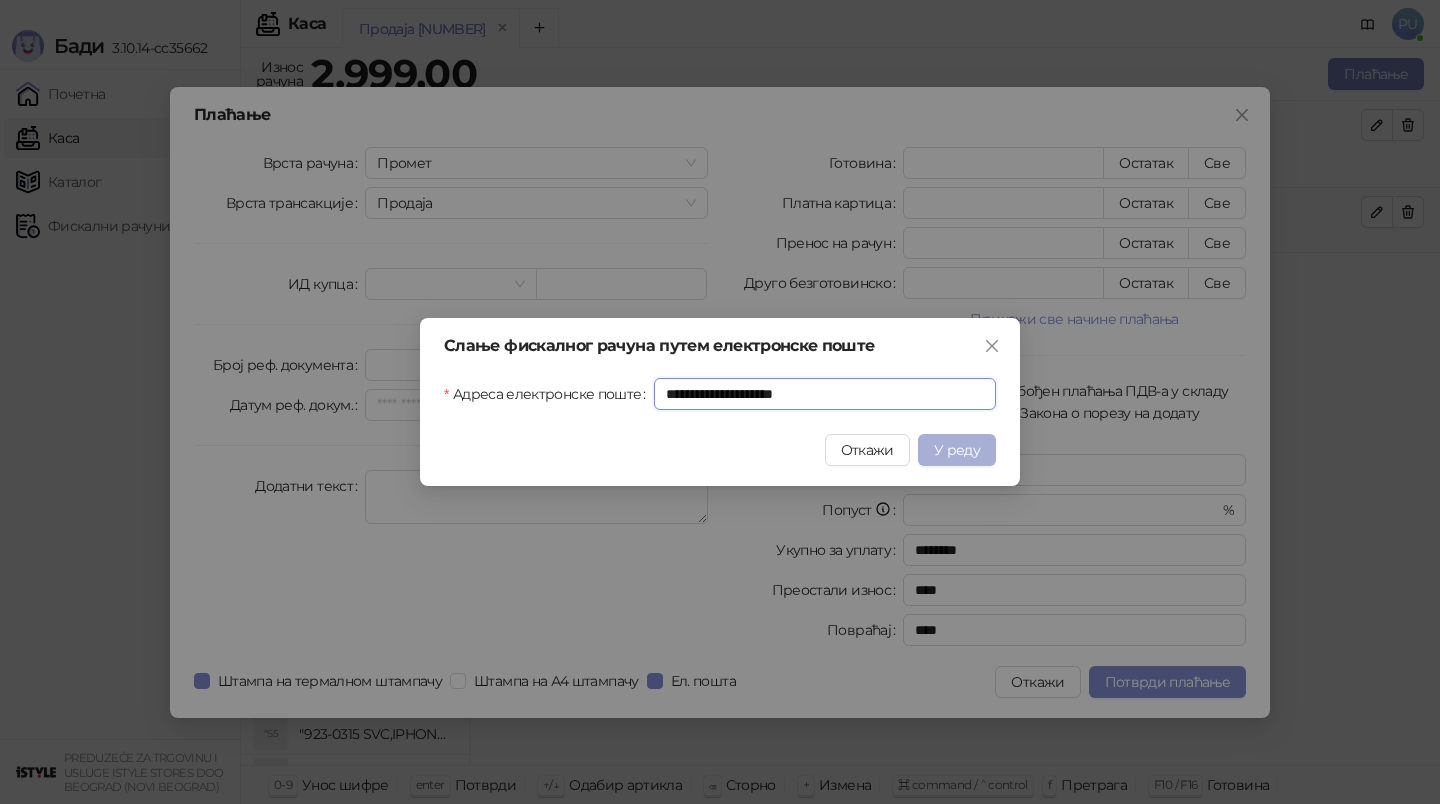 type on "**********" 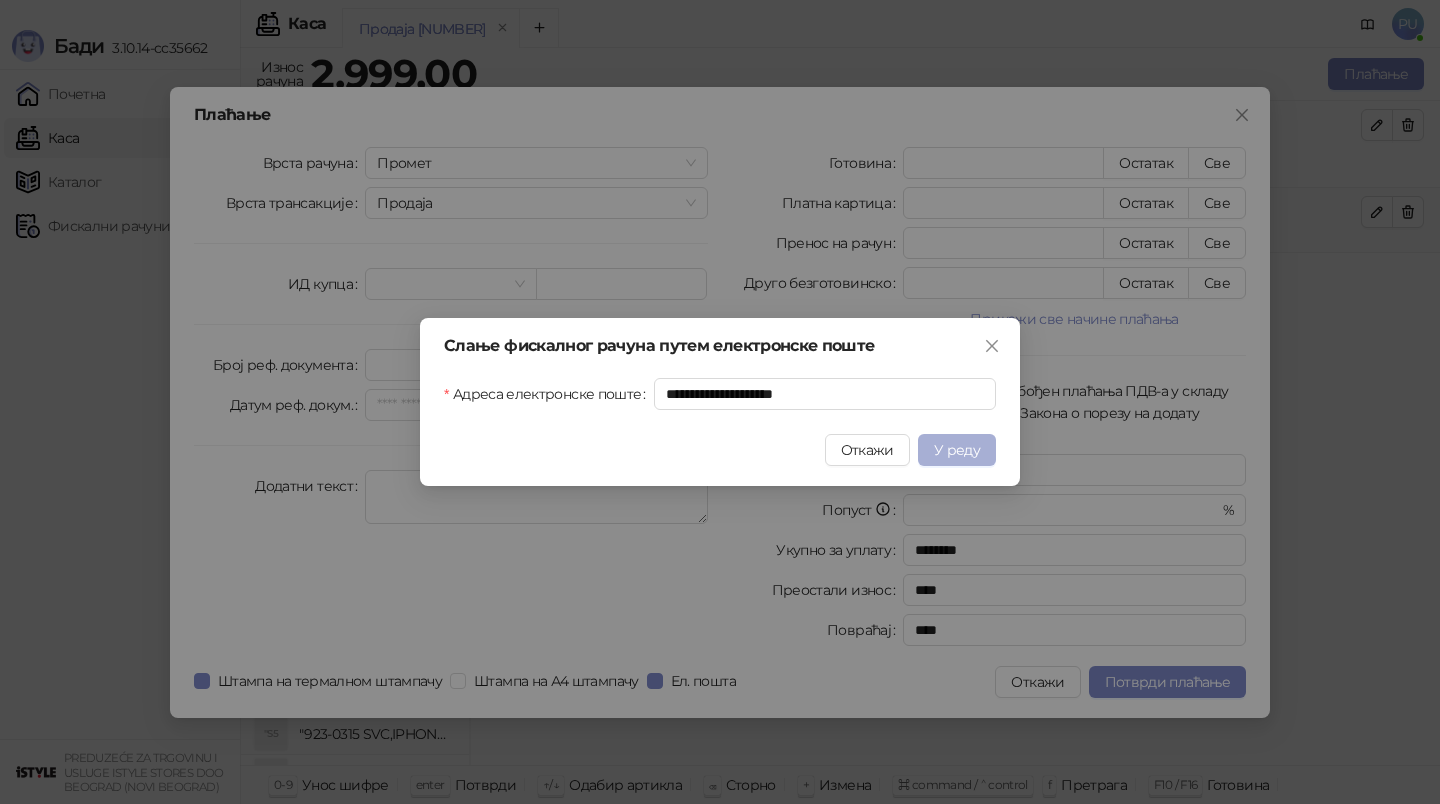 click on "У реду" at bounding box center [957, 450] 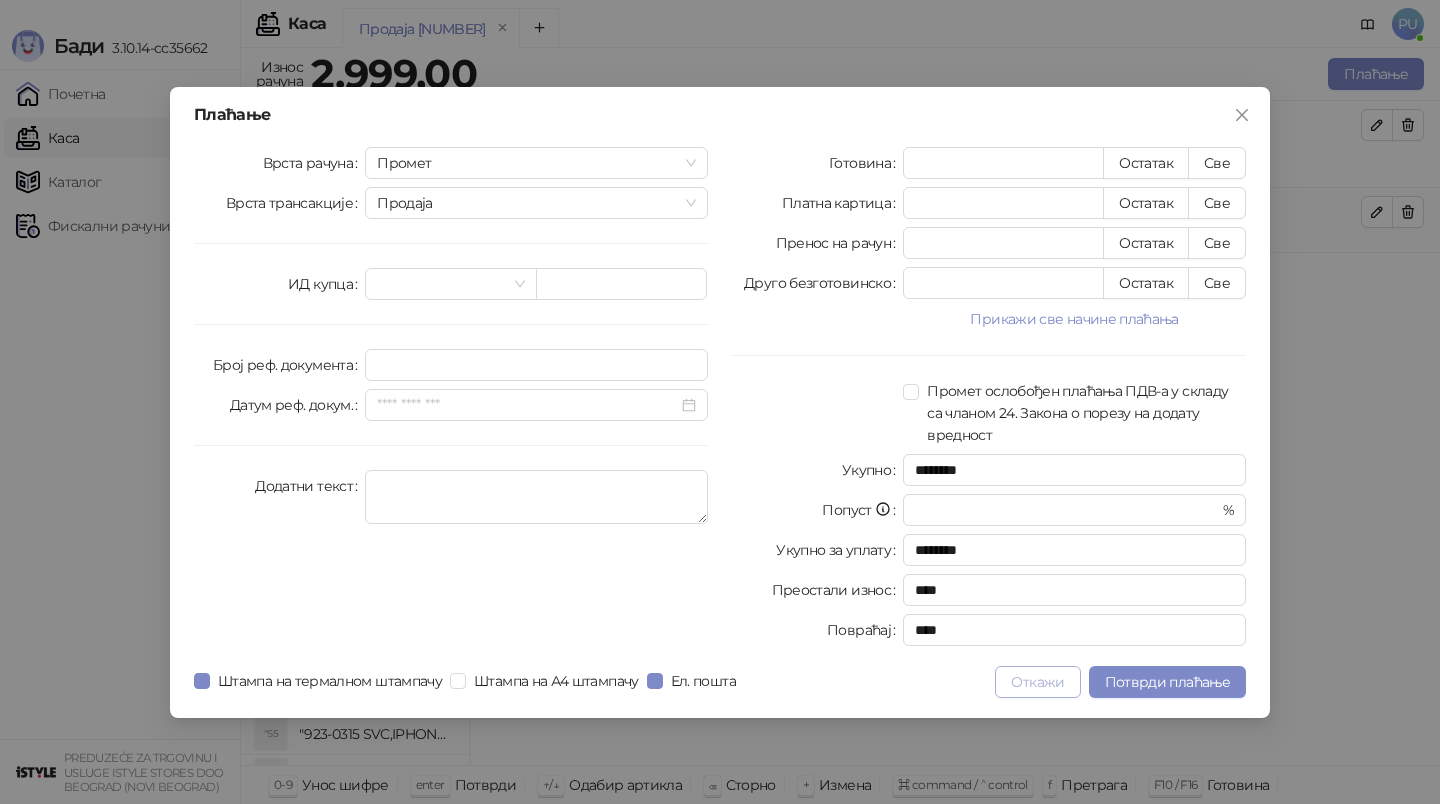 click on "Откажи" at bounding box center [1037, 682] 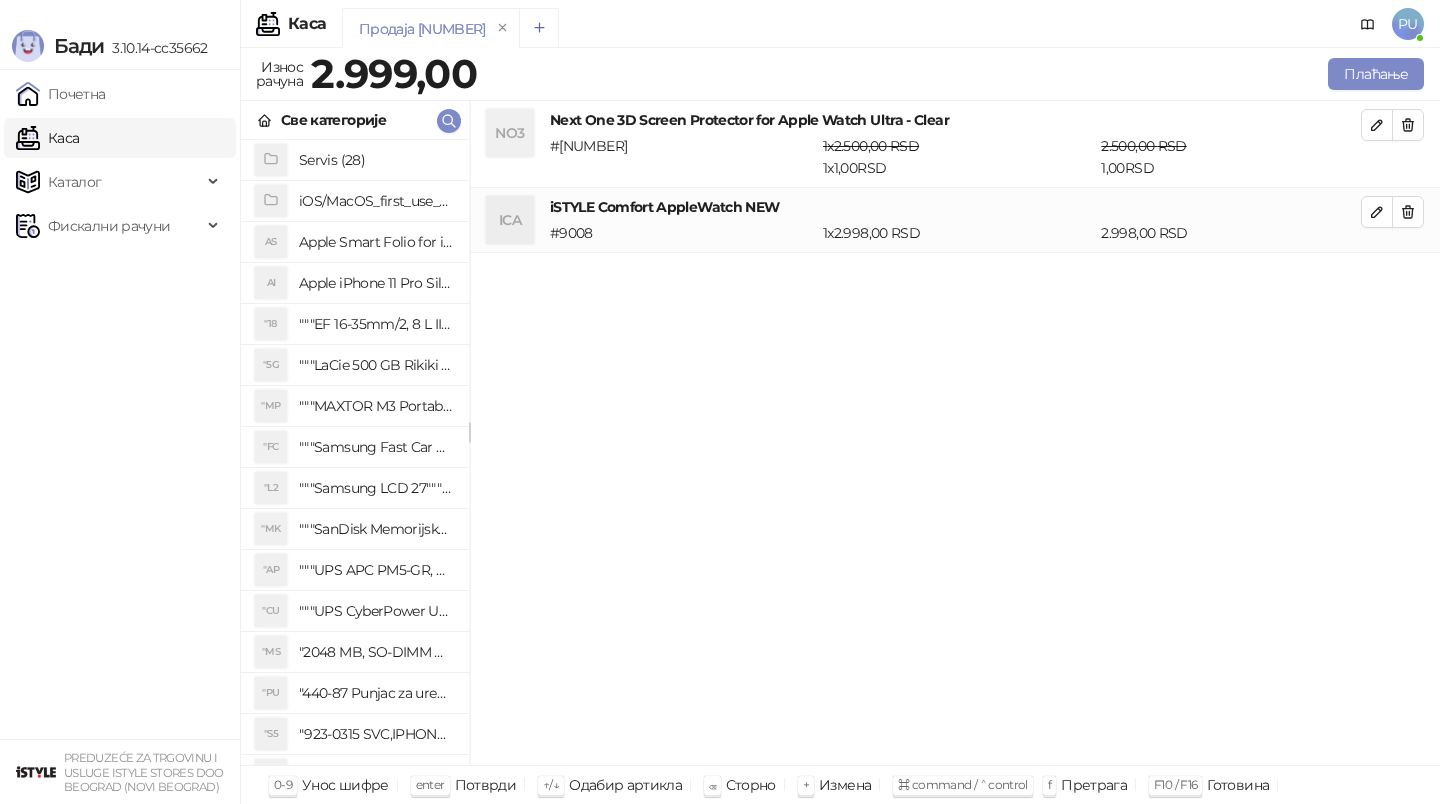 click 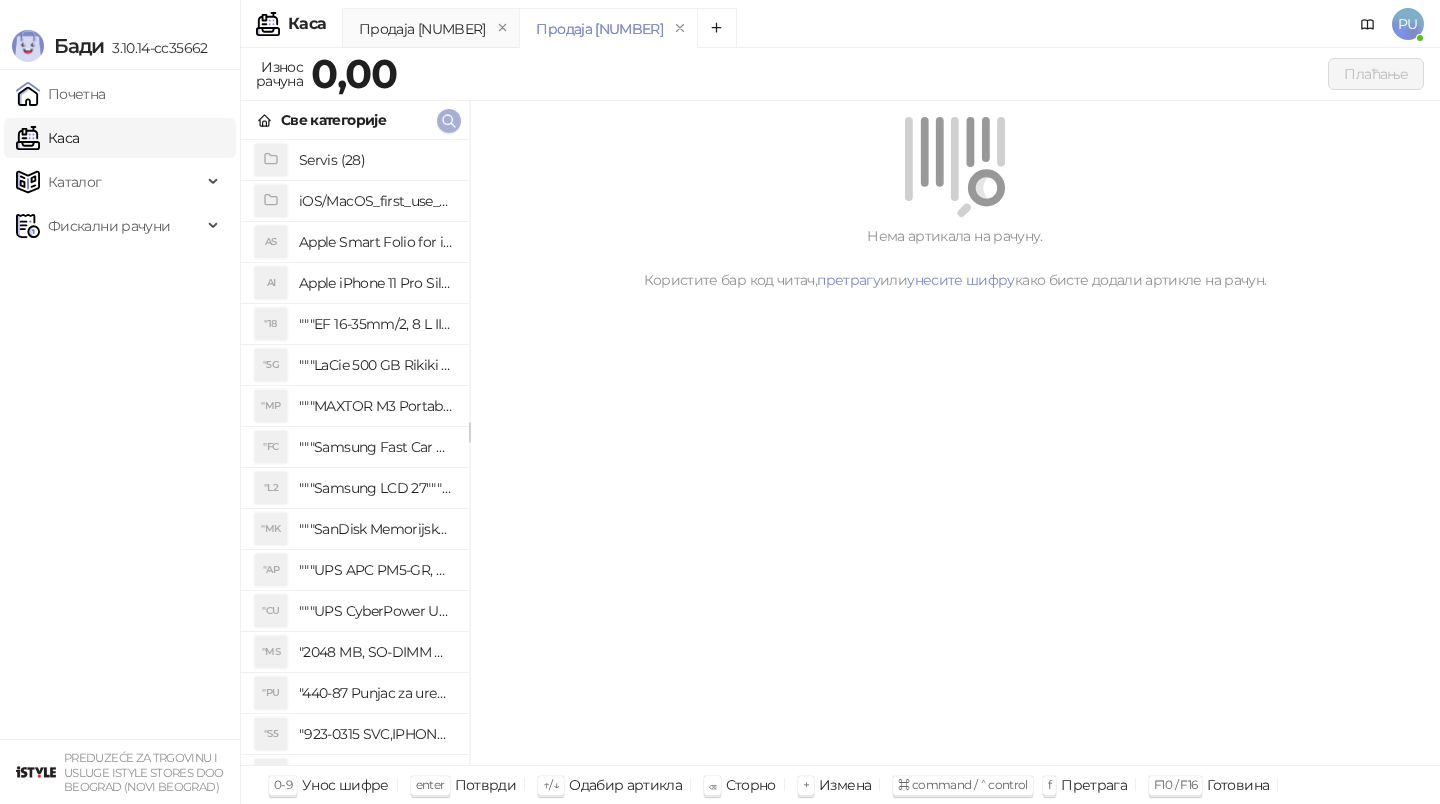 click 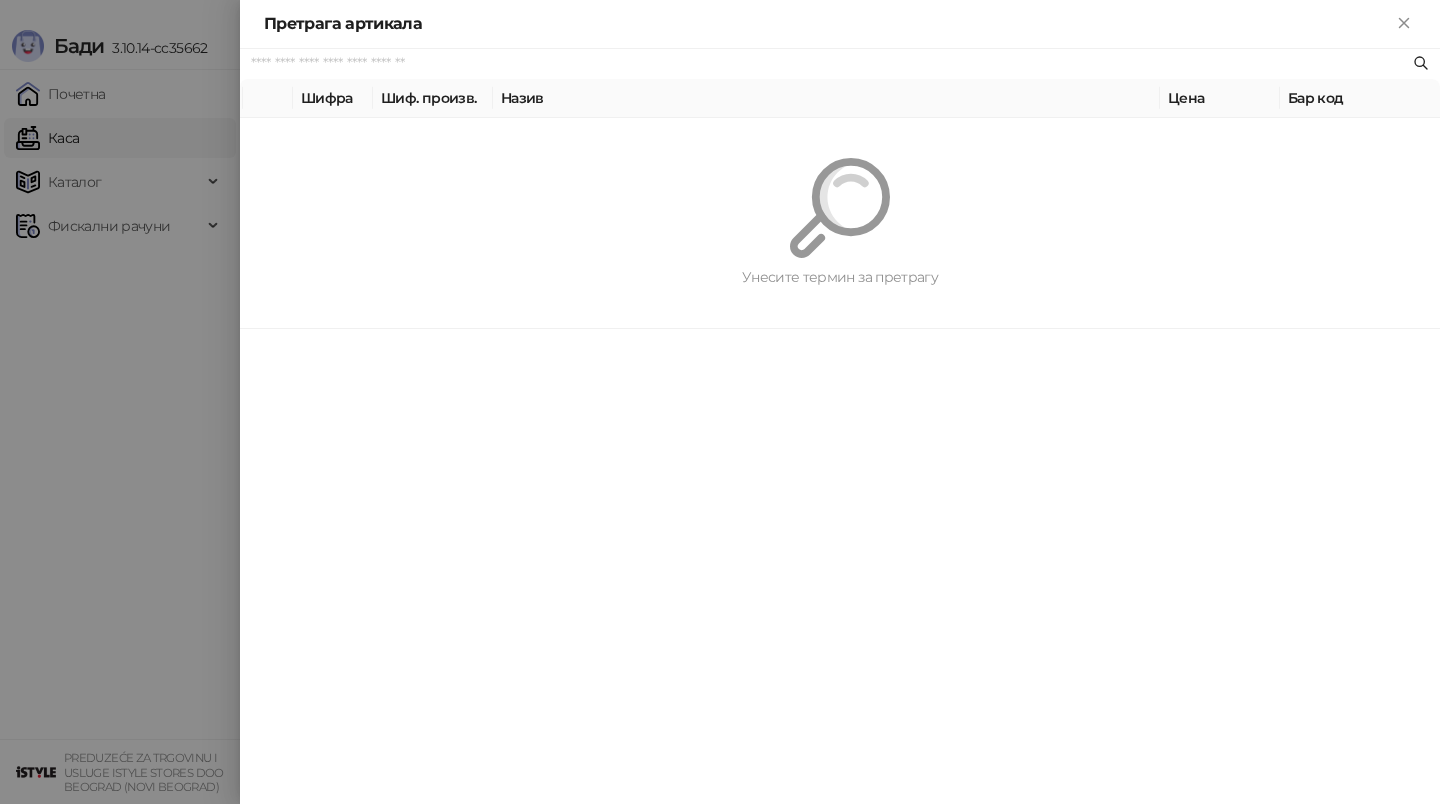 paste on "*********" 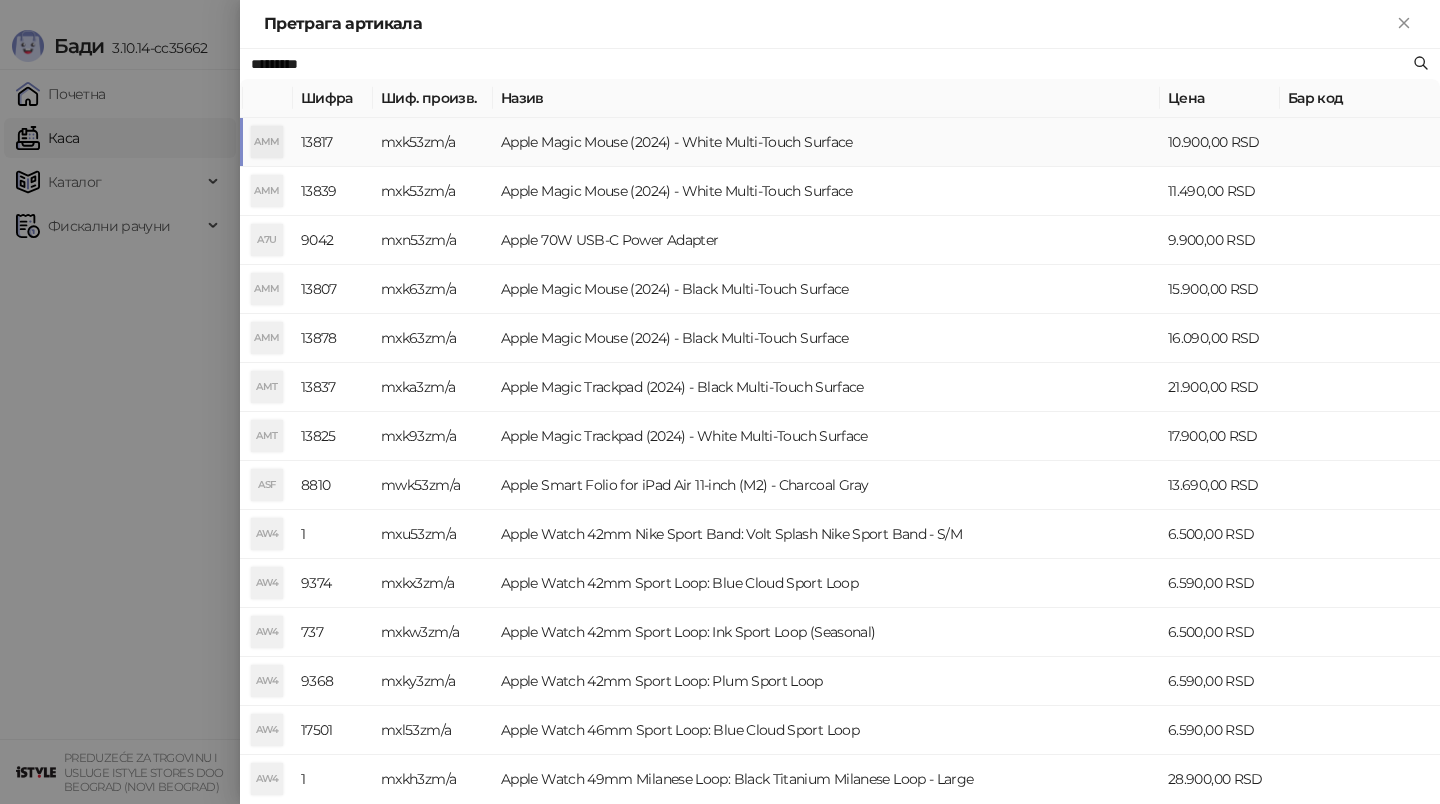 type on "*********" 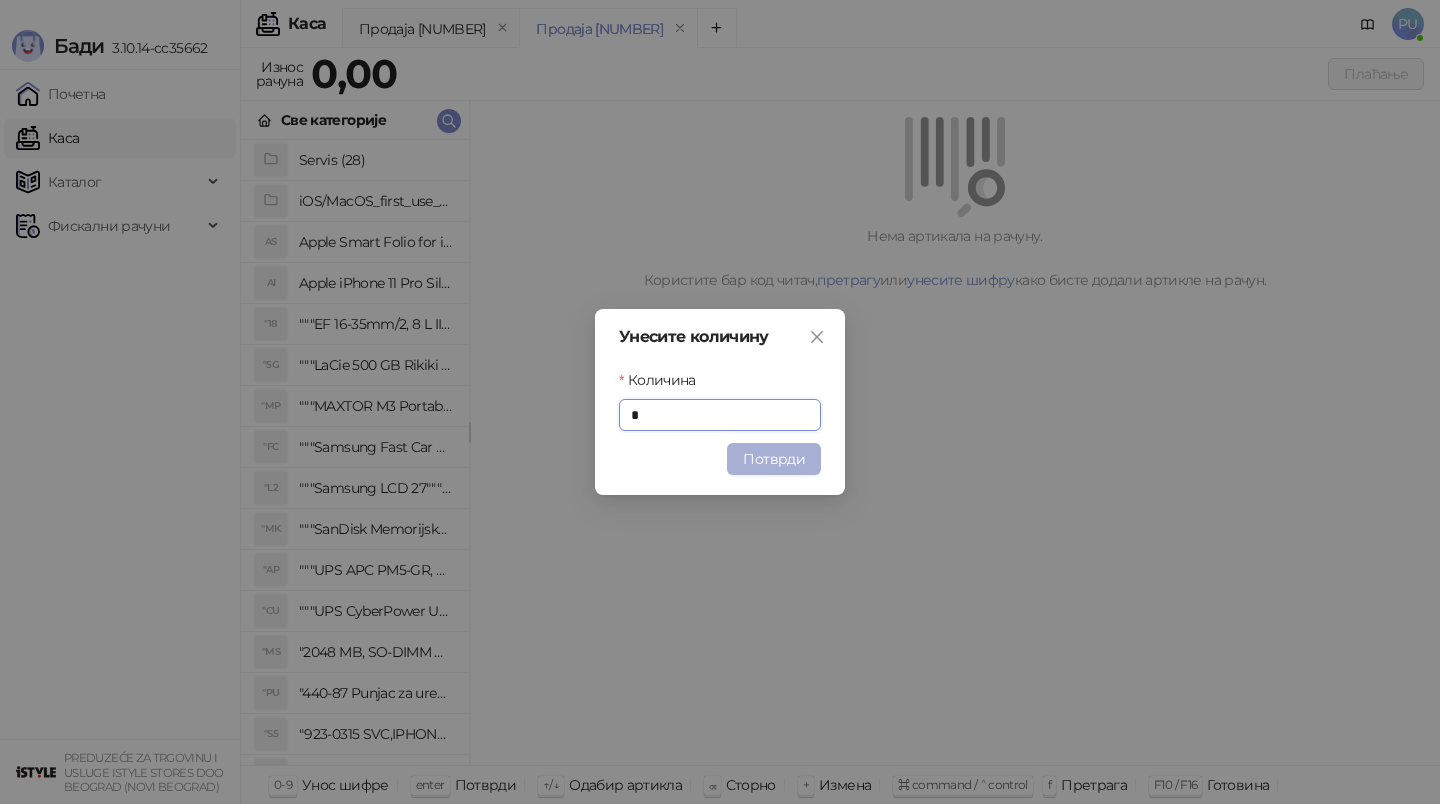 click on "Потврди" at bounding box center (774, 459) 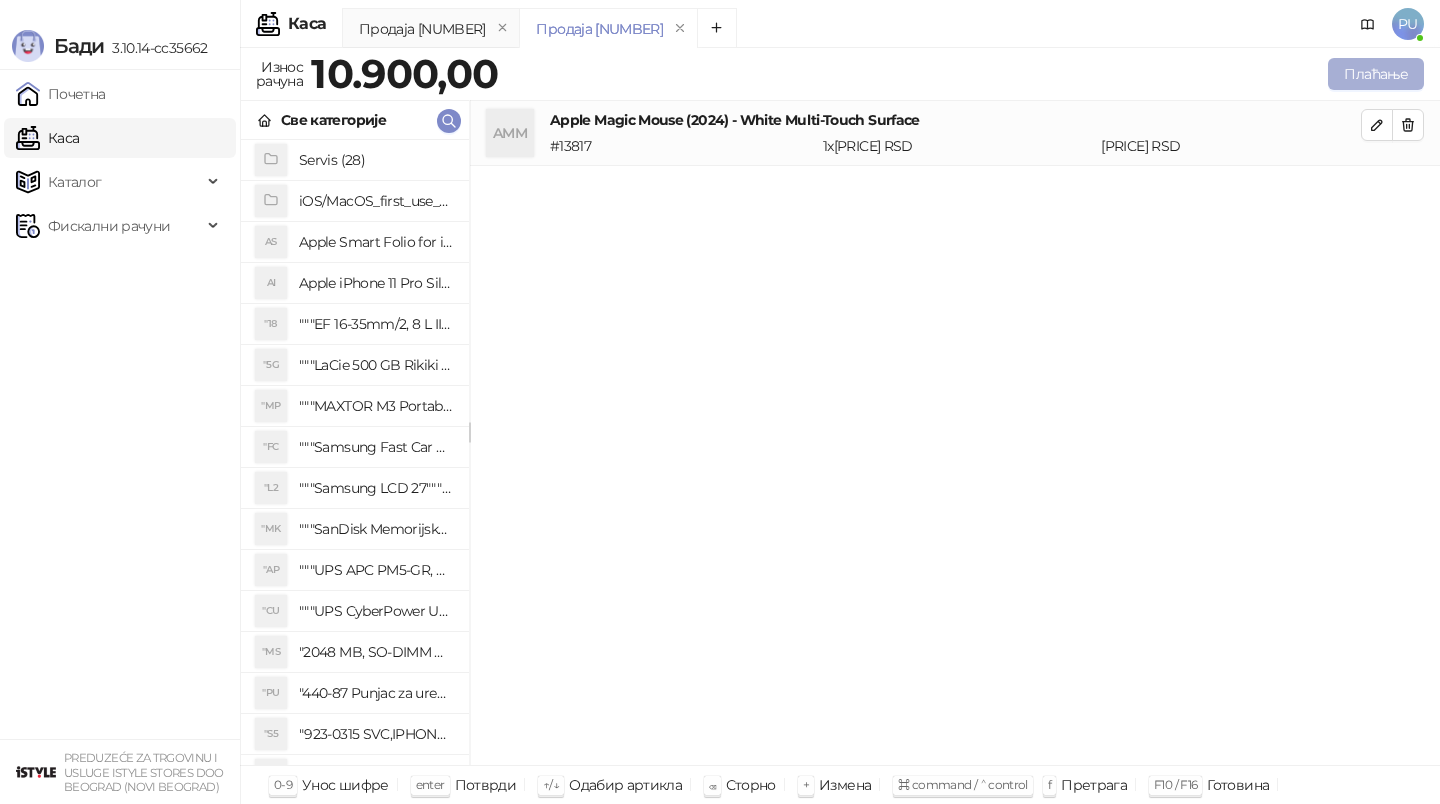 click on "Плаћање" at bounding box center (1376, 74) 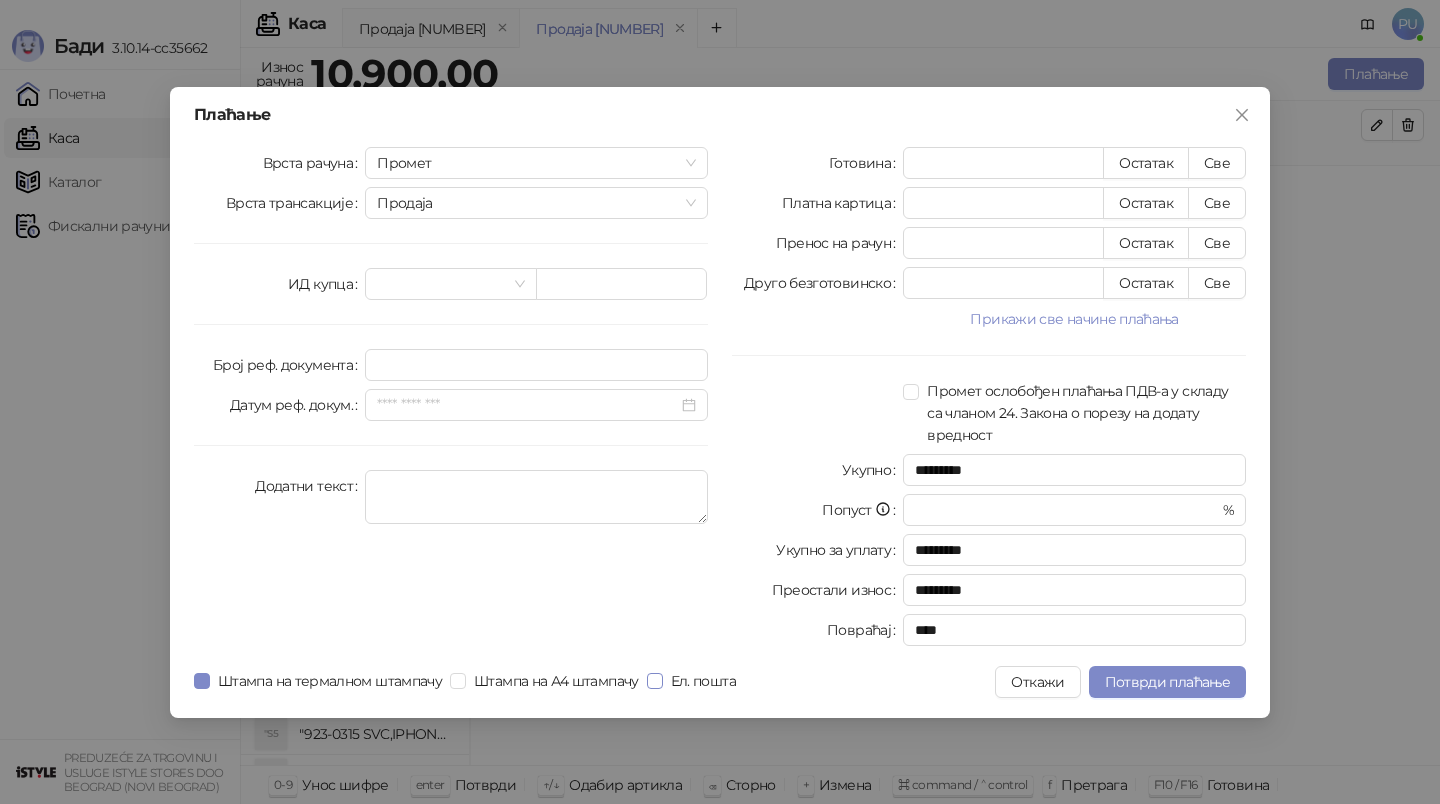 click on "Ел. пошта" at bounding box center (703, 681) 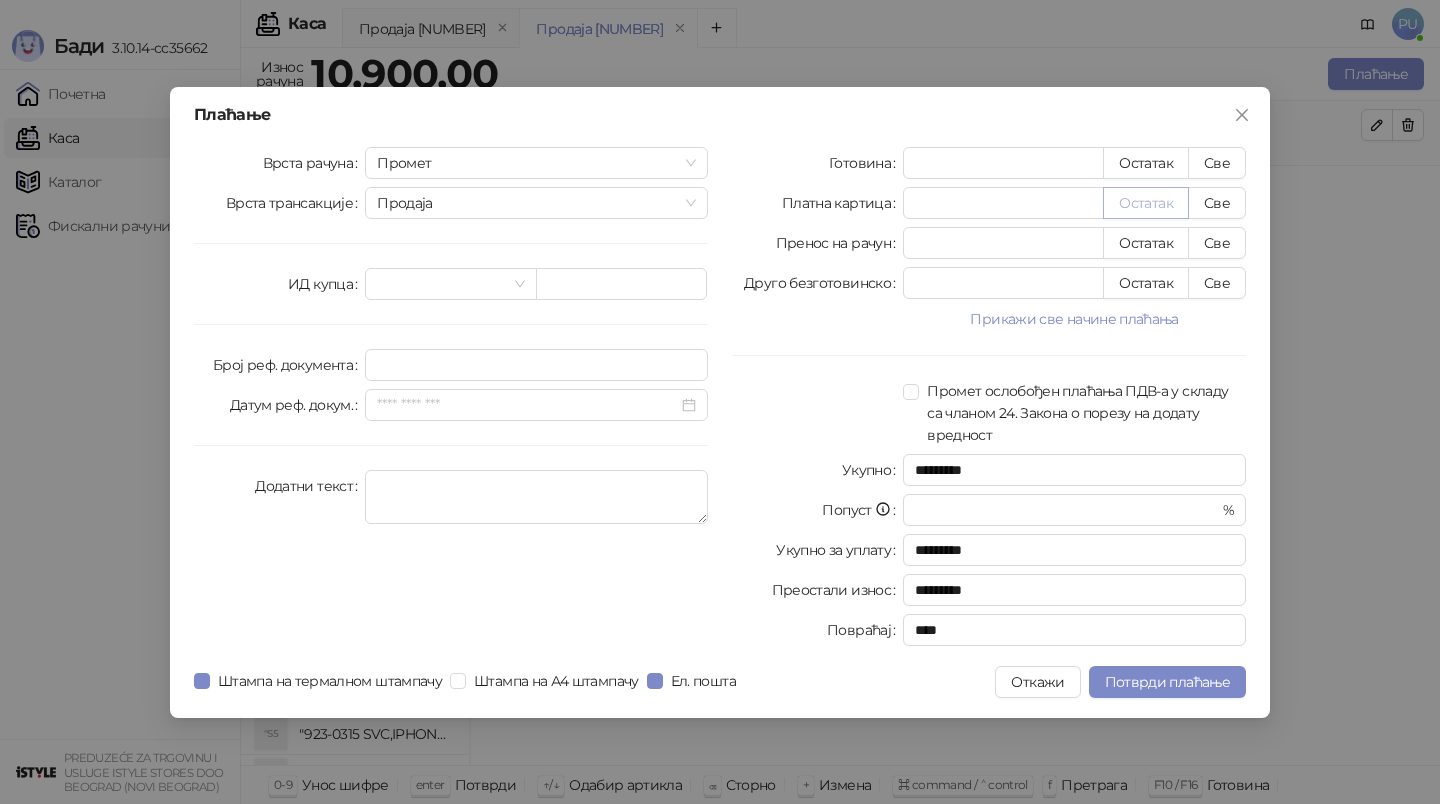 click on "Остатак" at bounding box center (1146, 203) 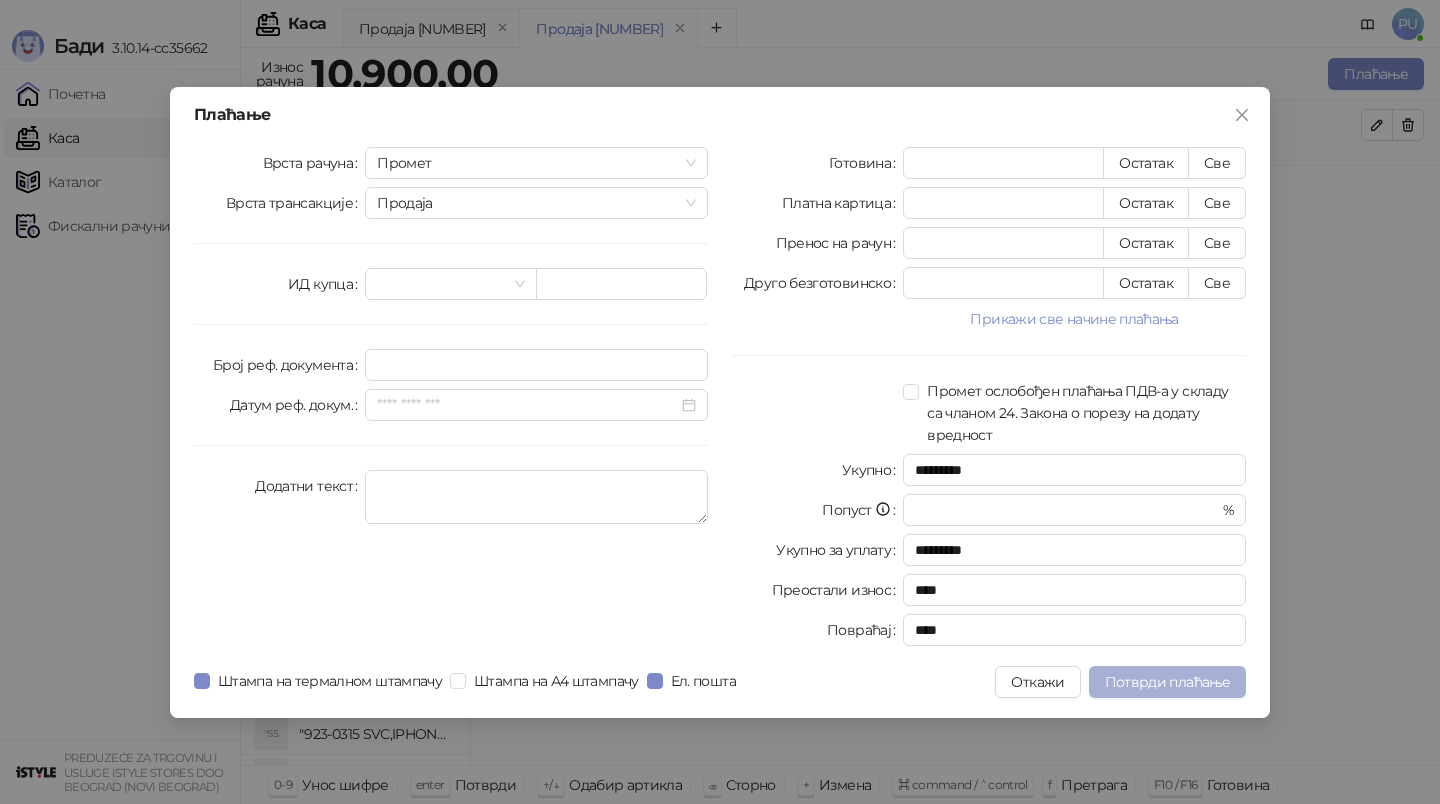 click on "Потврди плаћање" at bounding box center [1167, 682] 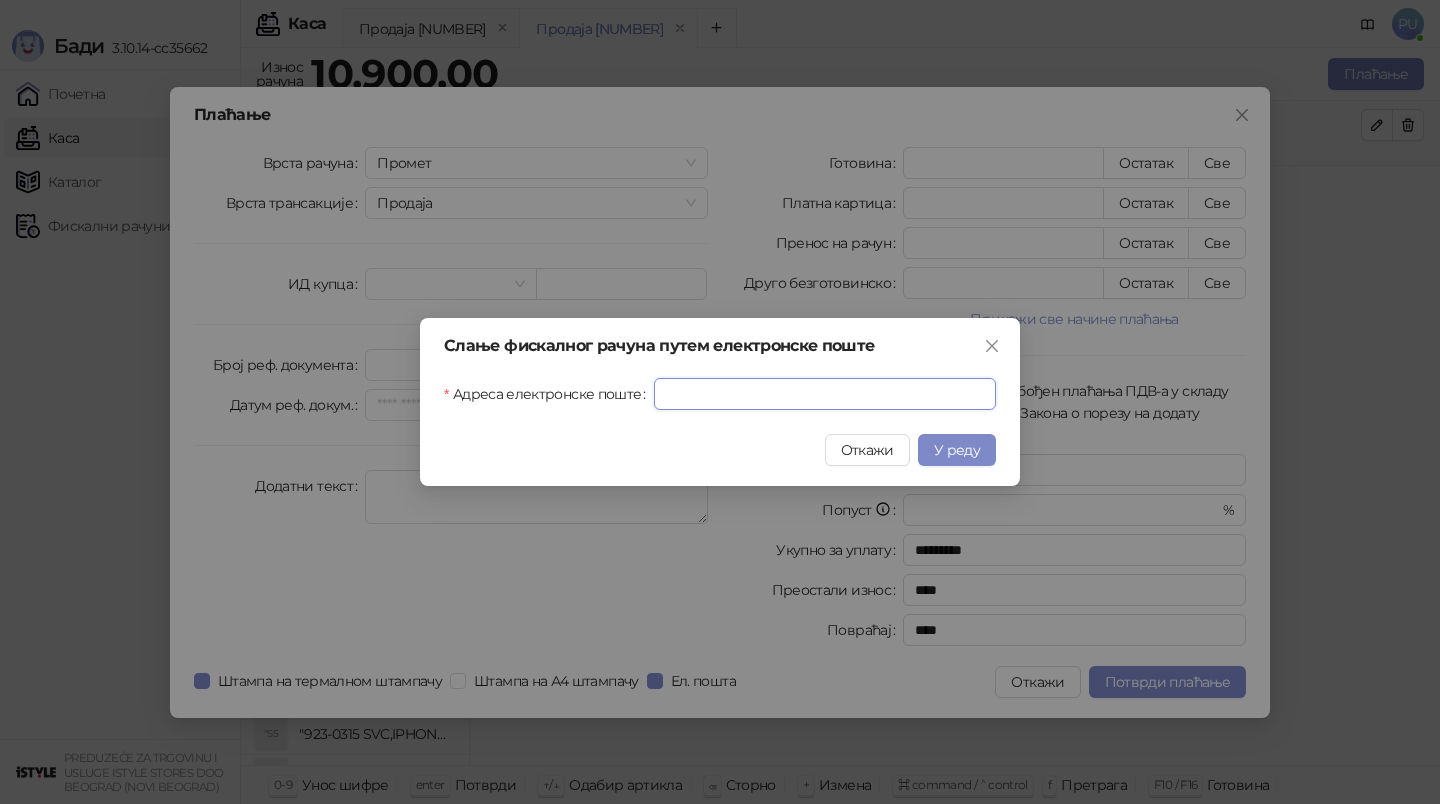 click on "Адреса електронске поште" at bounding box center [825, 394] 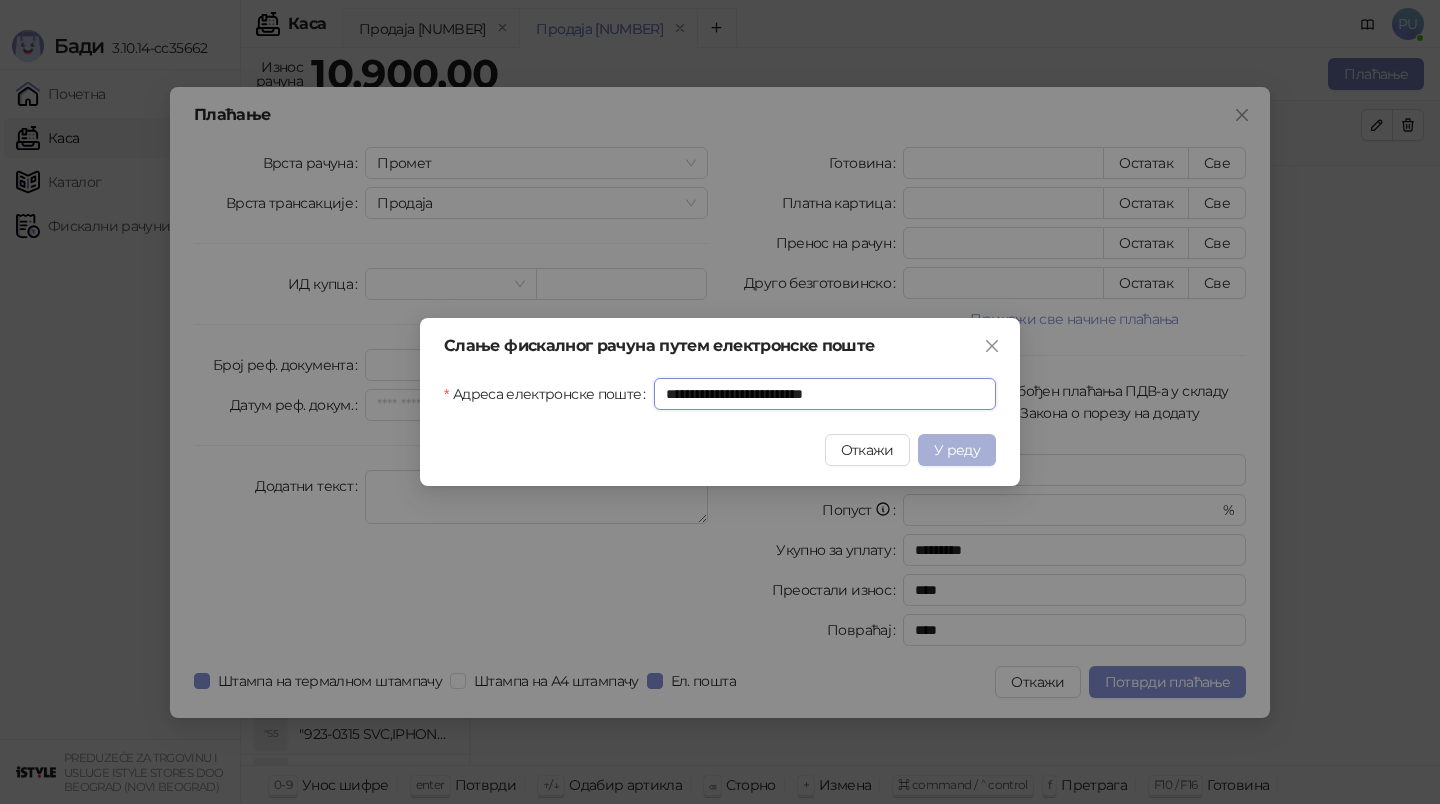 type on "**********" 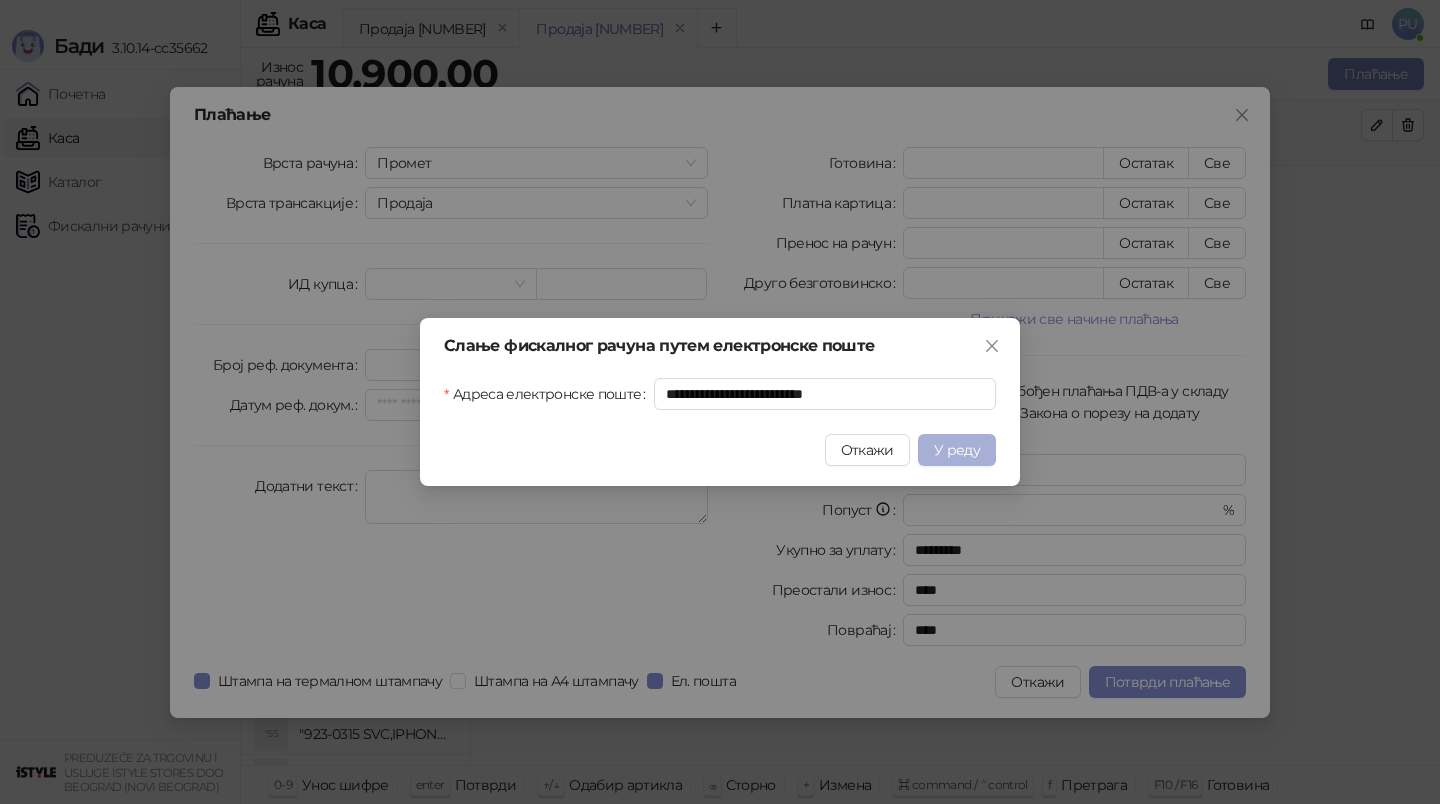 click on "У реду" at bounding box center (957, 450) 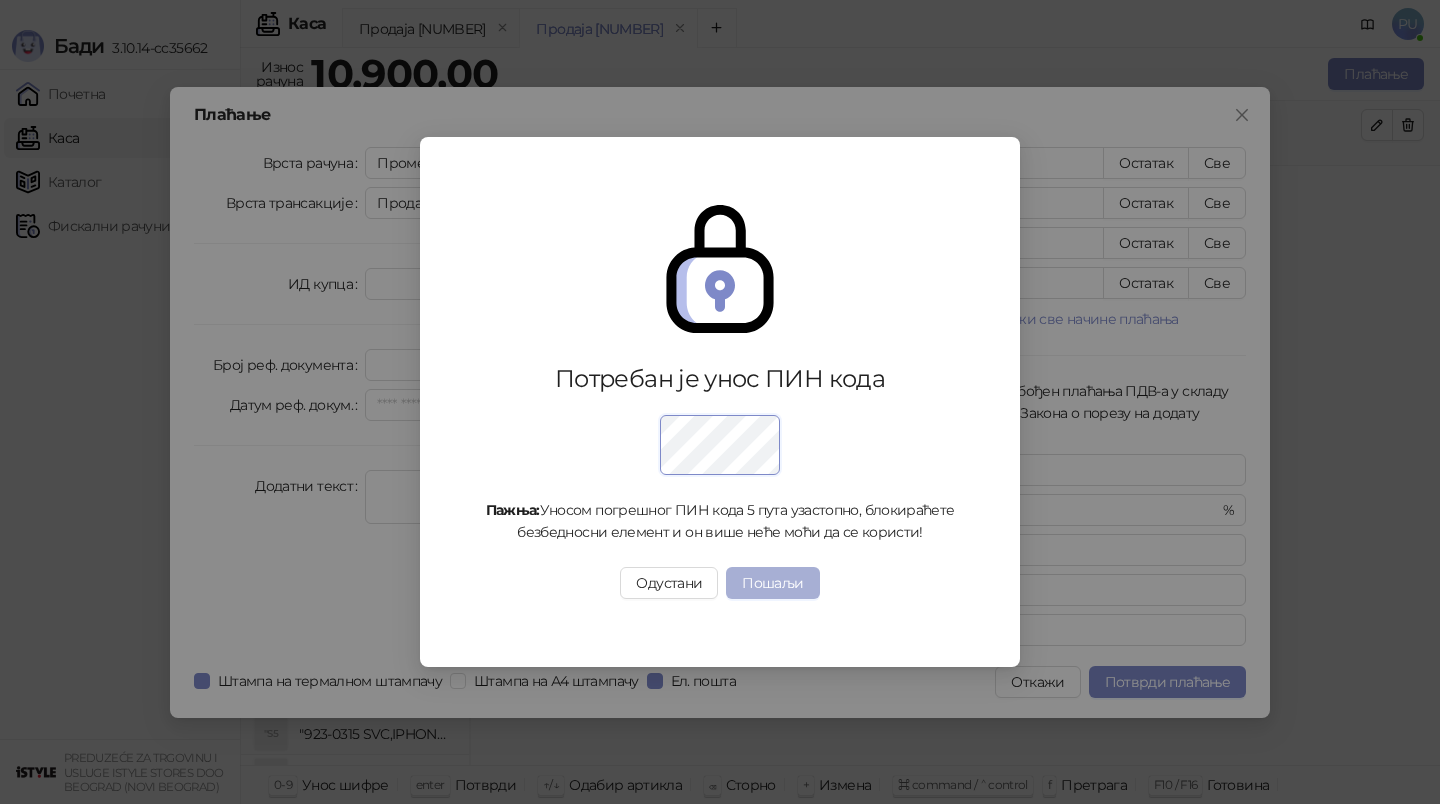 click on "Пошаљи" at bounding box center (772, 583) 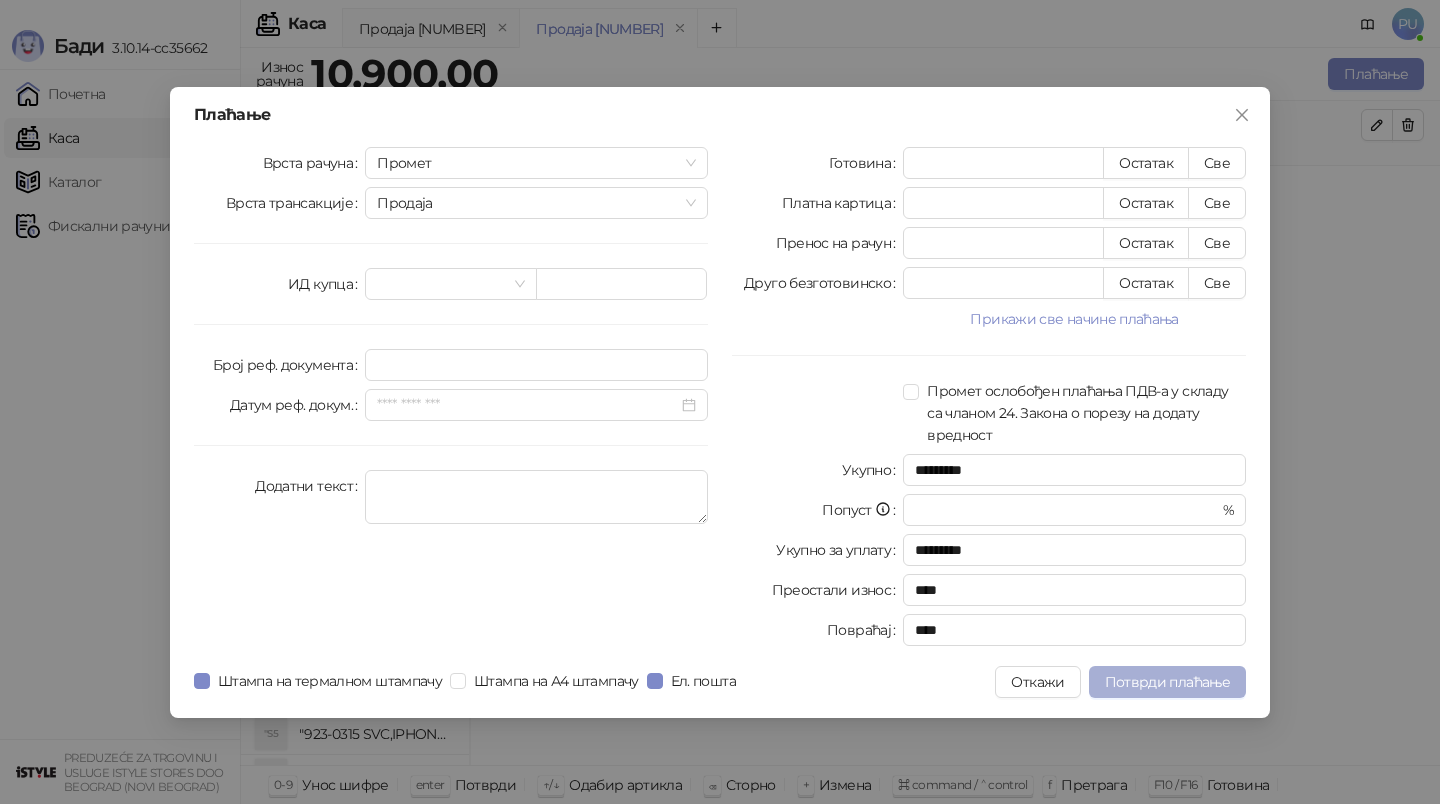 click on "Потврди плаћање" at bounding box center [1167, 682] 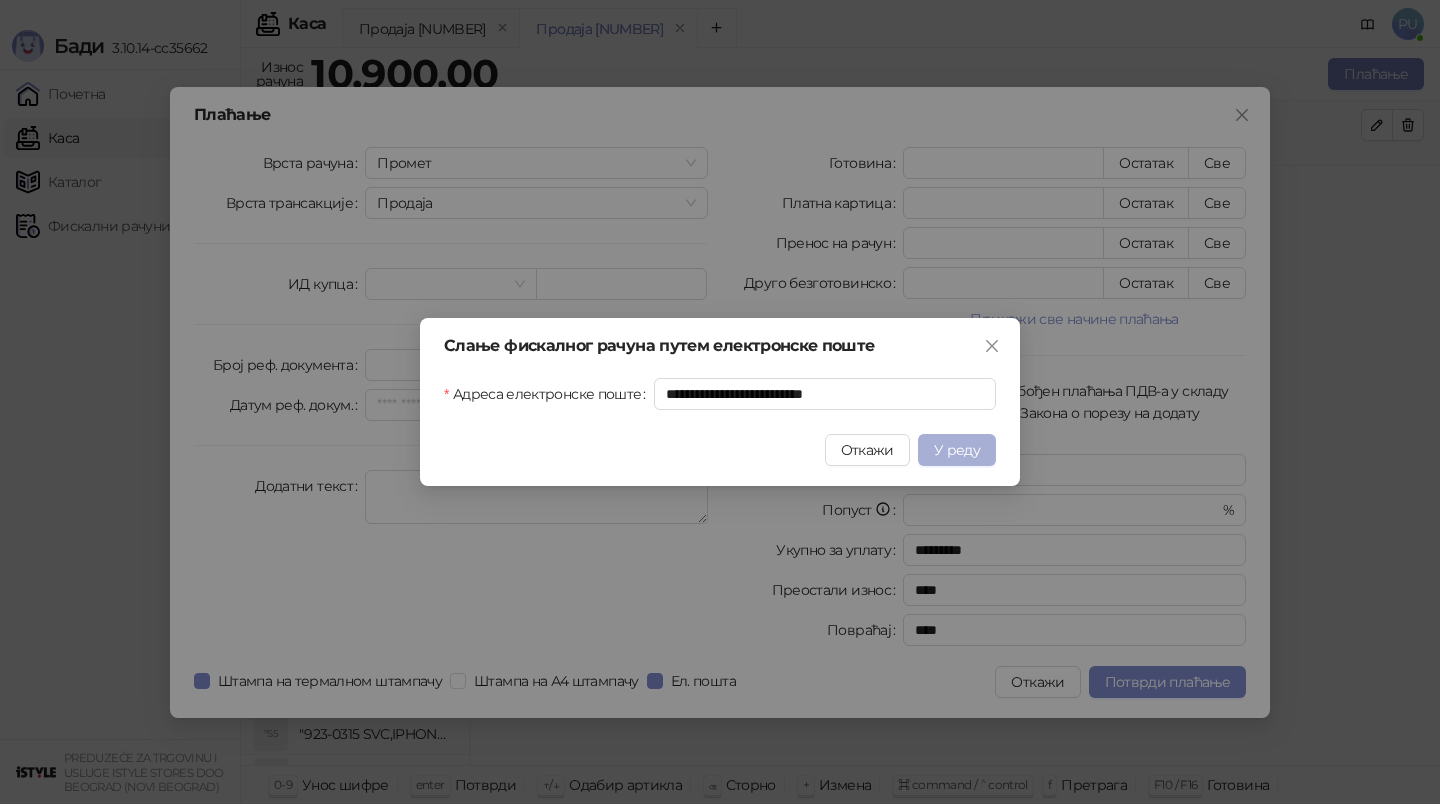 click on "У реду" at bounding box center [957, 450] 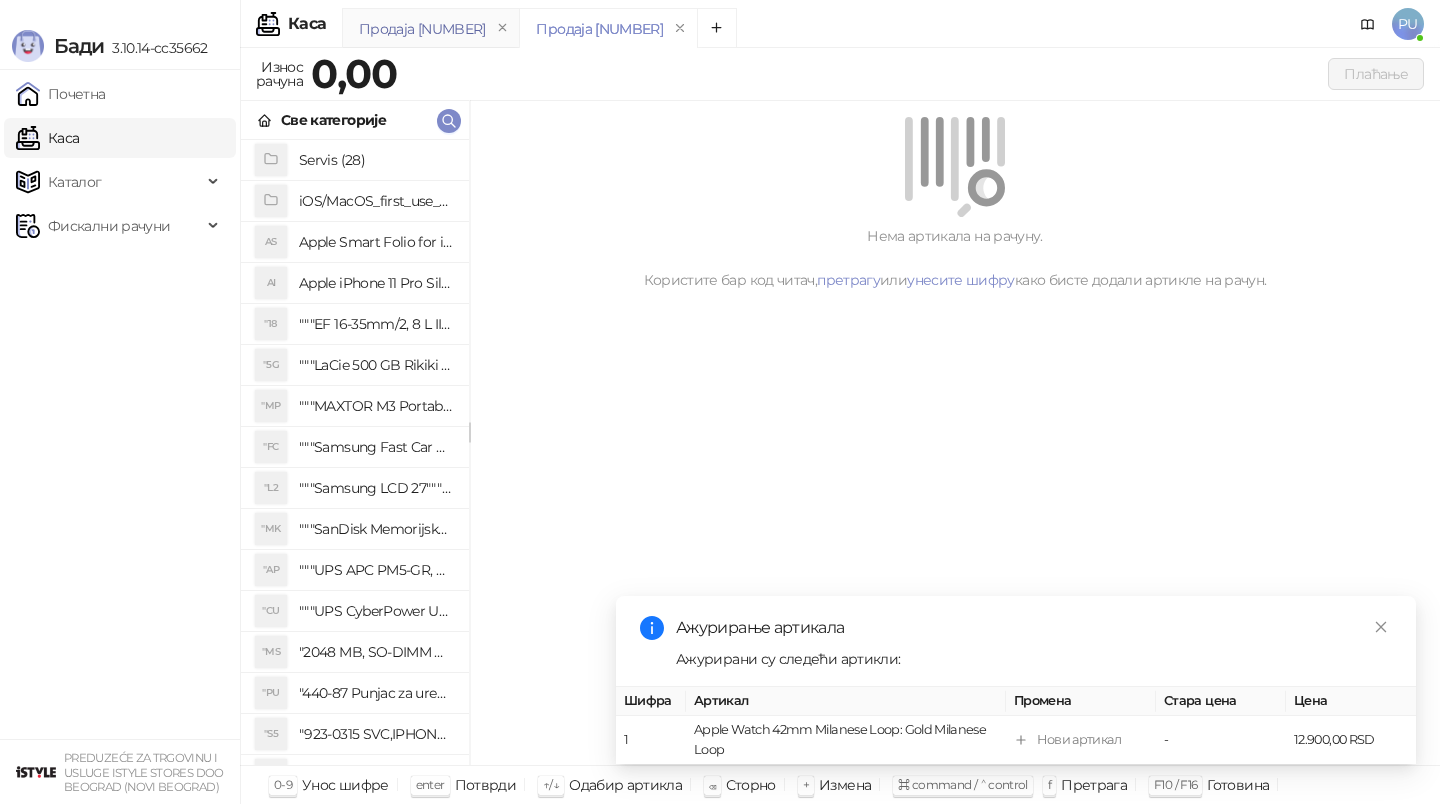 click on "Продаја 5678" at bounding box center (422, 29) 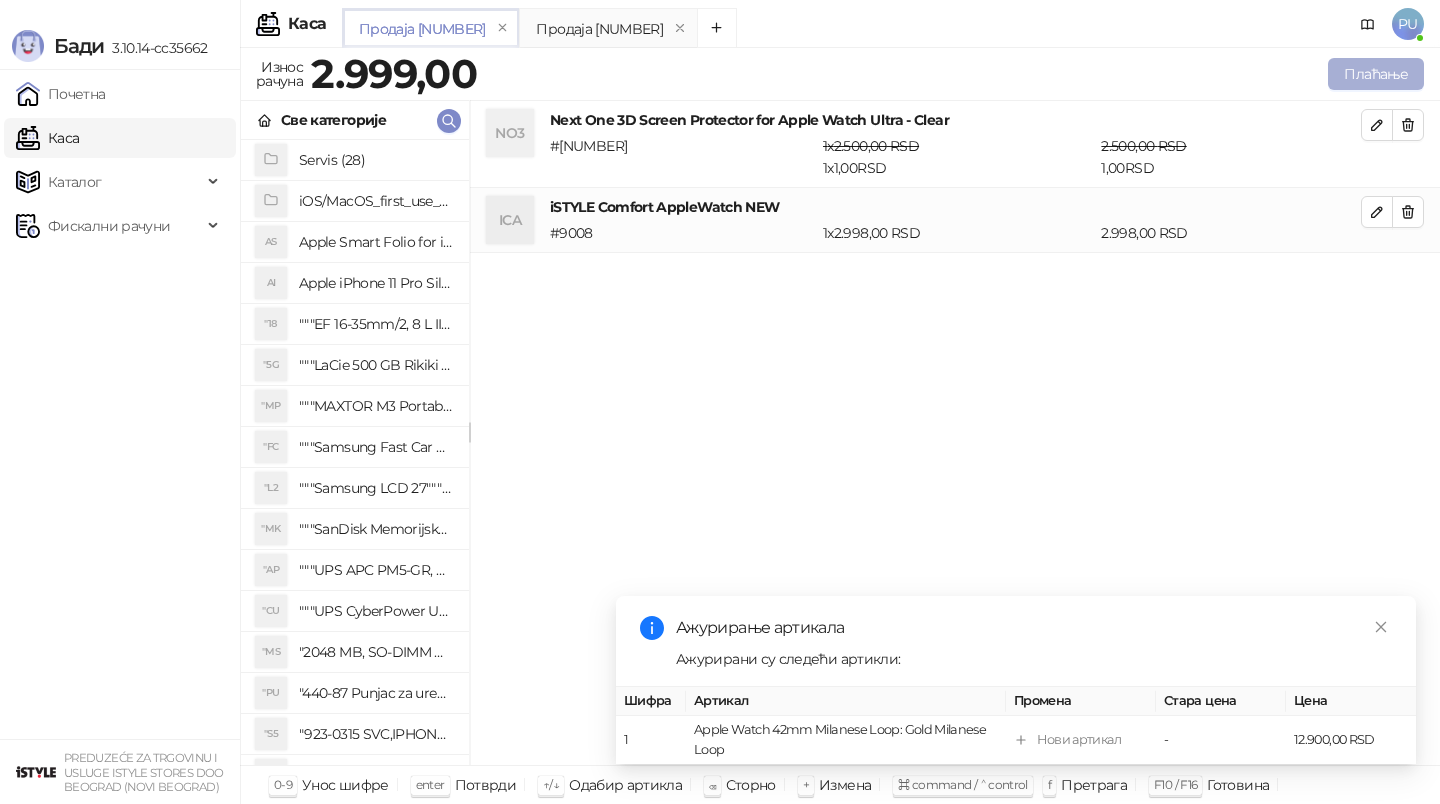 click on "Плаћање" at bounding box center [1376, 74] 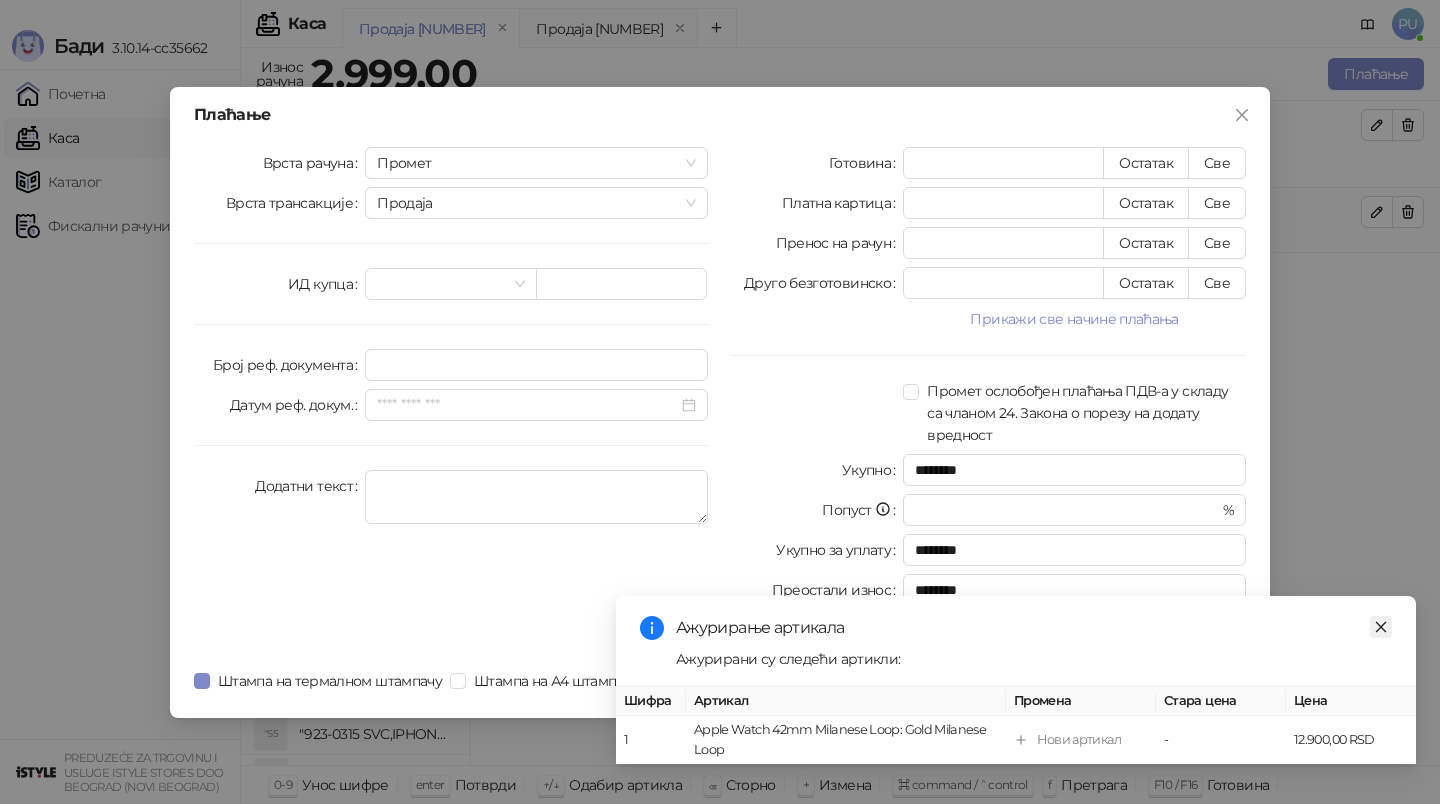 click at bounding box center (1381, 627) 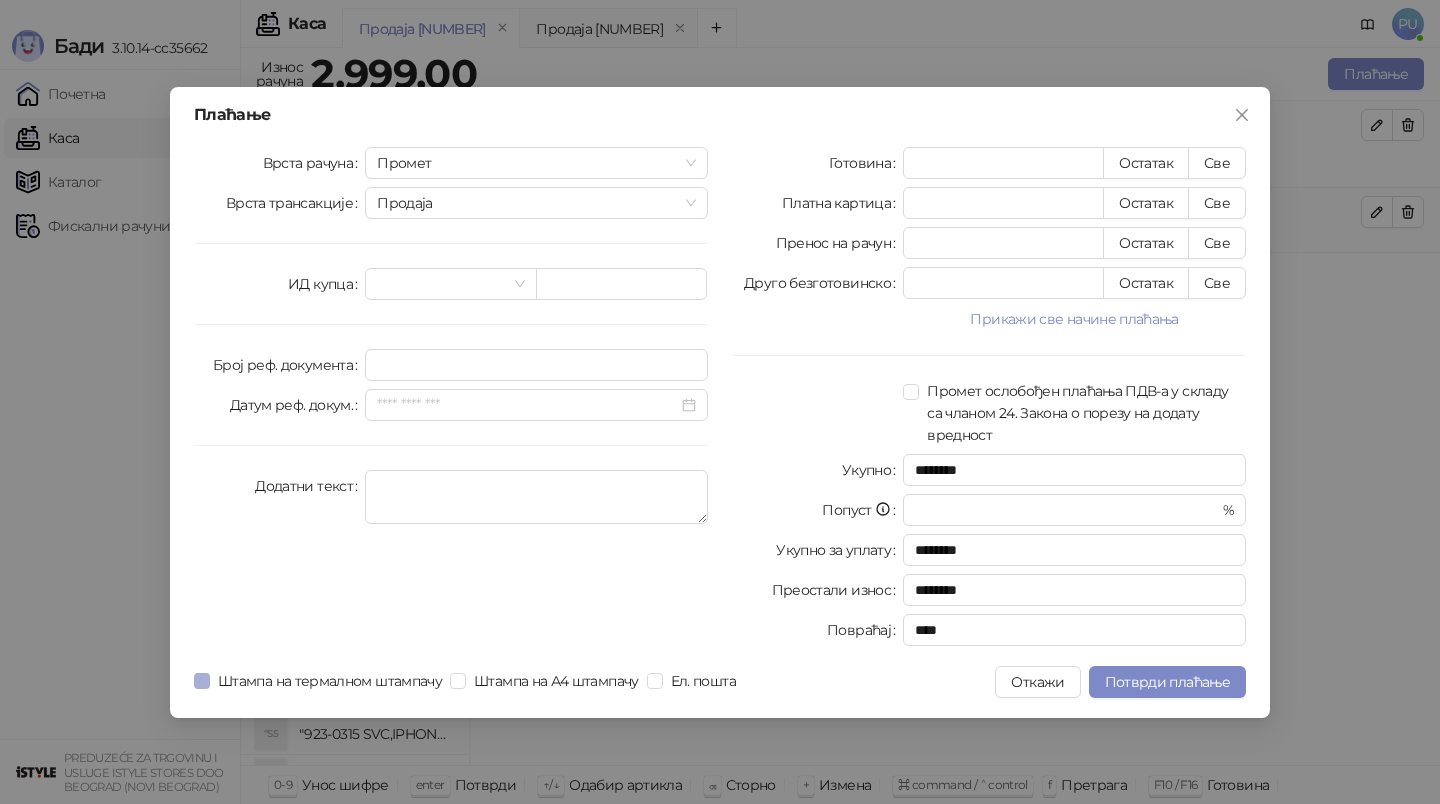 click on "Штампа на термалном штампачу" at bounding box center (330, 681) 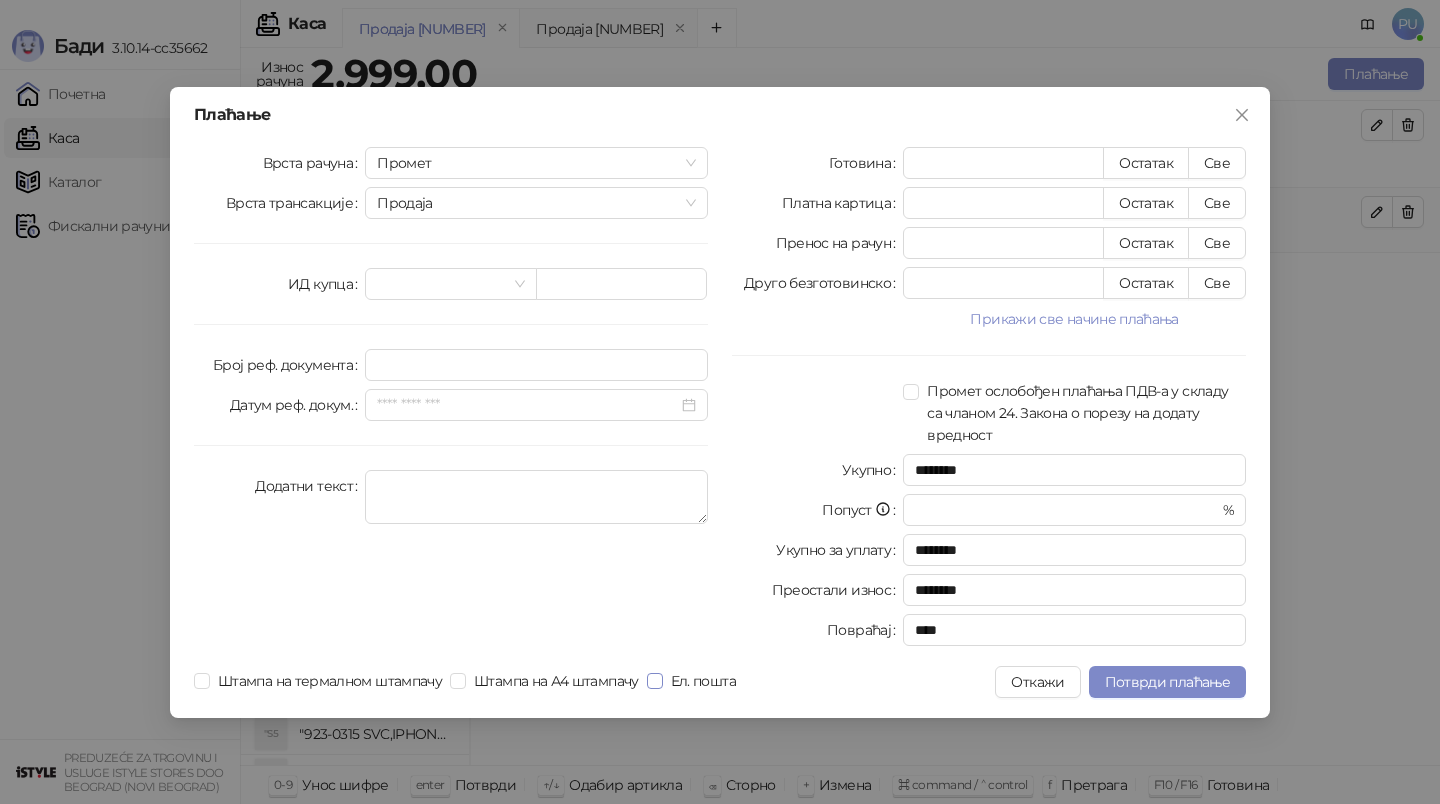 click on "Ел. пошта" at bounding box center (703, 681) 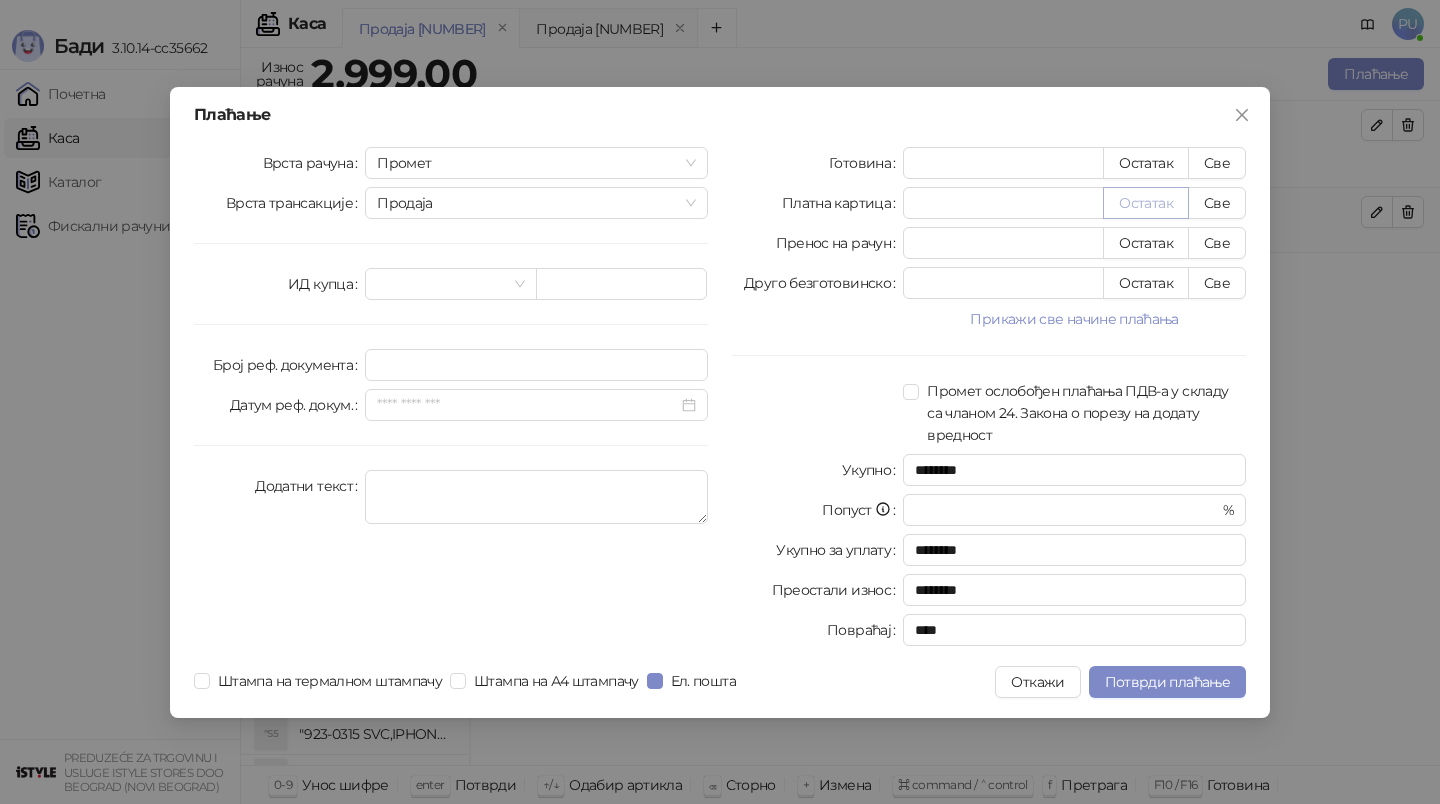 click on "Остатак" at bounding box center [1146, 203] 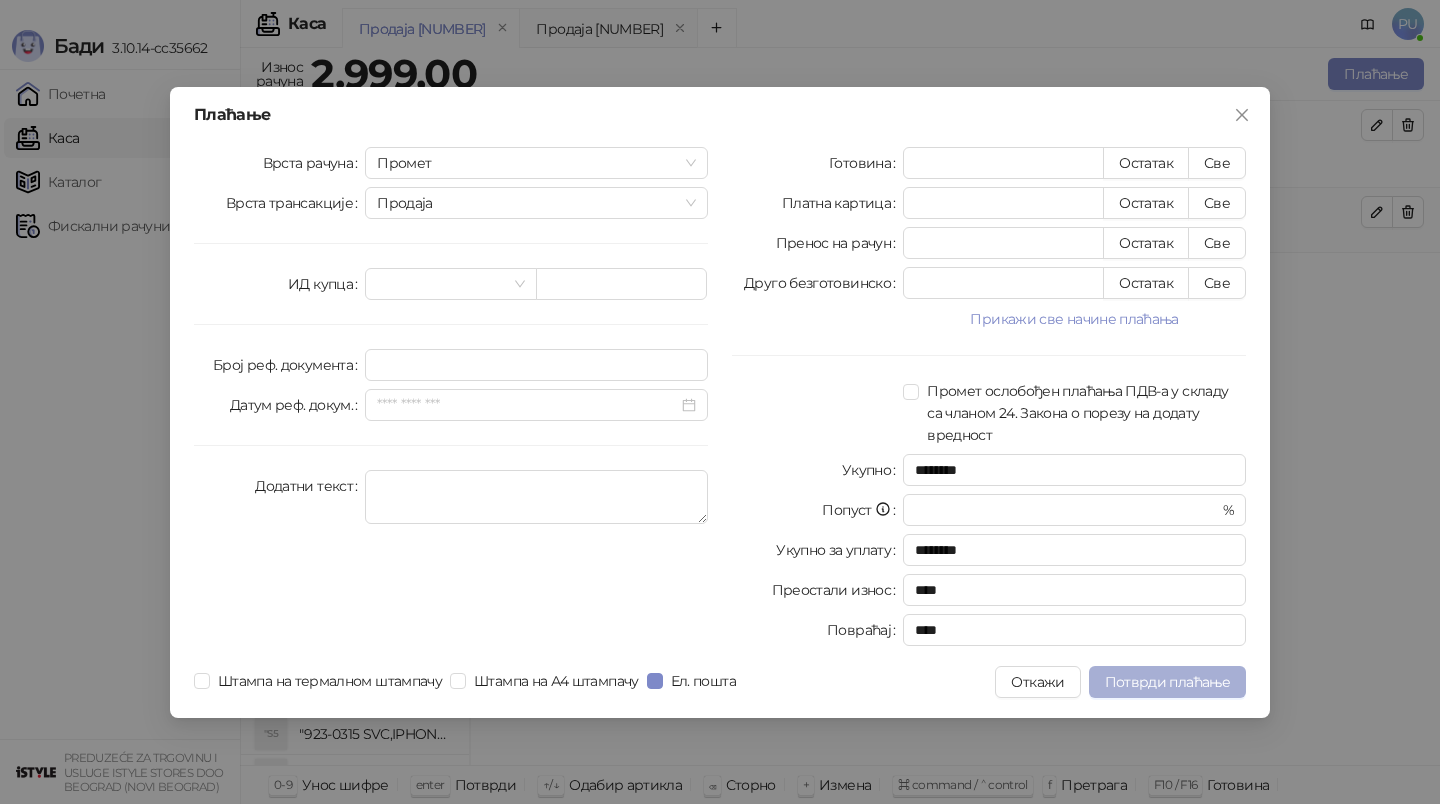 click on "Потврди плаћање" at bounding box center (1167, 682) 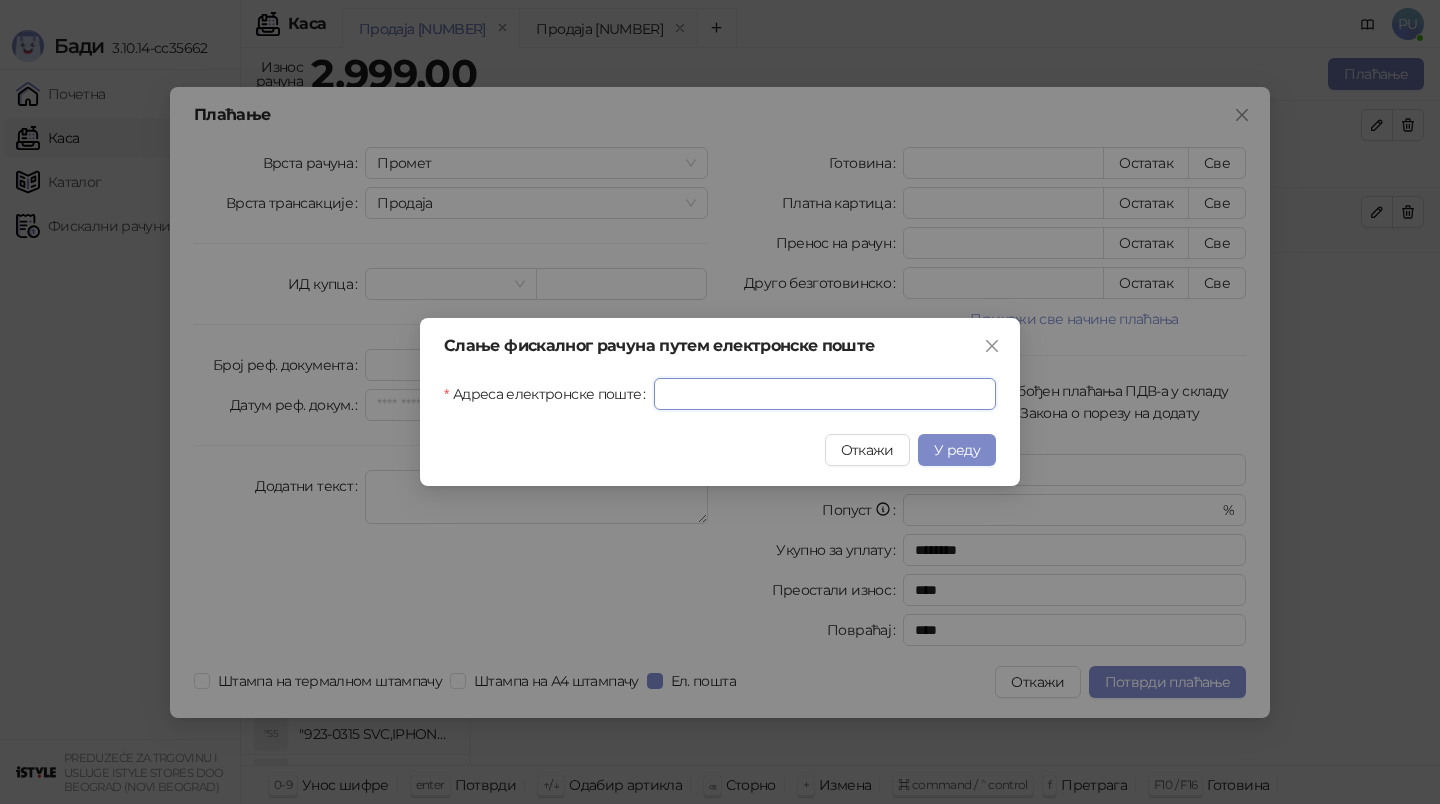 click on "Адреса електронске поште" at bounding box center [825, 394] 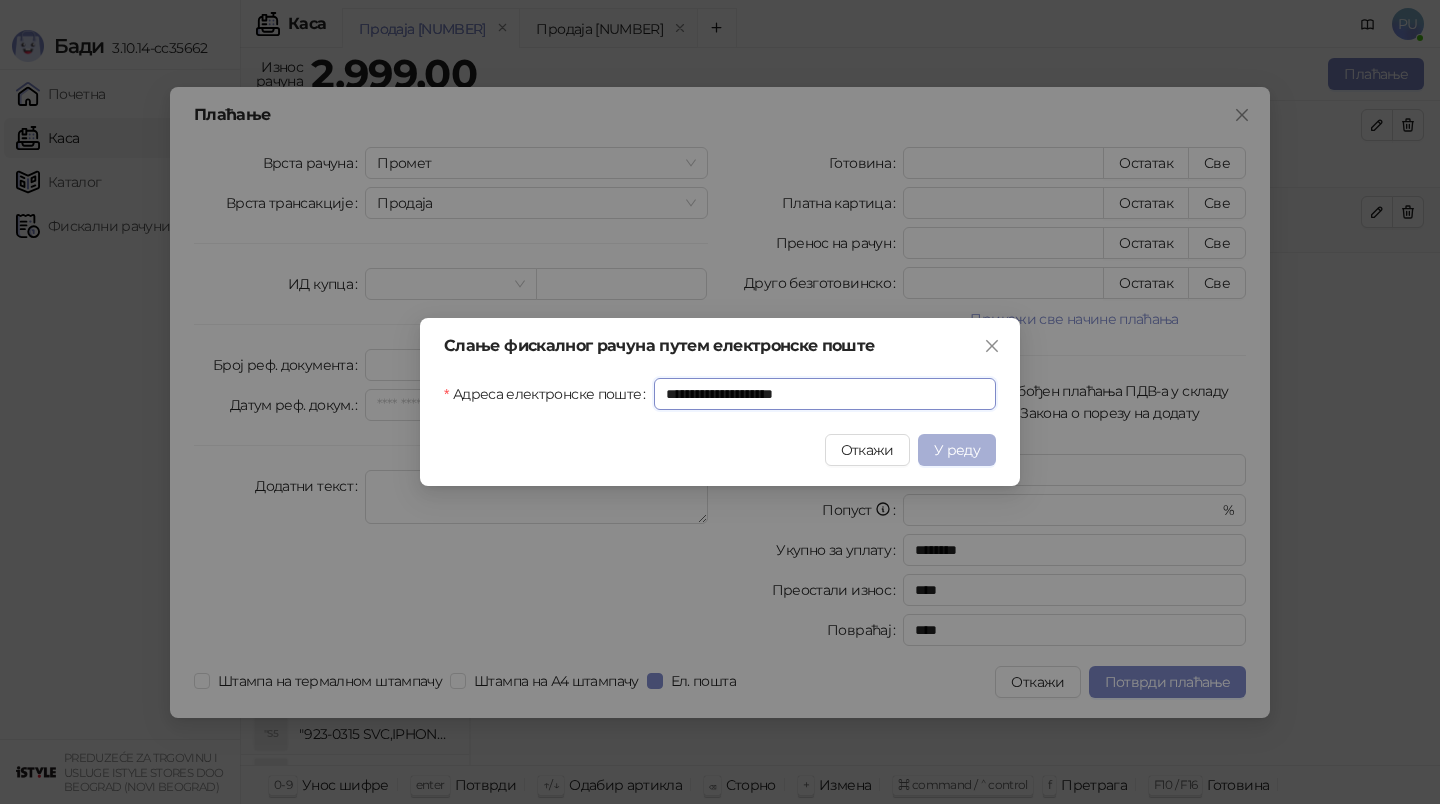 type on "**********" 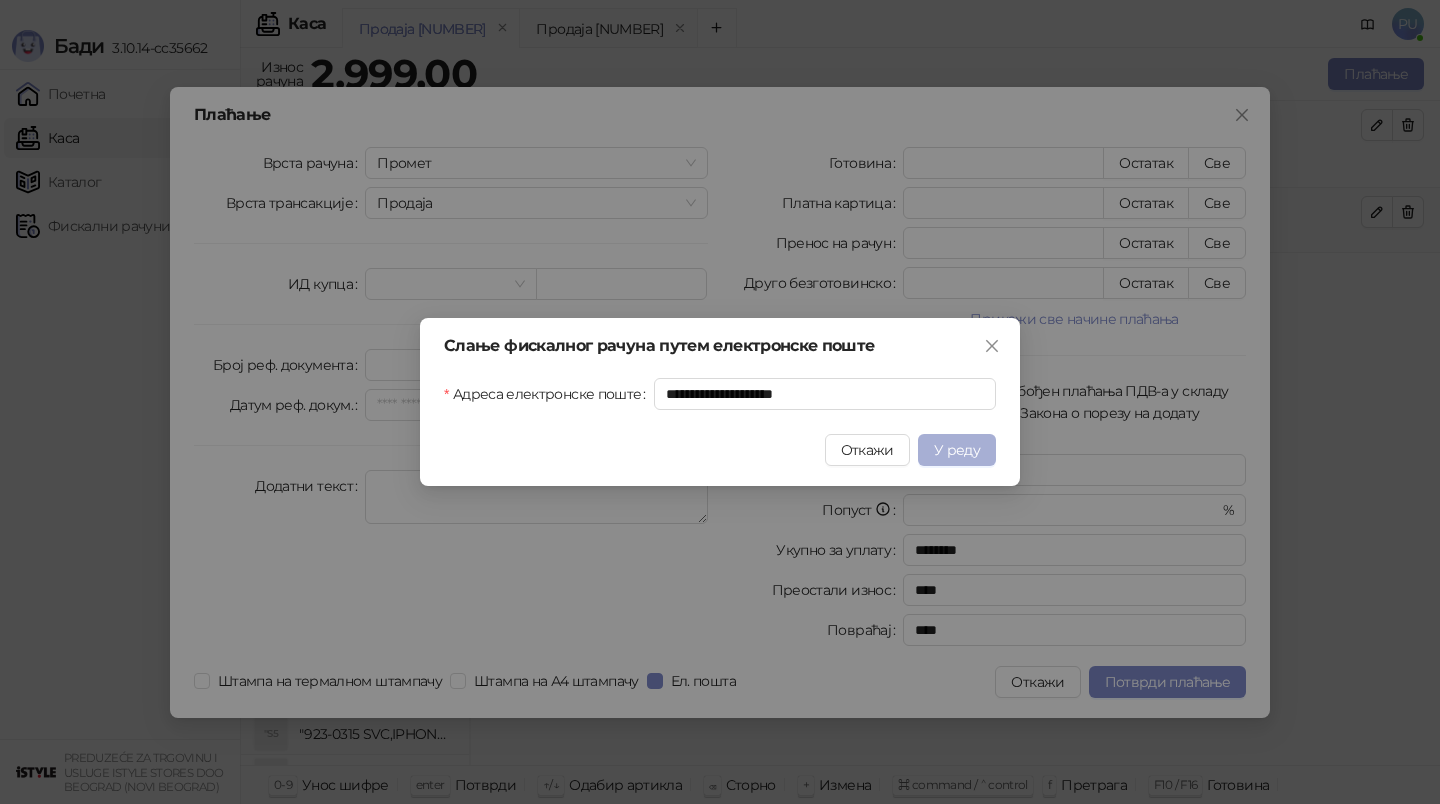 click on "У реду" at bounding box center (957, 450) 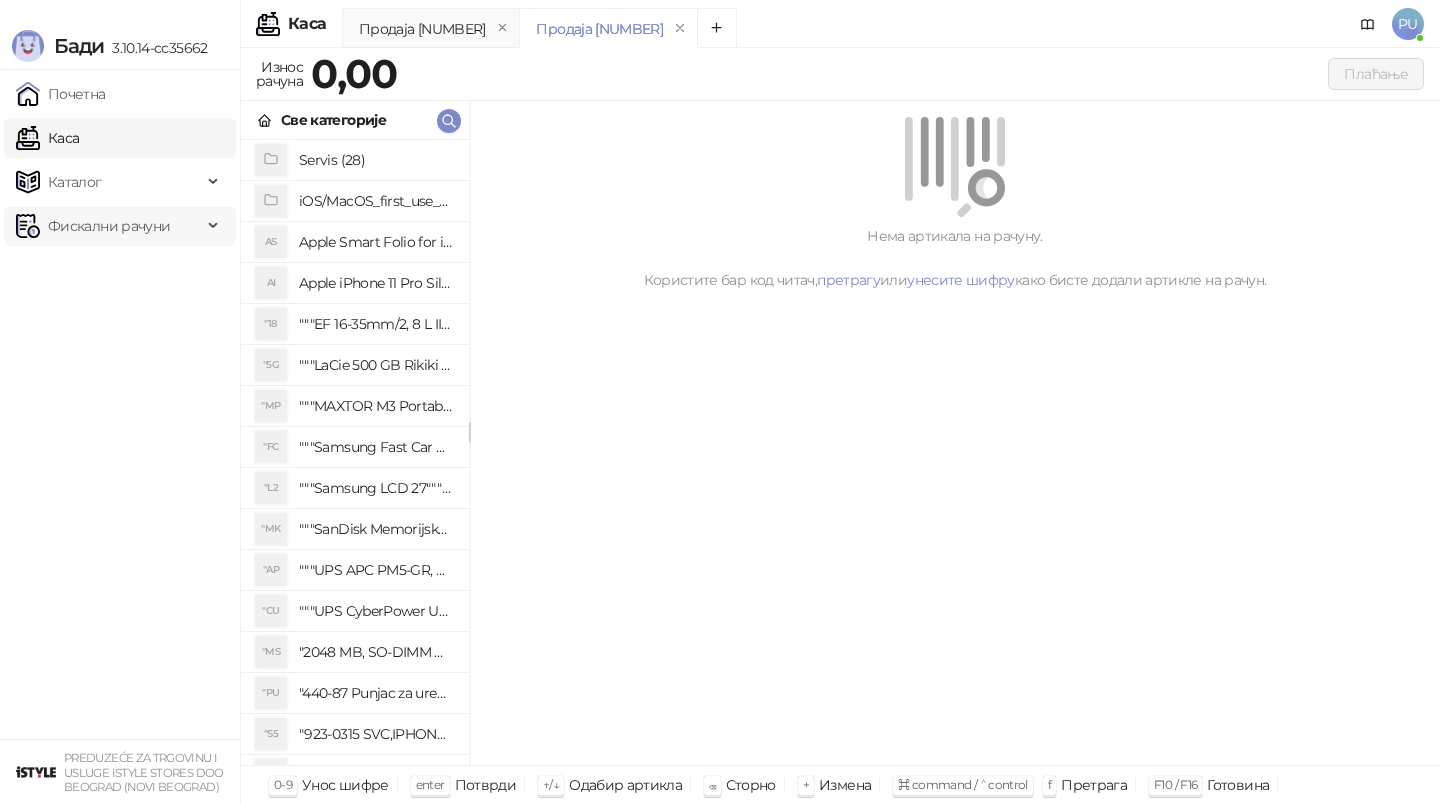 click on "Фискални рачуни" at bounding box center (109, 226) 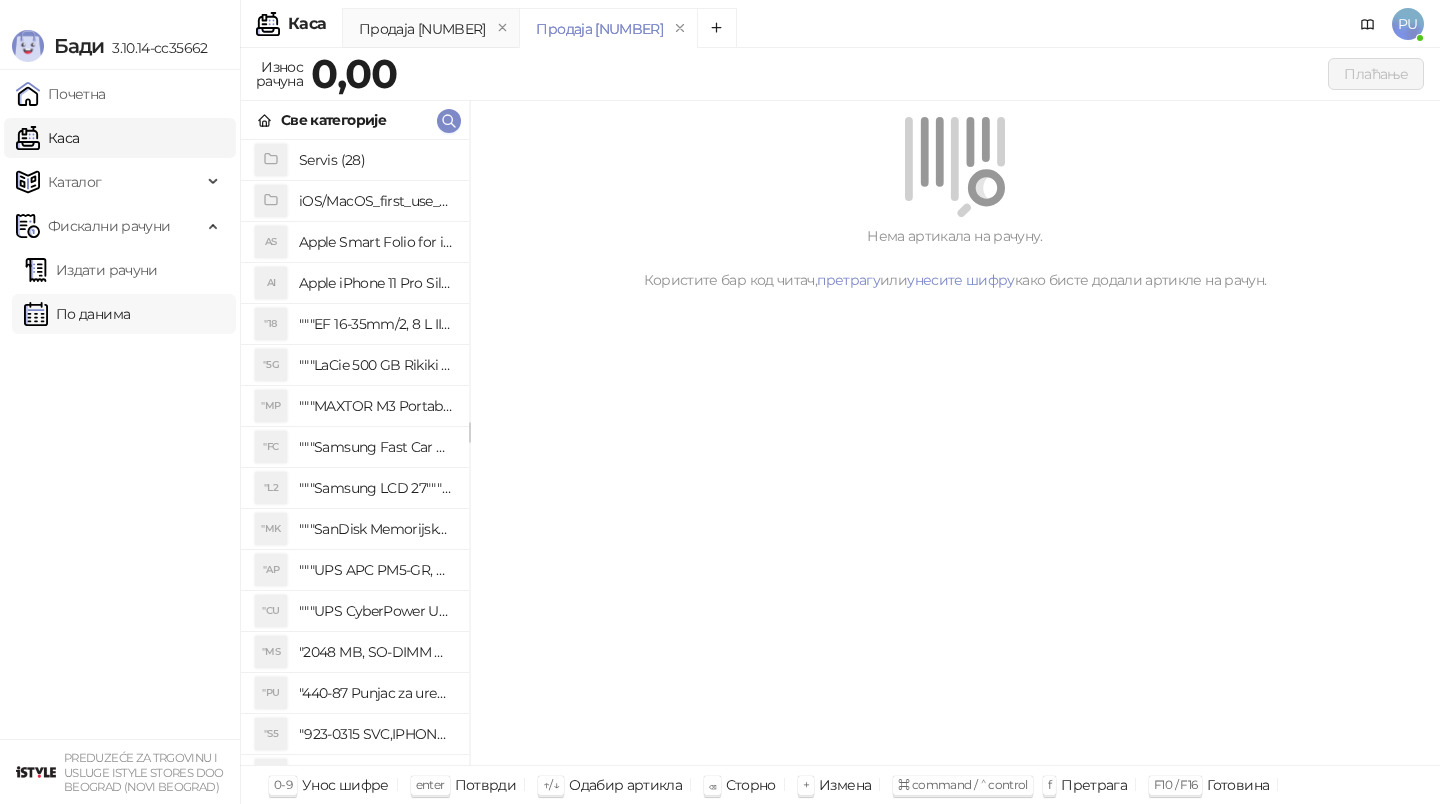 click on "По данима" at bounding box center [77, 314] 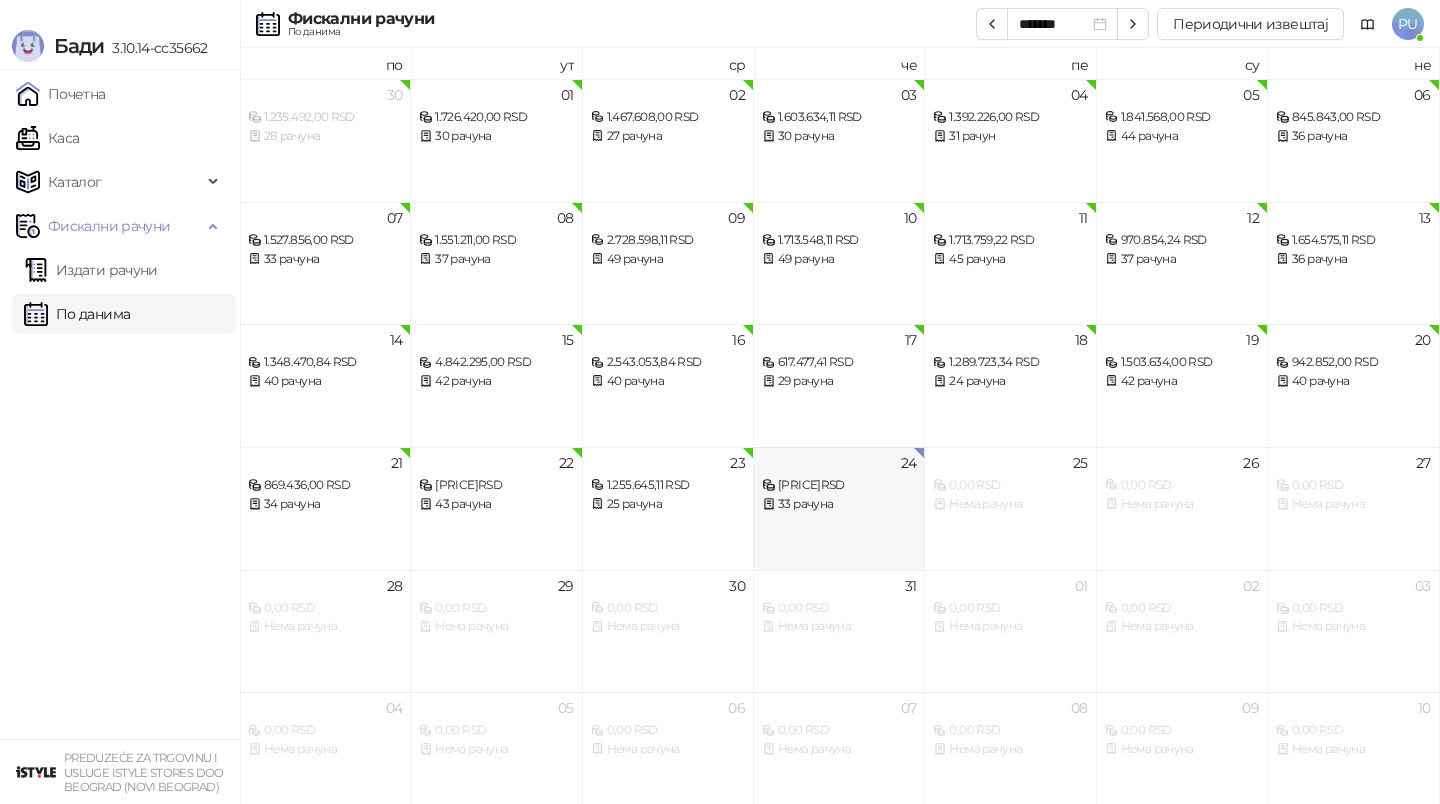 click on "24   1.057.120,24 RSD   33 рачуна" at bounding box center [839, 508] 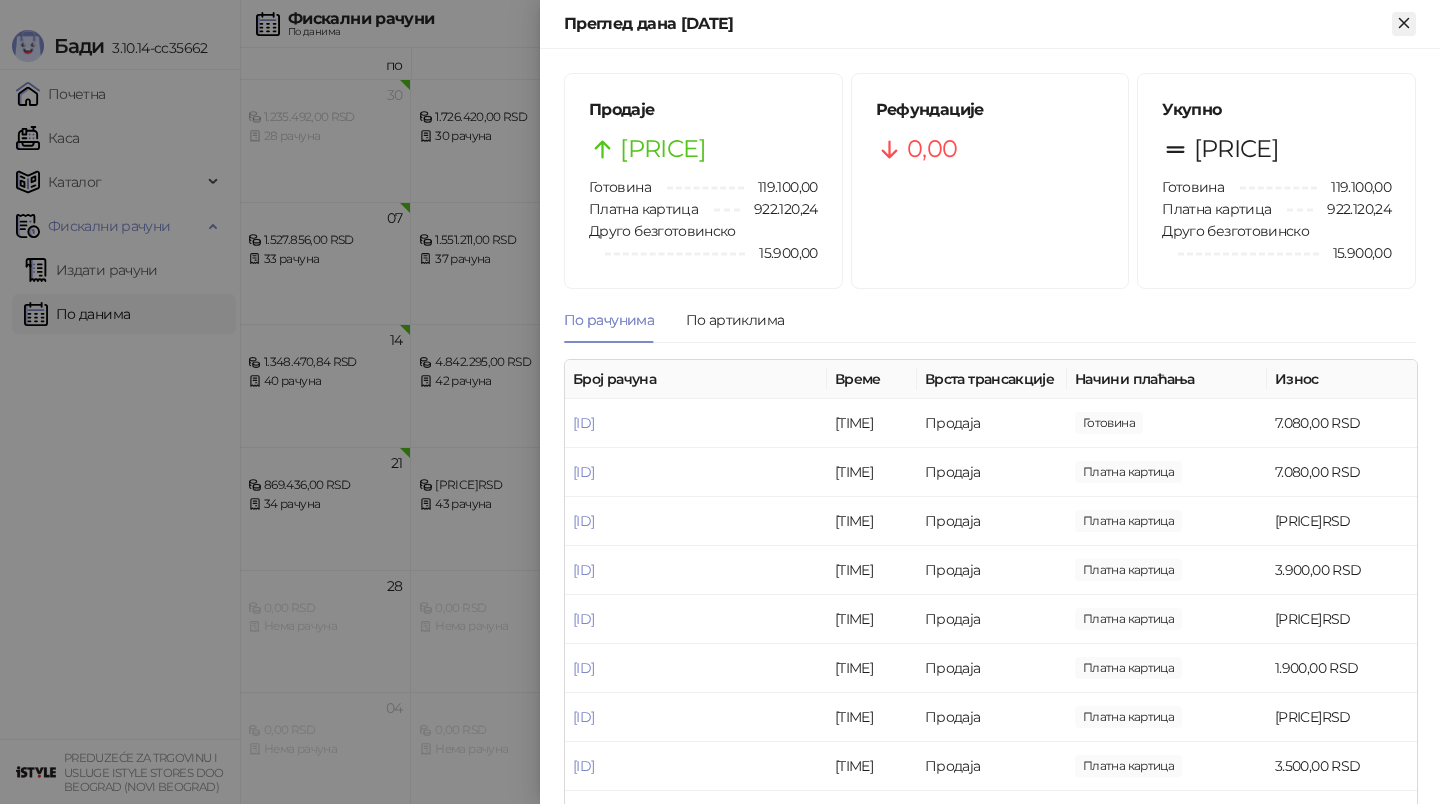 click 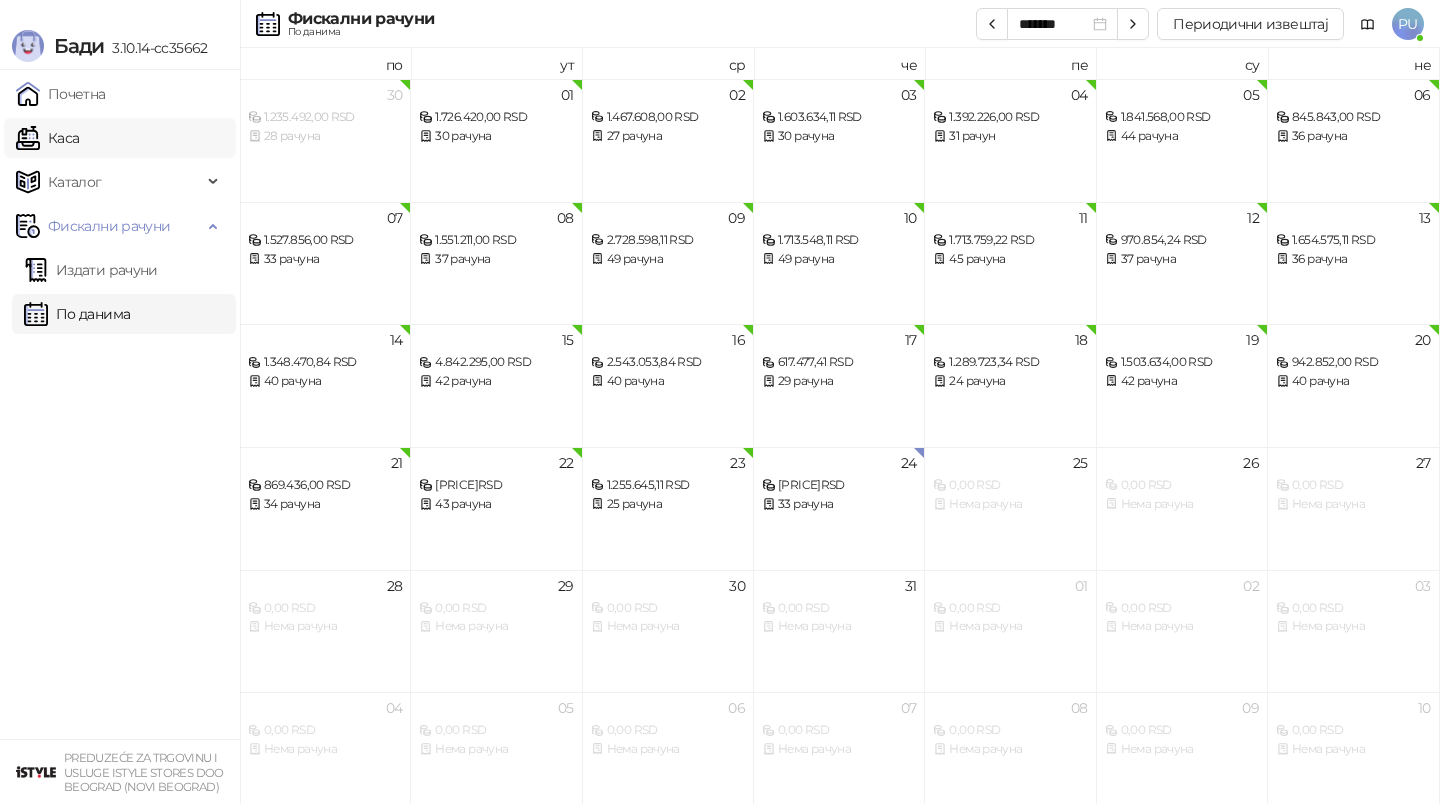 click on "Каса" at bounding box center [47, 138] 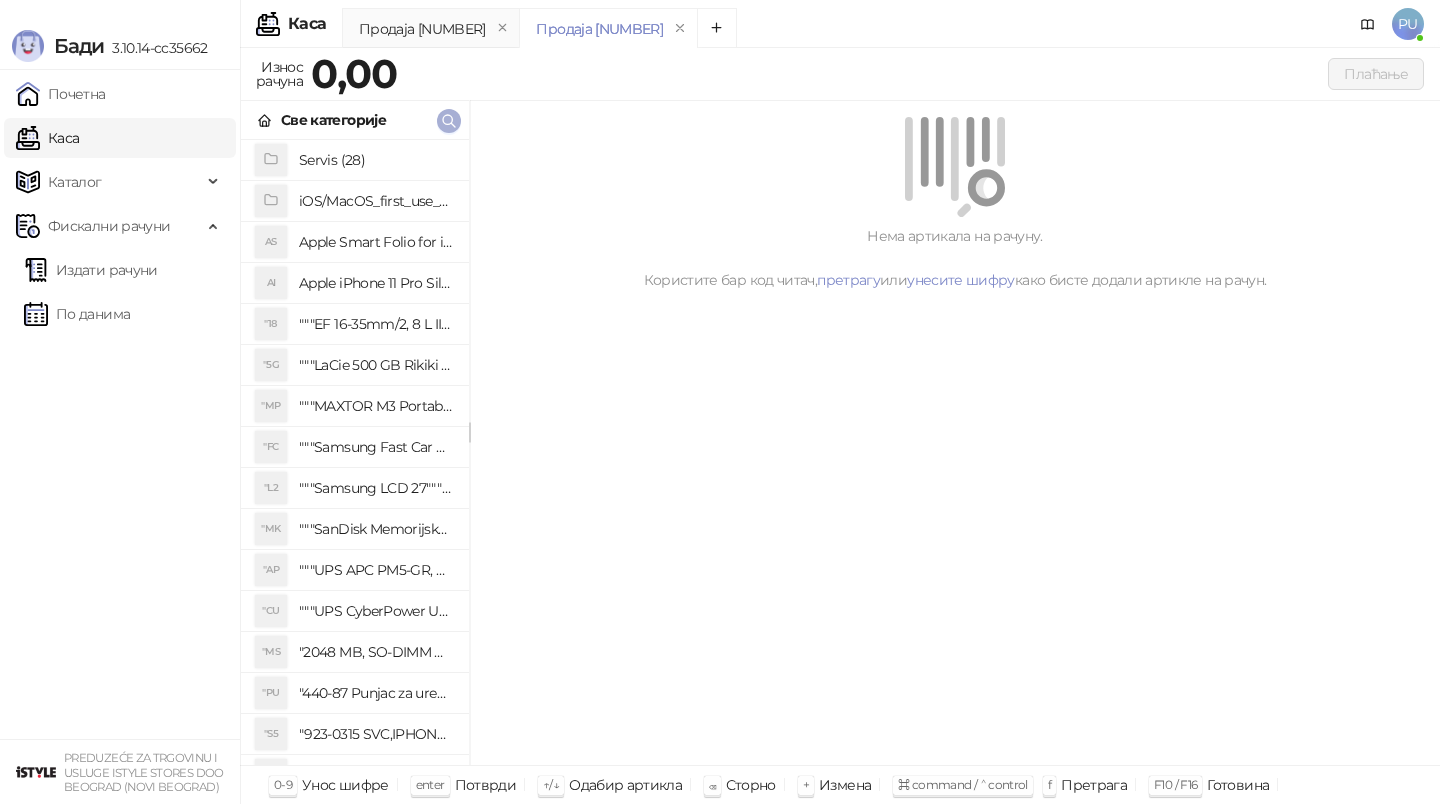 click 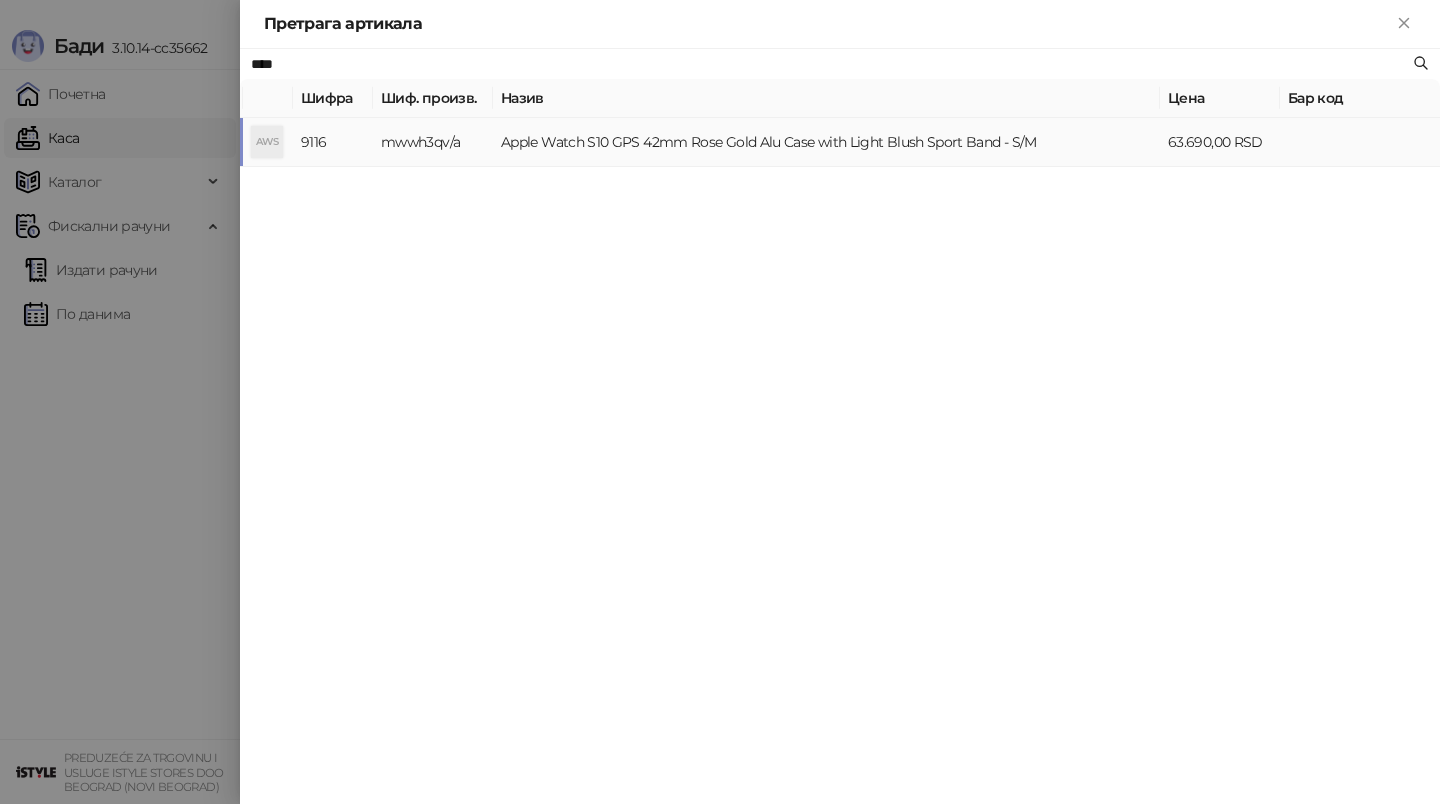 click on "Apple Watch S10 GPS 42mm Rose Gold Alu Case with Light Blush Sport Band - S/M" at bounding box center (826, 142) 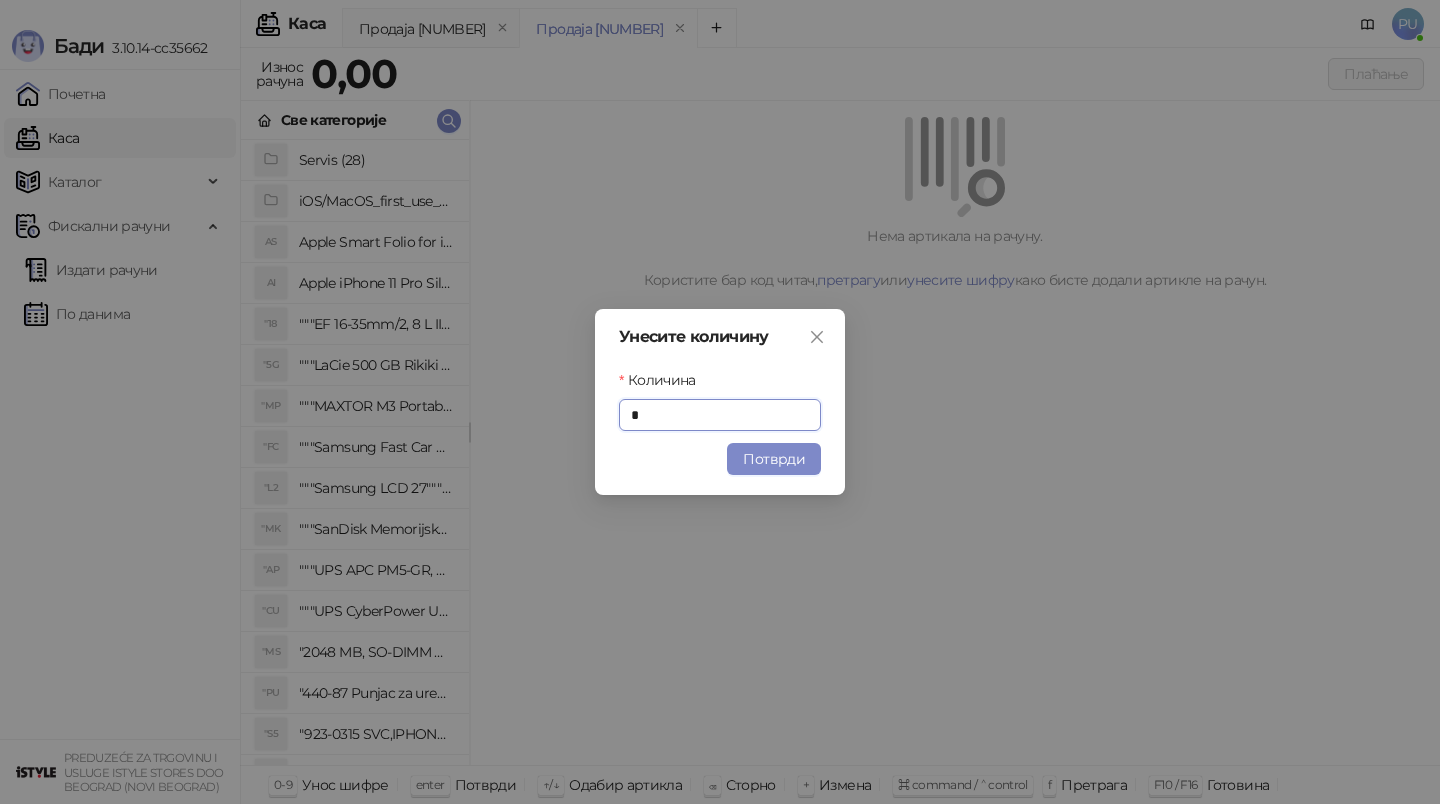 click on "Потврди" at bounding box center (774, 459) 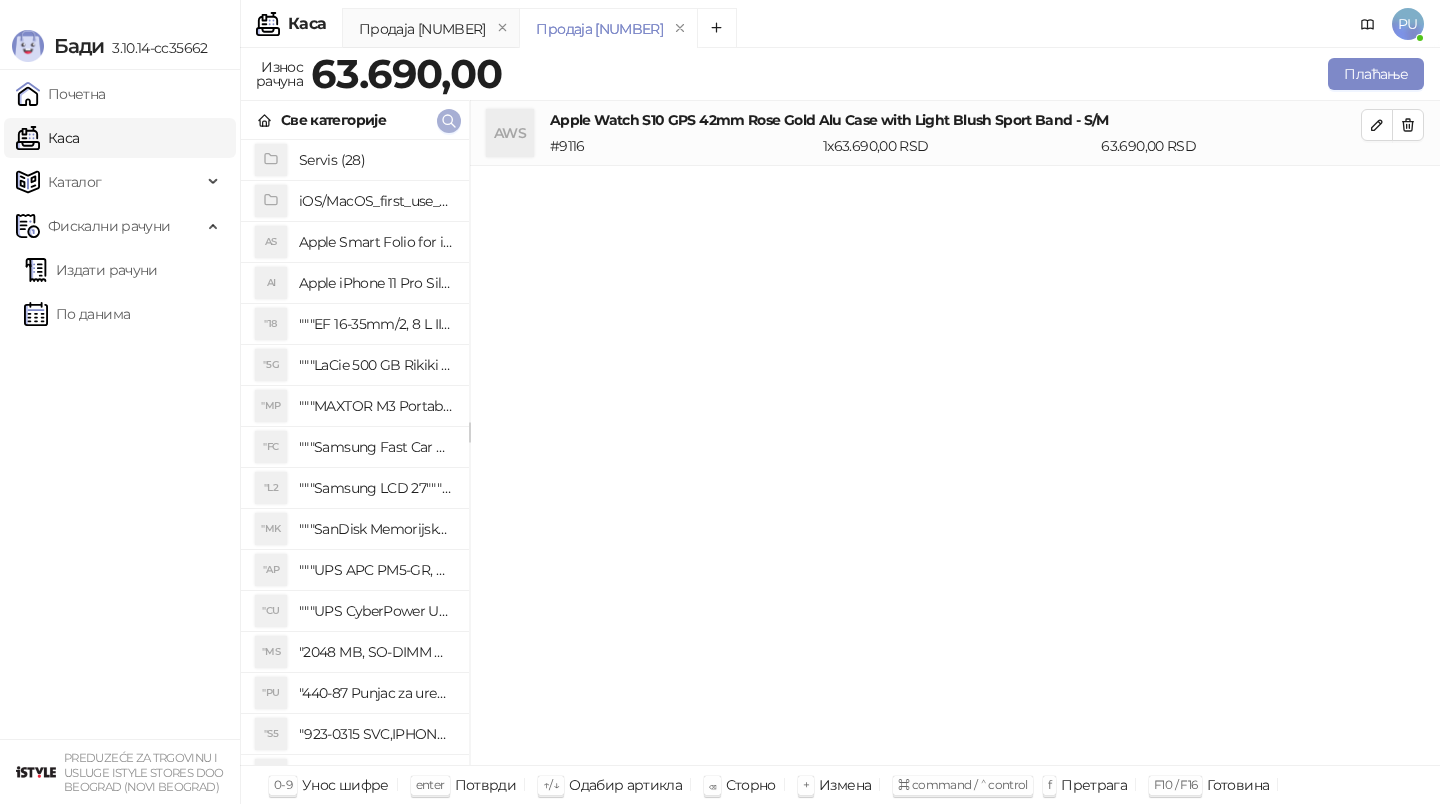 click 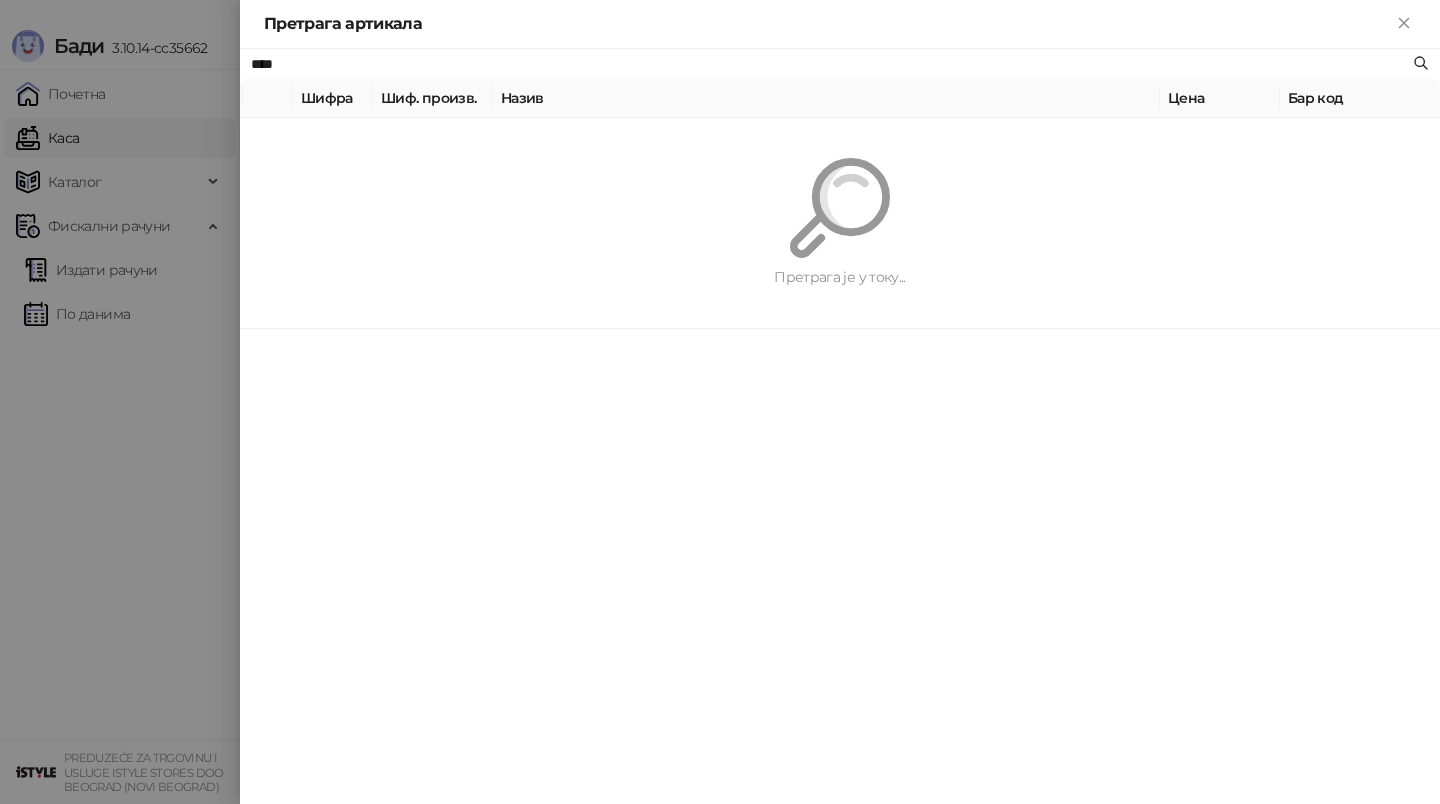 paste on "**********" 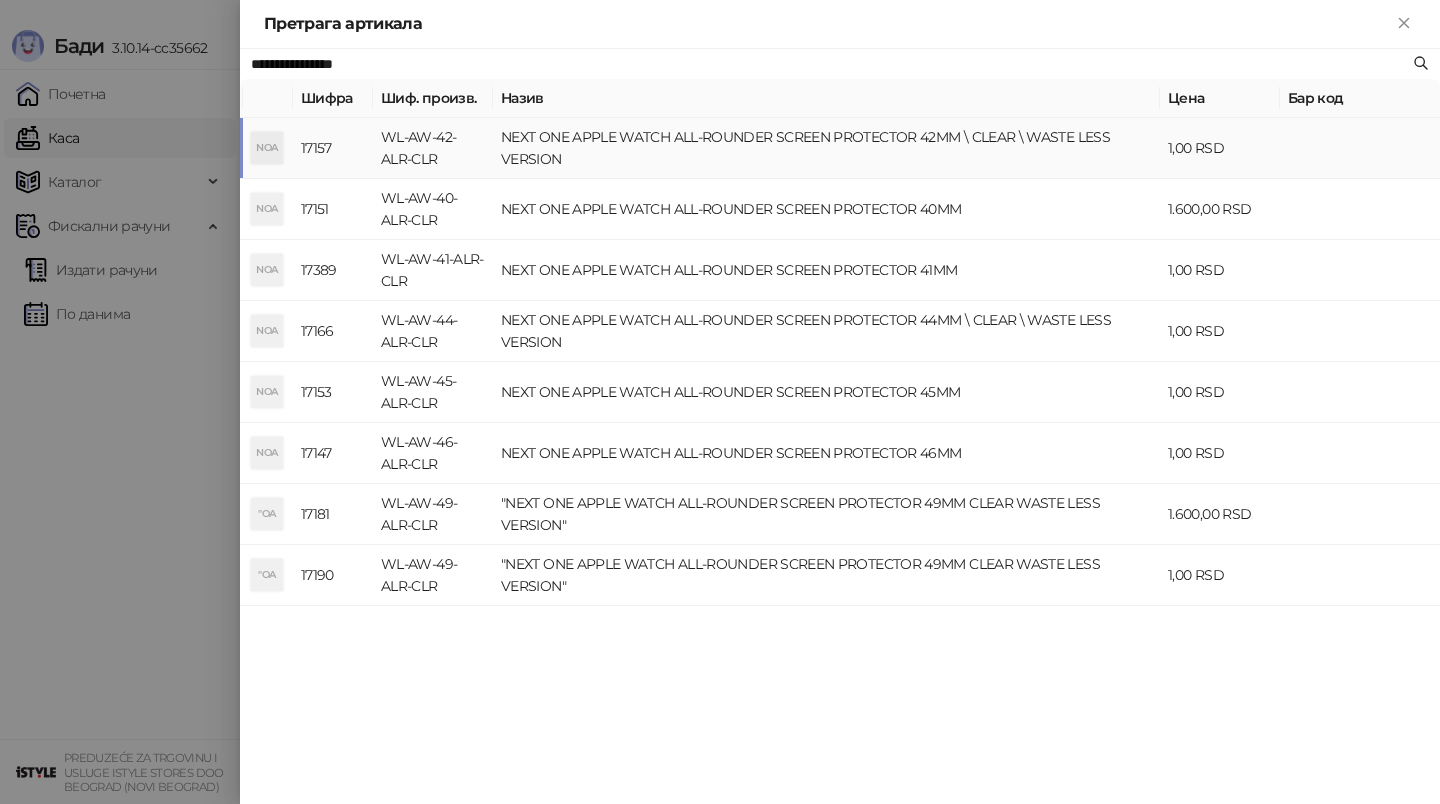 click on "NEXT ONE APPLE WATCH ALL-ROUNDER SCREEN PROTECTOR 42MM \ CLEAR \ WASTE LESS VERSION" at bounding box center (826, 148) 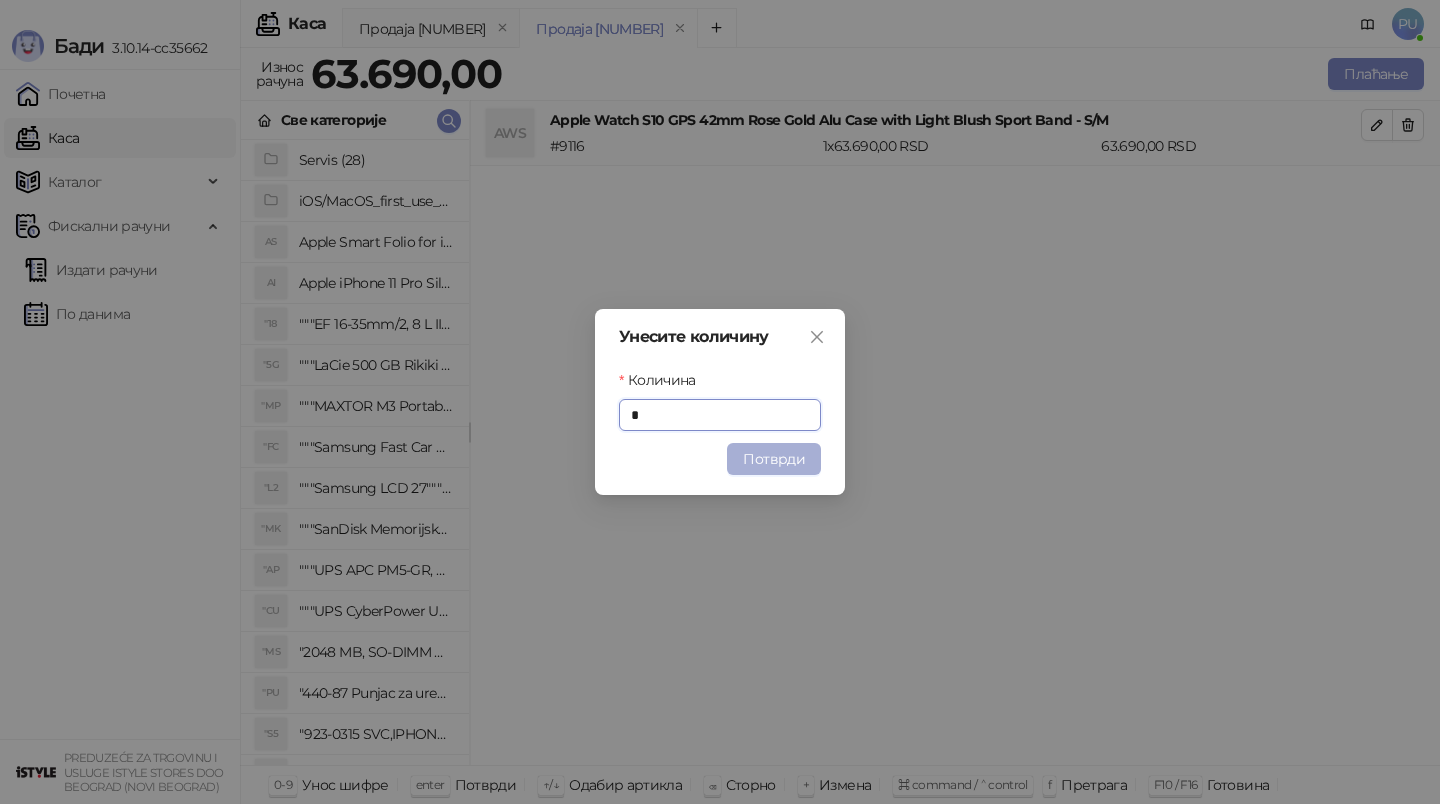 click on "Потврди" at bounding box center (774, 459) 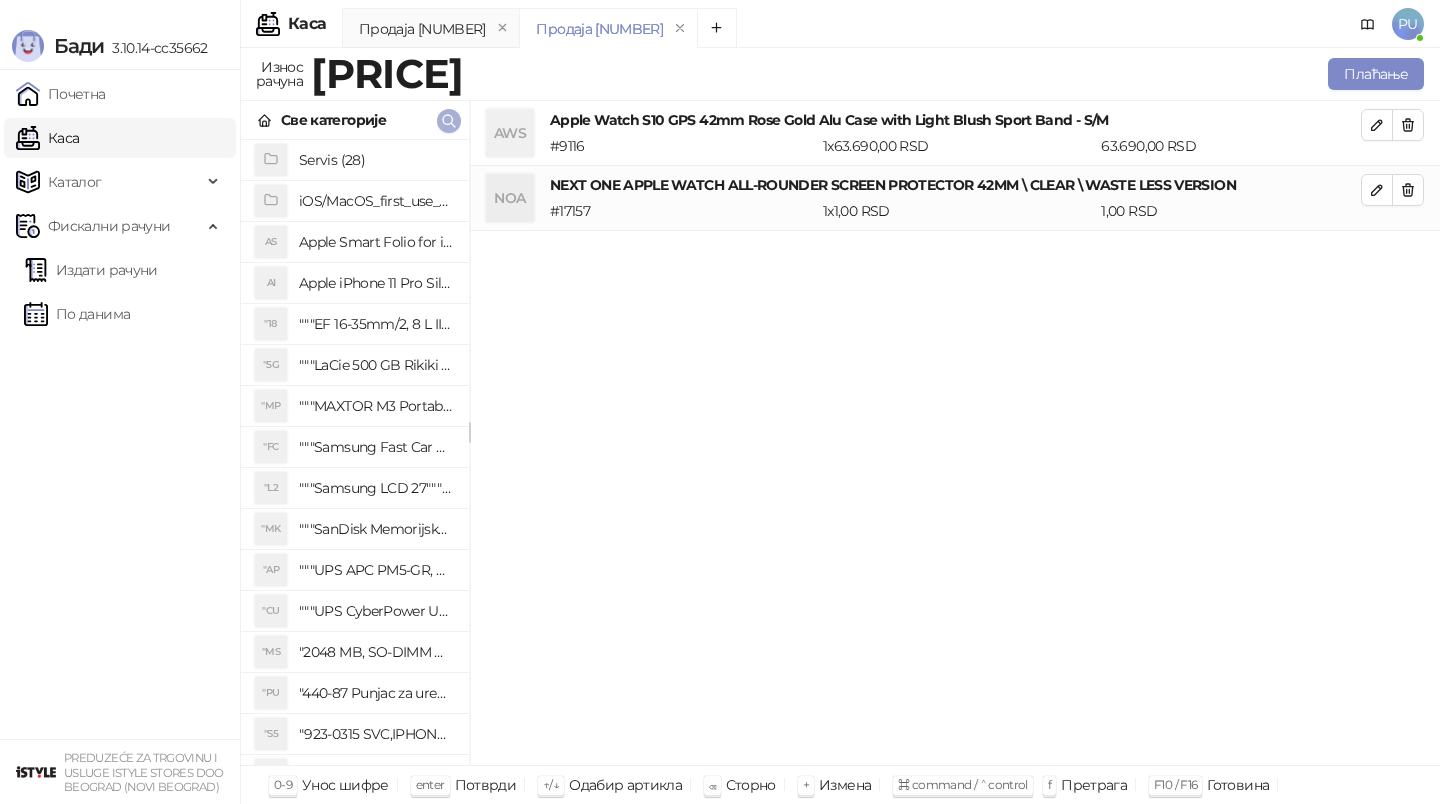 click 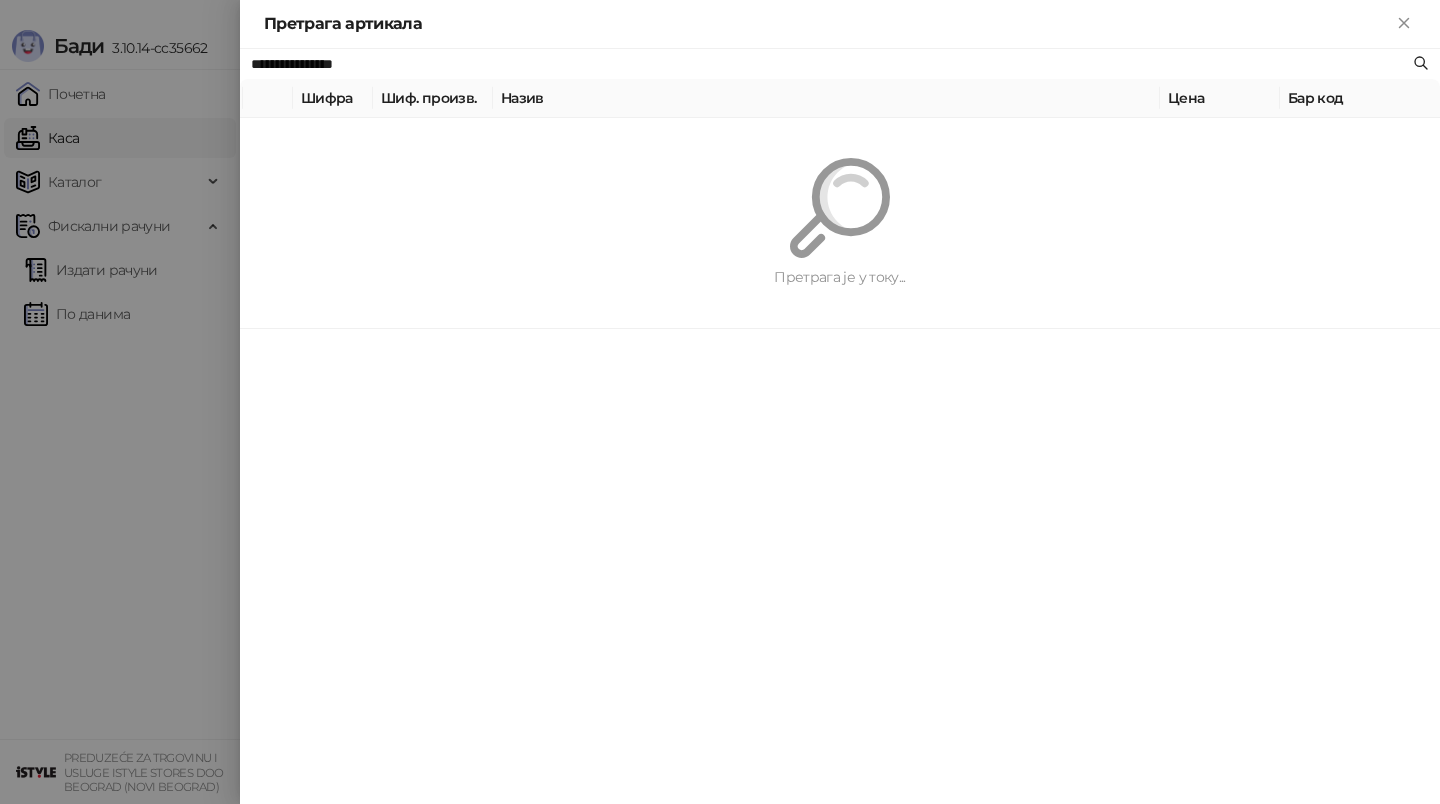 paste on "**********" 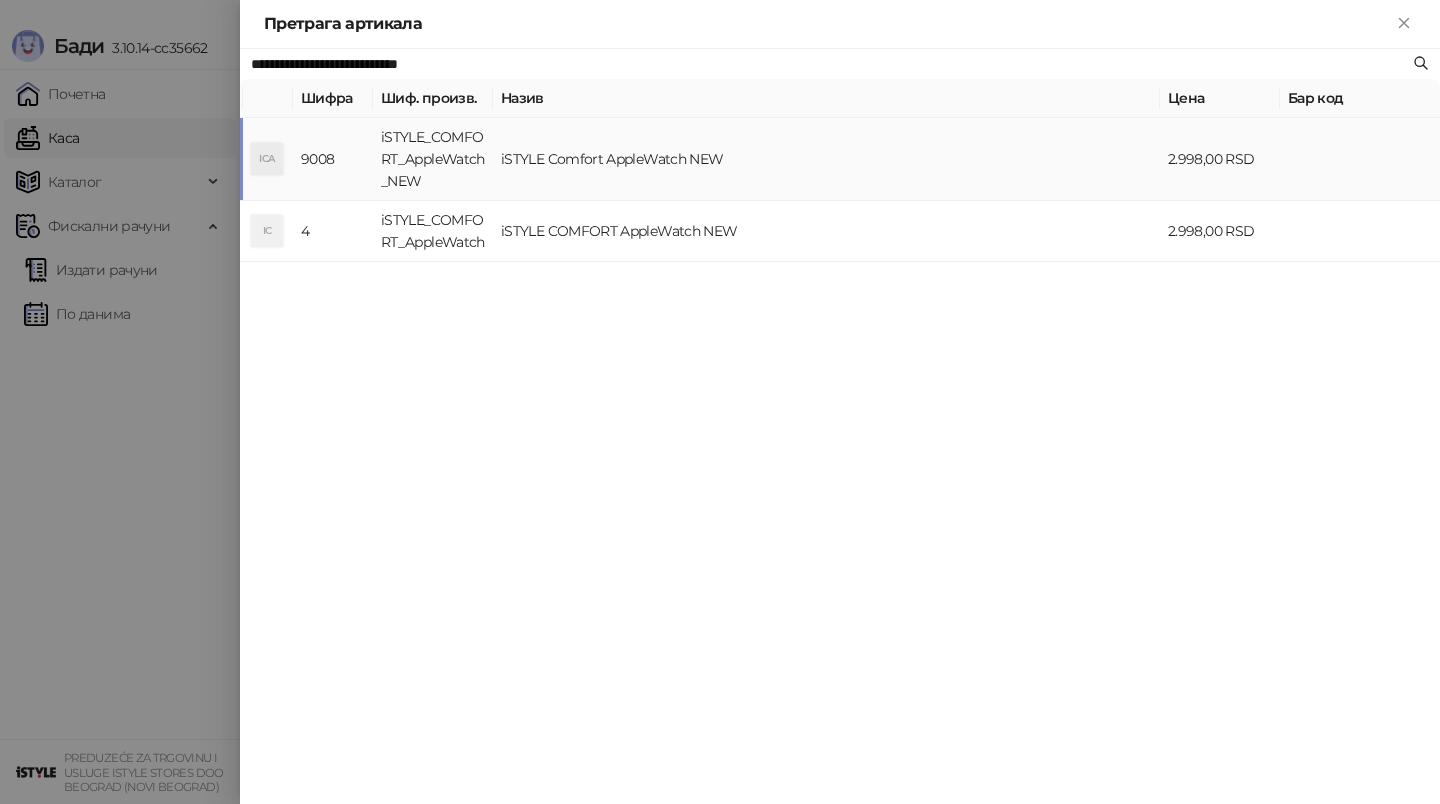 type on "**********" 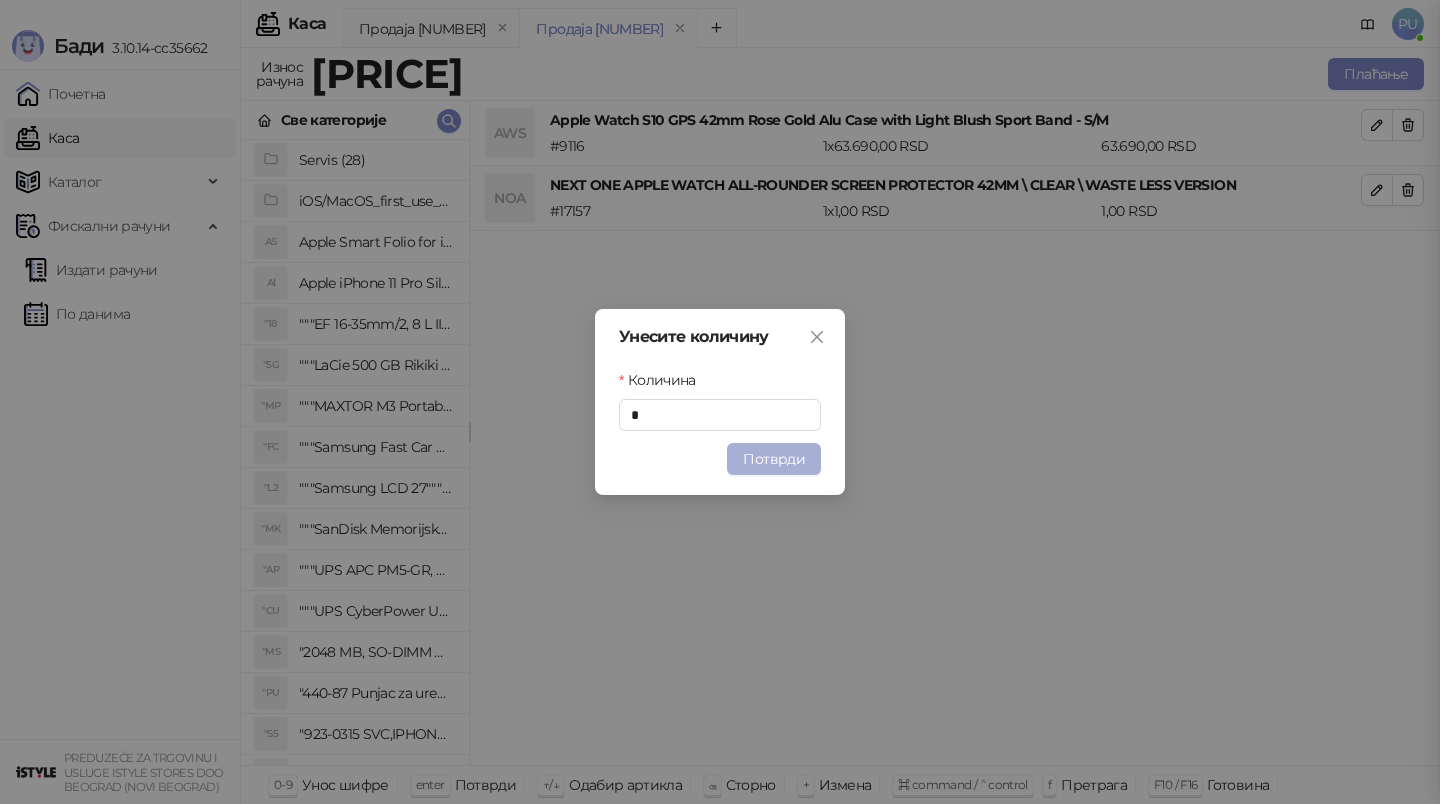click on "Потврди" at bounding box center [774, 459] 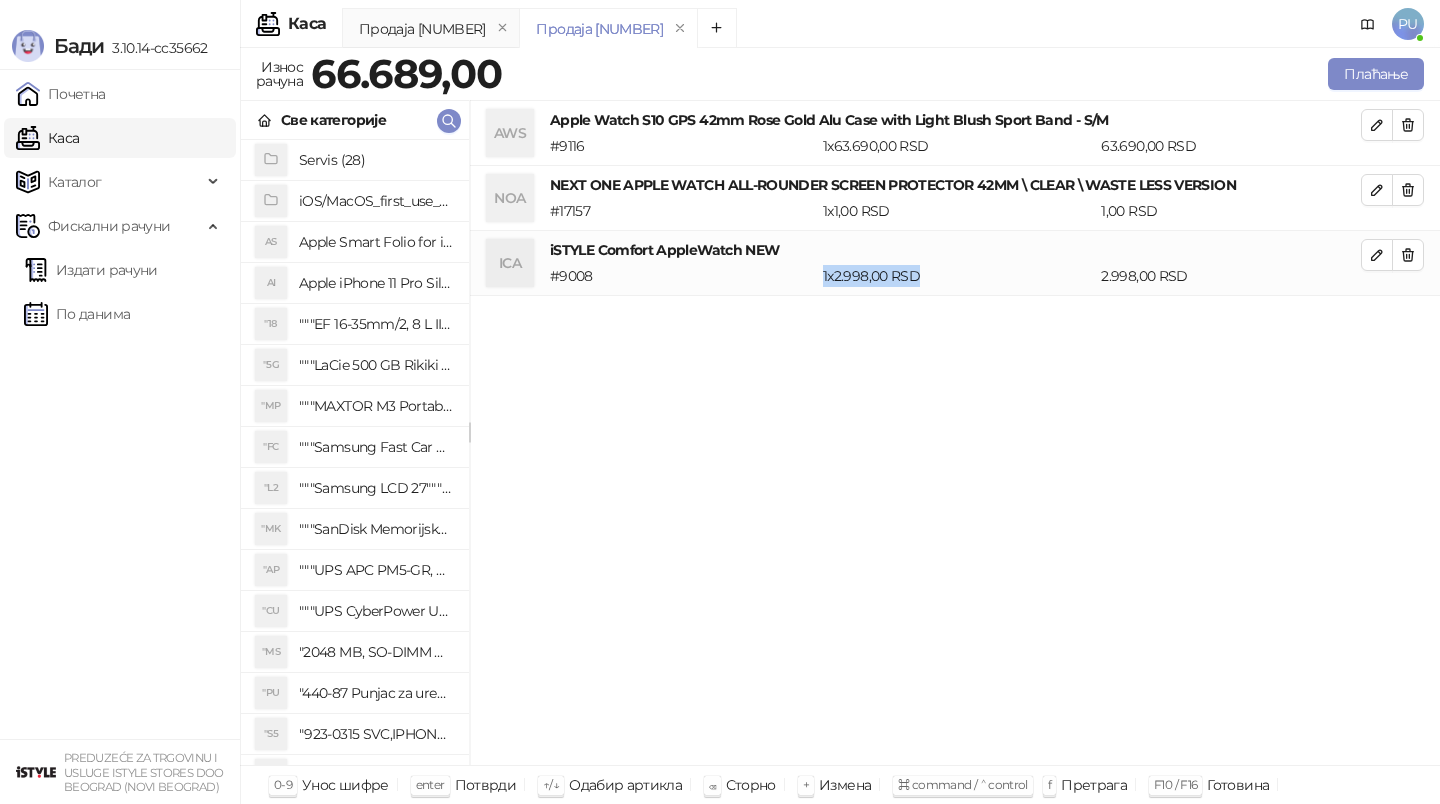 drag, startPoint x: 819, startPoint y: 449, endPoint x: 720, endPoint y: 552, distance: 142.86357 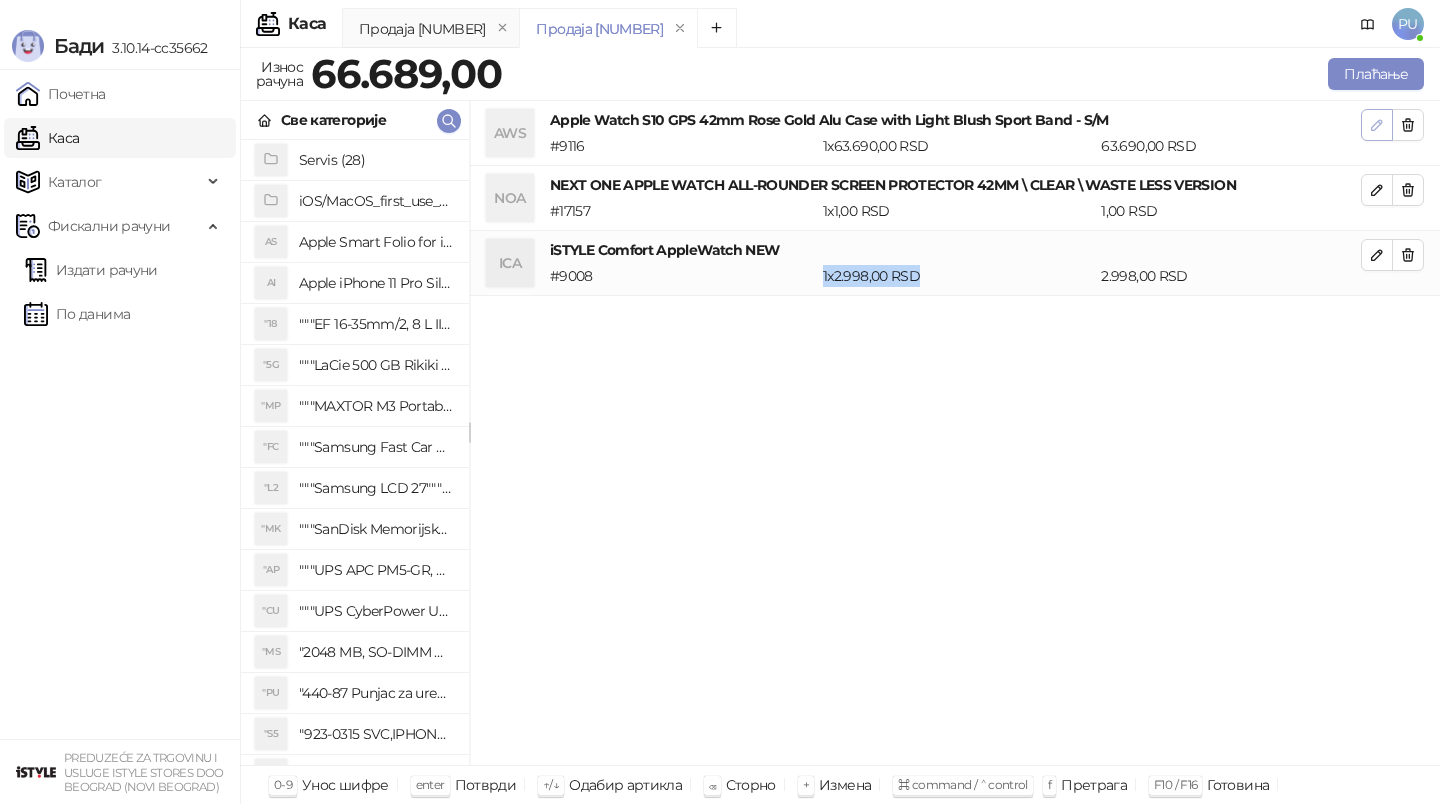 click 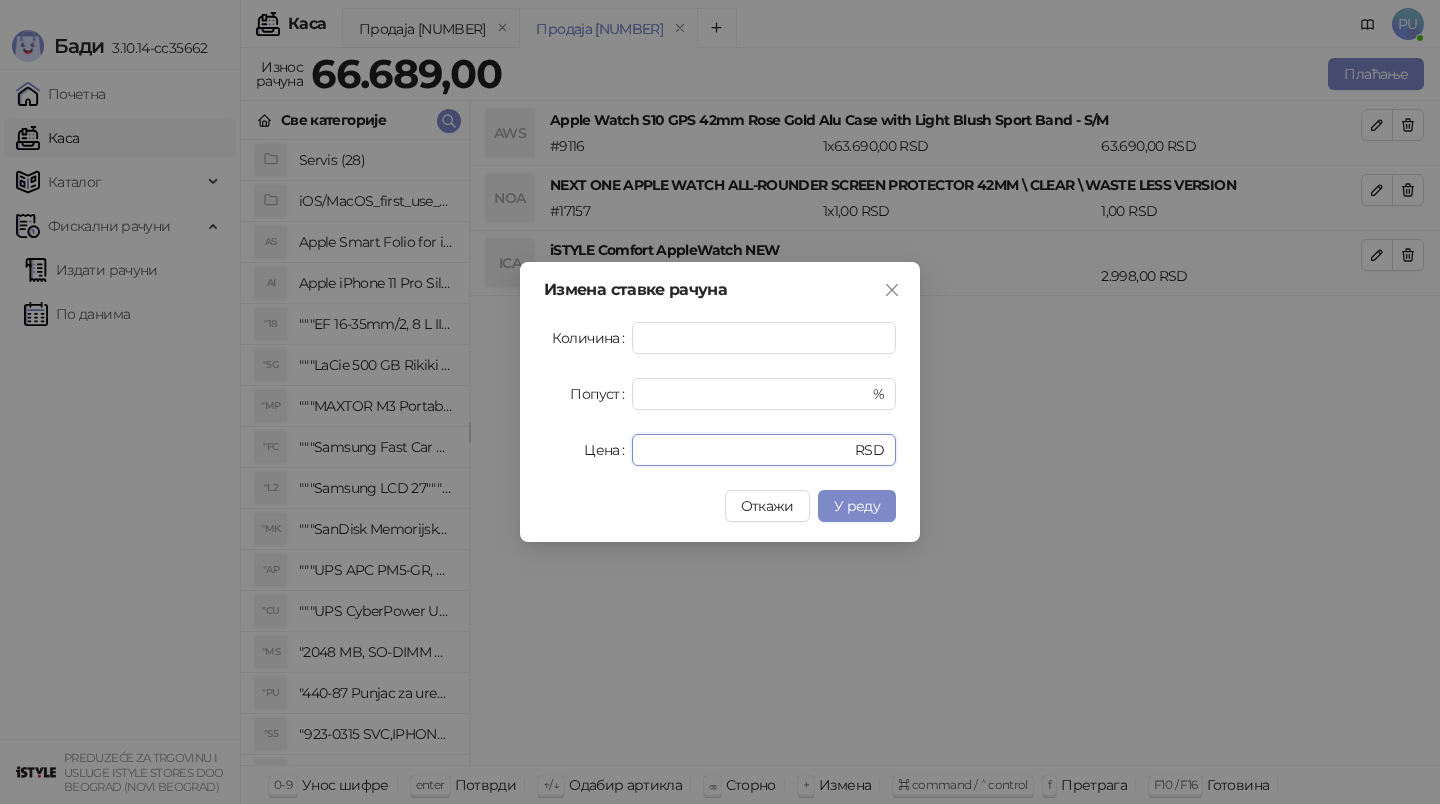 drag, startPoint x: 693, startPoint y: 450, endPoint x: 329, endPoint y: 450, distance: 364 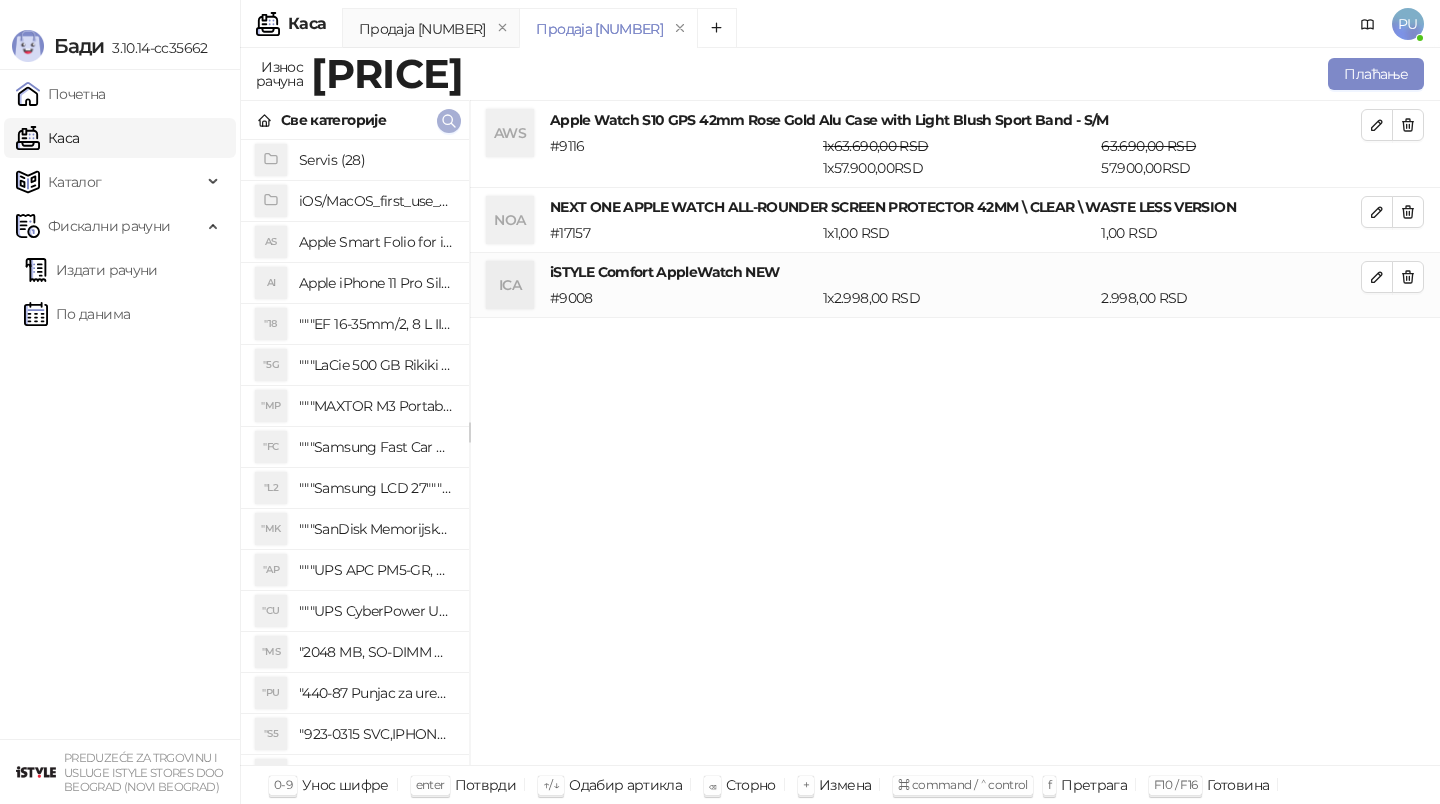 click 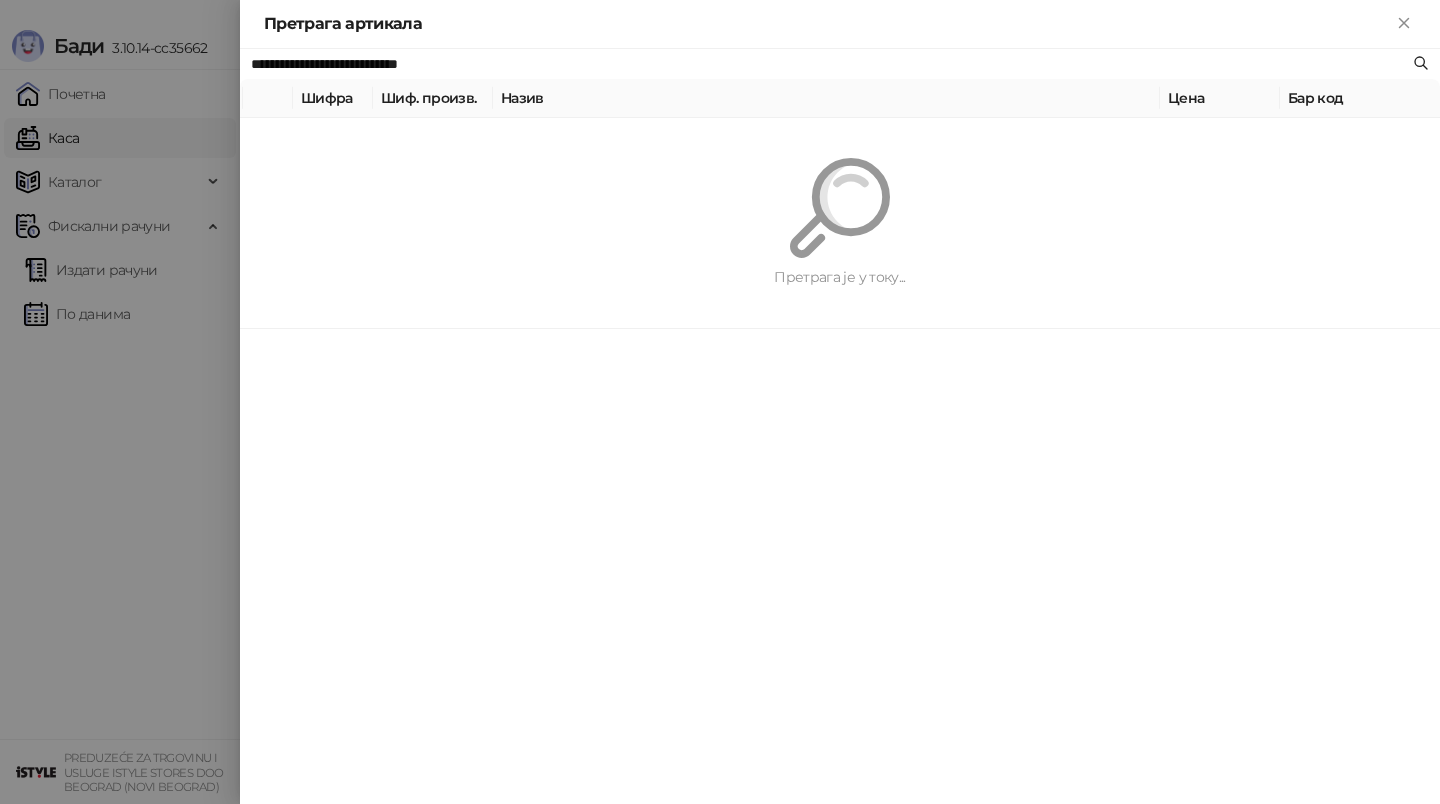 paste 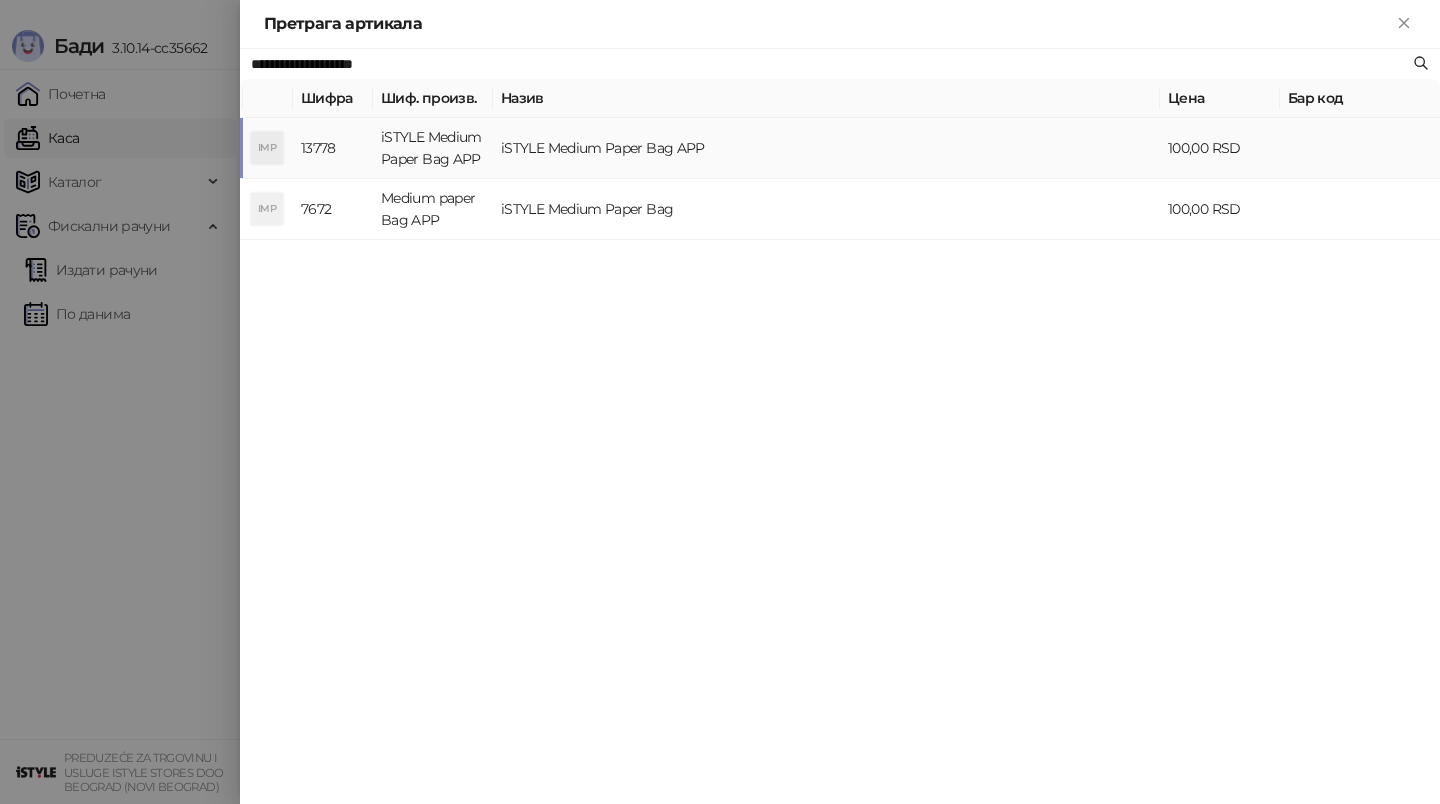 type on "**********" 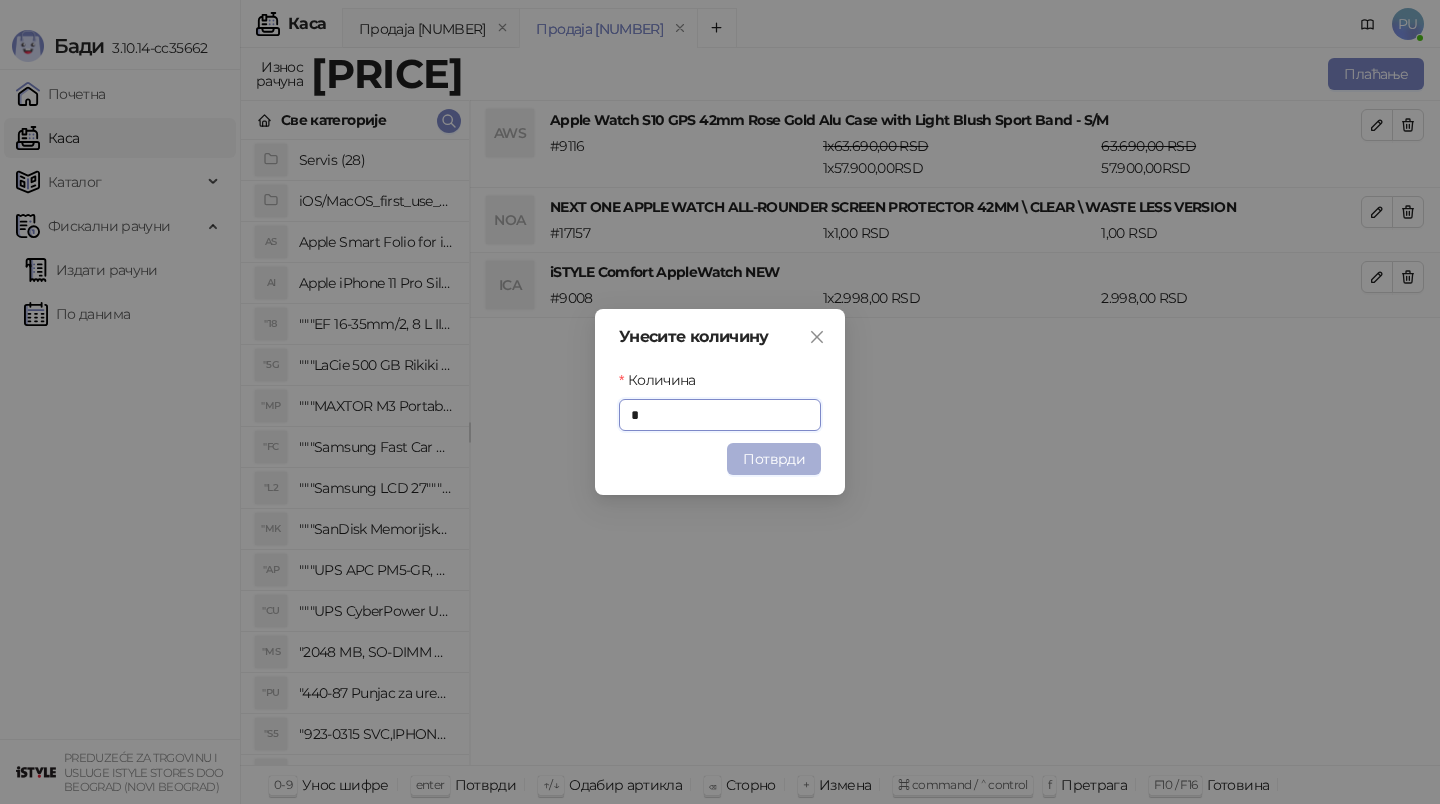 click on "Потврди" at bounding box center [774, 459] 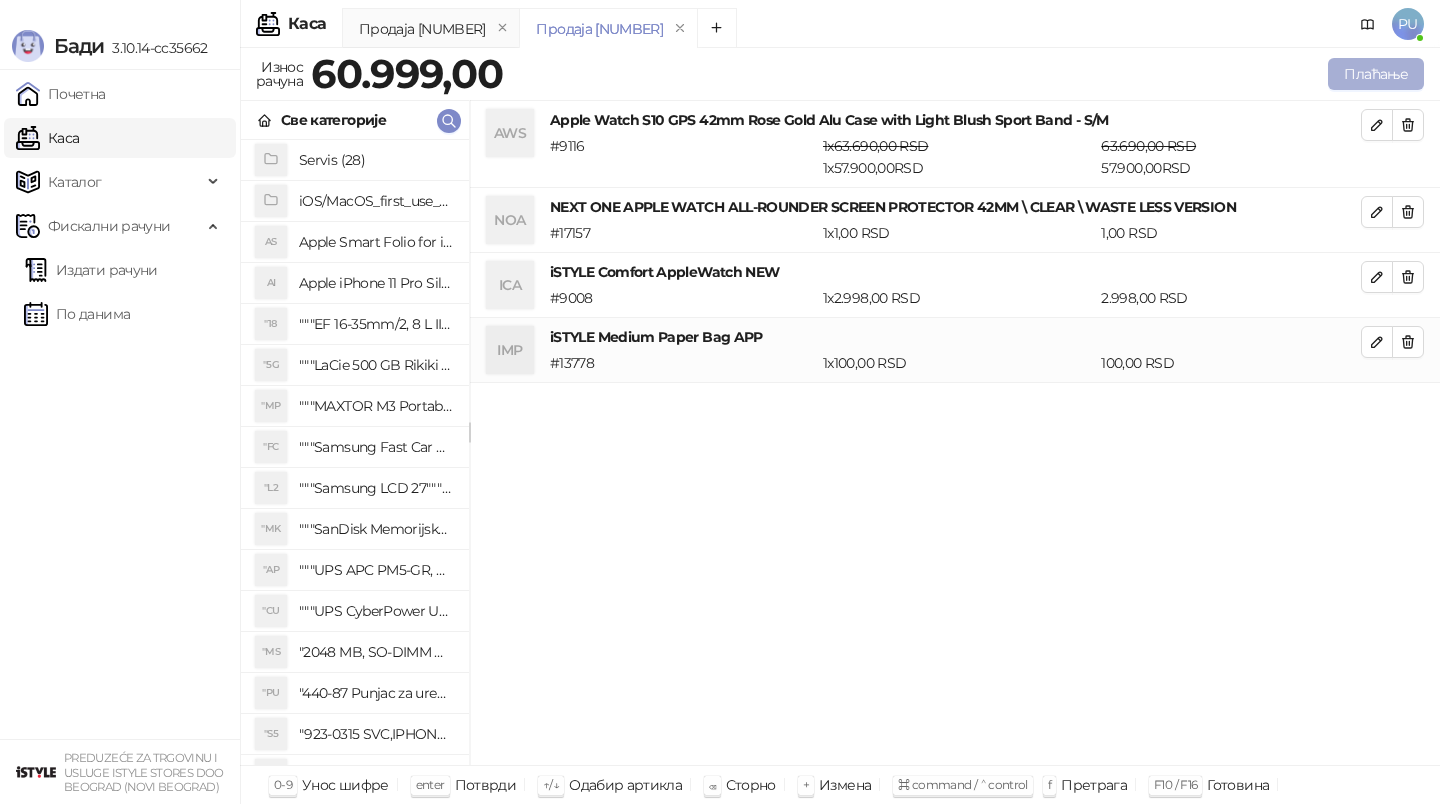 click on "Плаћање" at bounding box center (1376, 74) 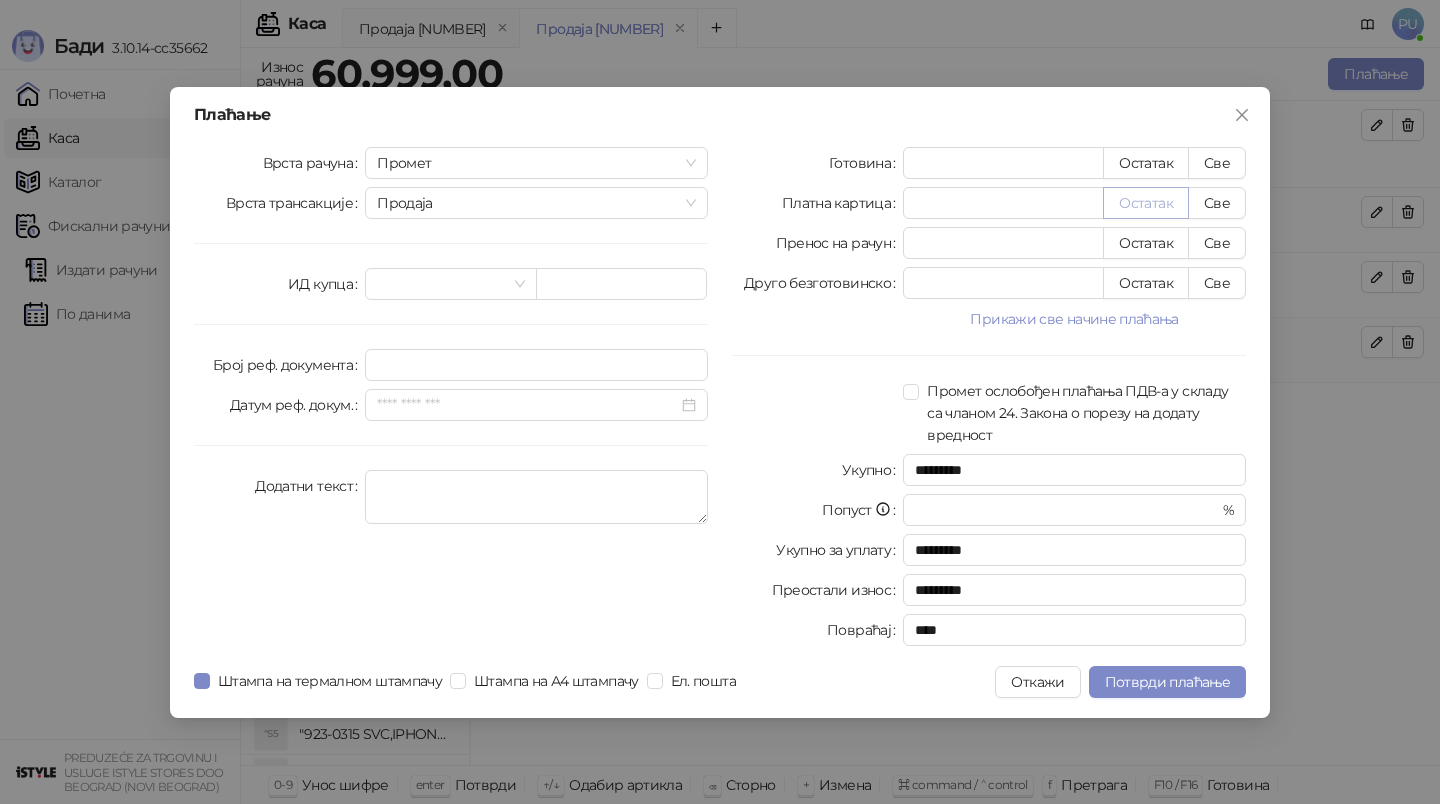 click on "Остатак" at bounding box center (1146, 203) 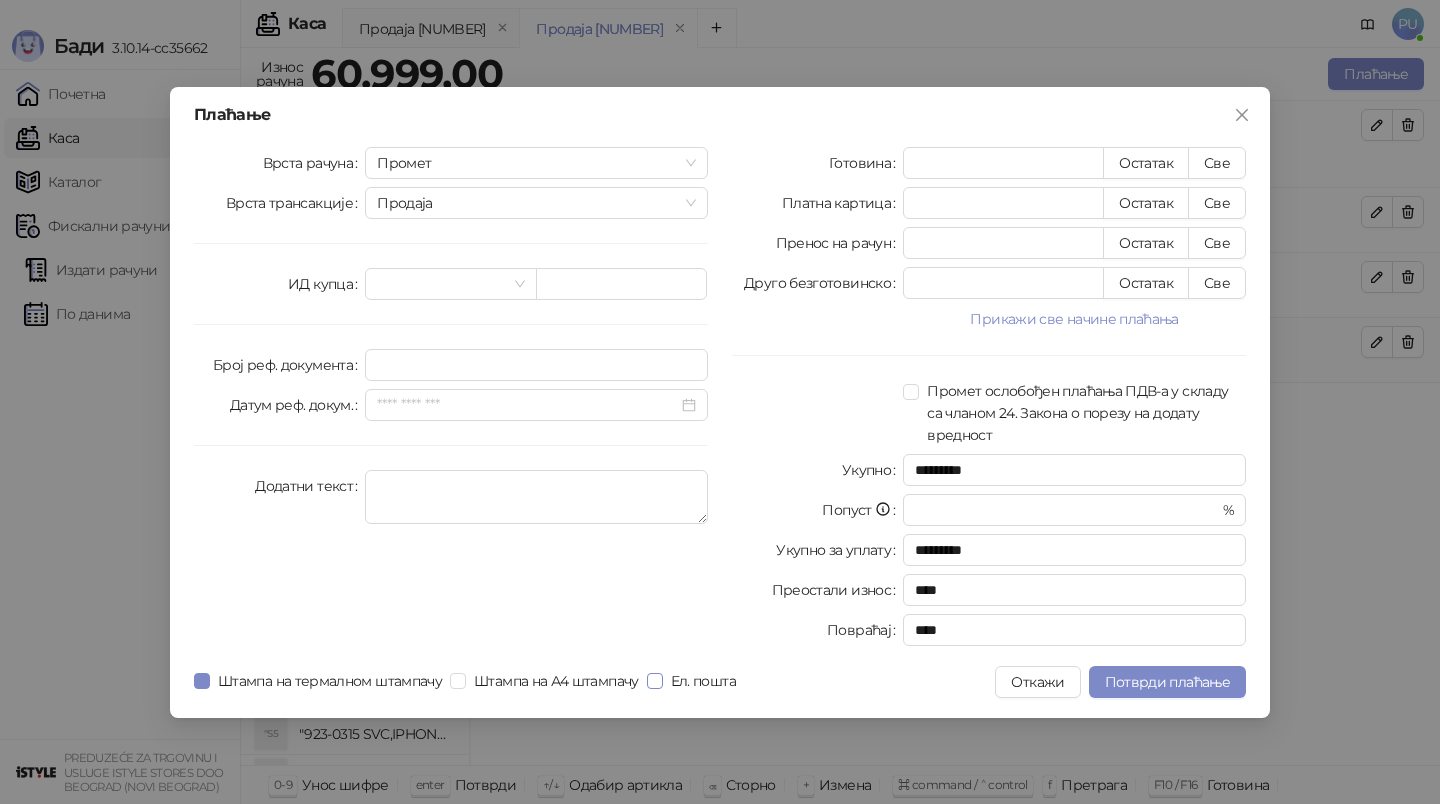 click on "Ел. пошта" at bounding box center [703, 681] 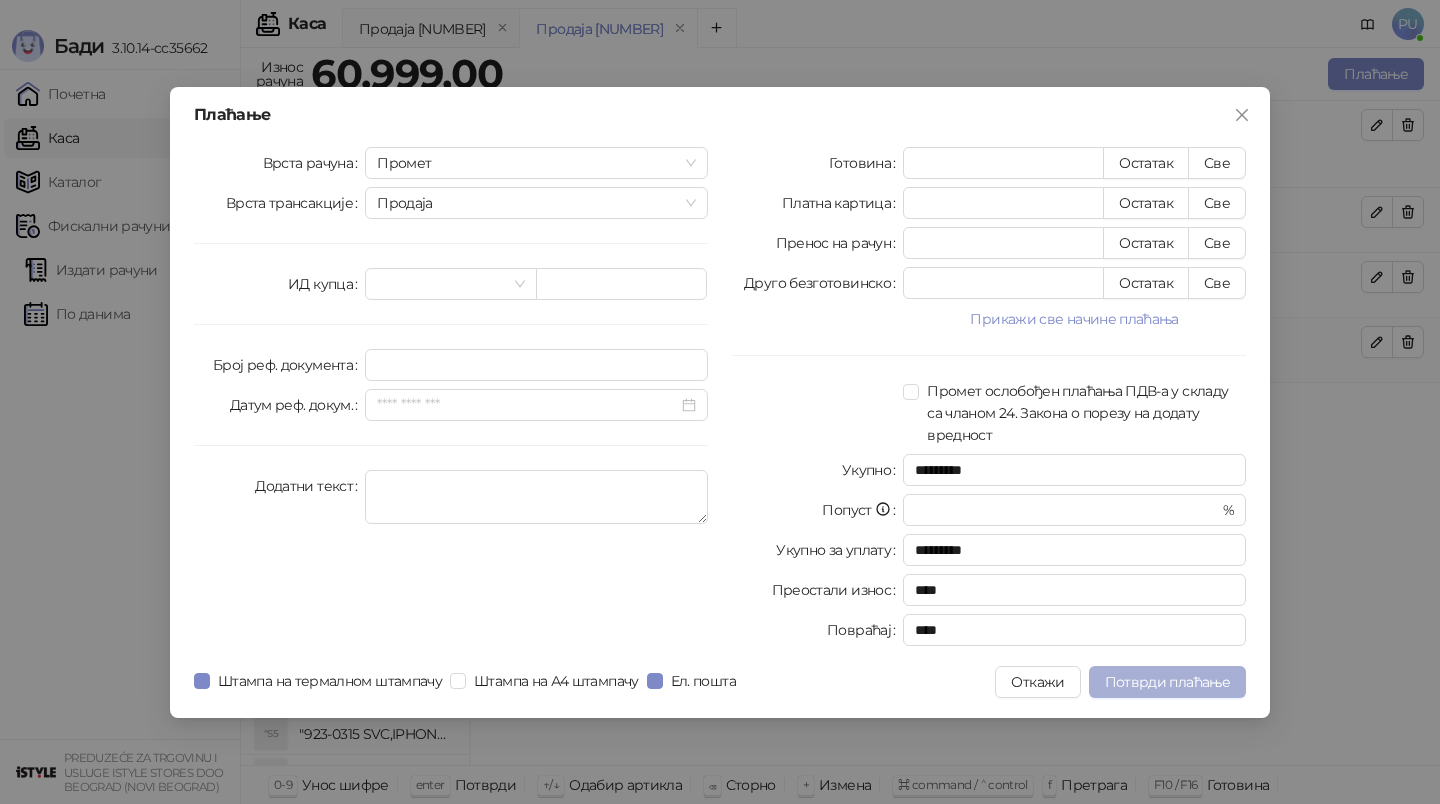 click on "Потврди плаћање" at bounding box center [1167, 682] 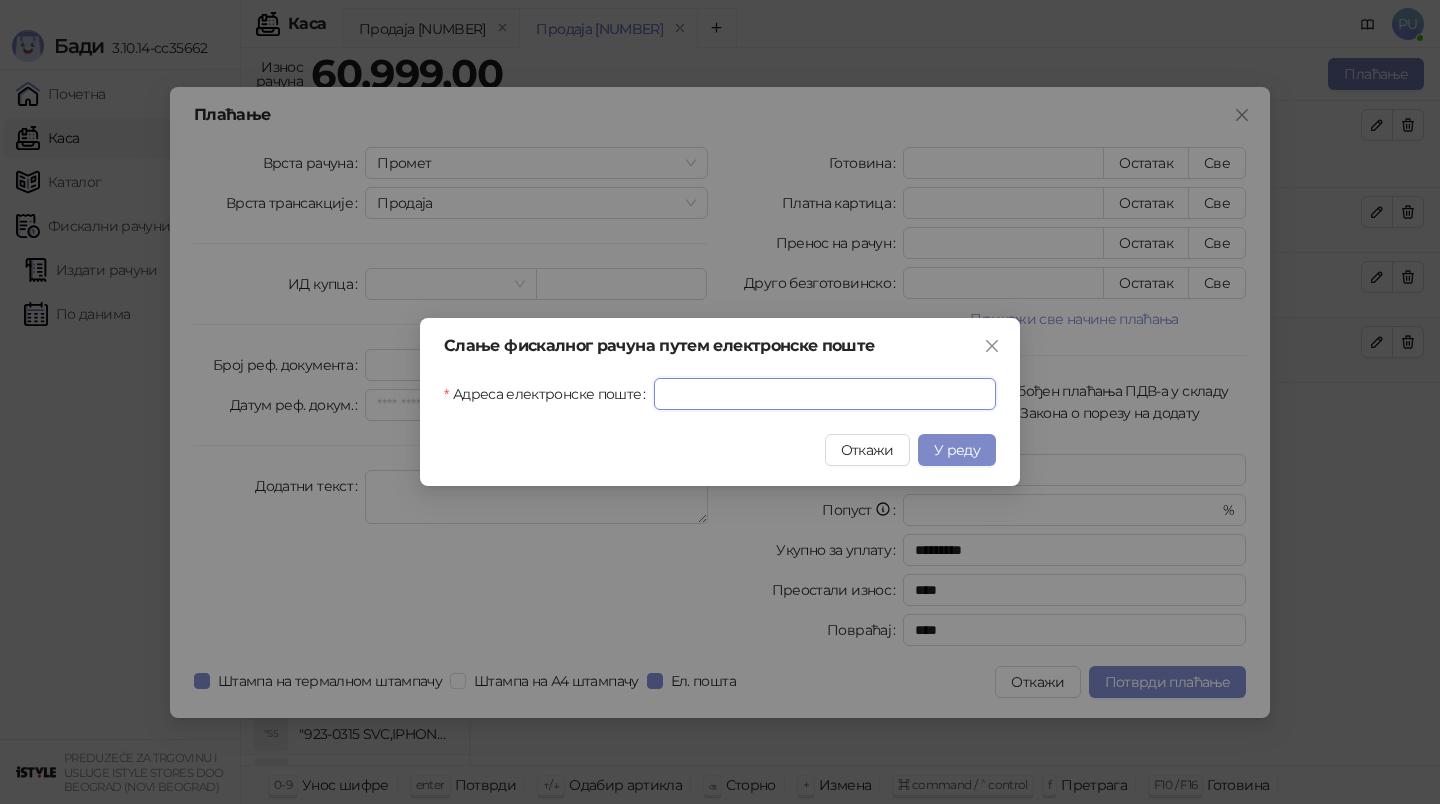 click on "Адреса електронске поште" at bounding box center (825, 394) 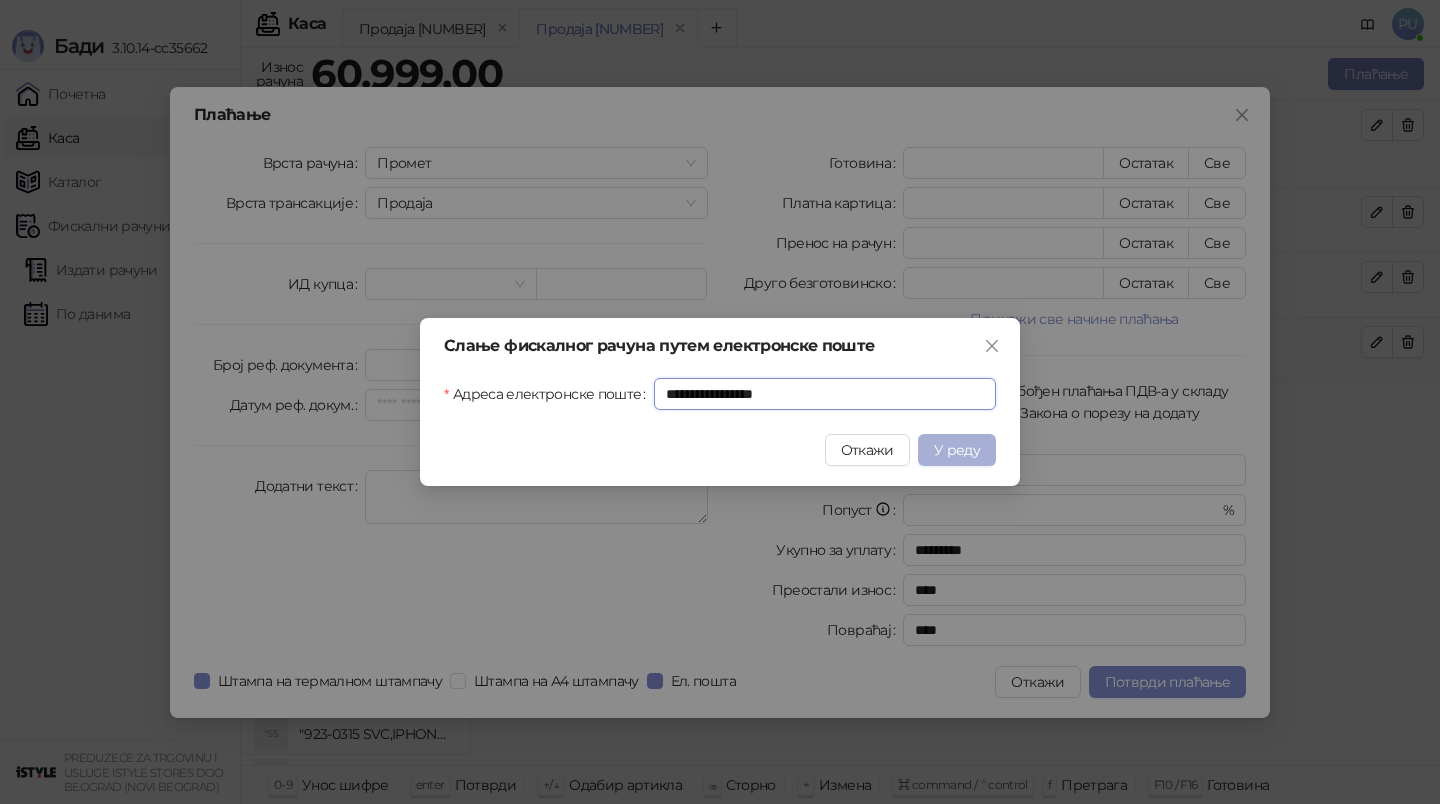 type on "**********" 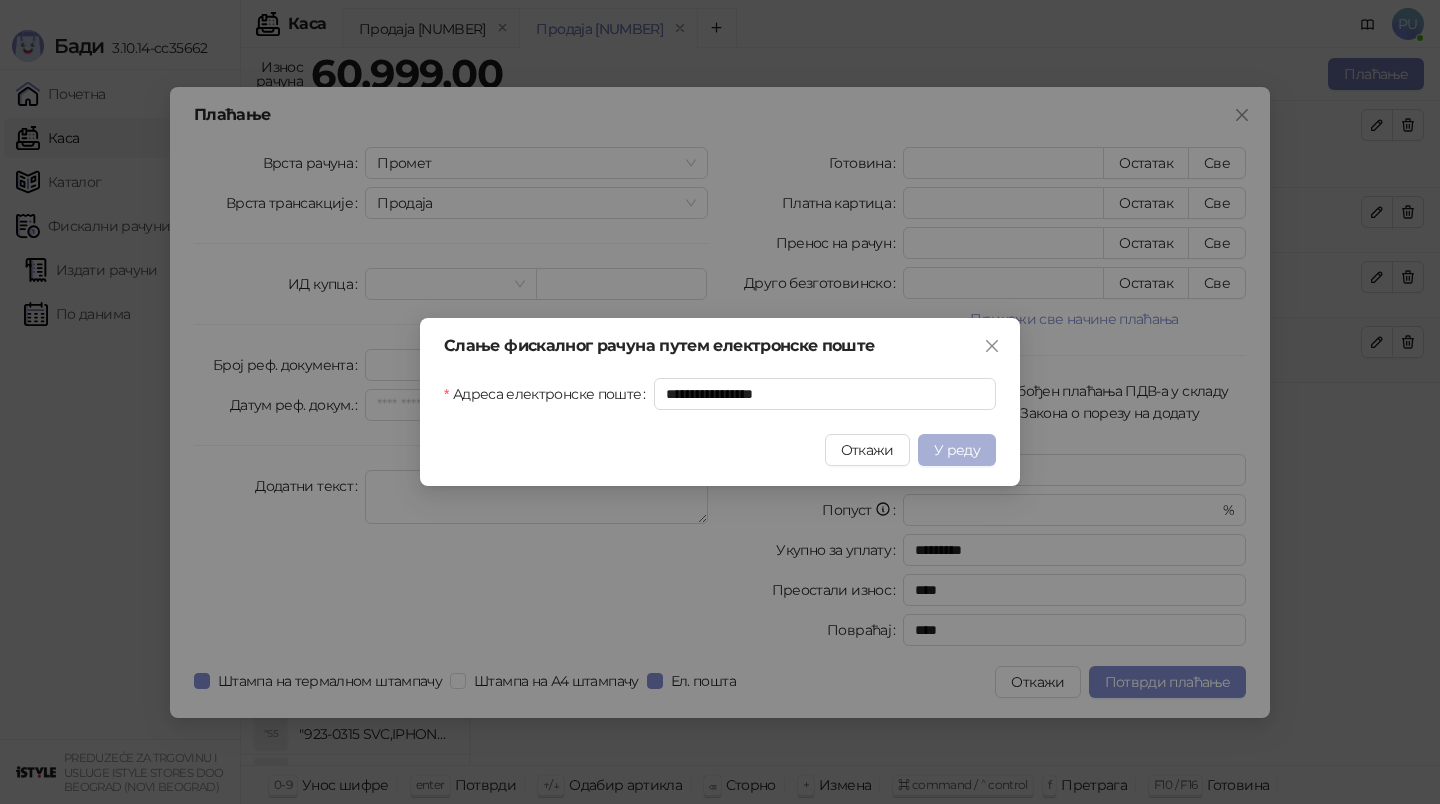 click on "У реду" at bounding box center [957, 450] 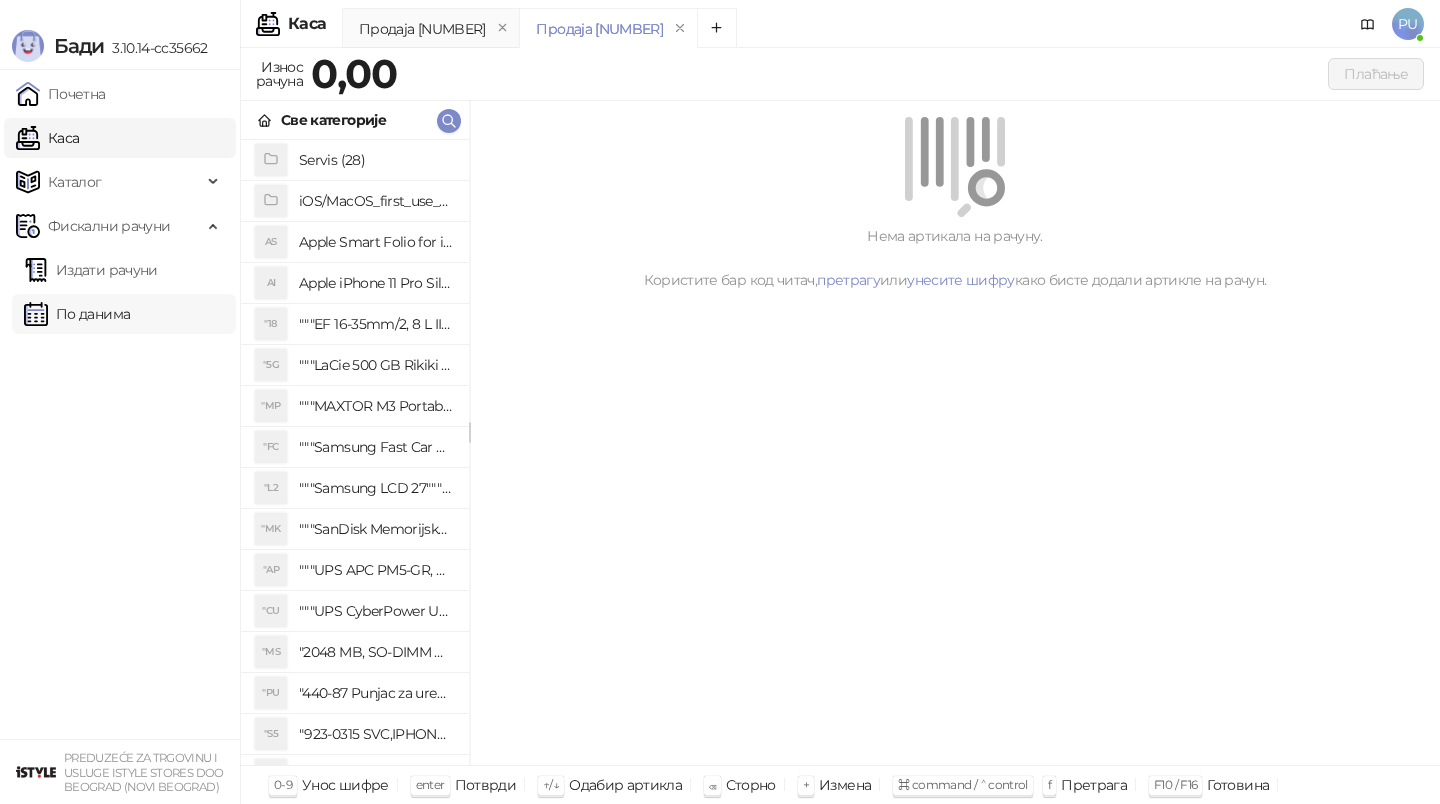 click on "По данима" at bounding box center [77, 314] 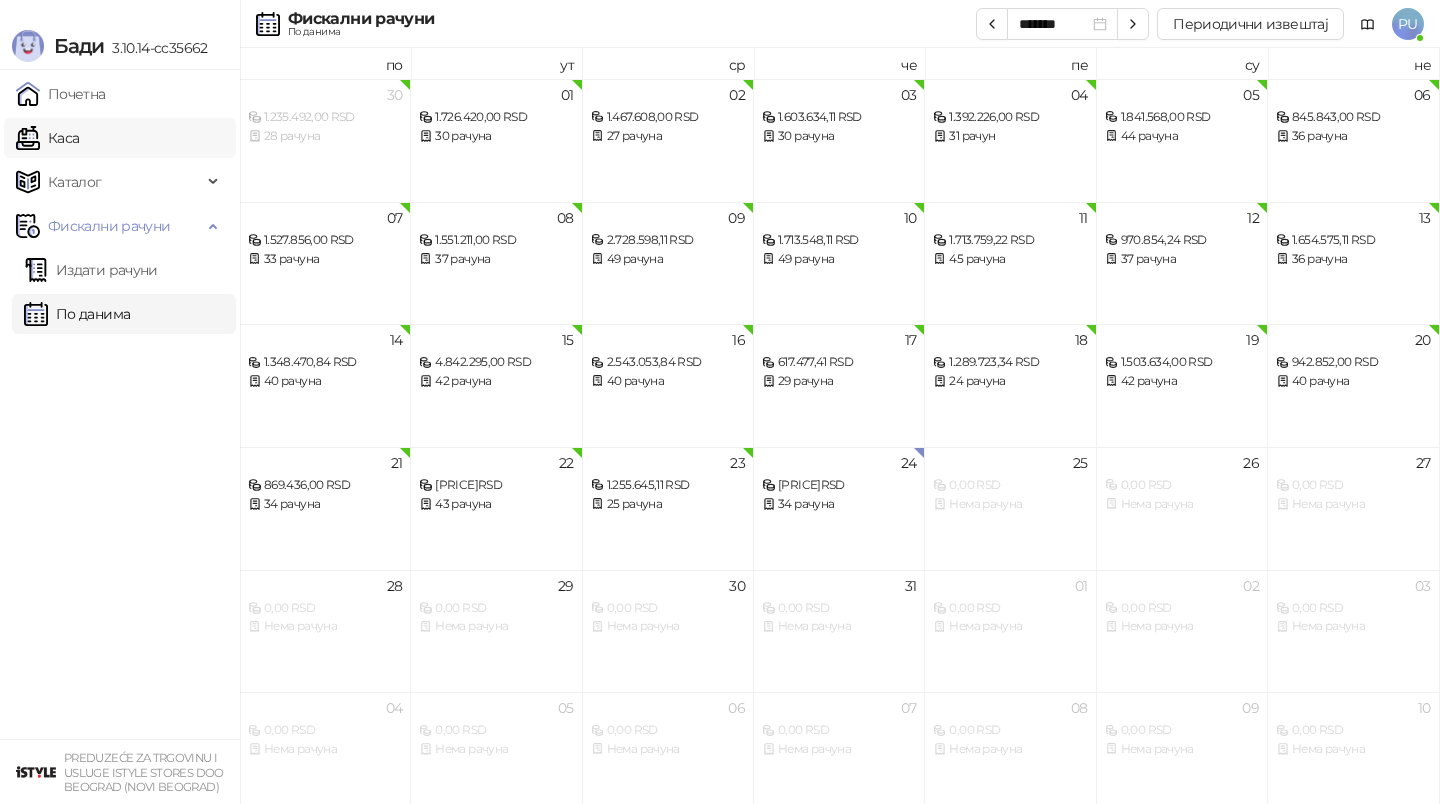 click on "Каса" at bounding box center [47, 138] 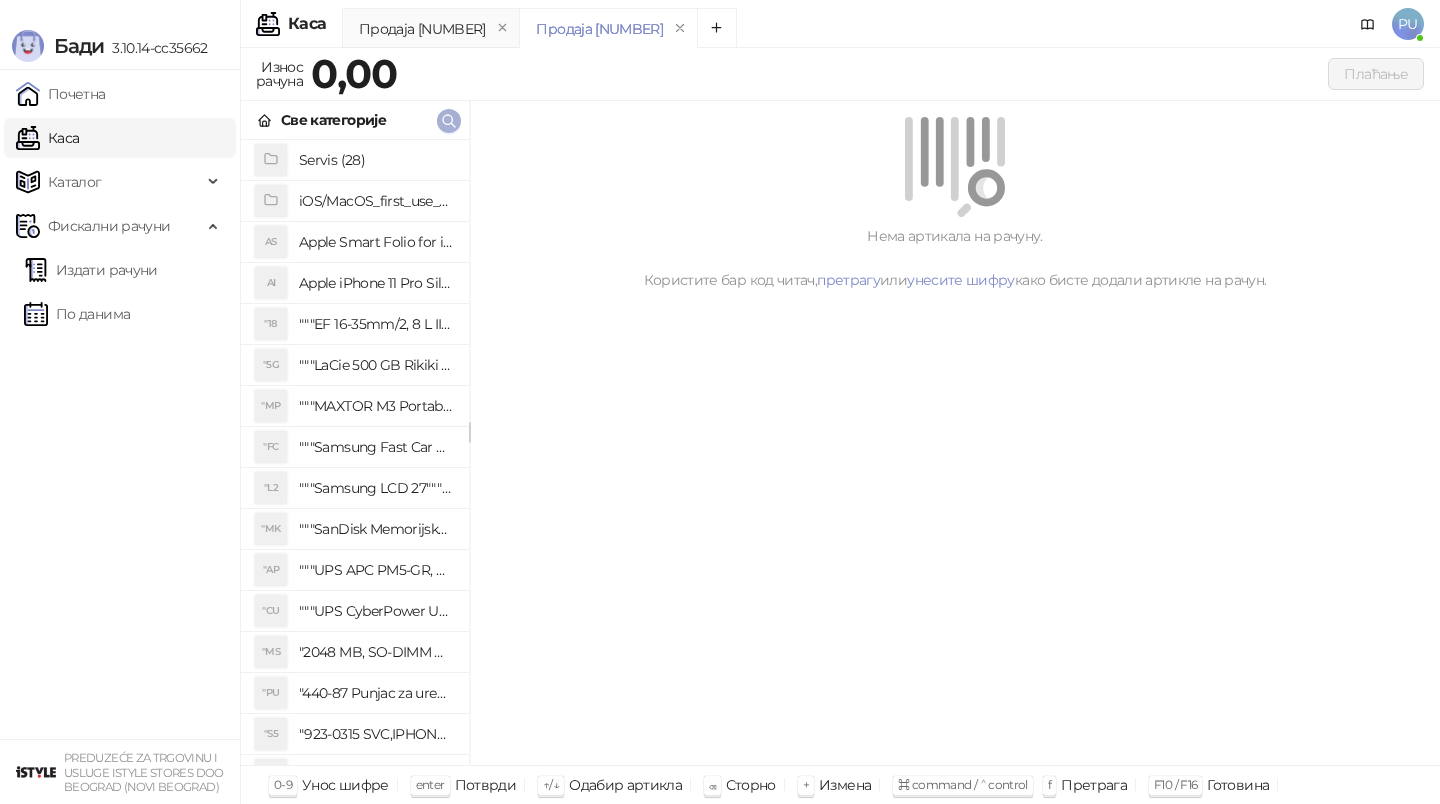click 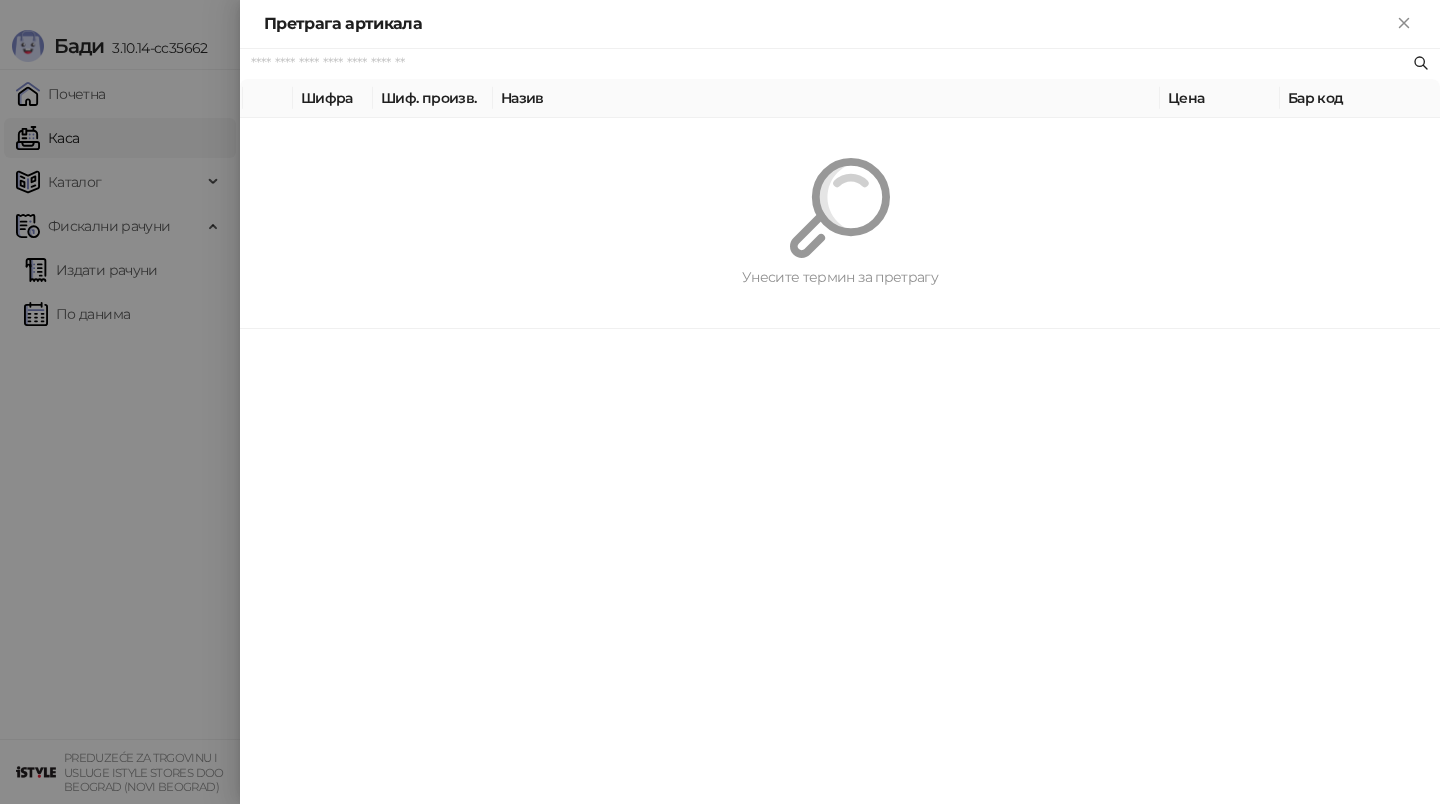 paste on "**********" 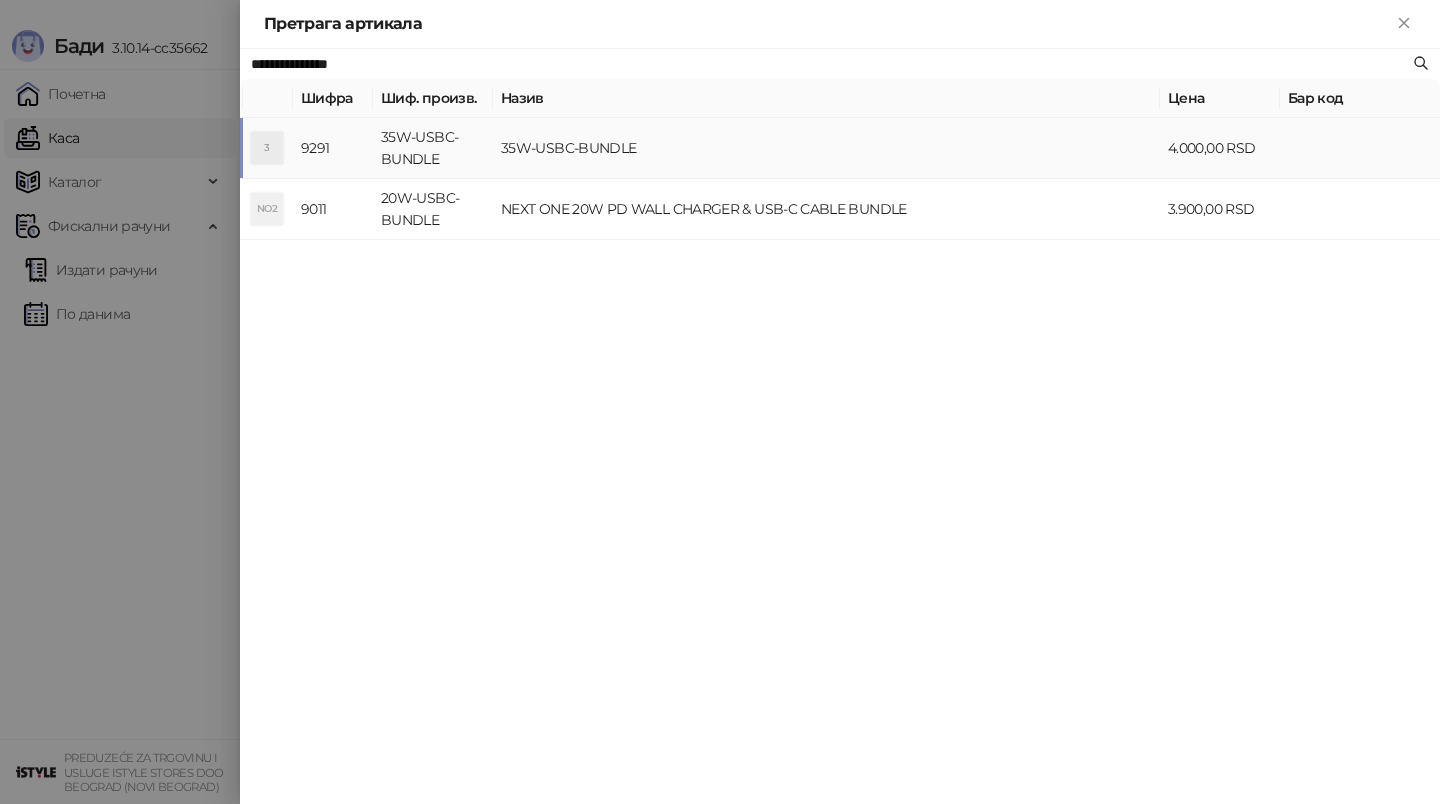 type on "**********" 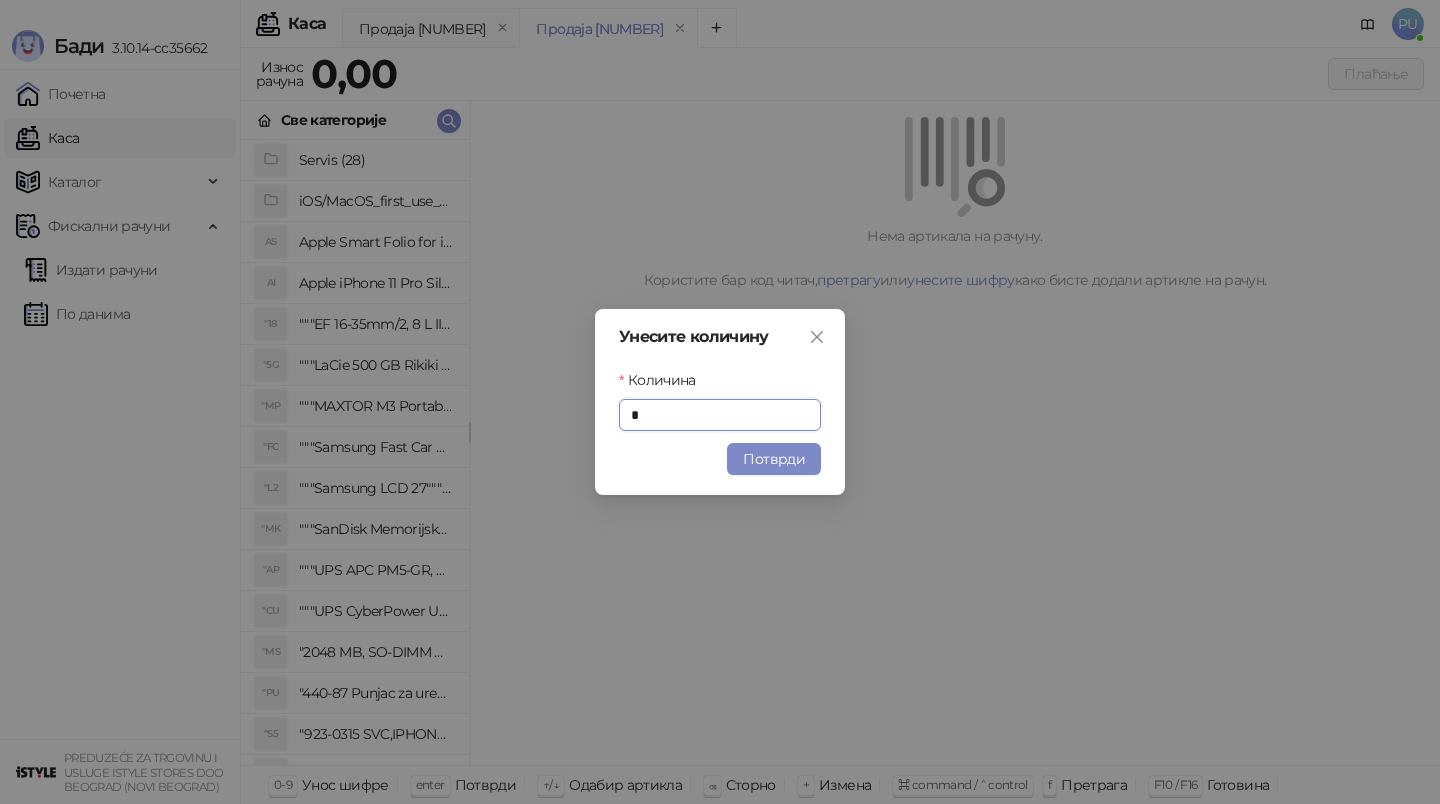 click on "Потврди" at bounding box center (774, 459) 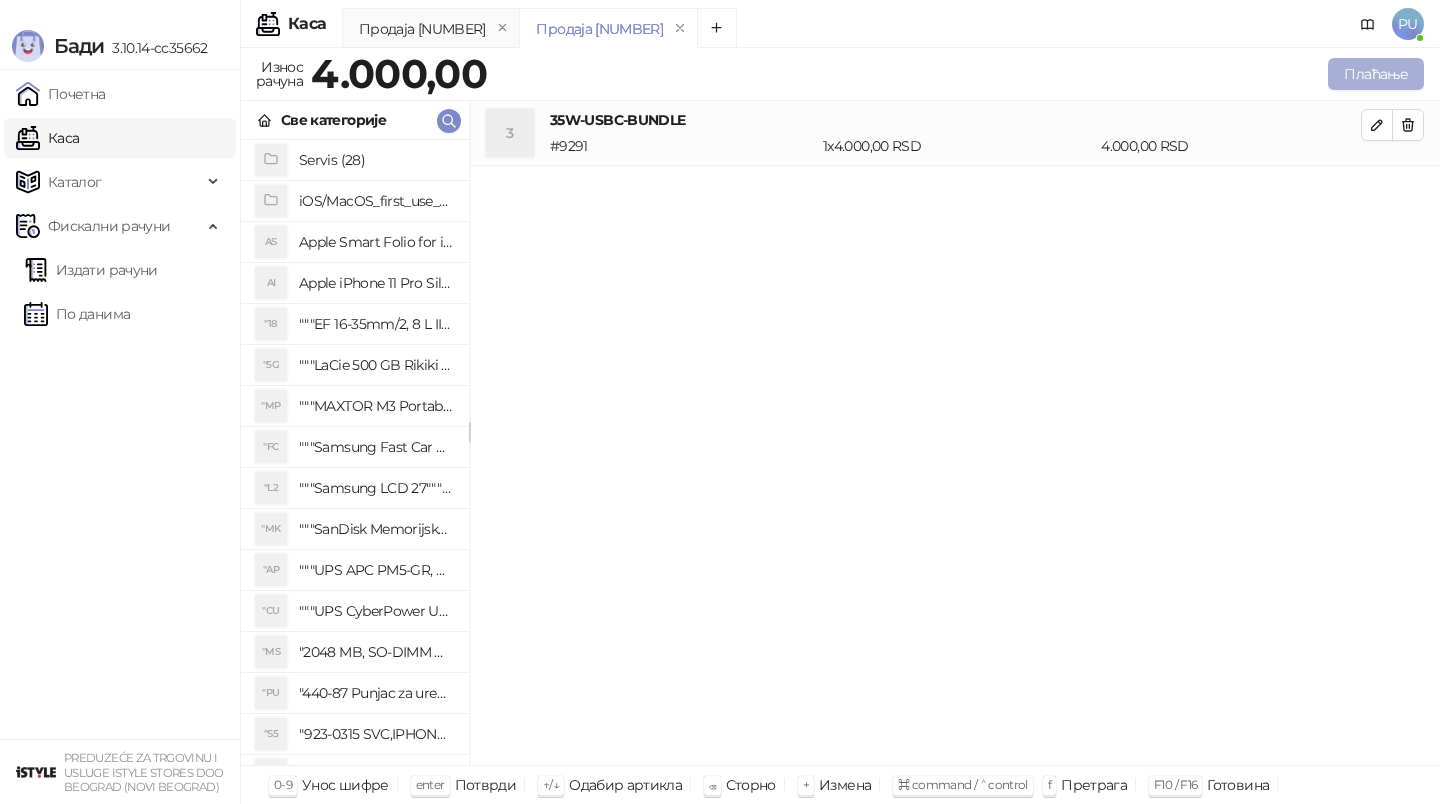 click on "Плаћање" at bounding box center (1376, 74) 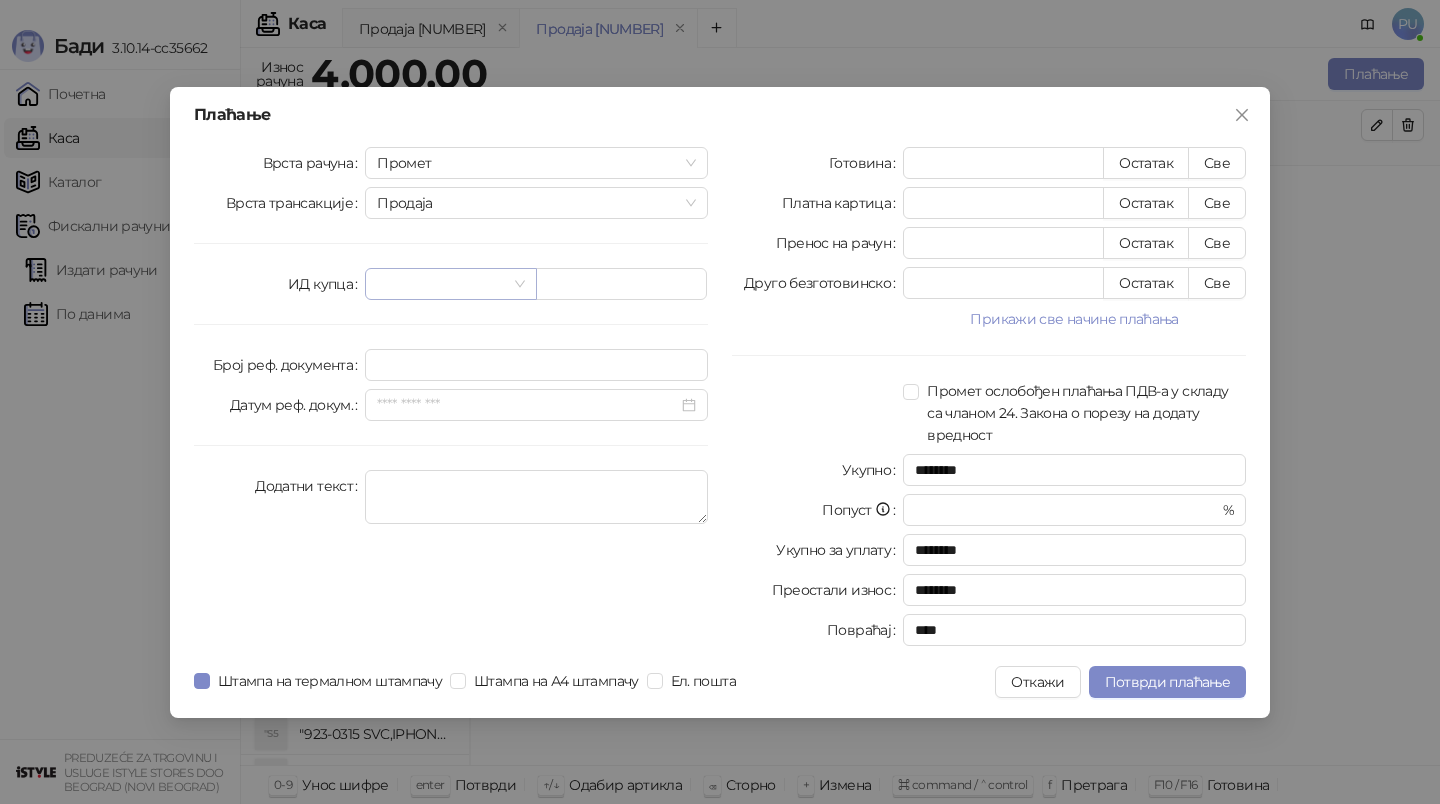 click at bounding box center [441, 284] 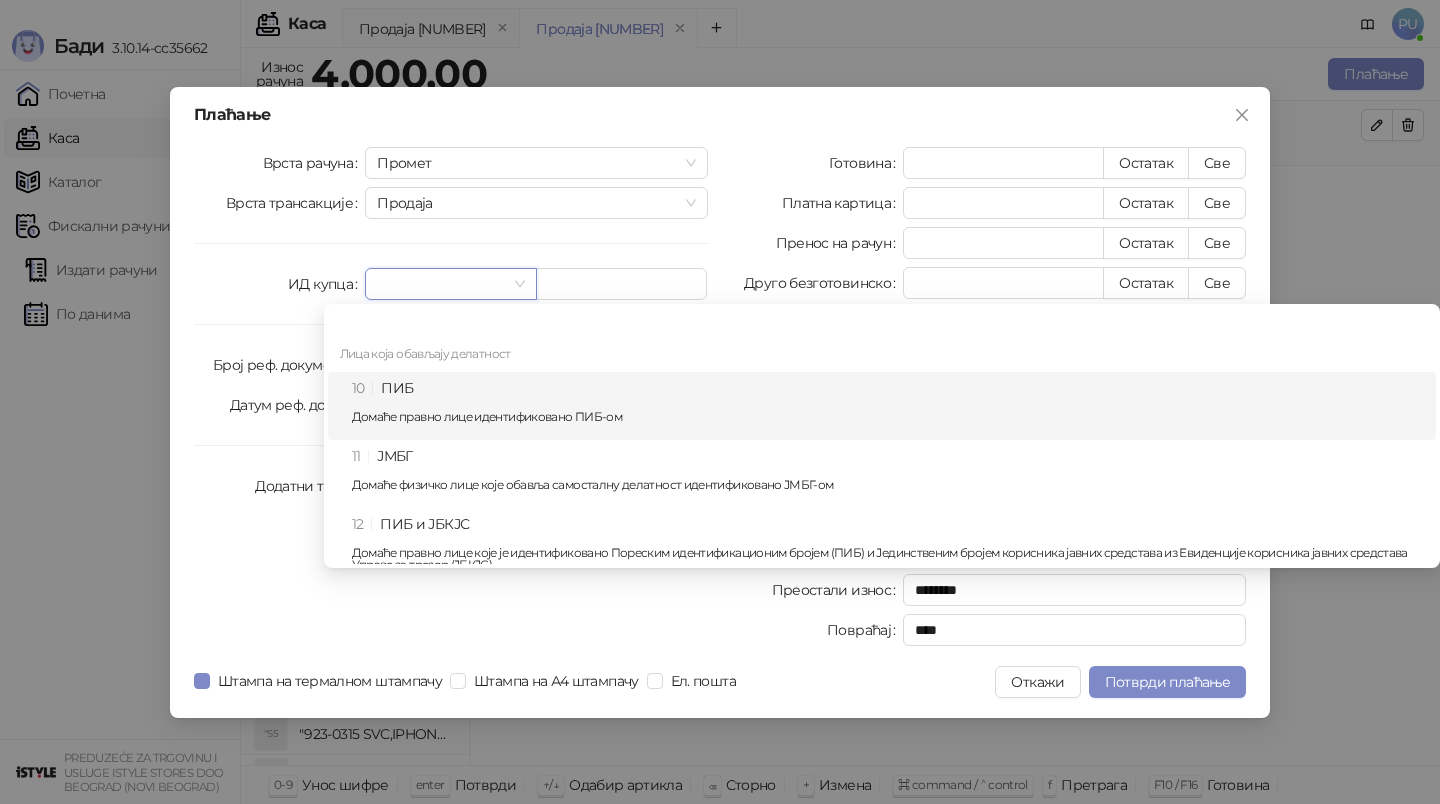 click on "10 ПИБ Домаће правно лице идентификовано ПИБ-ом" at bounding box center [882, 406] 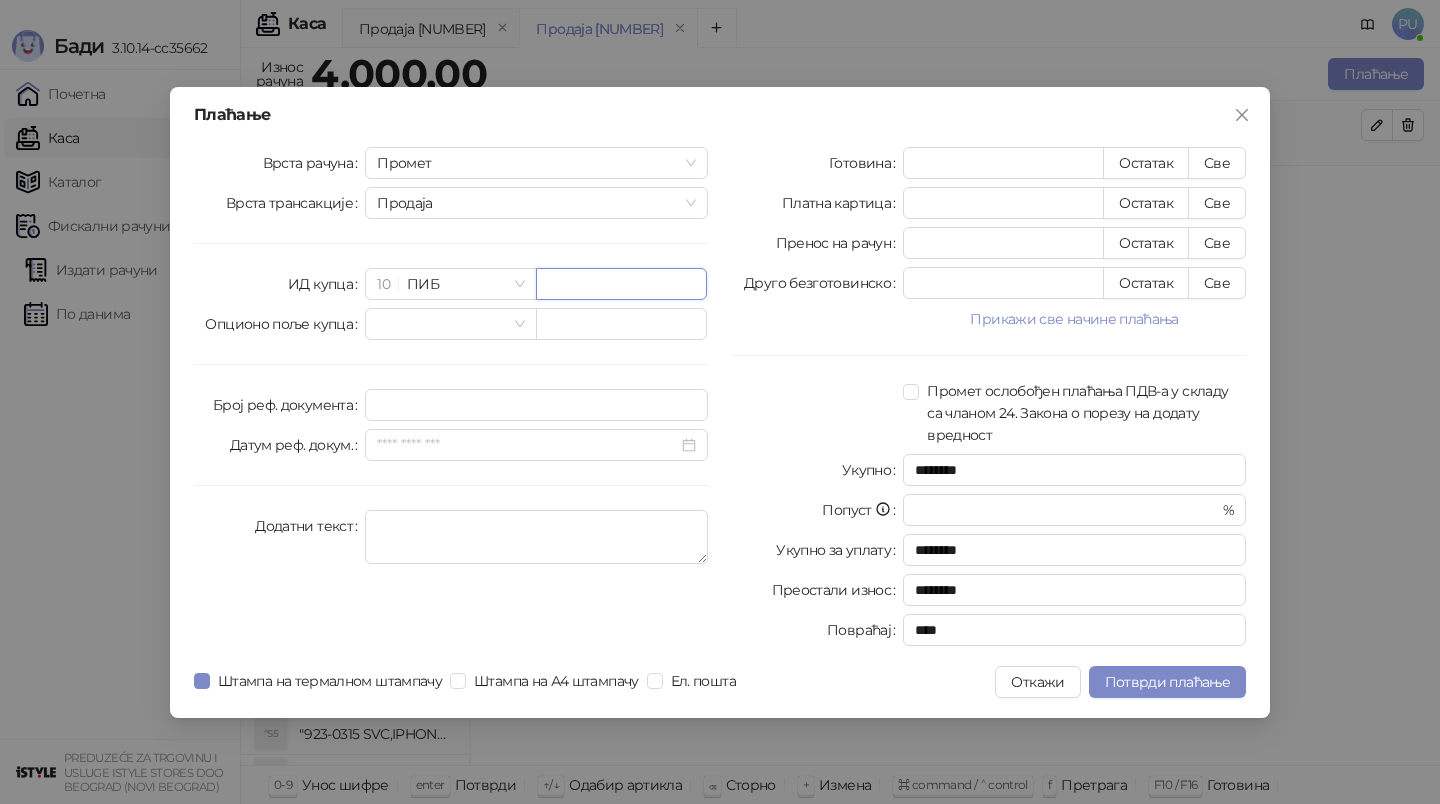 paste on "*********" 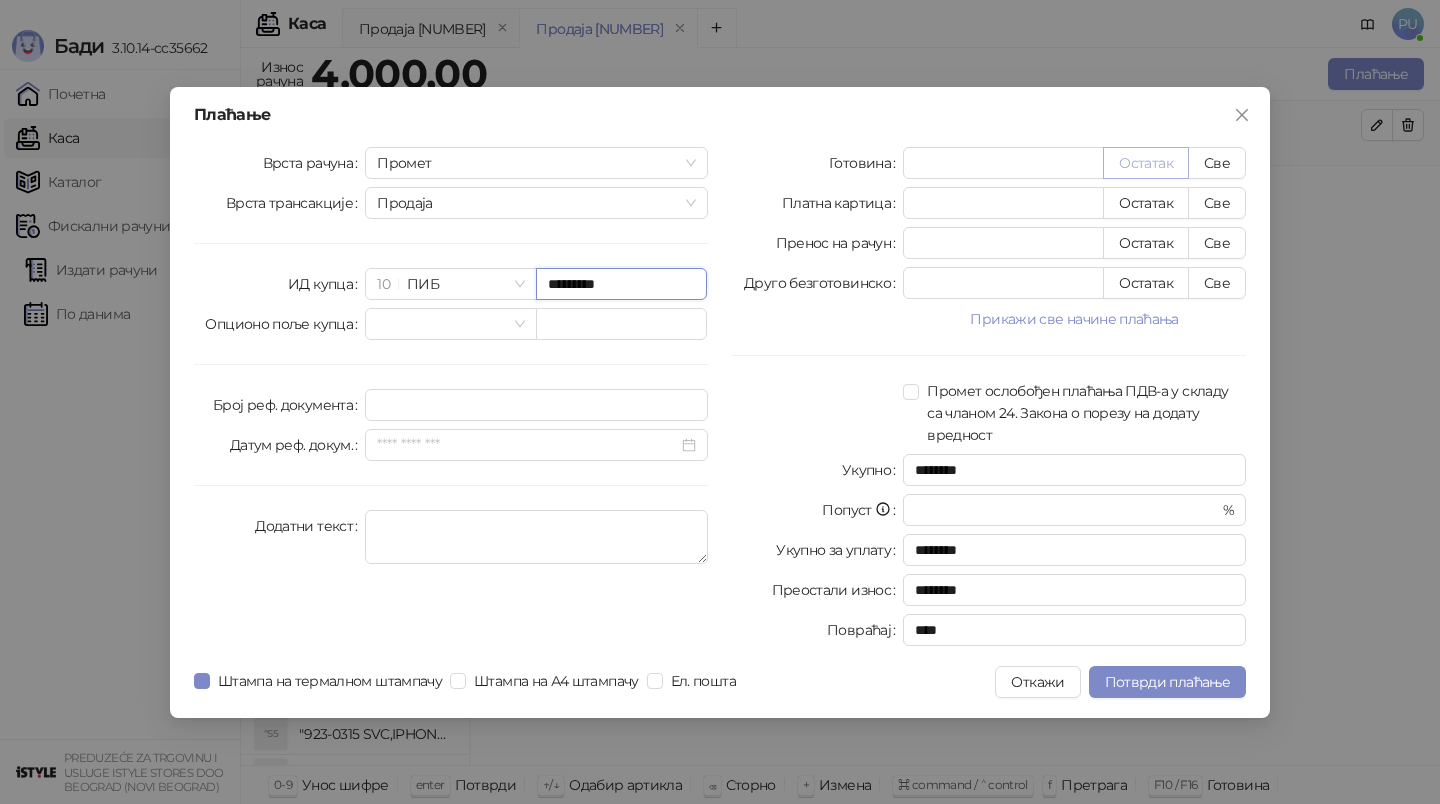 type on "*********" 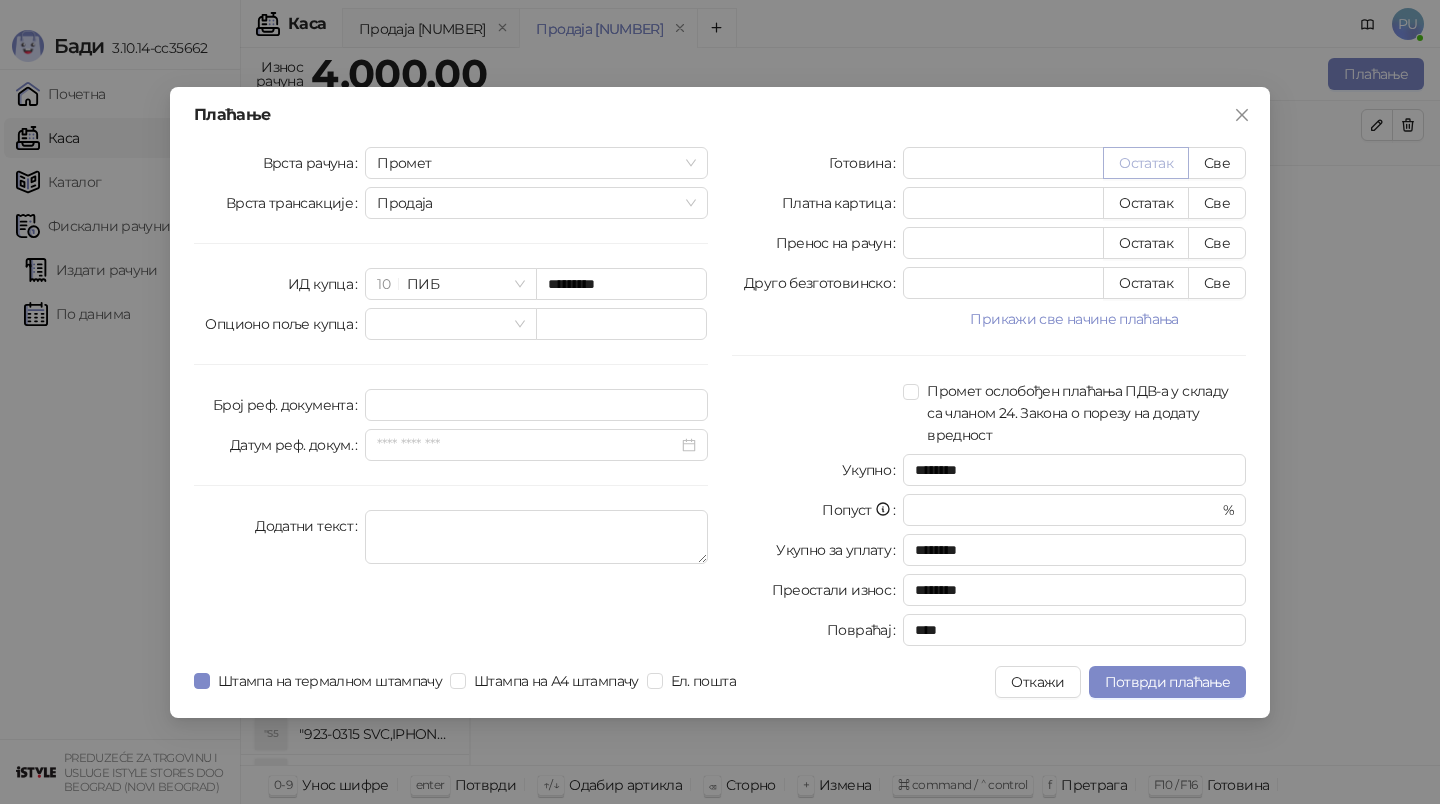 click on "Остатак" at bounding box center (1146, 163) 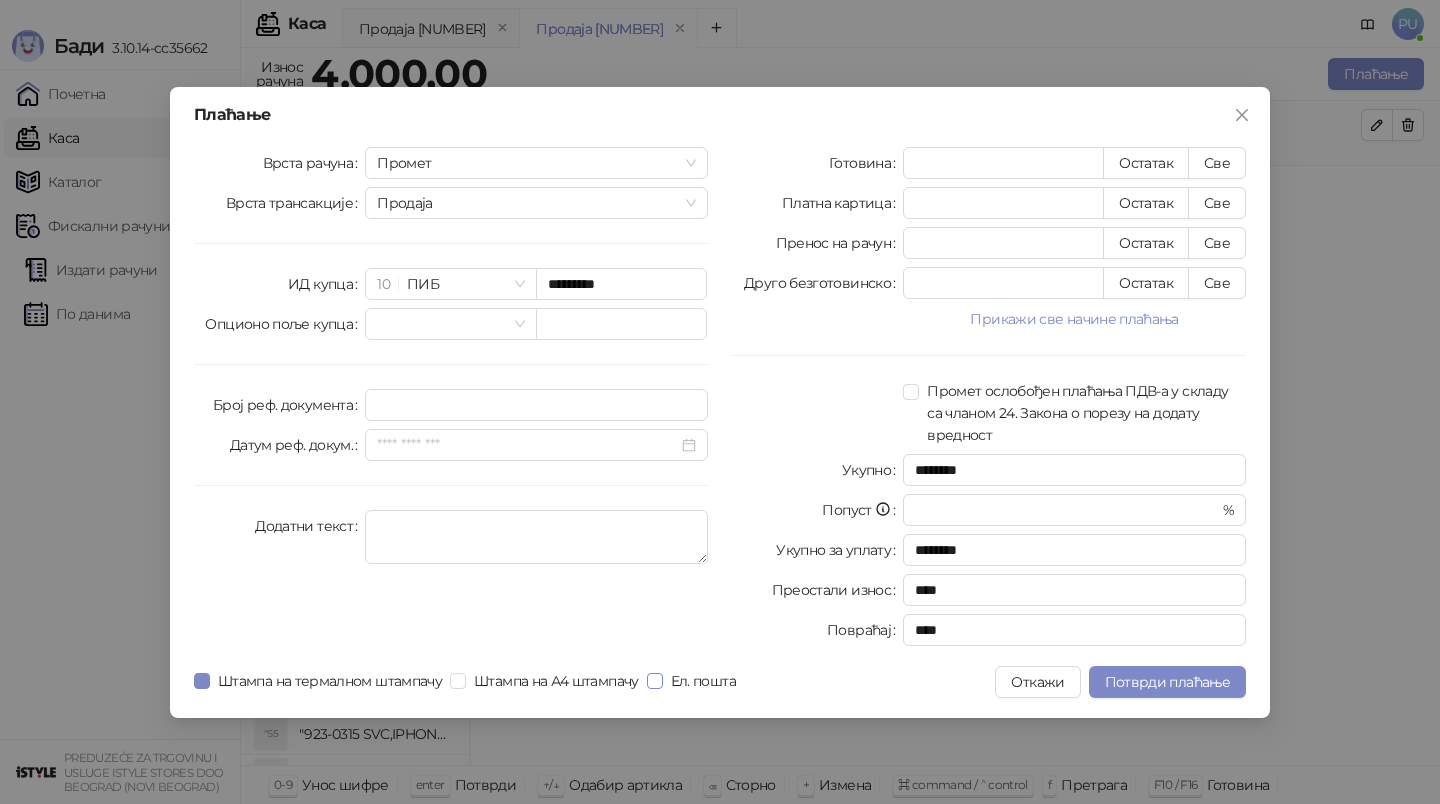 click on "Ел. пошта" at bounding box center [703, 681] 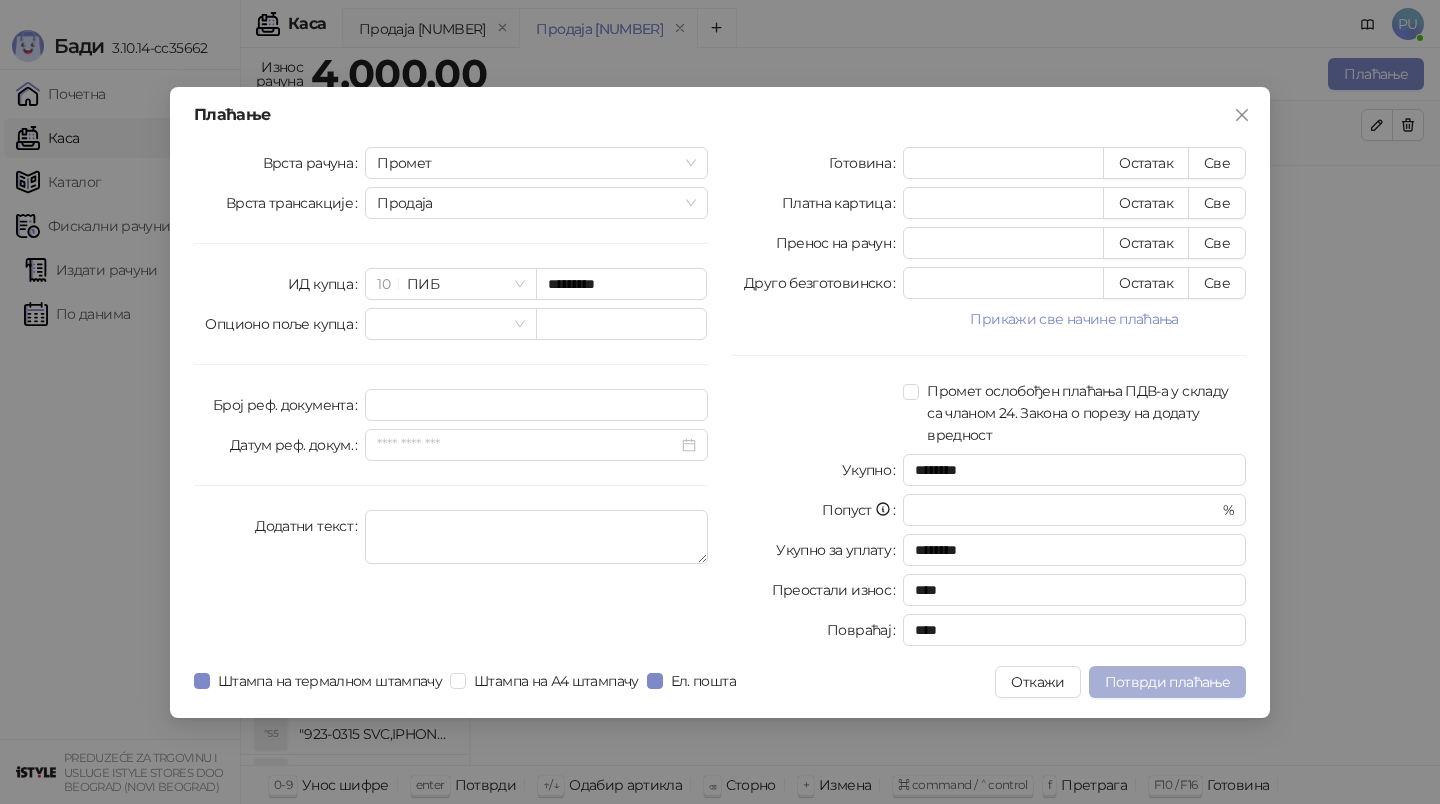 click on "Потврди плаћање" at bounding box center (1167, 682) 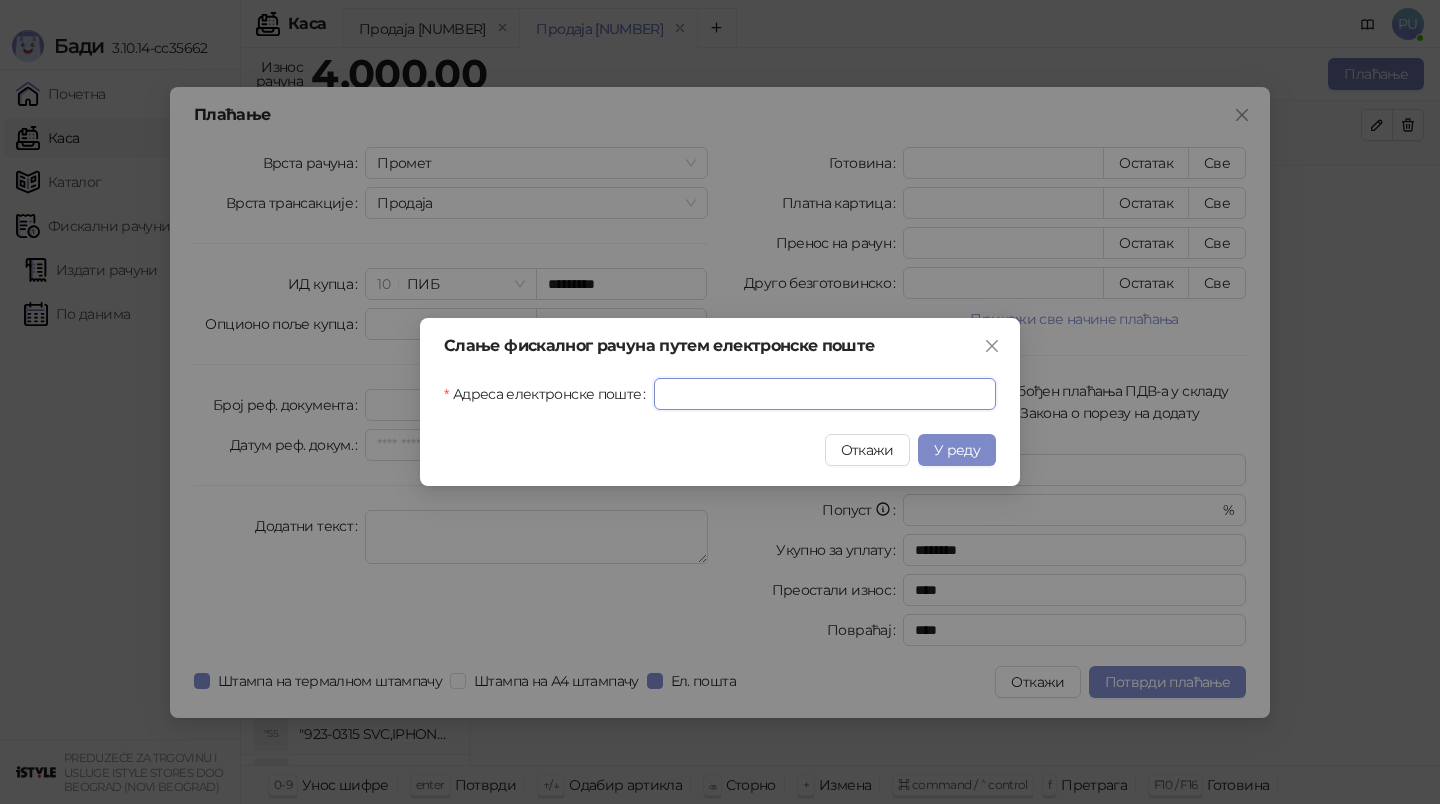 click on "Адреса електронске поште" at bounding box center (825, 394) 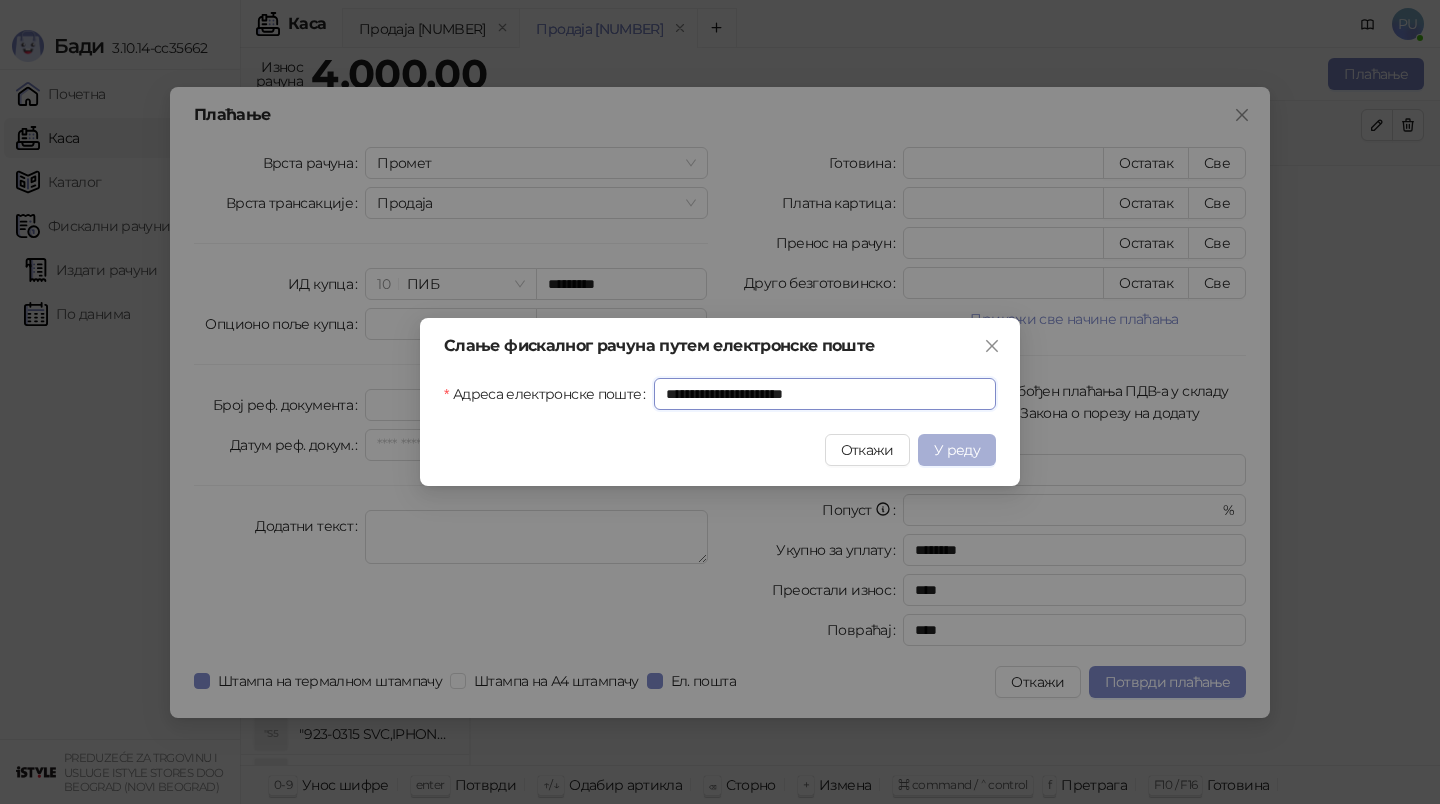 type on "**********" 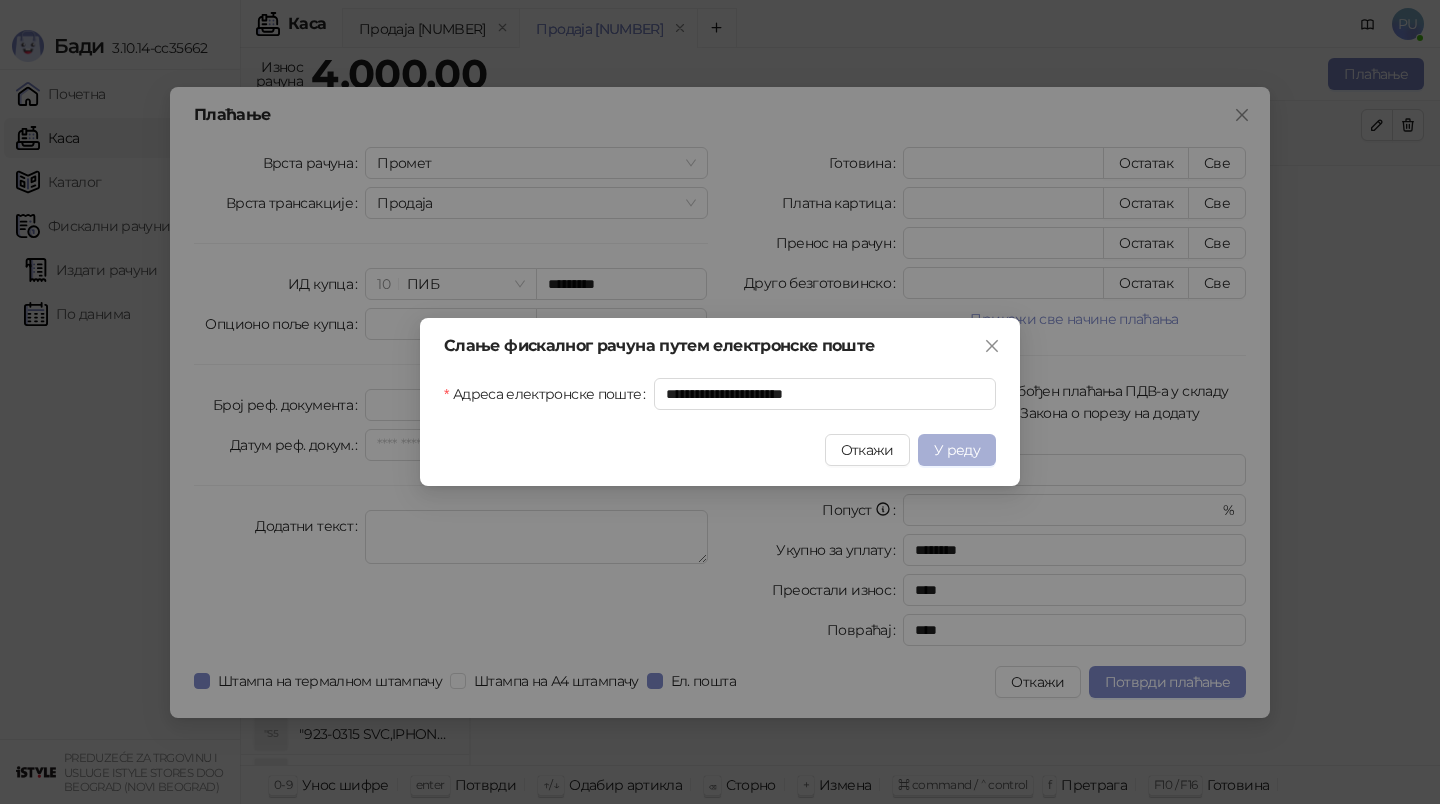 click on "У реду" at bounding box center [957, 450] 